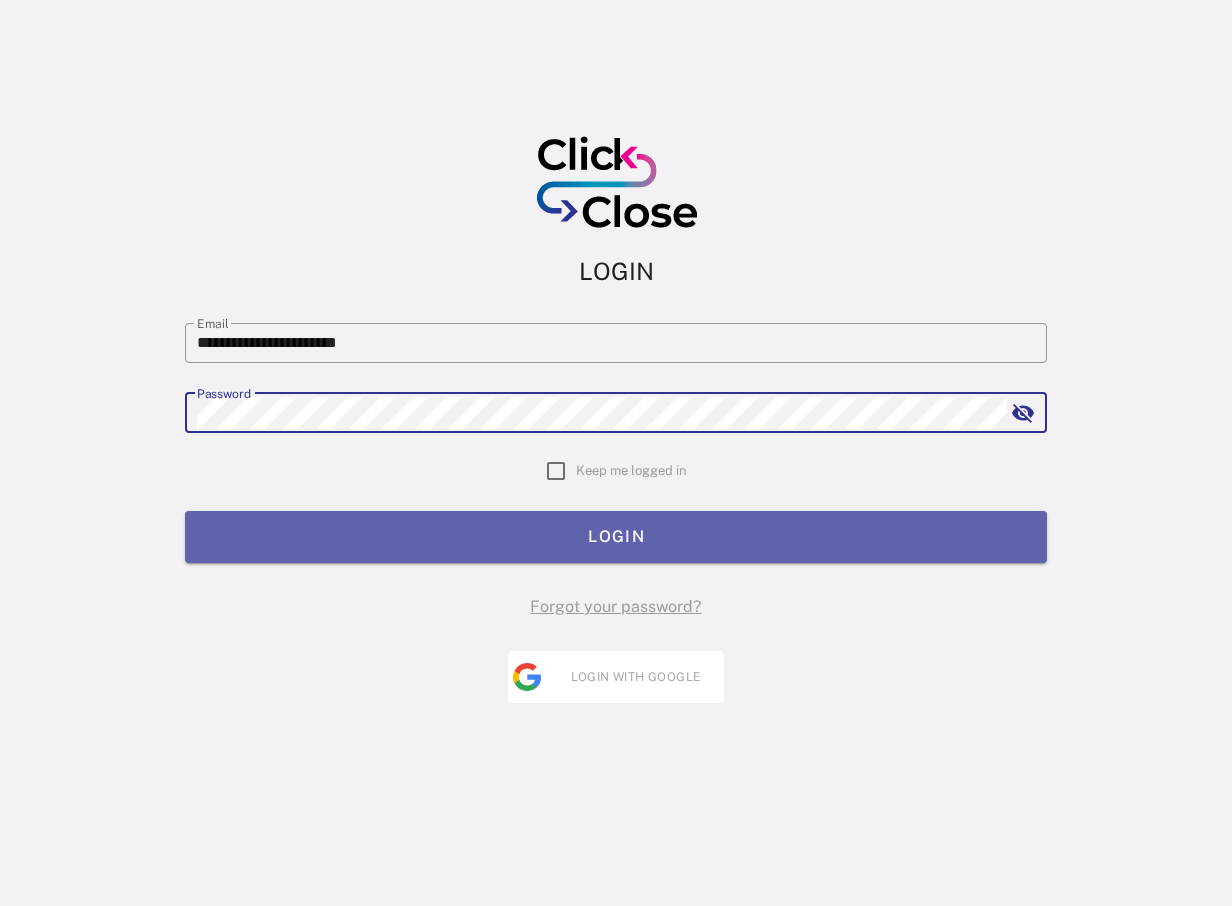 scroll, scrollTop: 0, scrollLeft: 0, axis: both 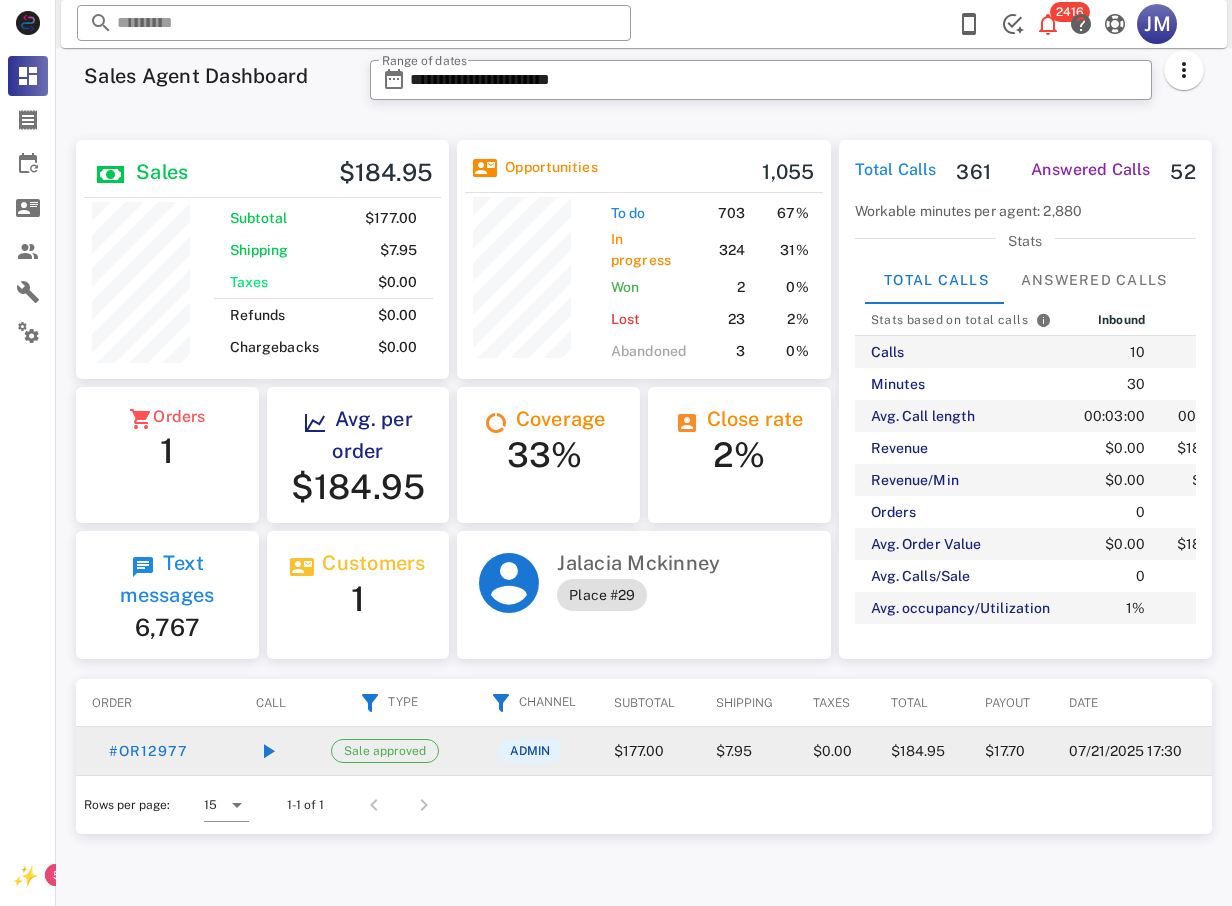click on "$17.70" at bounding box center [1011, 751] 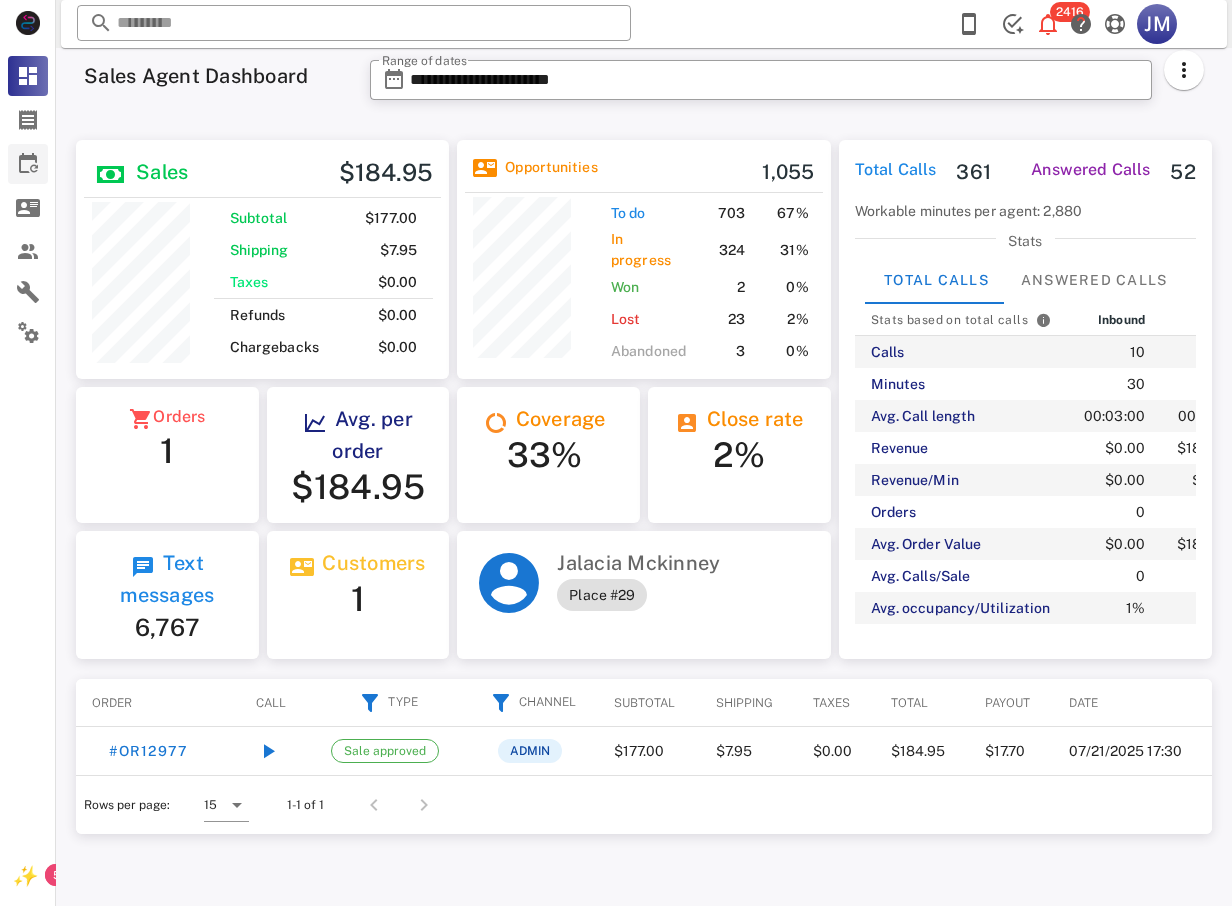 click at bounding box center [28, 164] 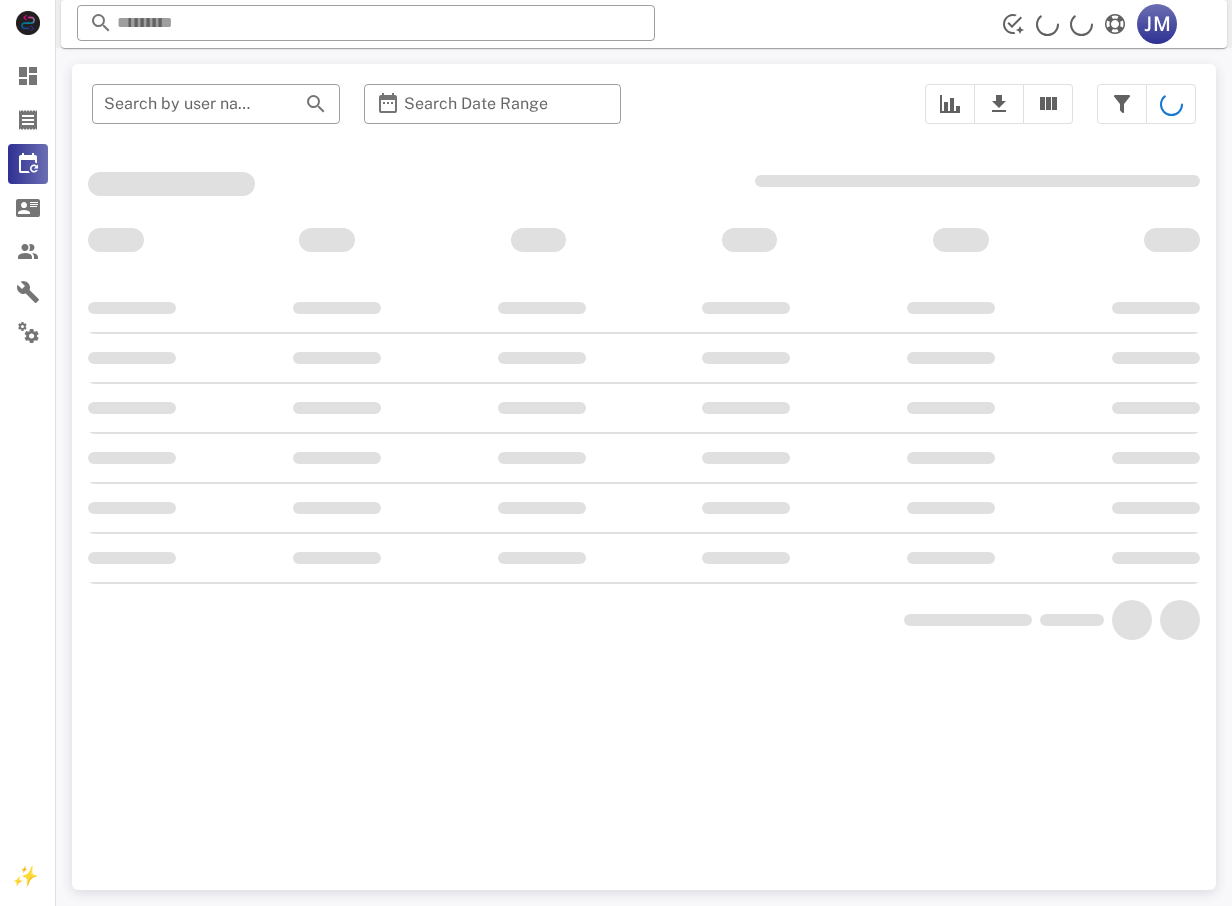 scroll, scrollTop: 0, scrollLeft: 0, axis: both 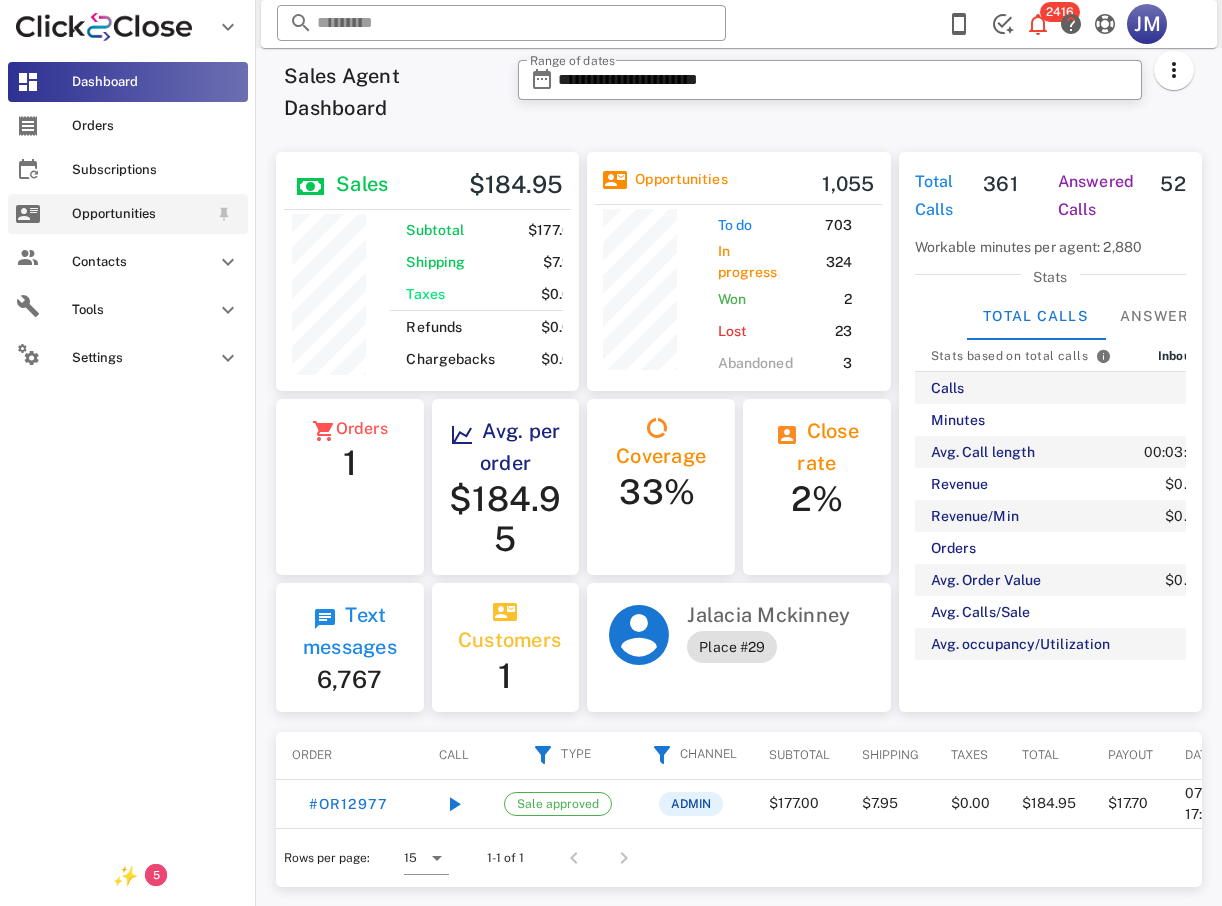 click on "Opportunities" at bounding box center [140, 214] 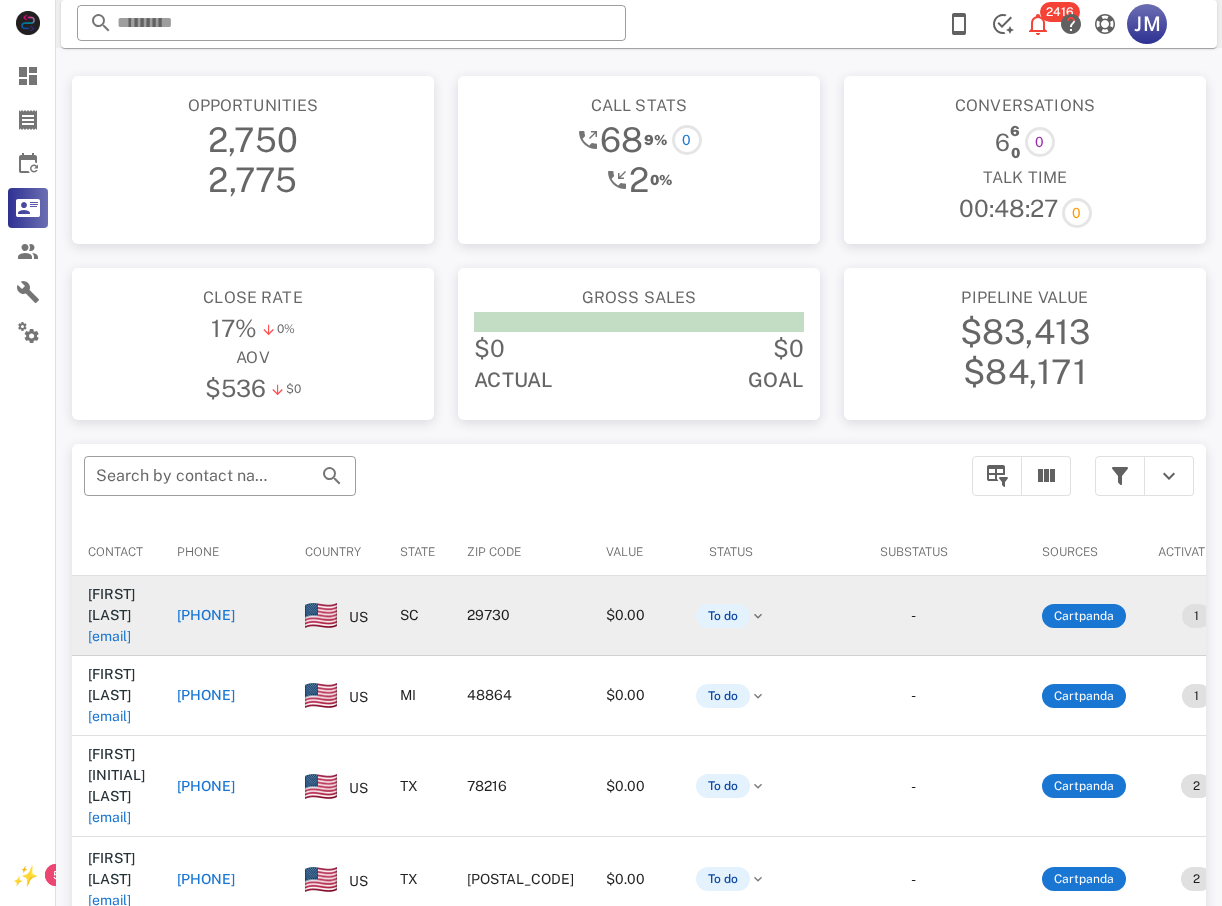 click on "+18035177561" at bounding box center (206, 615) 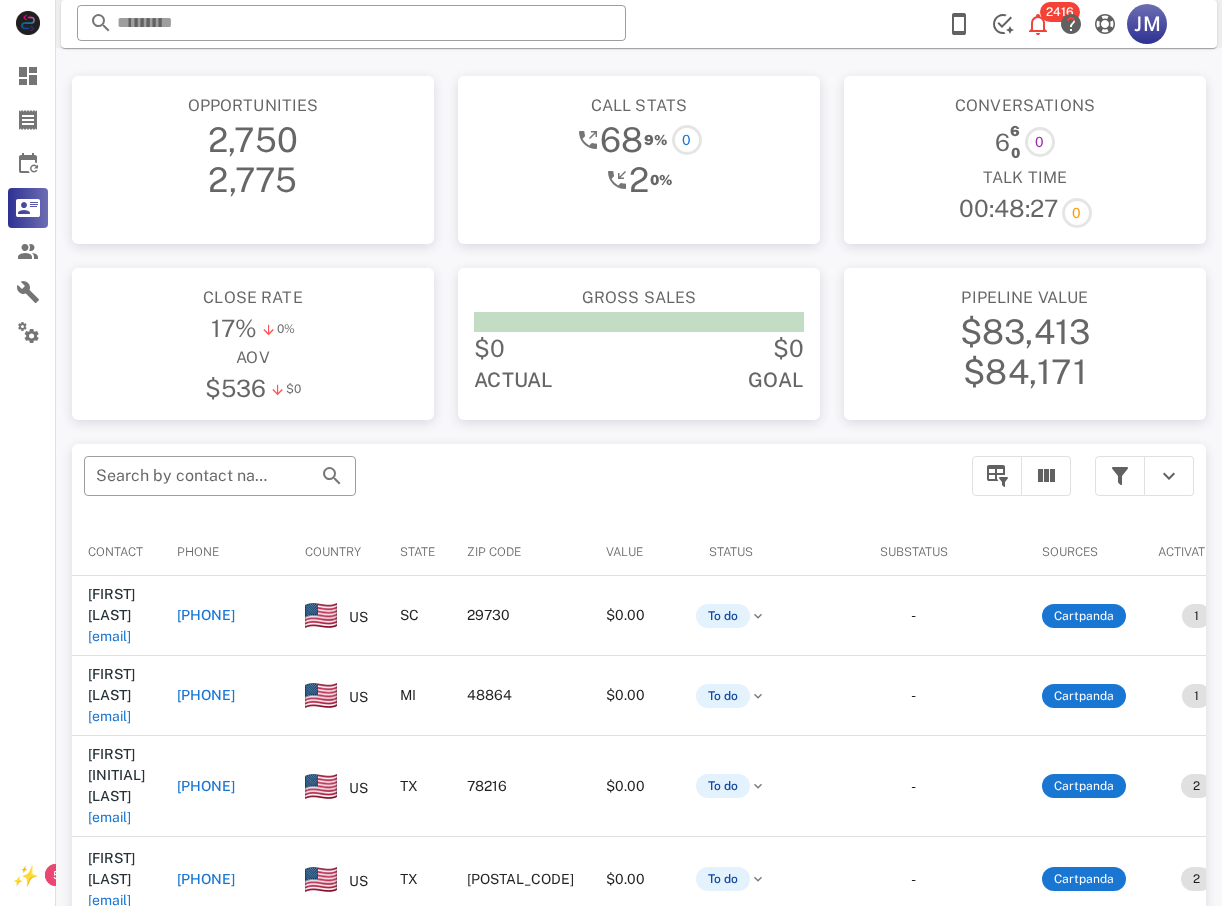 type on "**********" 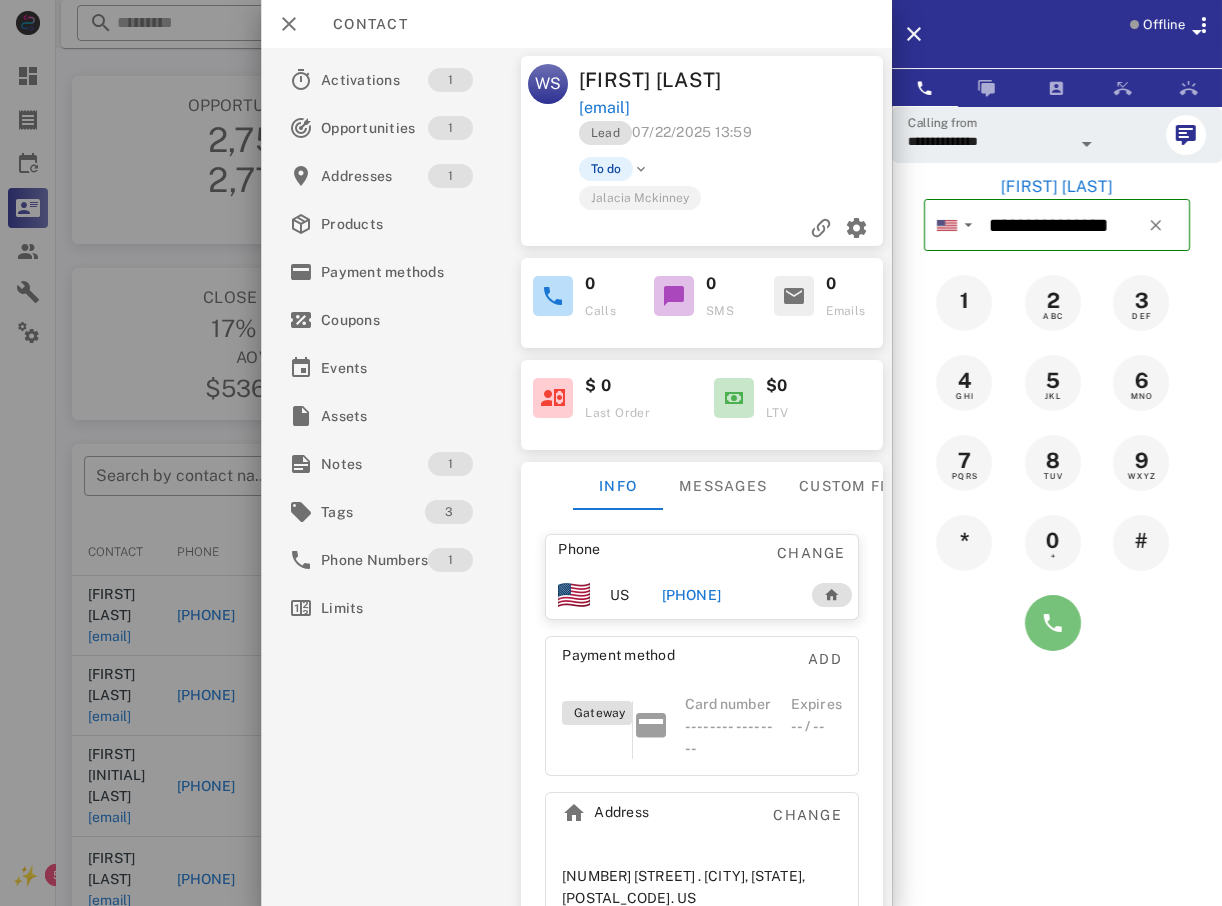click at bounding box center [1053, 623] 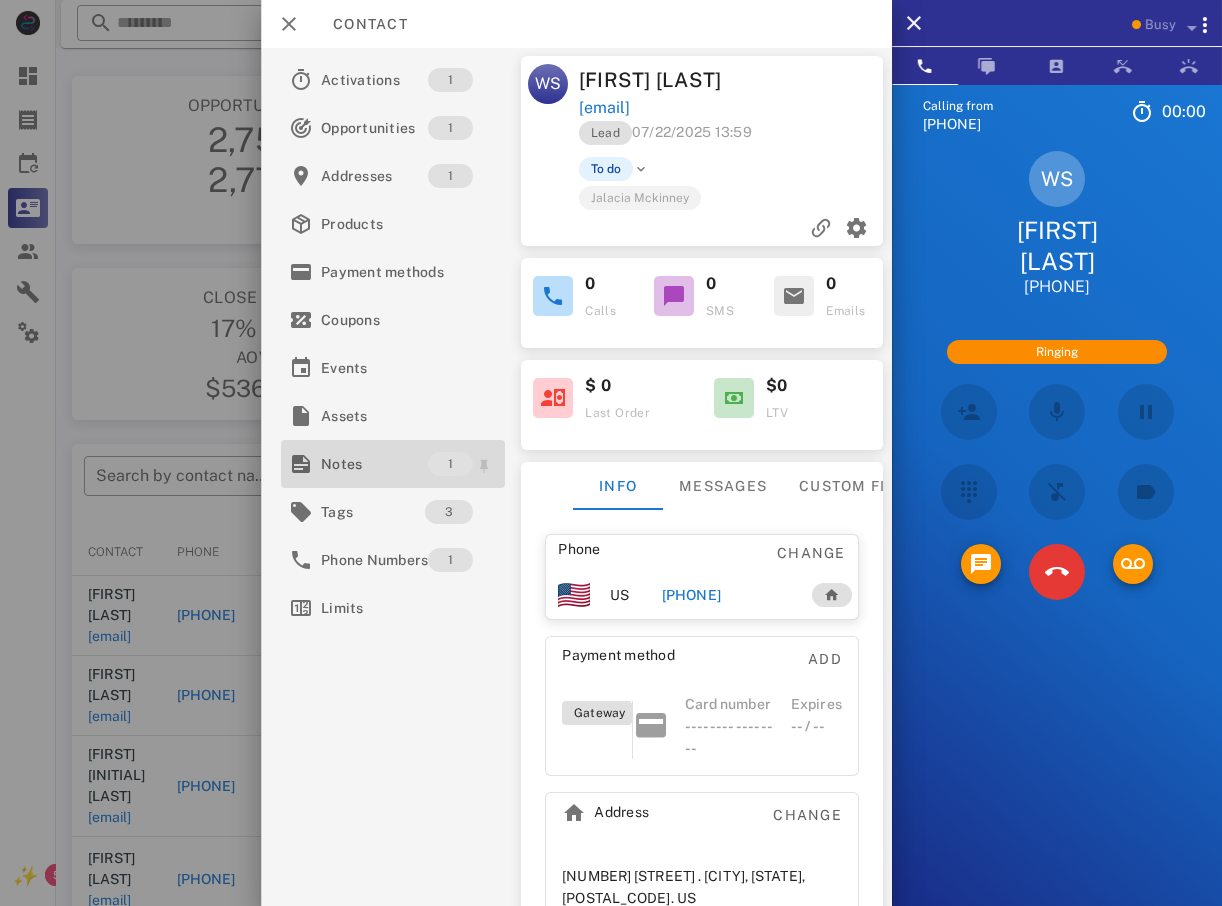 click on "Notes" at bounding box center (374, 464) 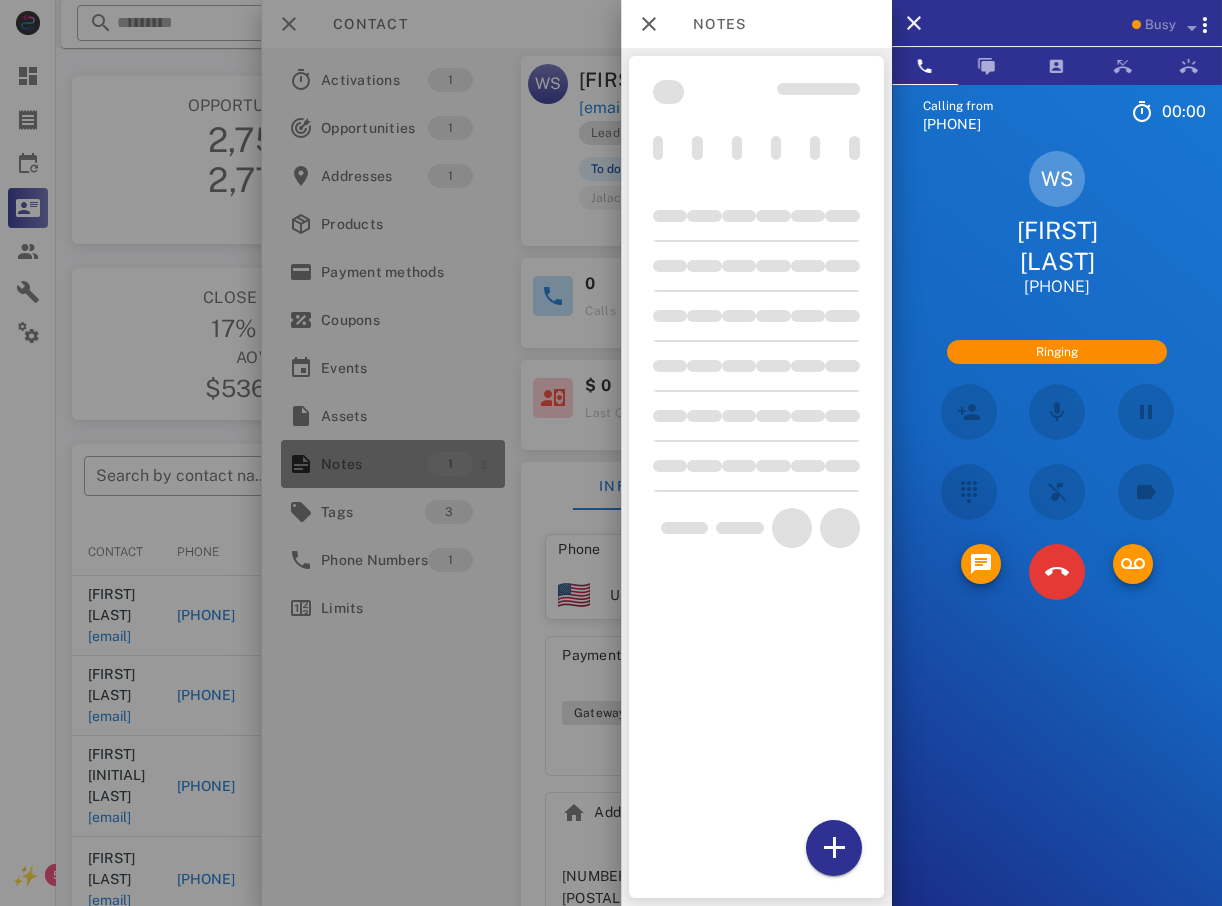 click on "Busy  Calling from (803) 913-8091 00: 00  Unknown      ▼     Australia
+61
Canada
+1
Guam
+1671
Mexico (México)
+52
New Zealand
+64
United Kingdom
+44
United States
+1
1 2 ABC 3 DEF 4 GHI 5 JKL 6 MNO 7 PQRS 8 TUV 9 WXYZ * 0 + #  WS   Wanda simpson  +18035177561  Ringing  Directory ​  A1  Agent 120  Idle   A1  Agent 122  Idle   A1  Agent 130  Idle   JR  Joseph Reyes  Idle   JH  Josh Henry  Idle   ML  Michelle Leija  Busy   MR  Marlene Rodriguez  Busy   BG  Berlange Gauthier  Busy   BC  Bo Chase  Busy   CM  Cody Mann  Busy   HR  Holly Raye  Busy   JS  Julie Serna  Busy   AD  Accounting Dept  Offline   A1  Agent 112  Offline   A1  agent 114  Offline   A1  Agent 119  Offline   A1  Agent 123  Offline   A1  Agent 125  Offline   A1  agent 126  Offline   A1  Agent 129  Offline   A1  Agent 135  Offline   A1  Agent 136  Offline   A1  Agent 137  A1" at bounding box center (639, 48) 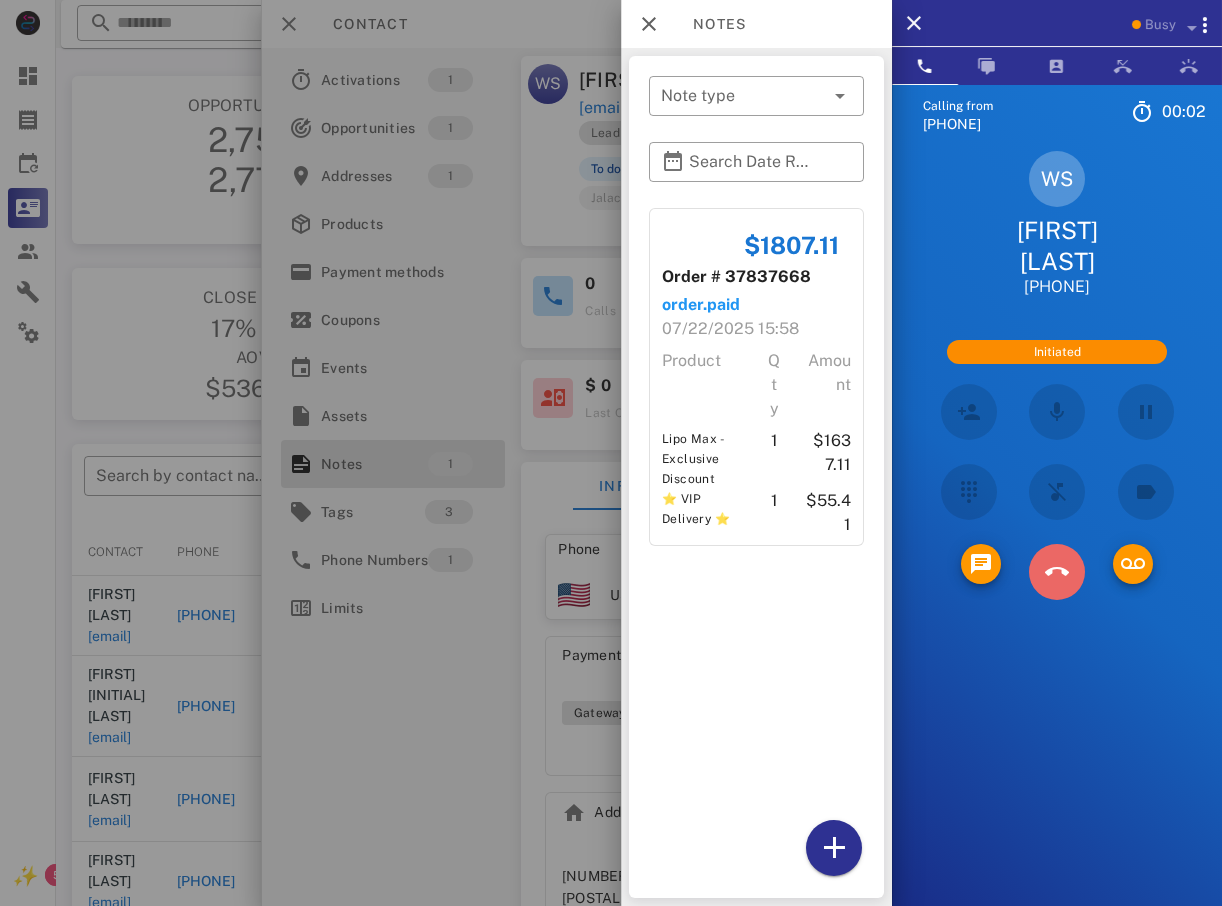 click at bounding box center (1057, 572) 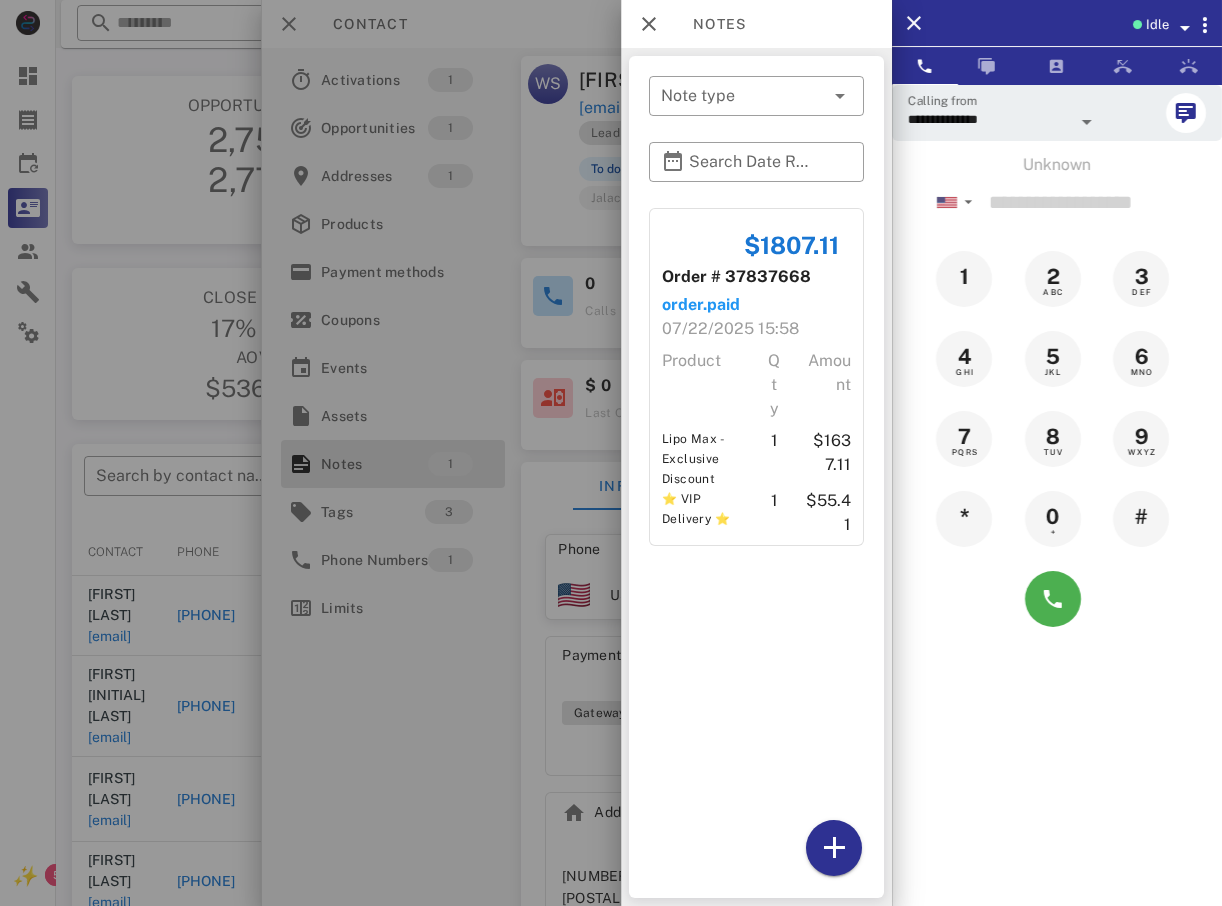 click at bounding box center (611, 453) 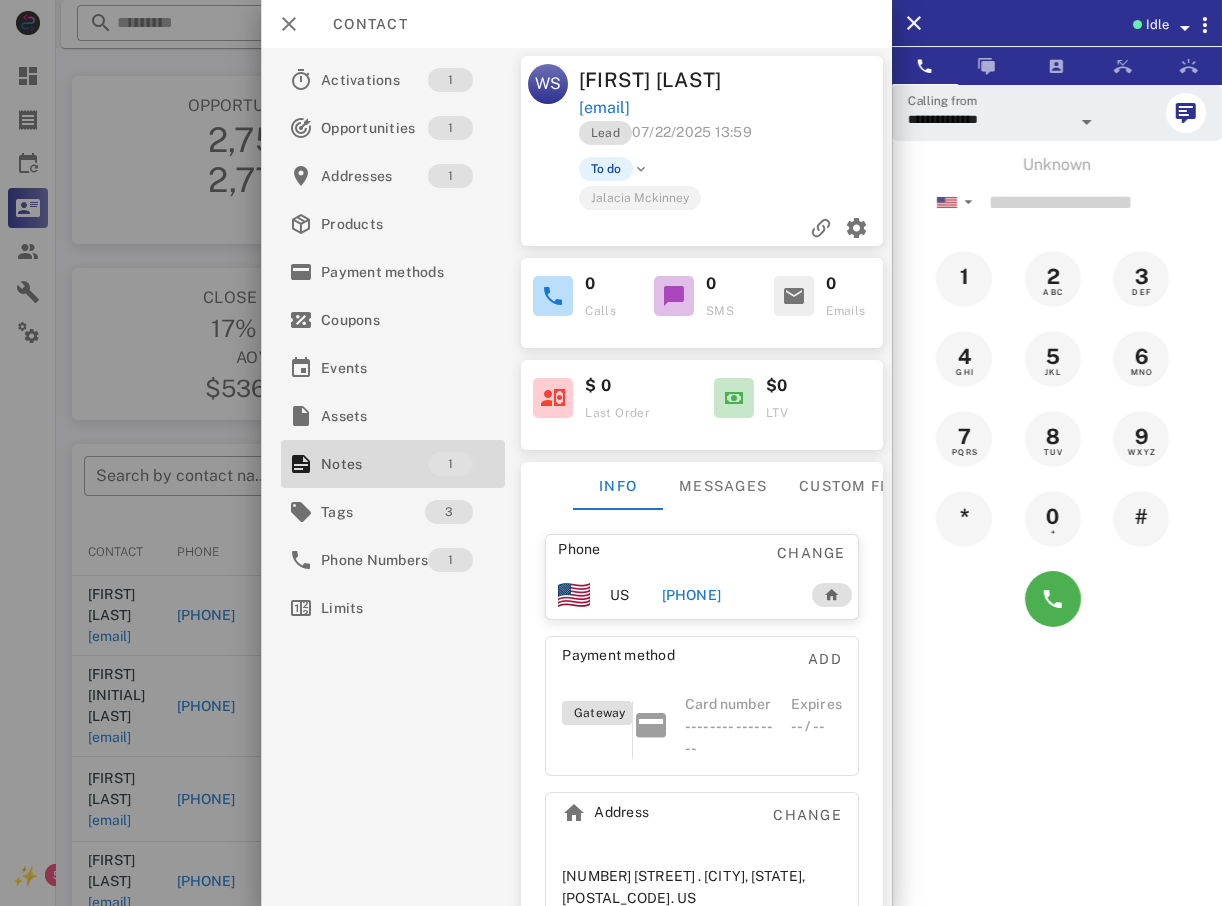 click at bounding box center (611, 453) 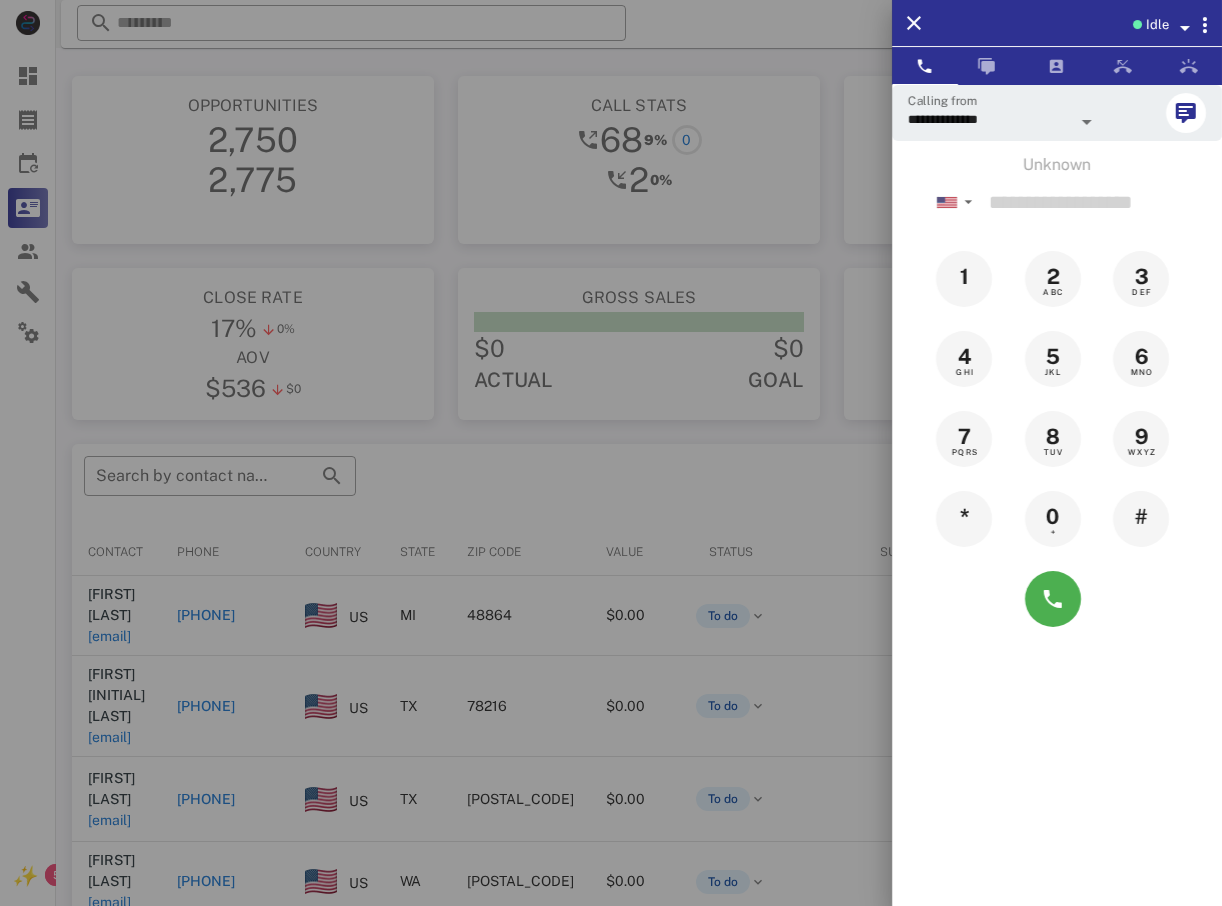 drag, startPoint x: 493, startPoint y: 477, endPoint x: 497, endPoint y: 488, distance: 11.7046995 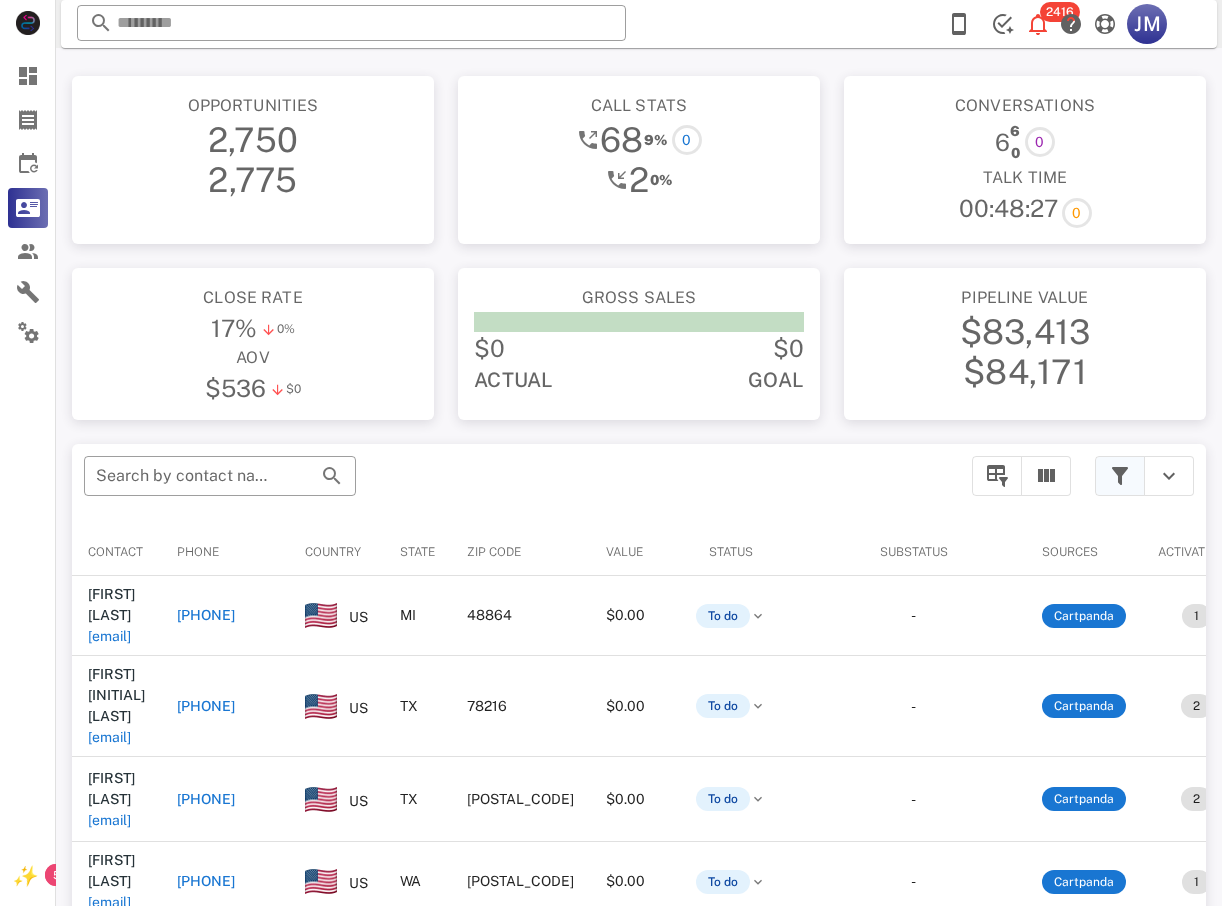 click at bounding box center [1120, 476] 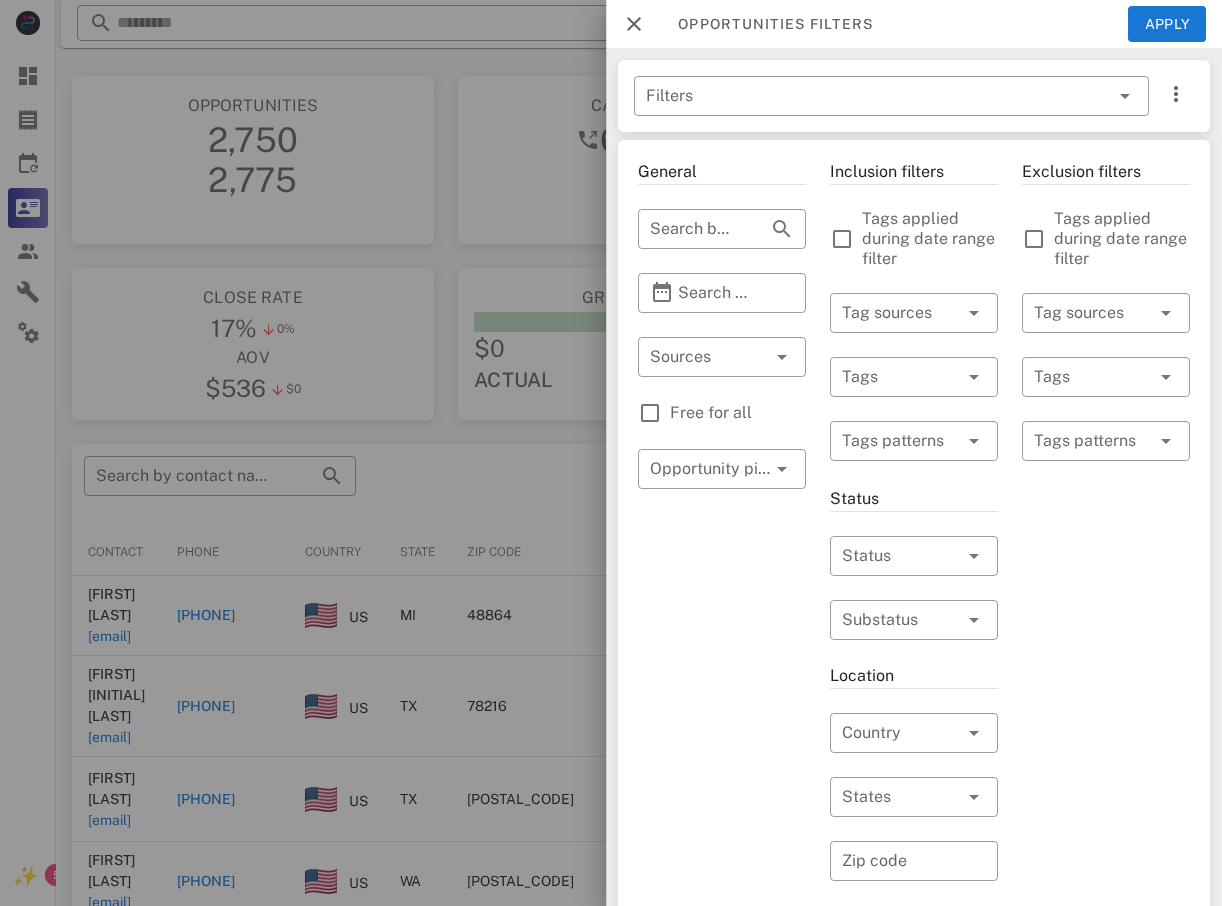 click on "Exclusion filters Tags applied during date range filter ​ Tag sources ​ Tags ​ Tags patterns" at bounding box center [1106, 735] 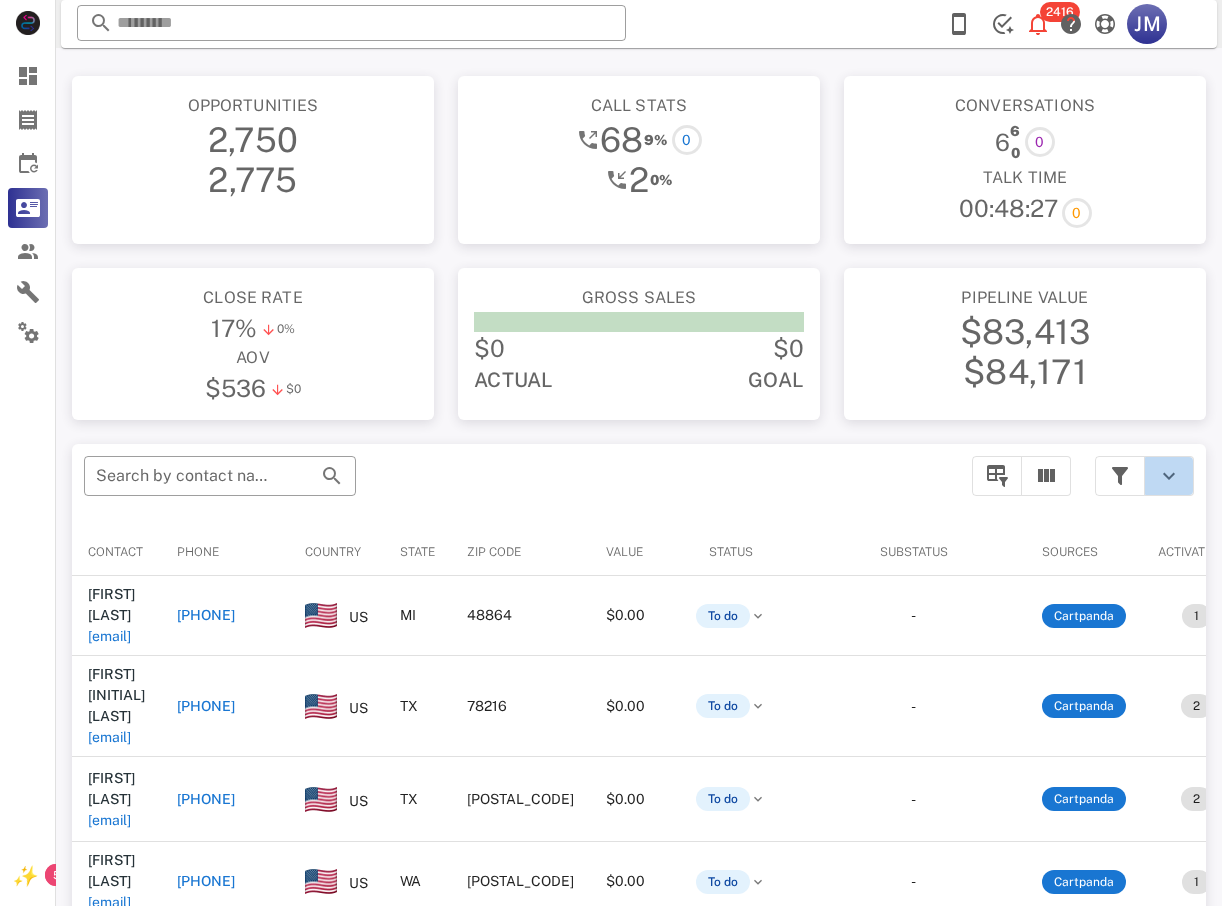 click at bounding box center [1169, 476] 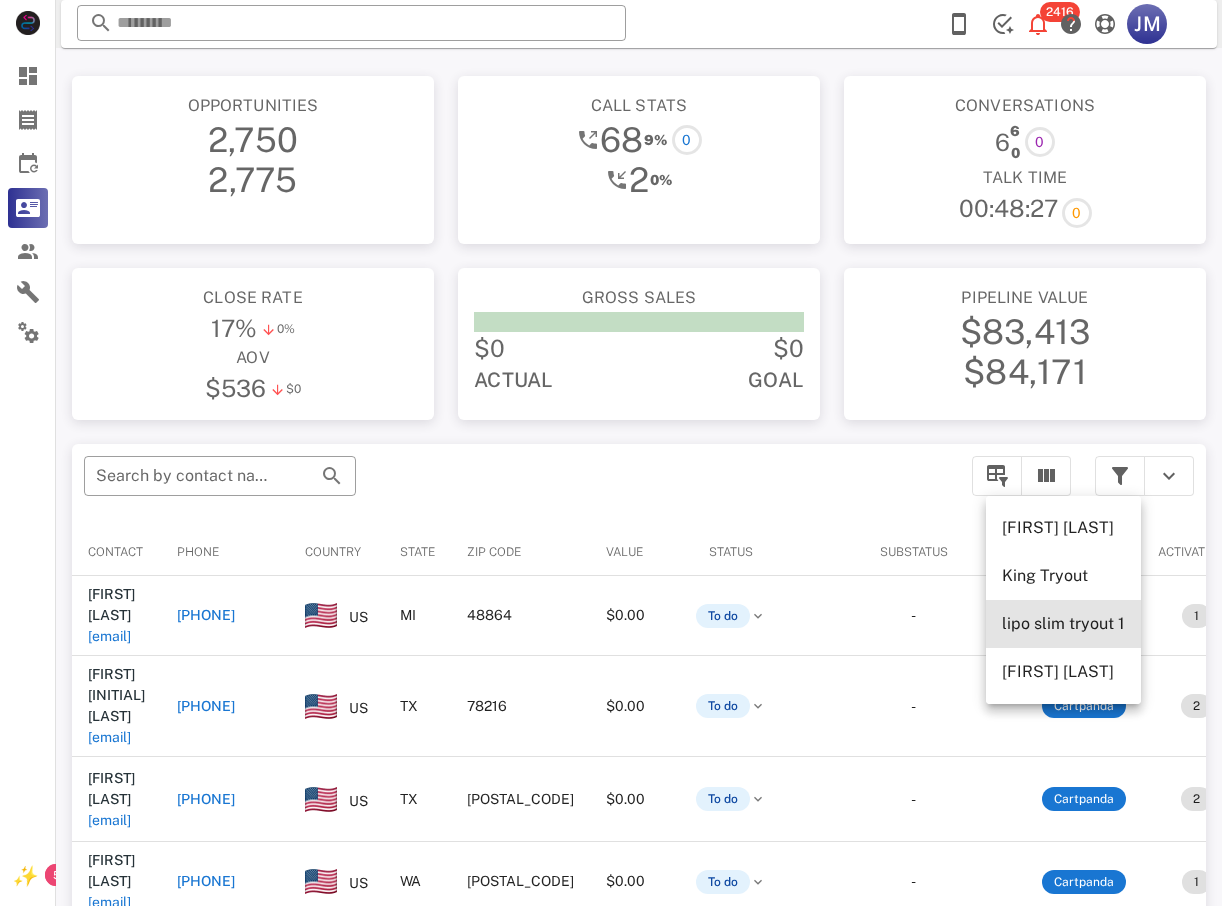 click on "lipo slim tryout 1" at bounding box center (1063, 623) 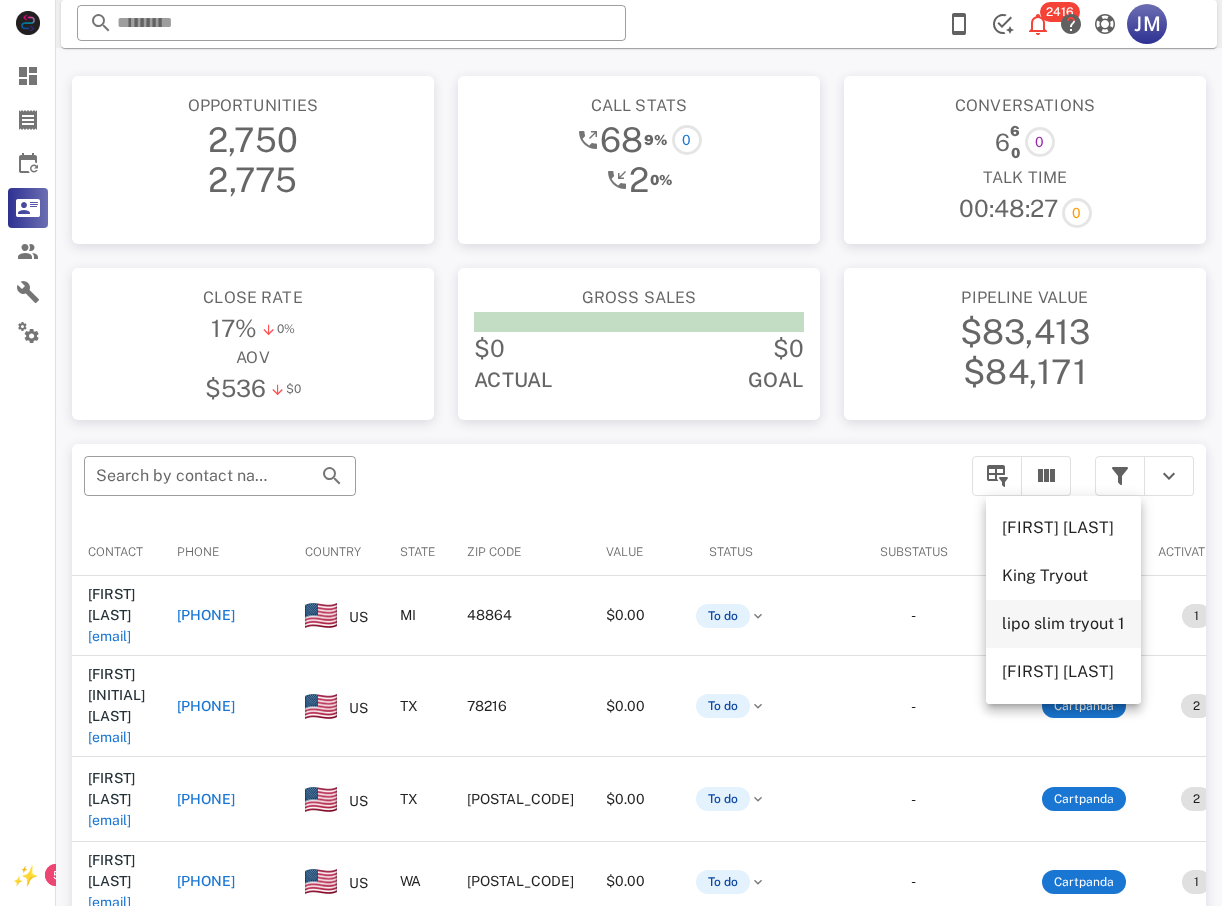type on "**********" 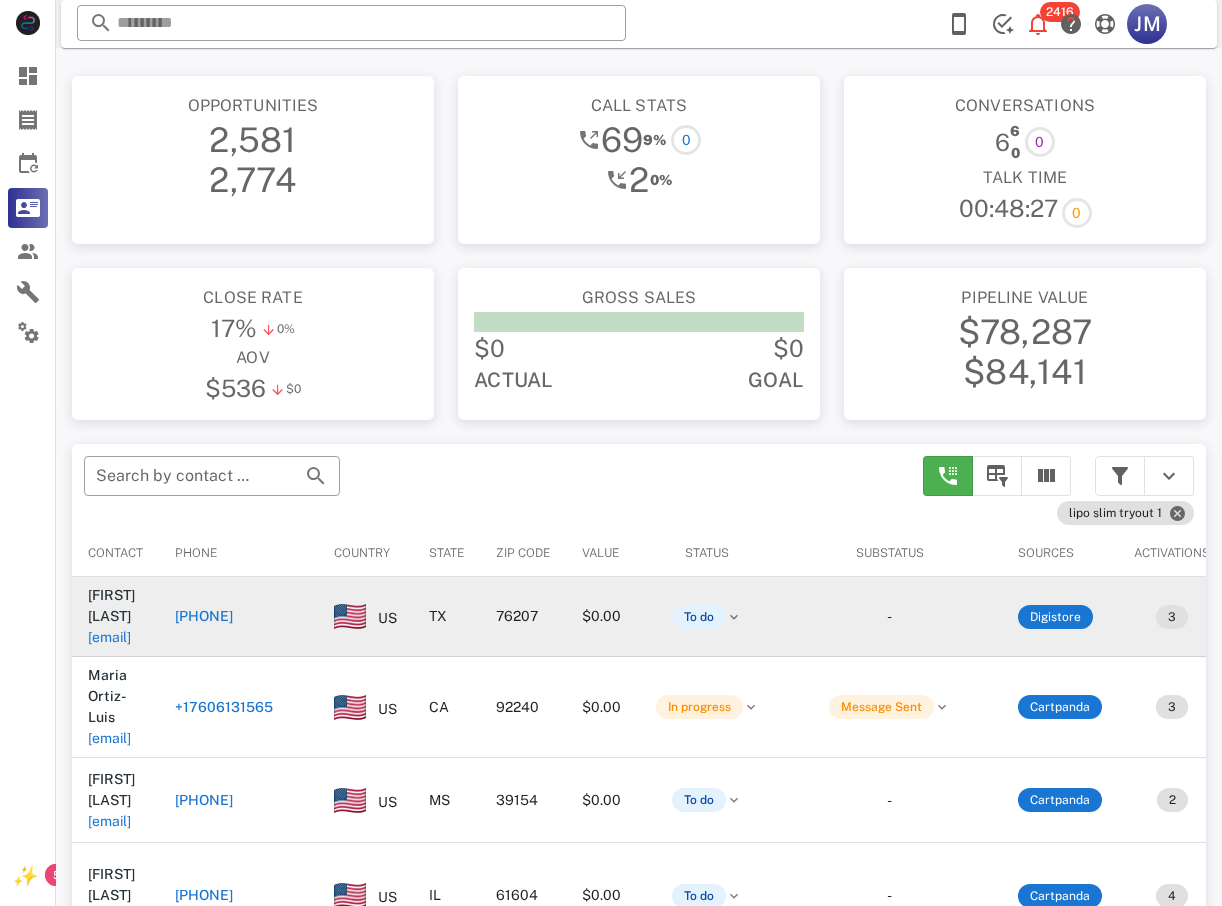 click on "+13035207695" at bounding box center (204, 616) 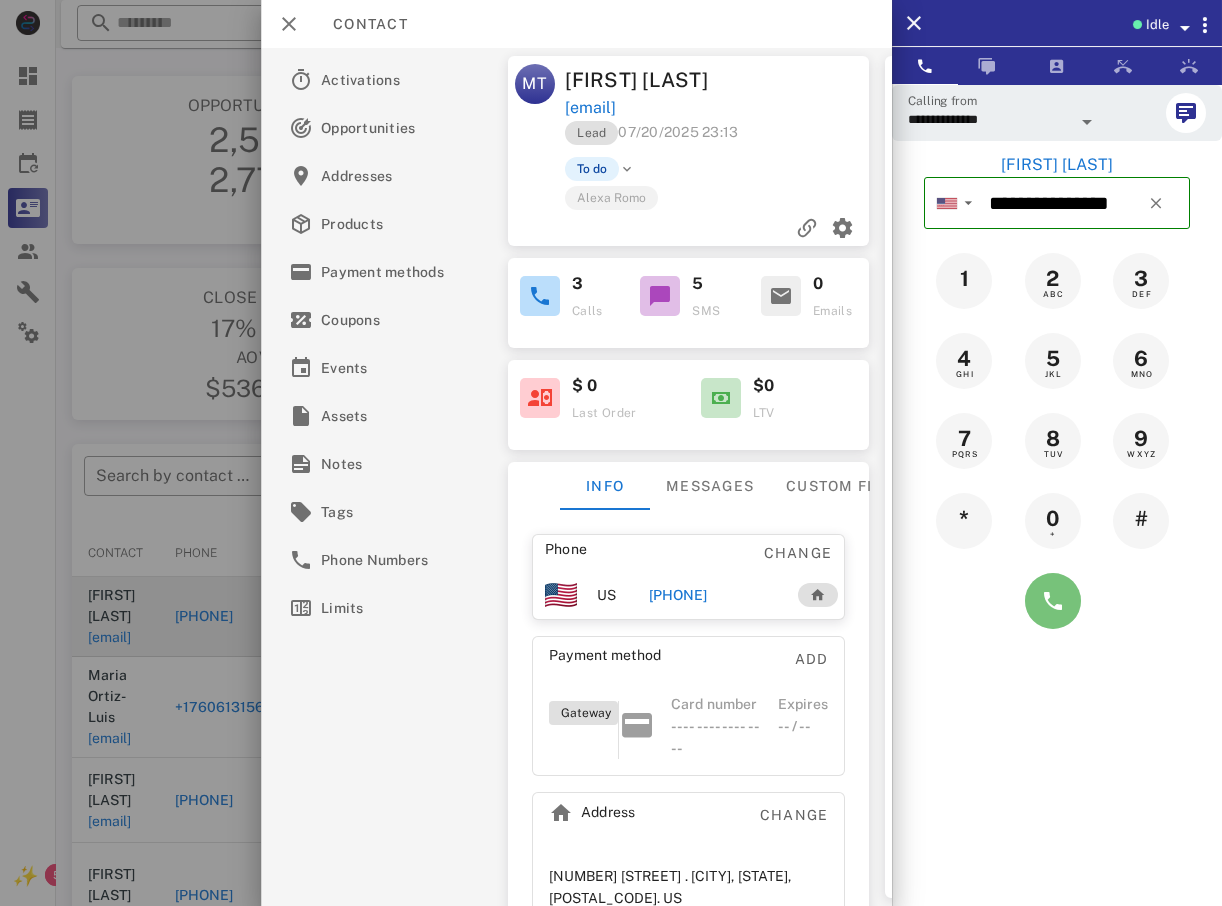 click at bounding box center (1053, 601) 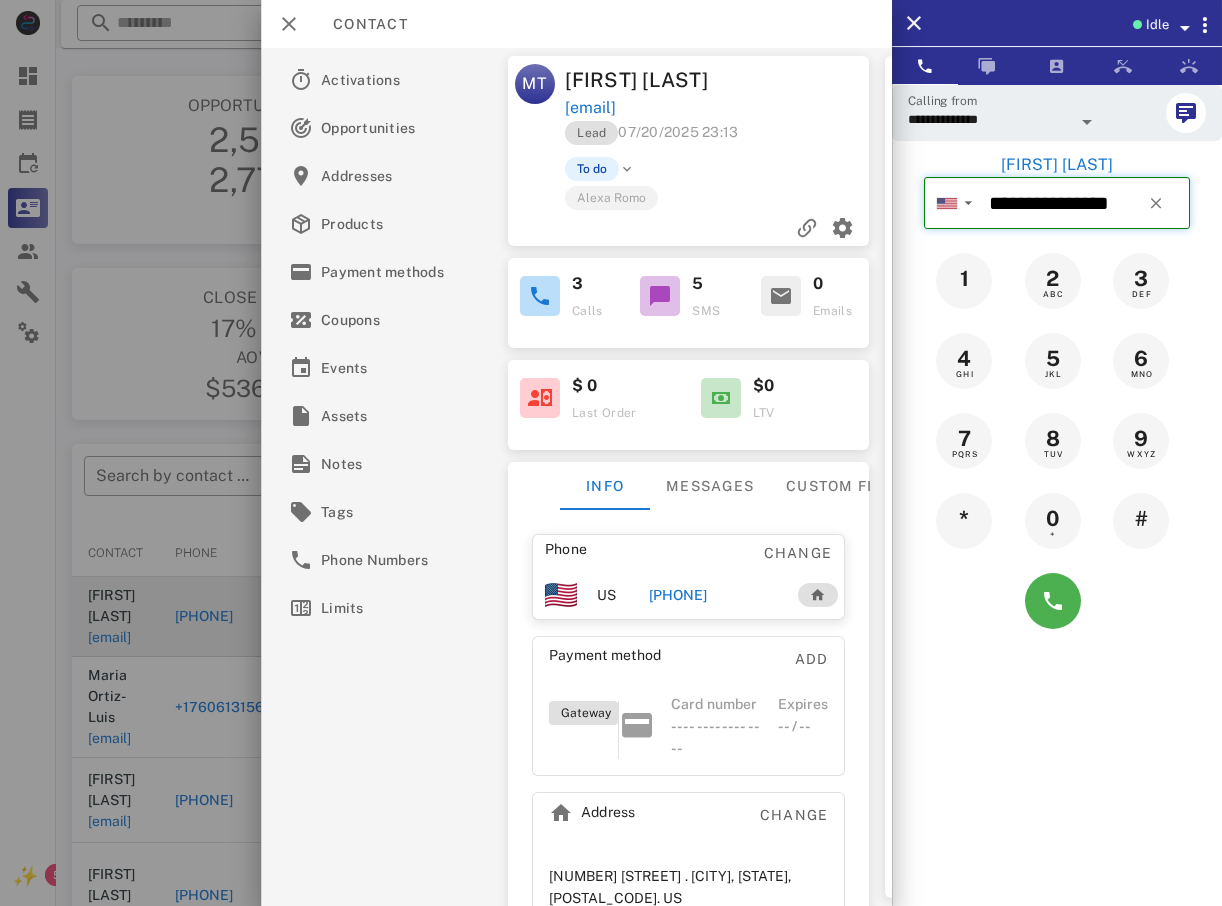 type on "**********" 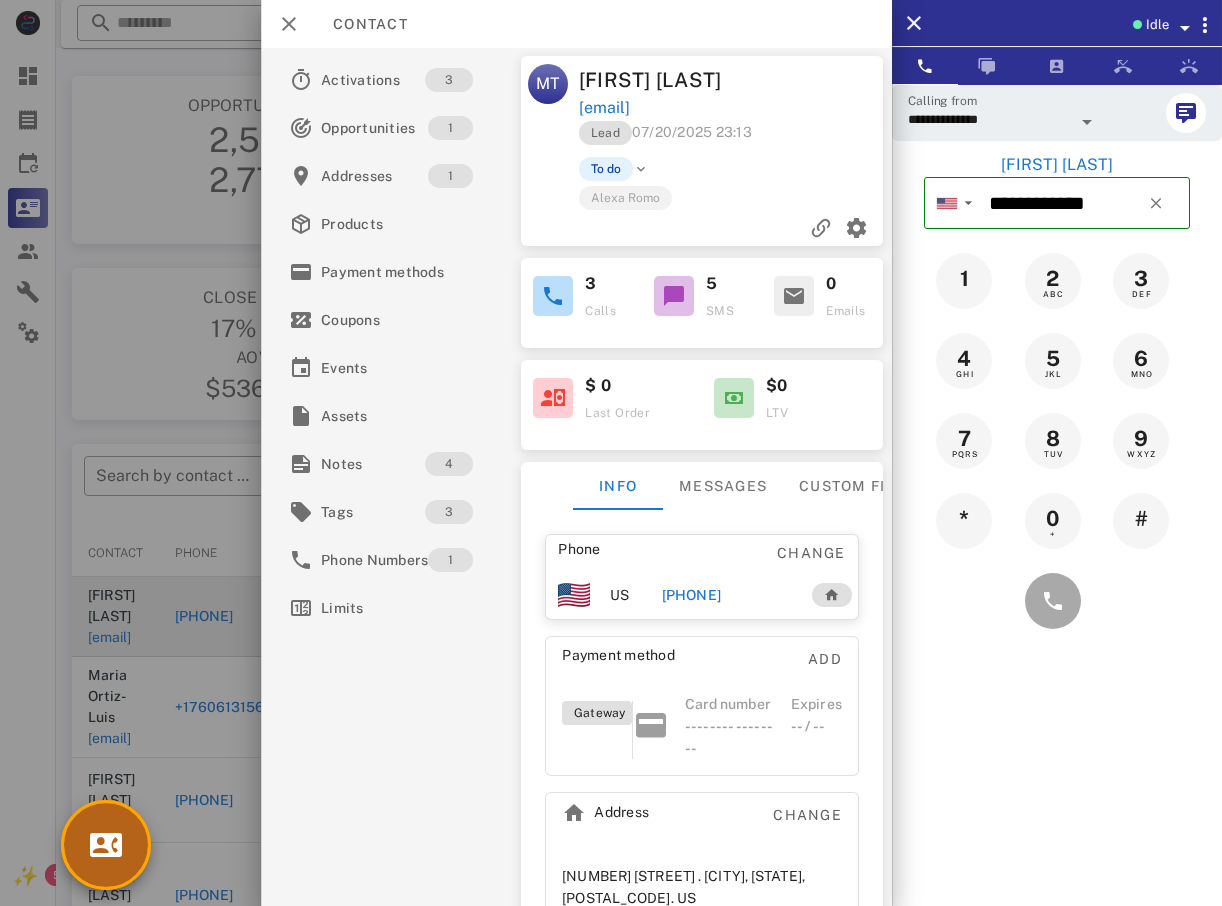 click at bounding box center (106, 845) 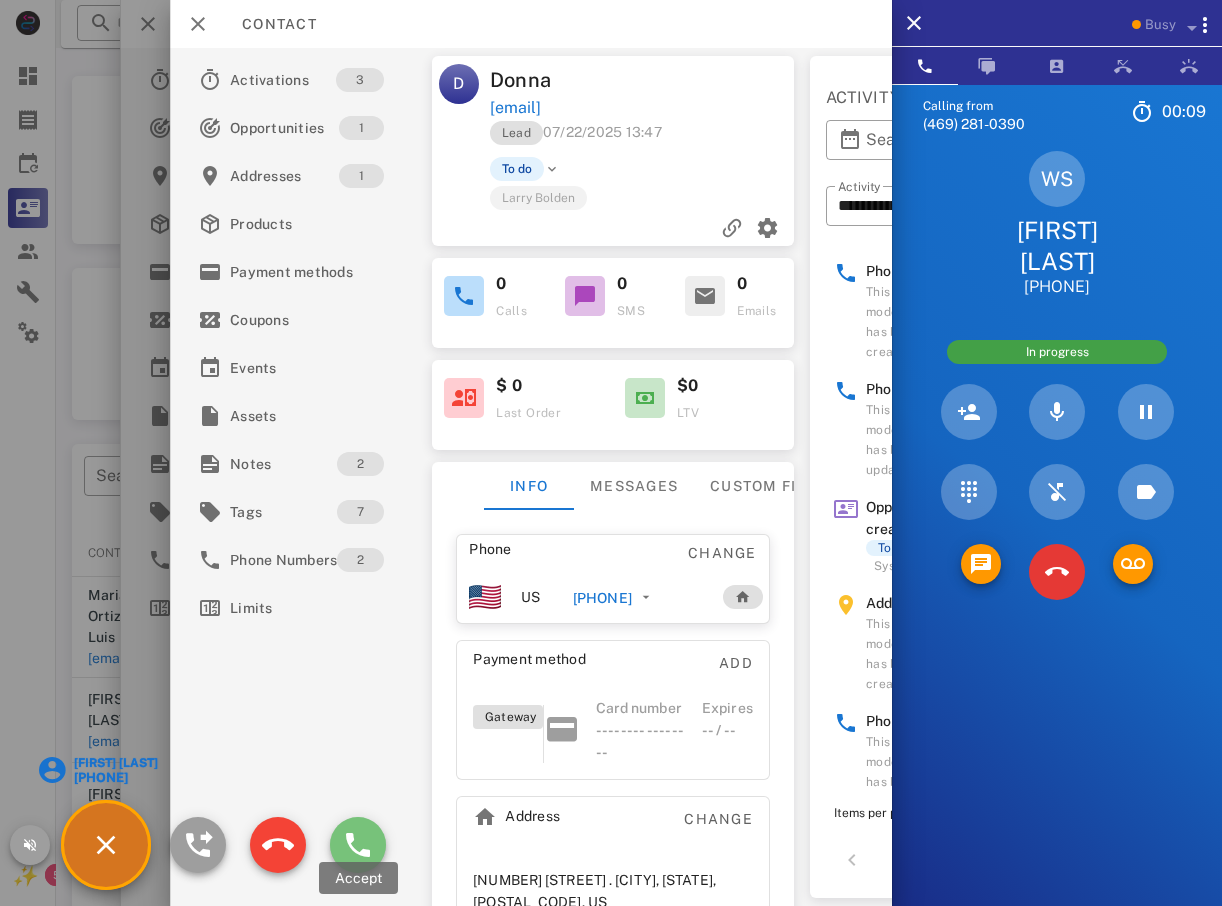 click at bounding box center (358, 845) 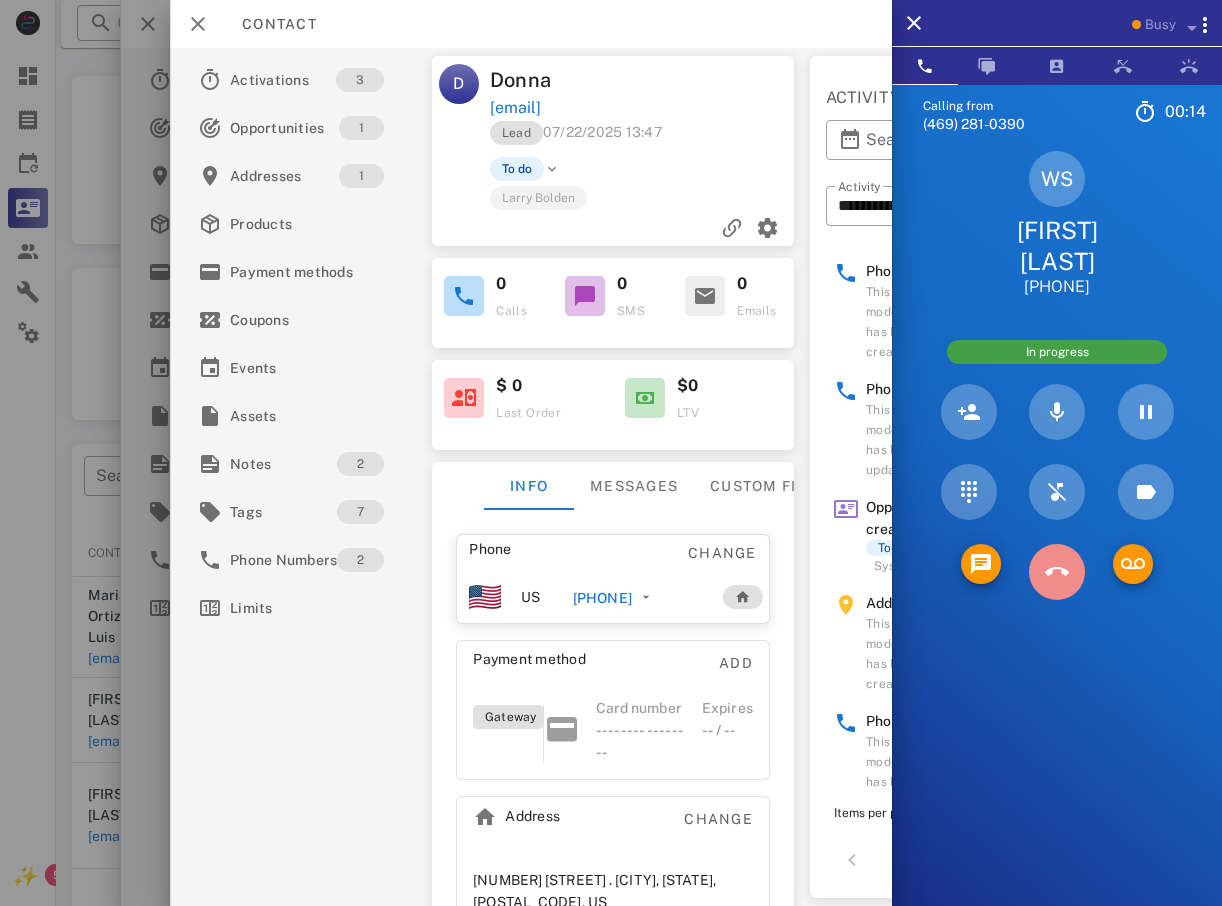 click at bounding box center (1057, 572) 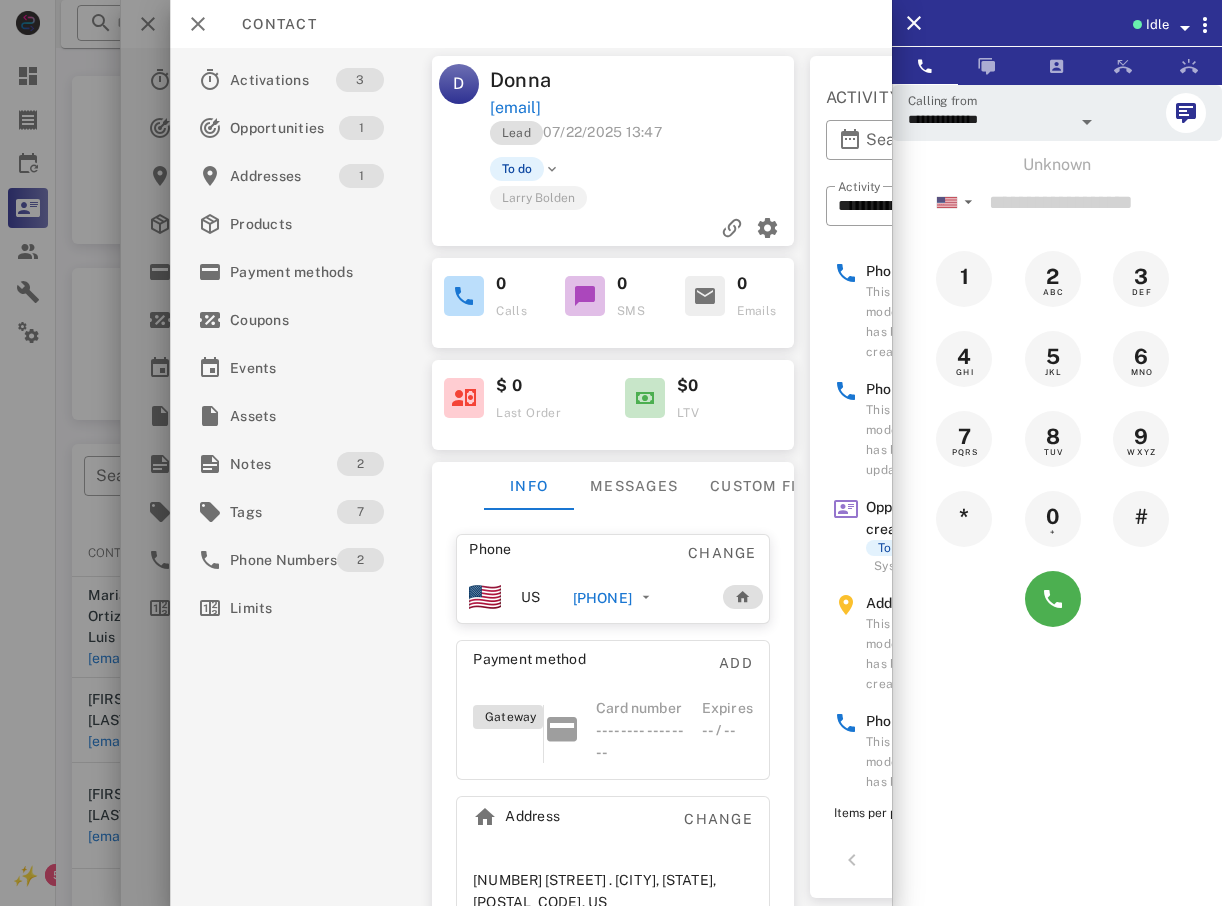 click at bounding box center (611, 453) 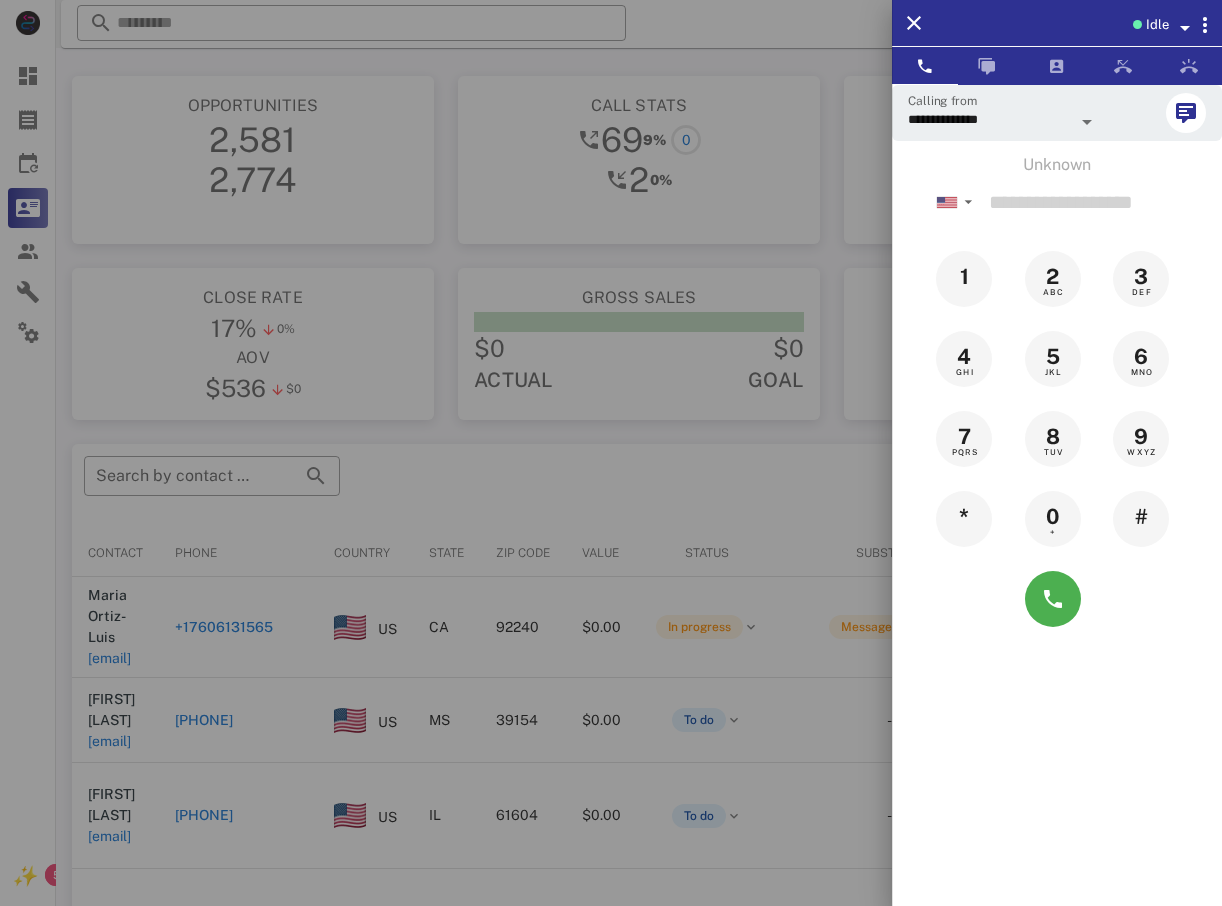 click at bounding box center [611, 453] 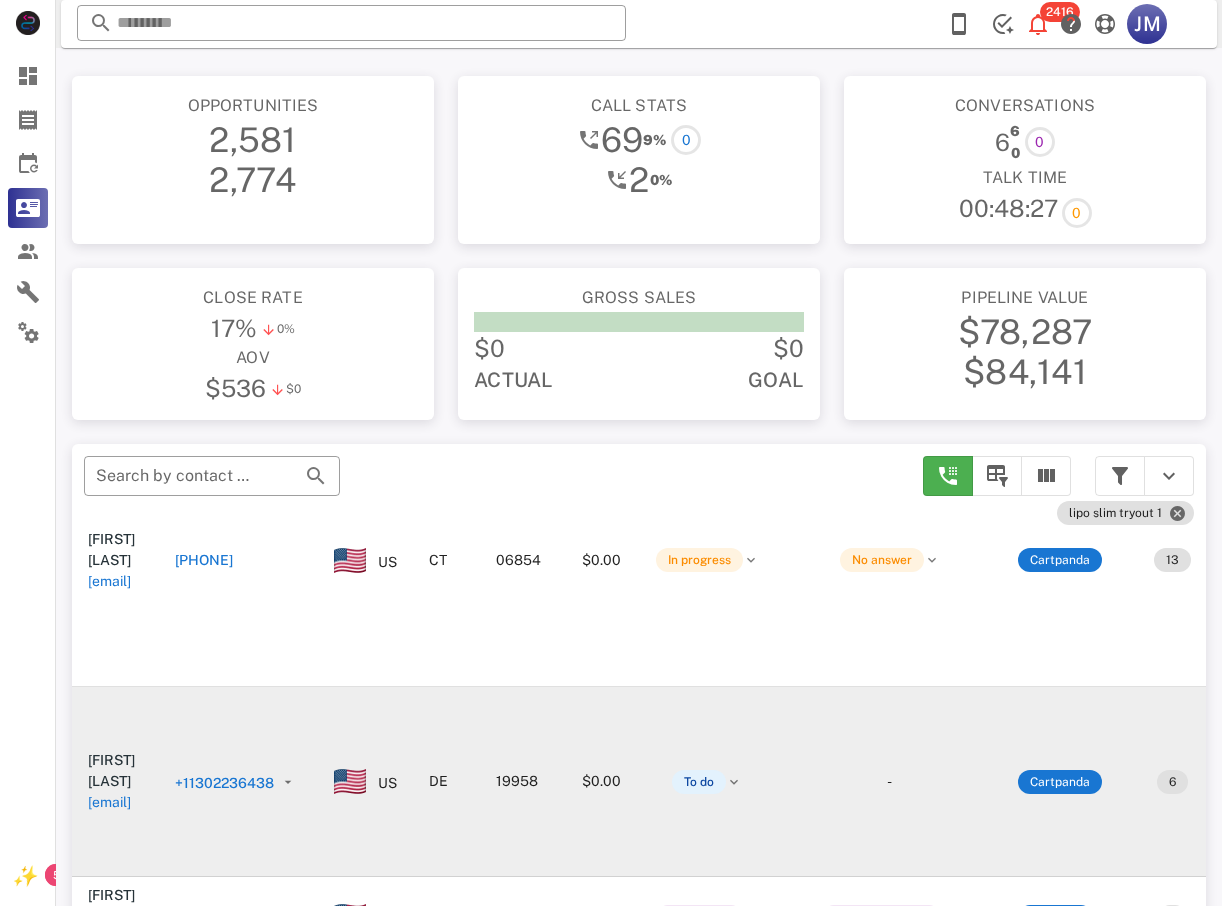 scroll, scrollTop: 400, scrollLeft: 0, axis: vertical 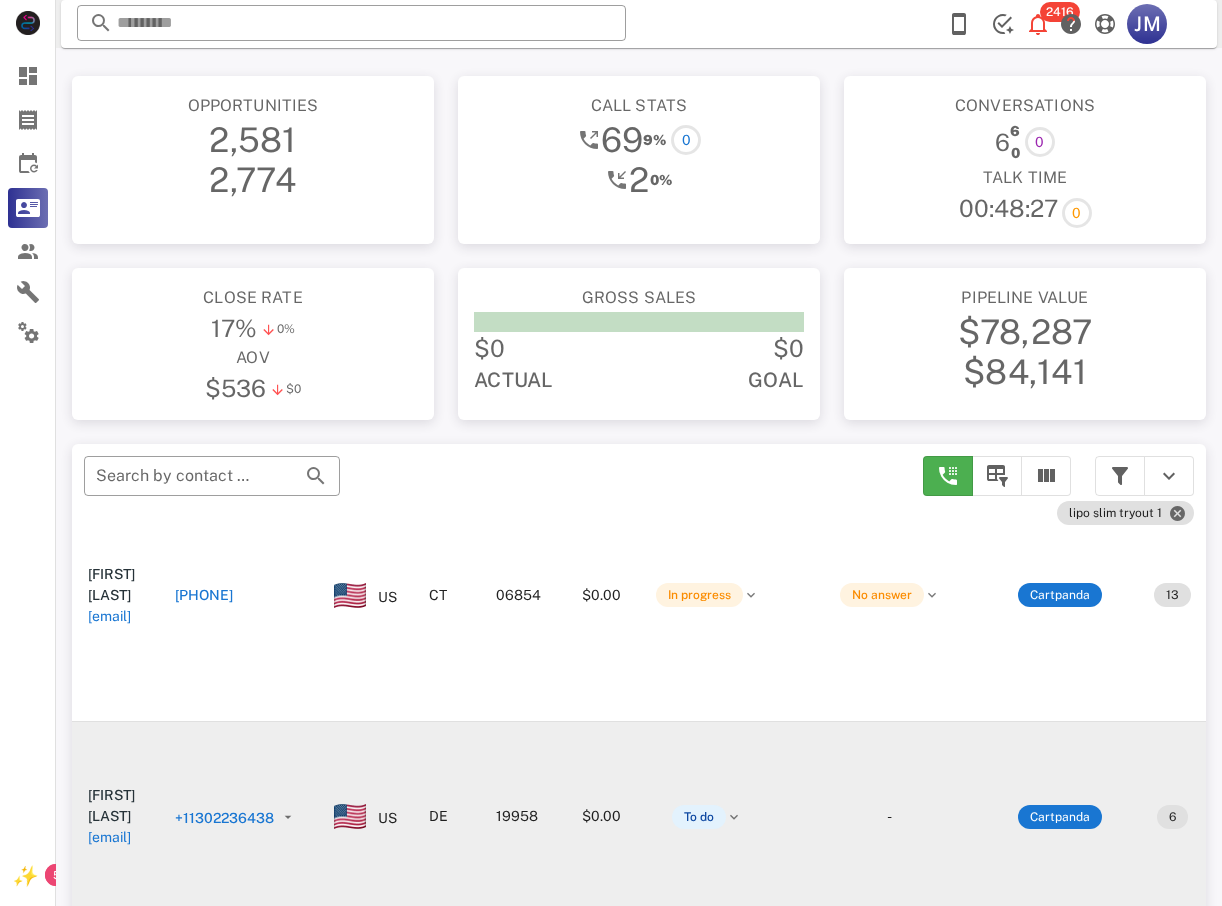 click on "+11302236438" at bounding box center (224, 818) 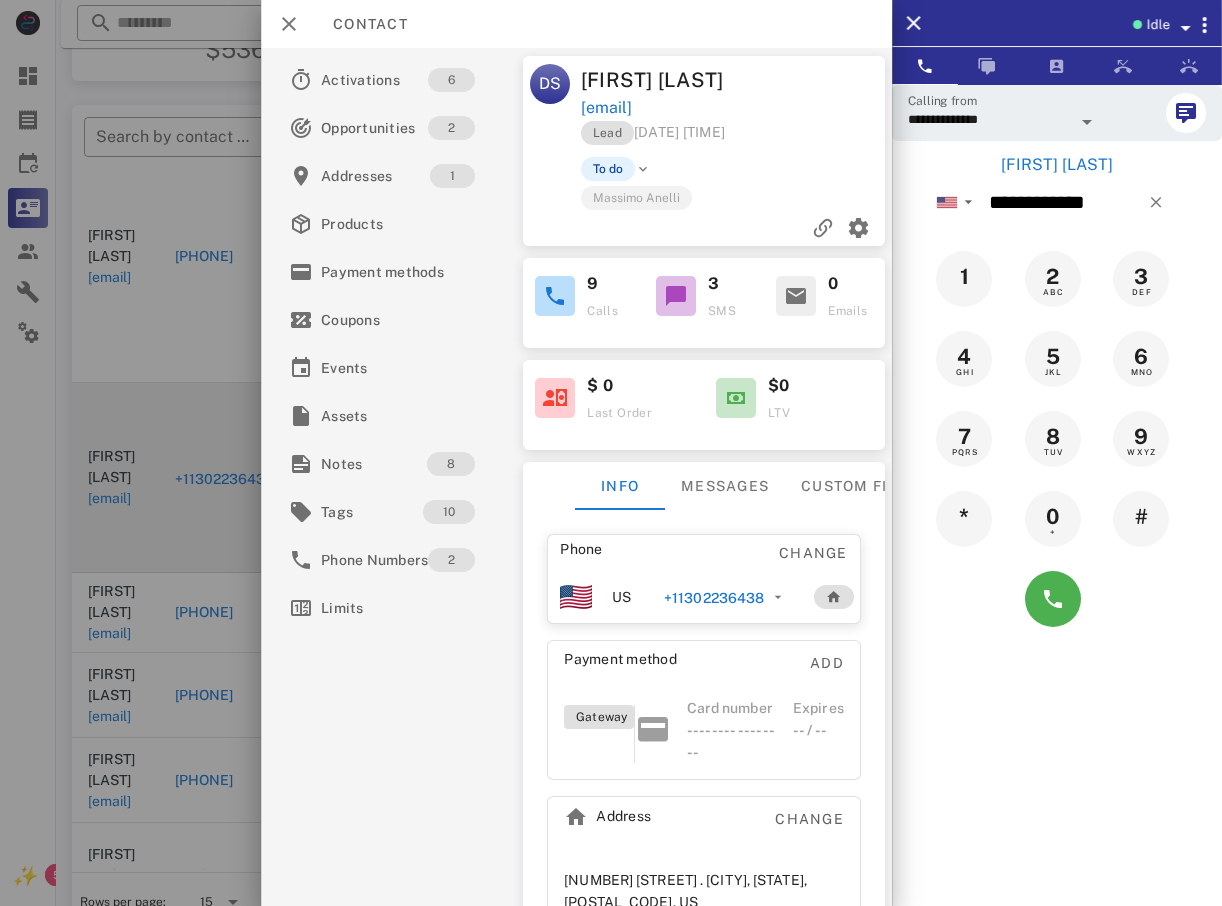 scroll, scrollTop: 380, scrollLeft: 0, axis: vertical 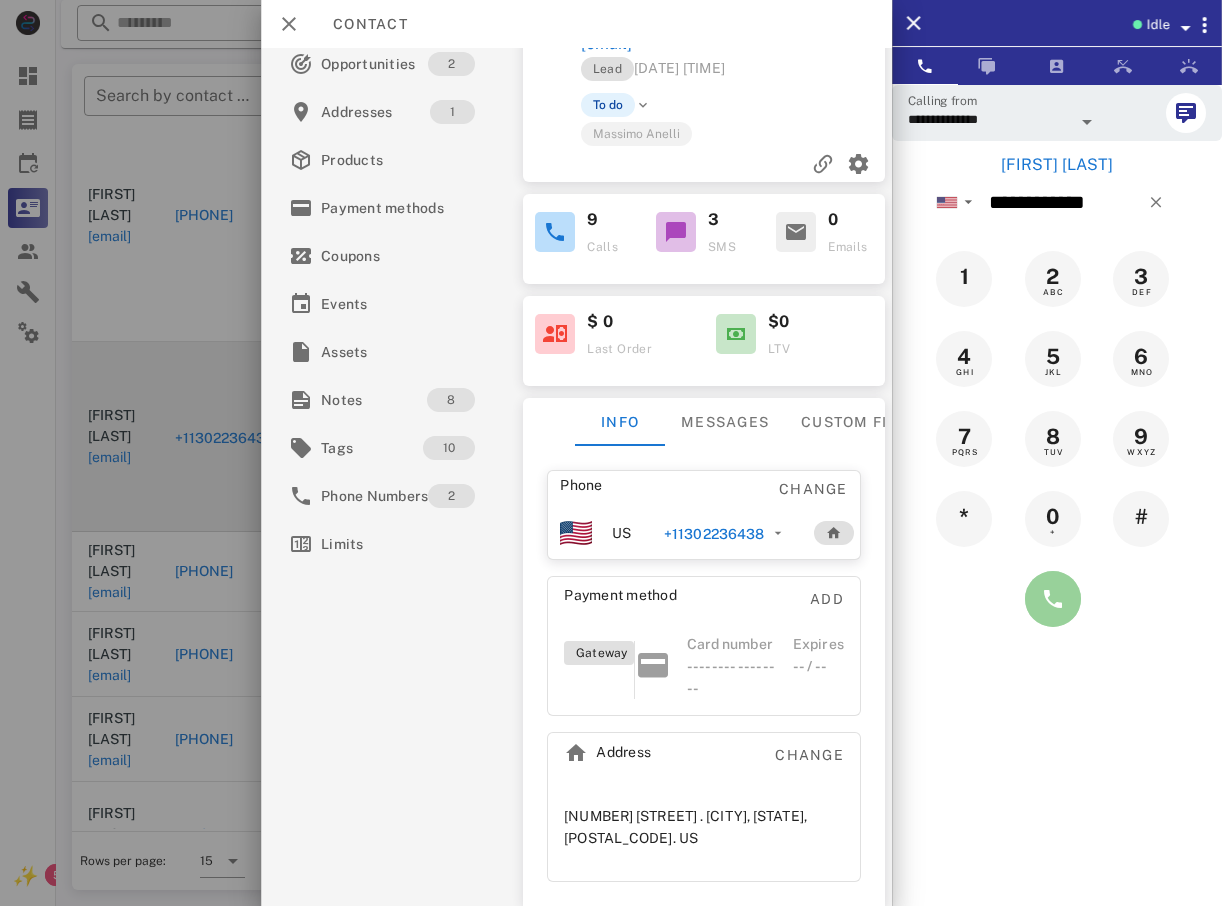 click at bounding box center (1053, 599) 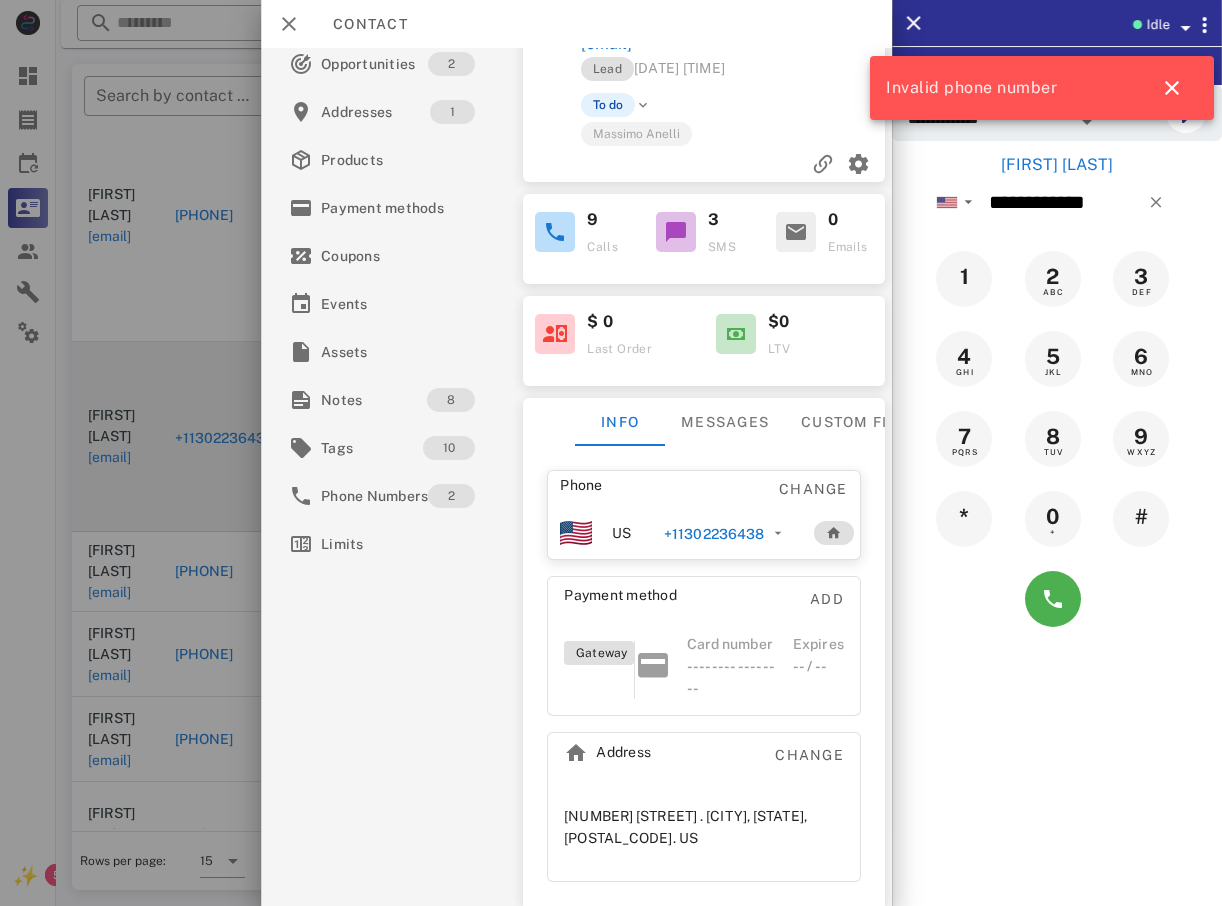 click at bounding box center (611, 453) 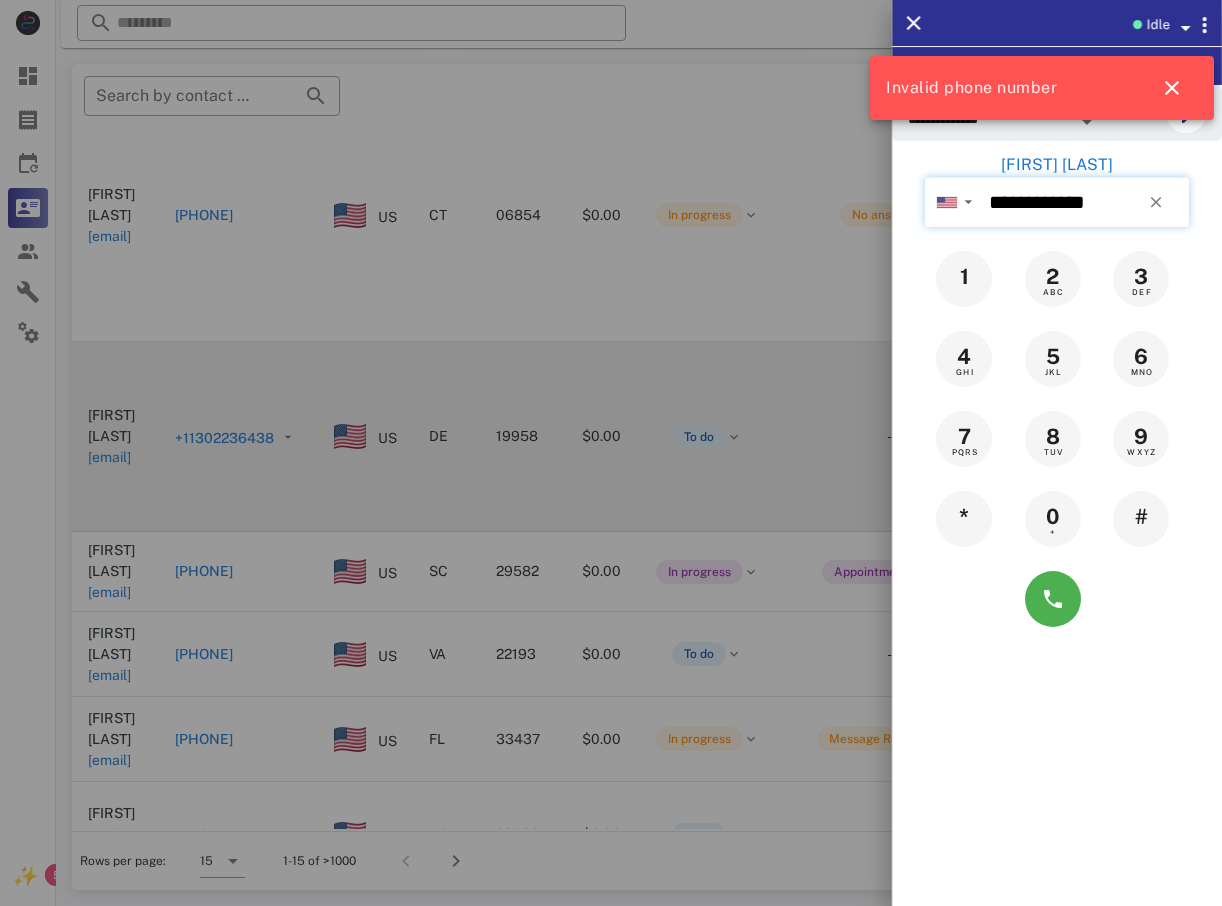 click on "**********" at bounding box center (1085, 202) 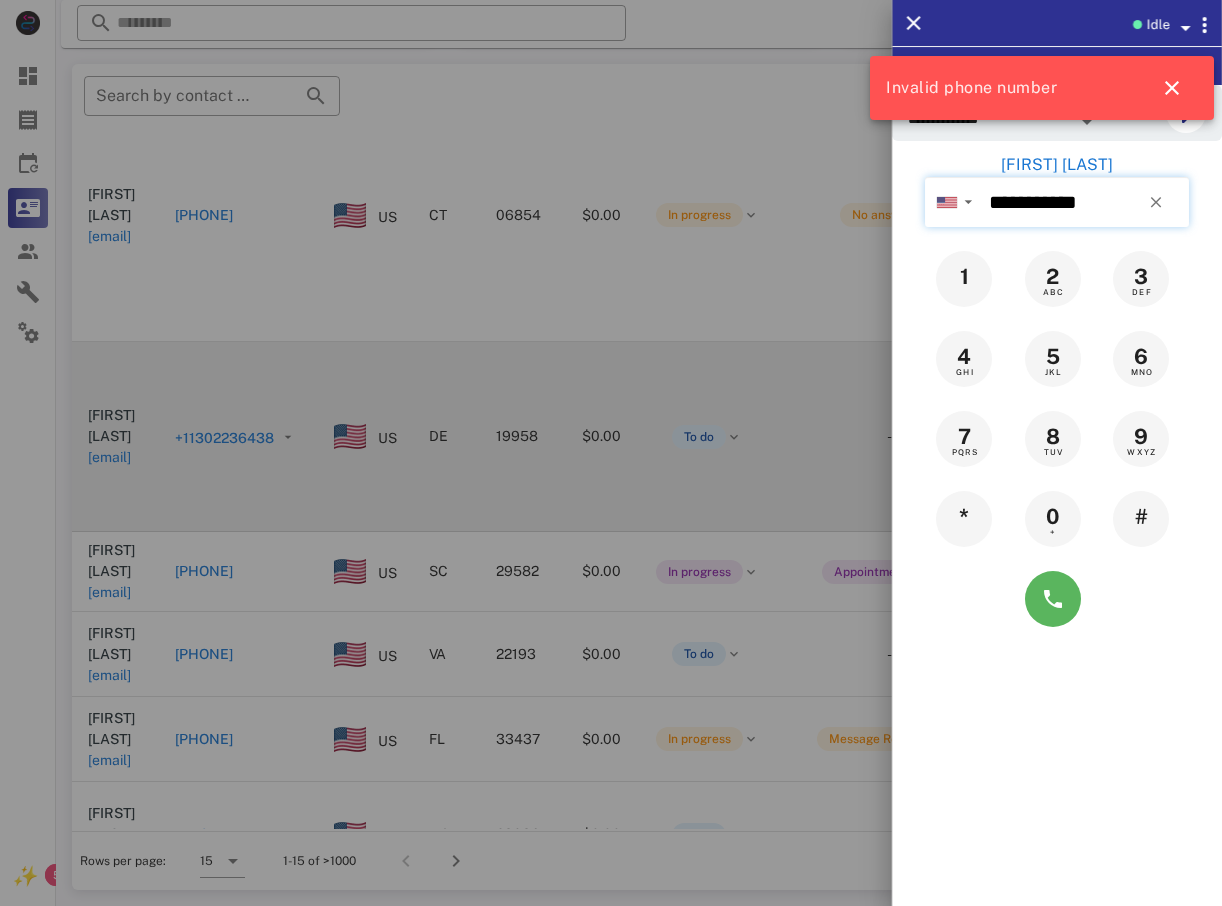 type on "**********" 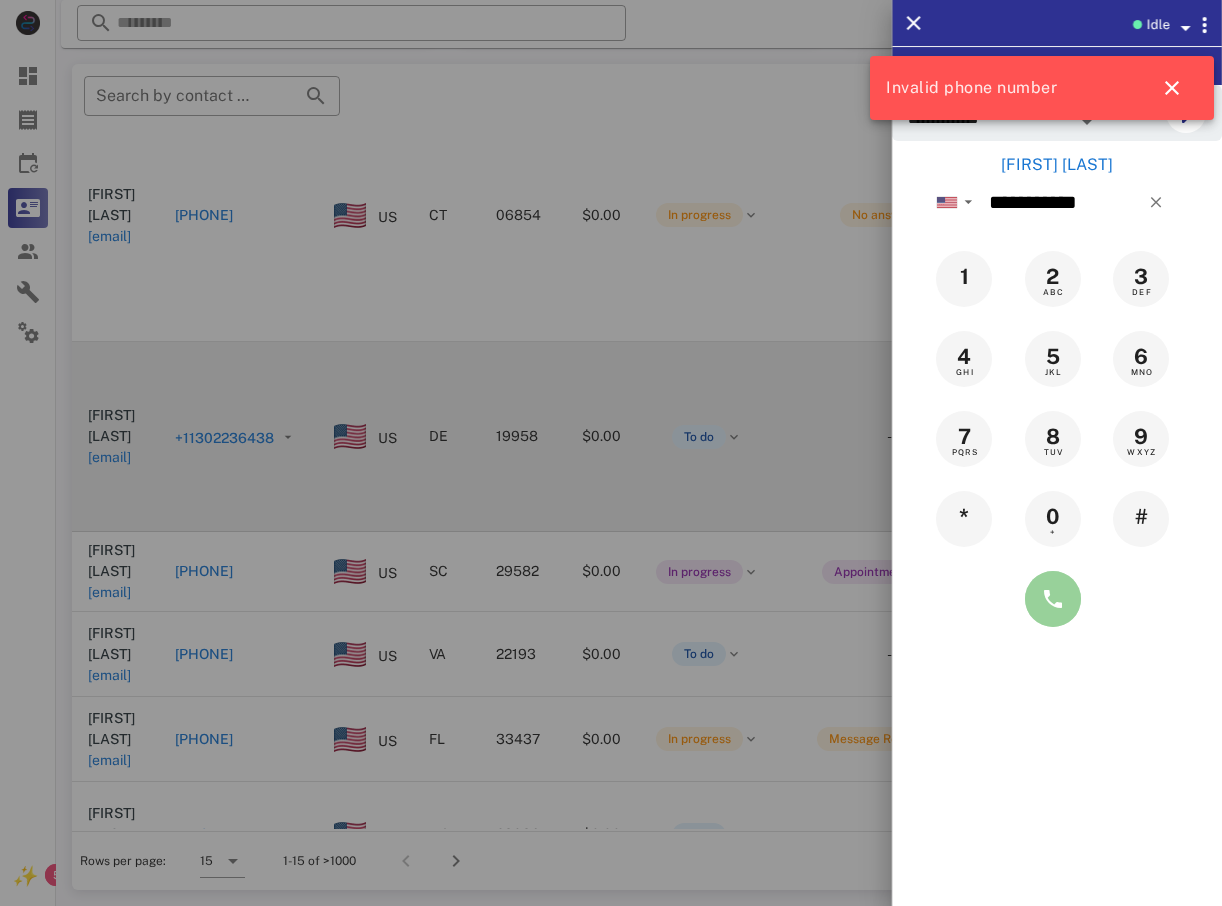 click at bounding box center (1053, 599) 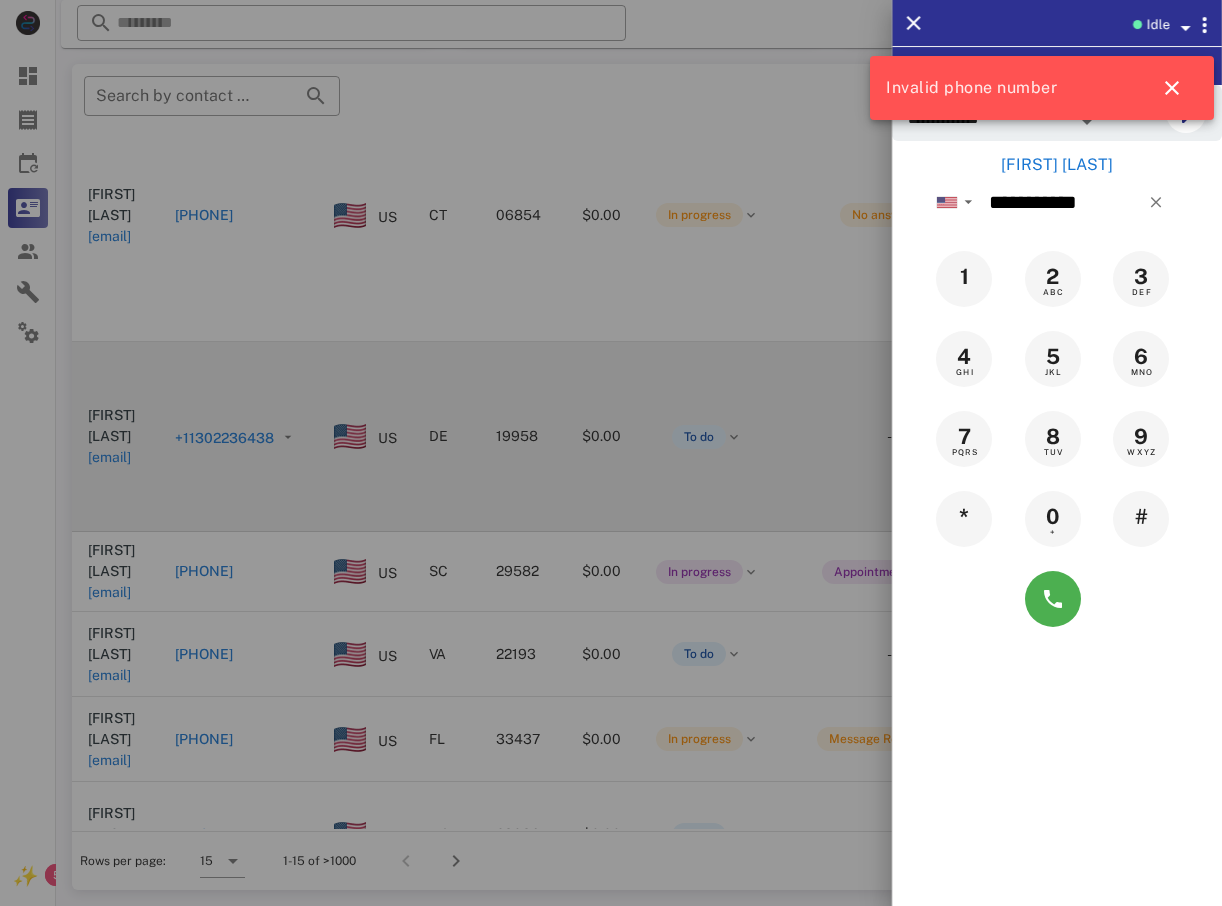click at bounding box center [611, 453] 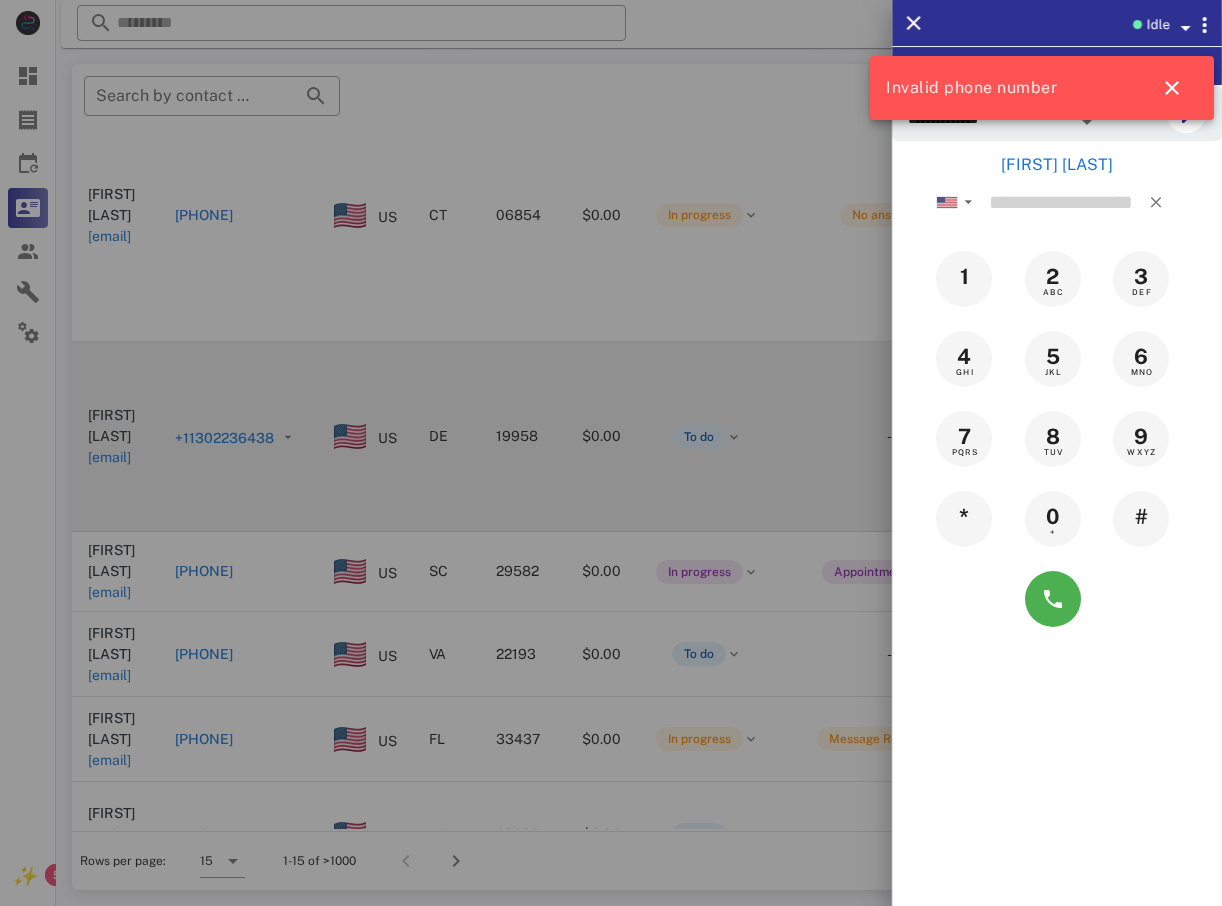click on "$0.00" at bounding box center [601, 215] 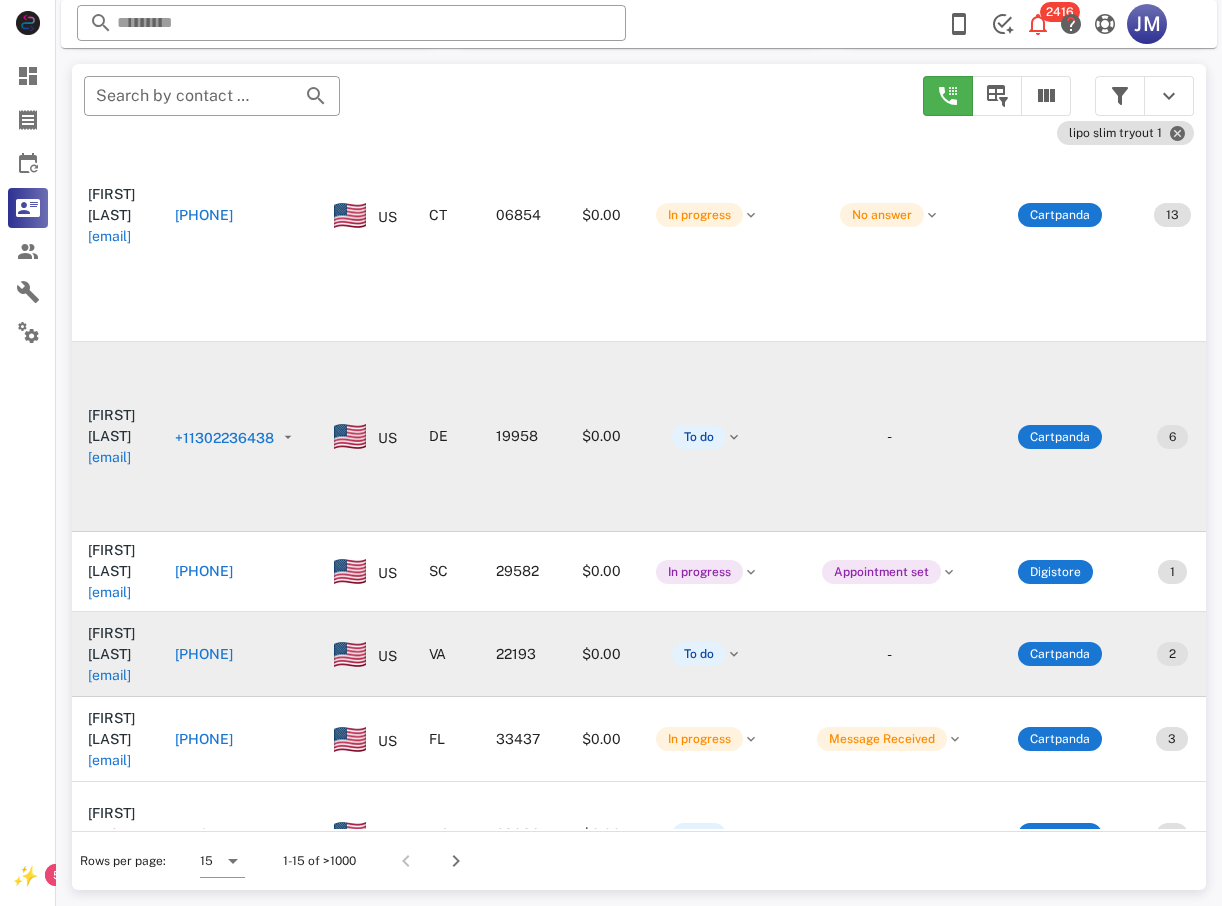 scroll, scrollTop: 500, scrollLeft: 0, axis: vertical 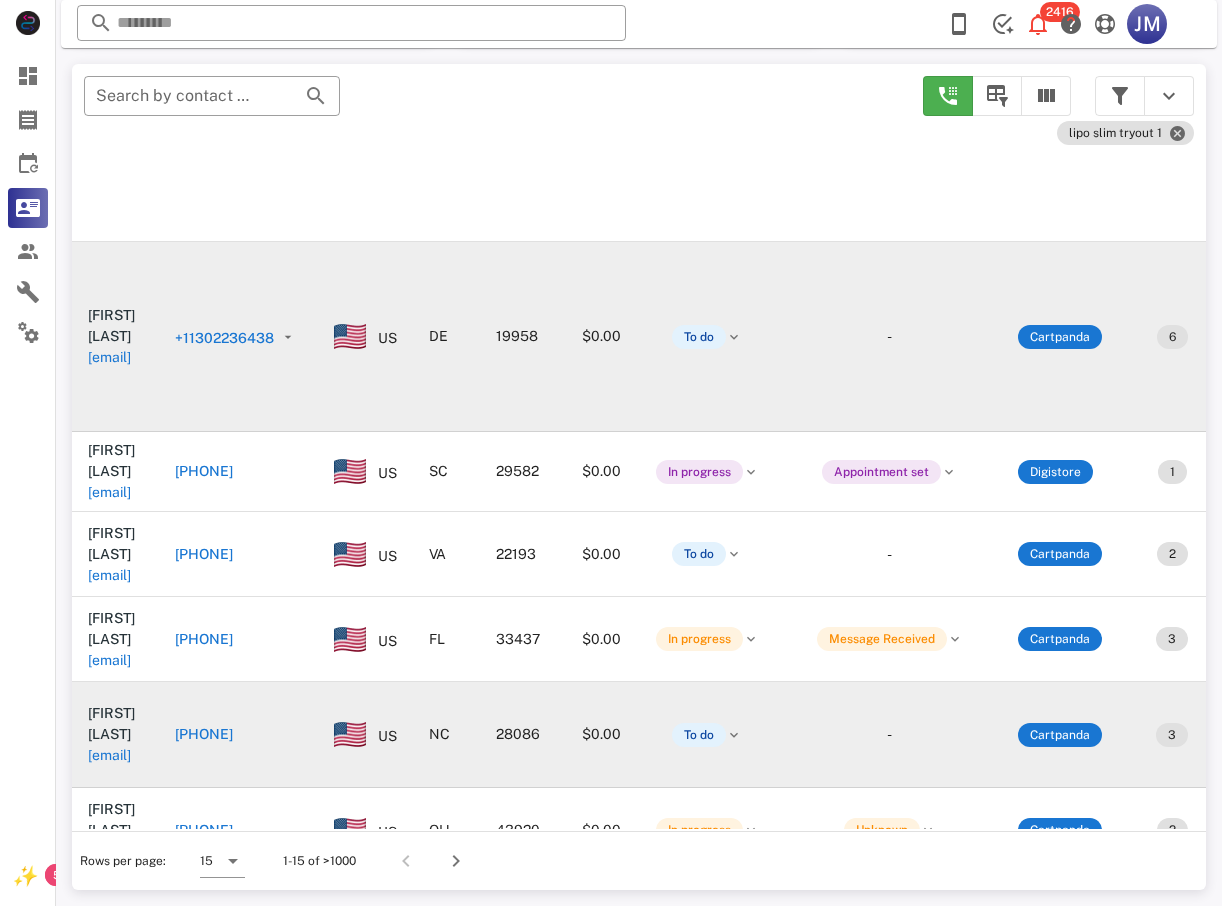 click on "+17044667930" at bounding box center [204, 734] 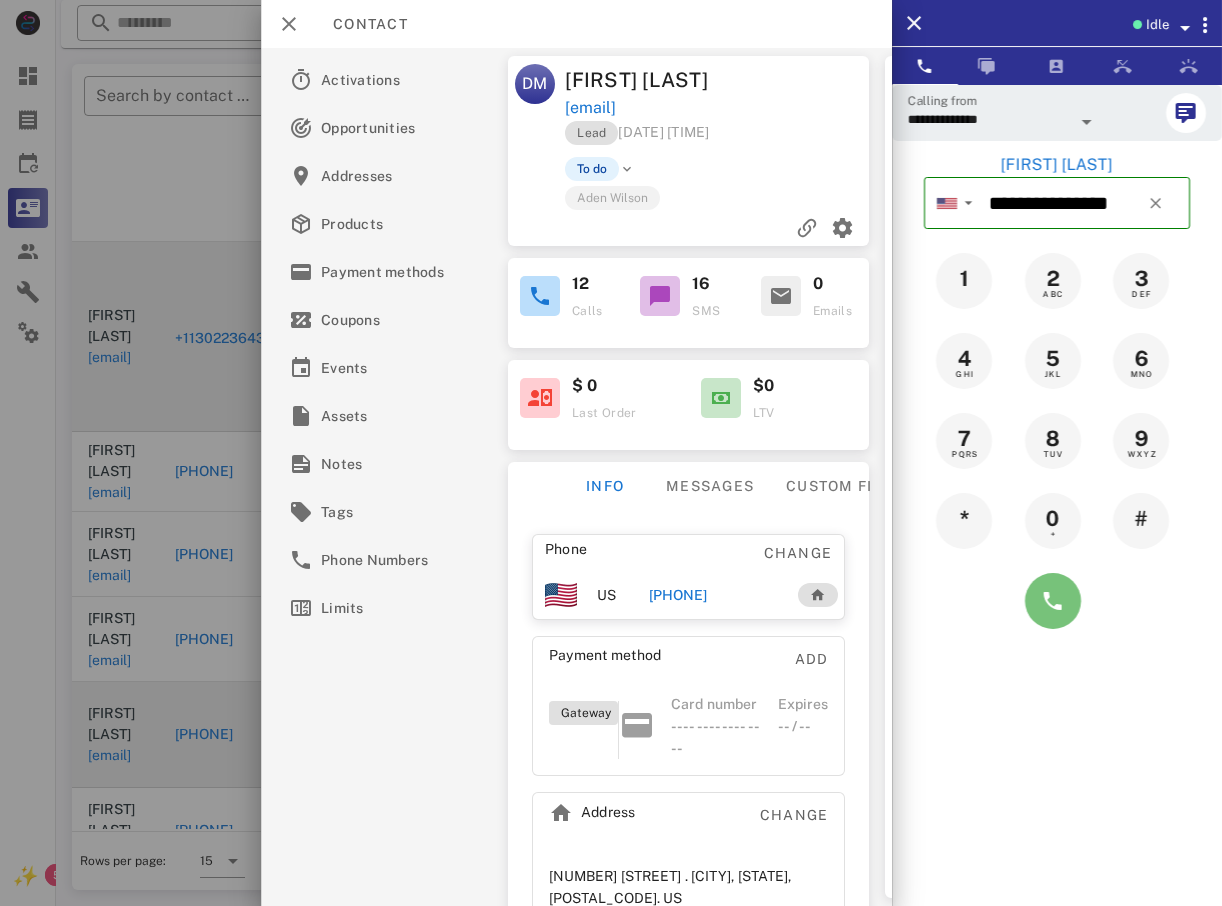 click at bounding box center [1053, 601] 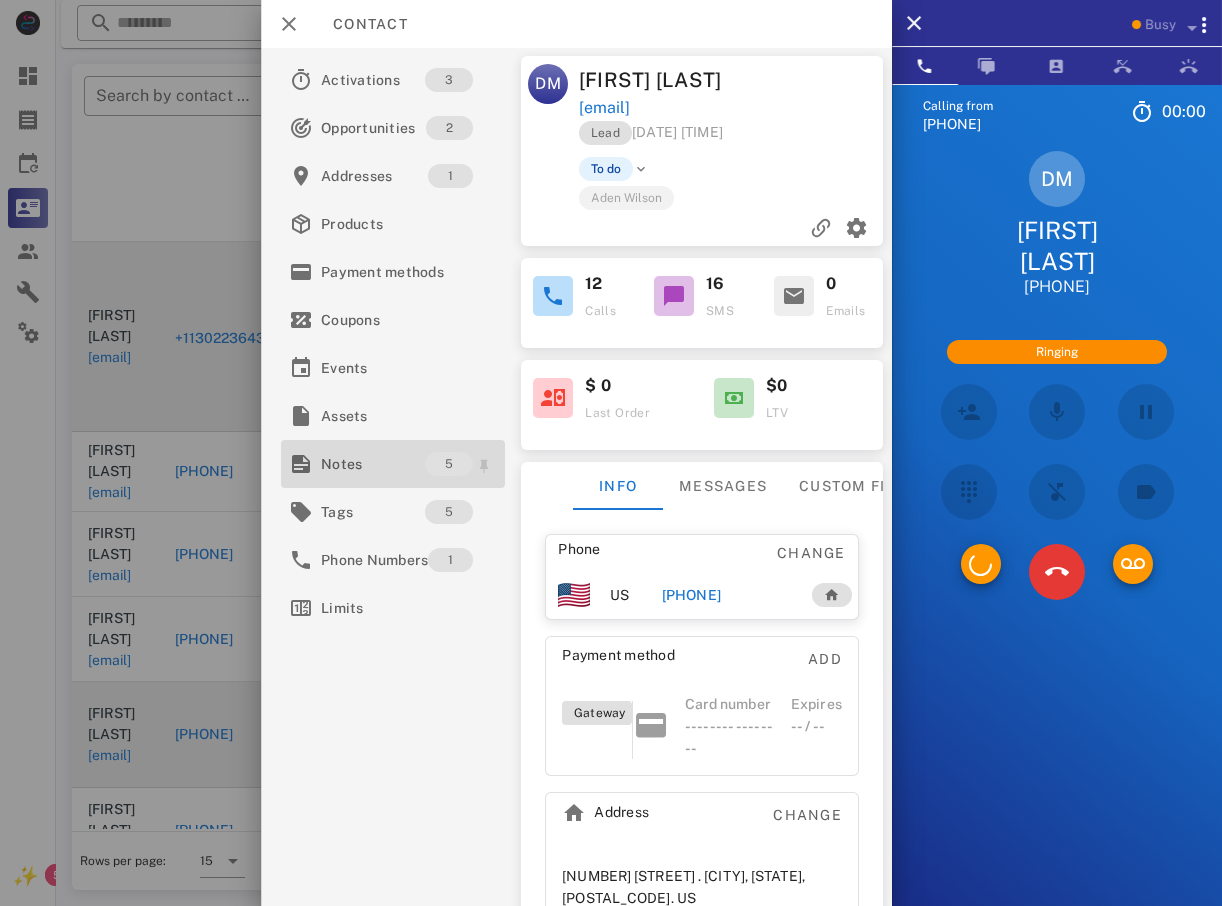 click on "Notes" at bounding box center [373, 464] 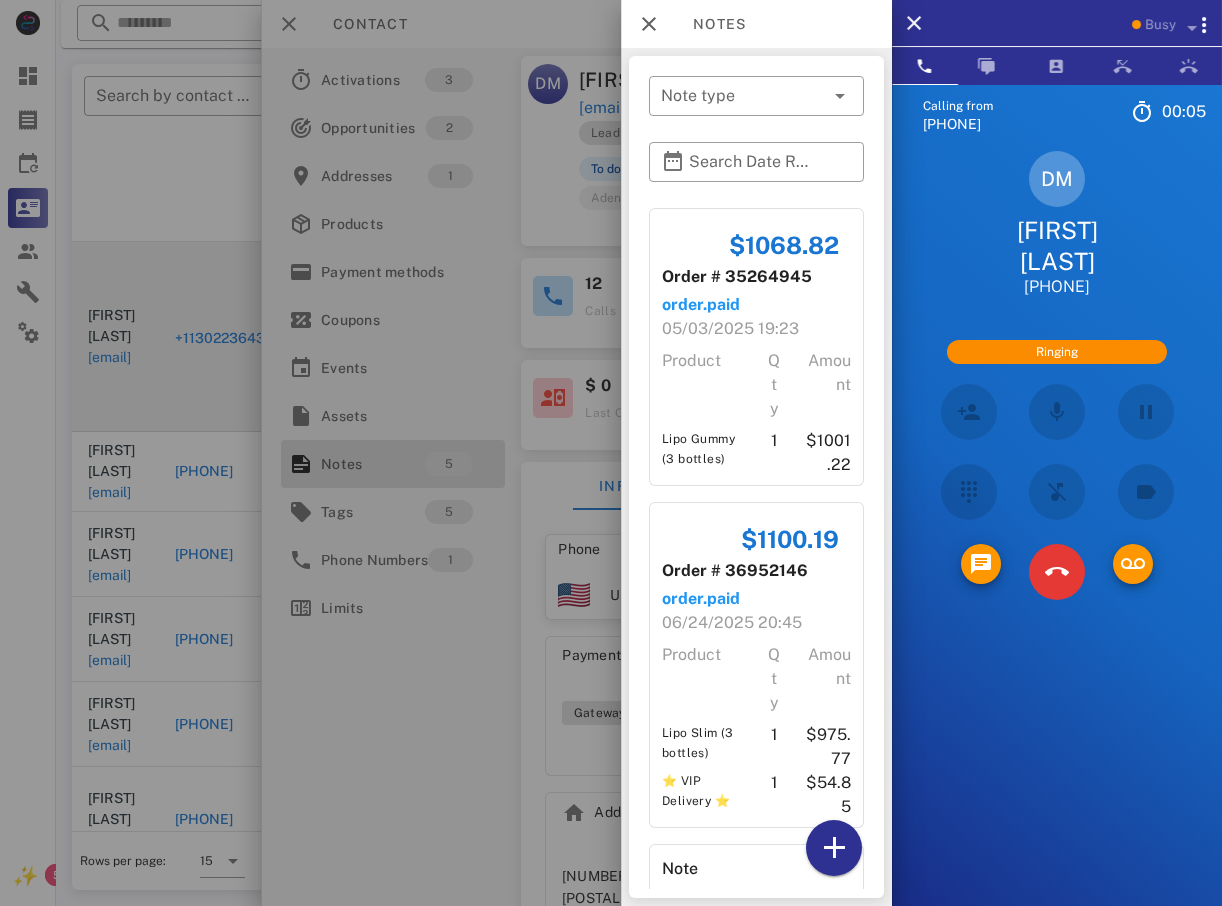 drag, startPoint x: 358, startPoint y: 730, endPoint x: 383, endPoint y: 709, distance: 32.649654 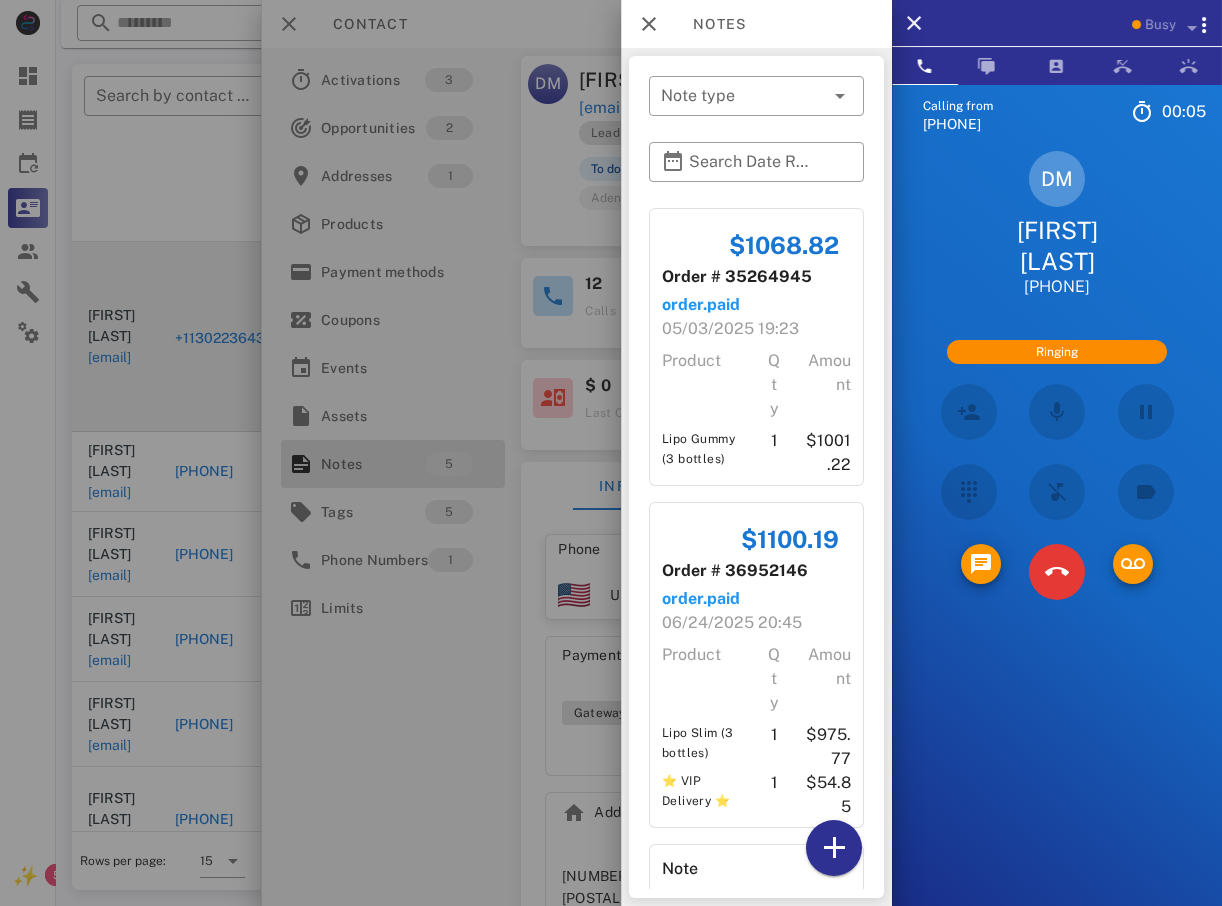 click at bounding box center (611, 453) 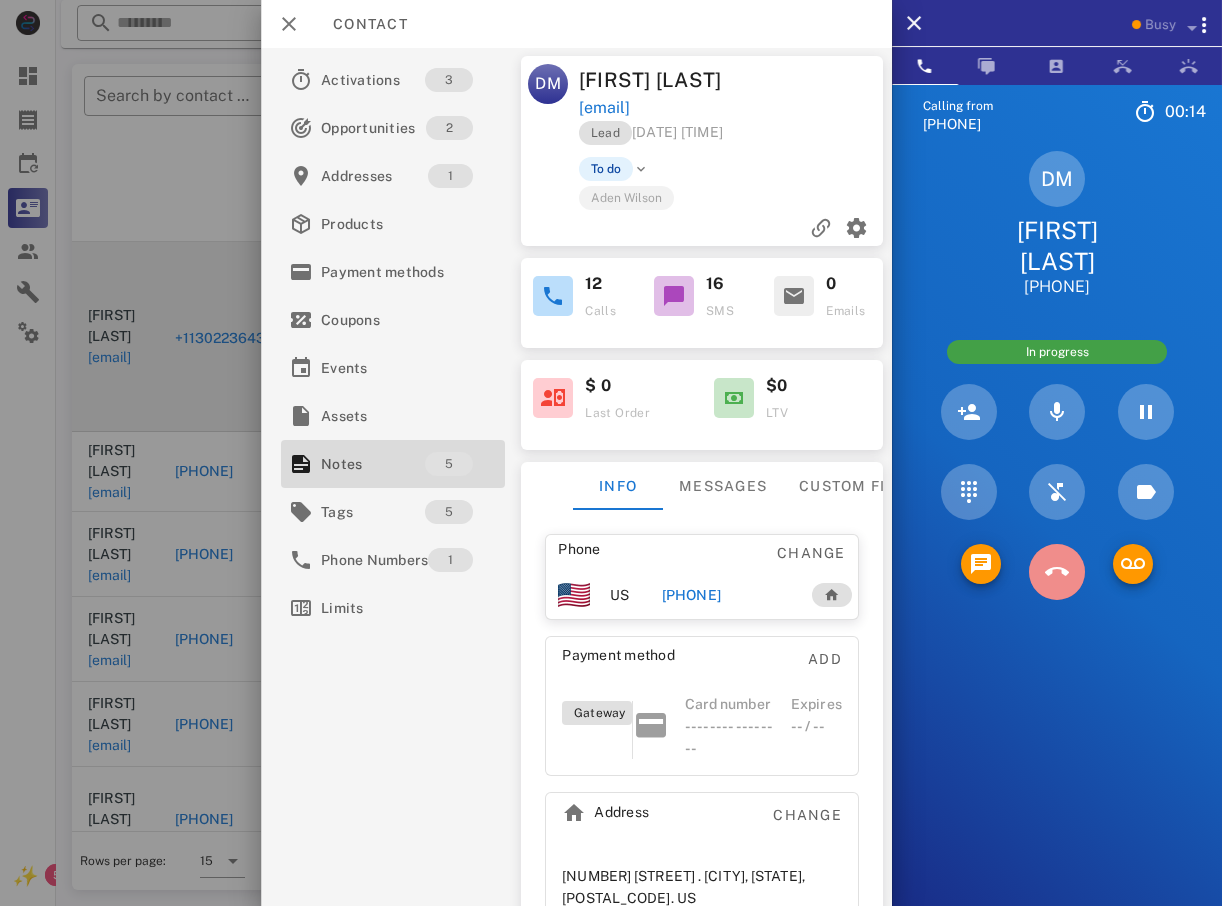 click at bounding box center (1057, 572) 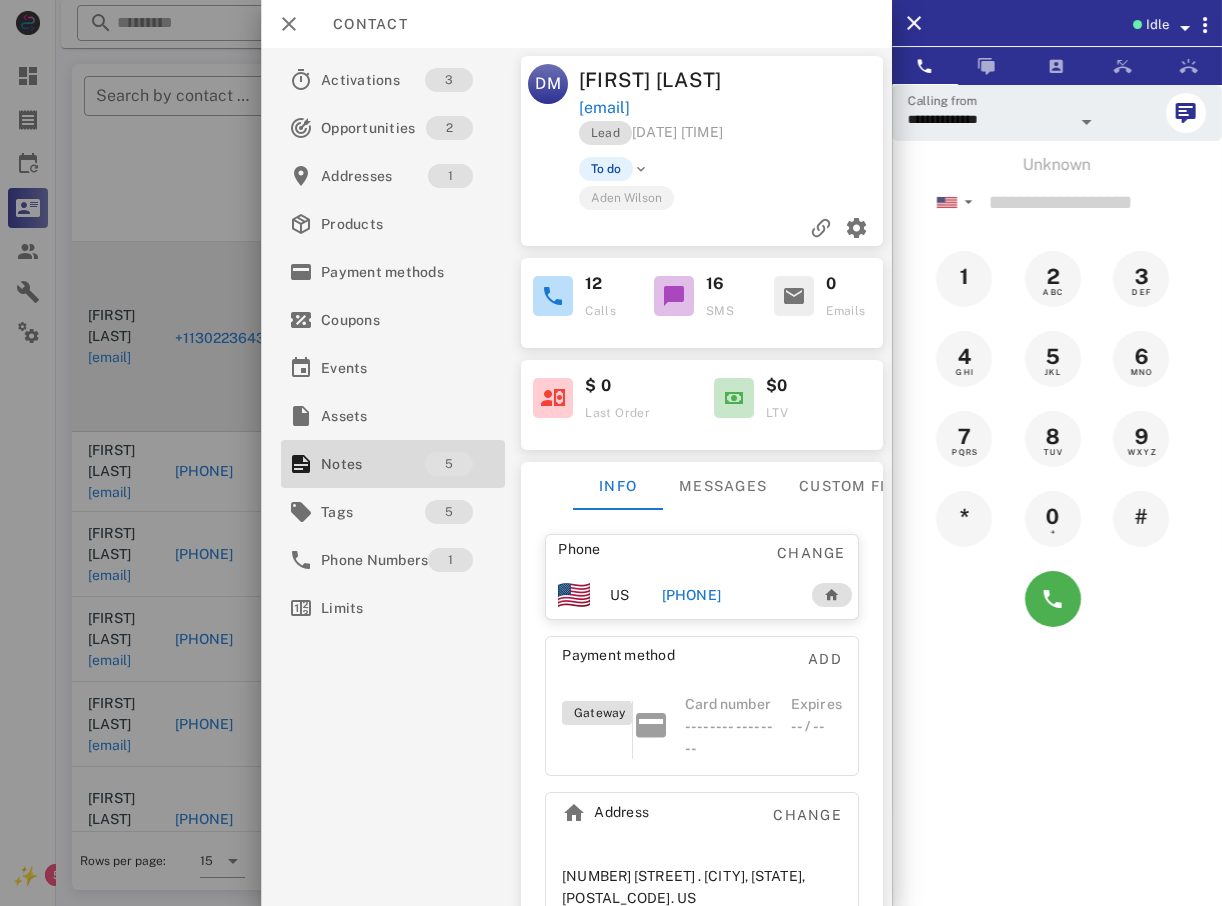 drag, startPoint x: 74, startPoint y: 401, endPoint x: 88, endPoint y: 426, distance: 28.653097 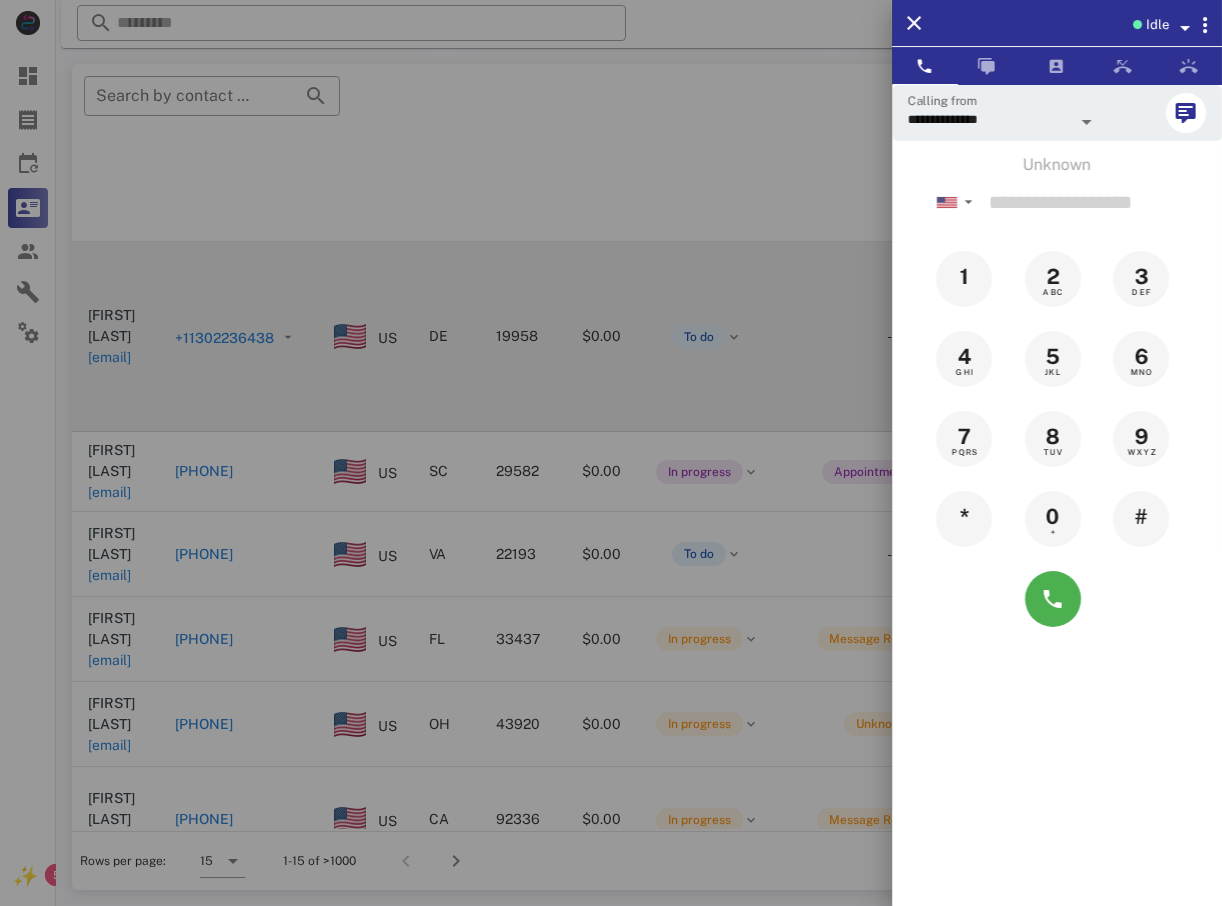 click at bounding box center [611, 453] 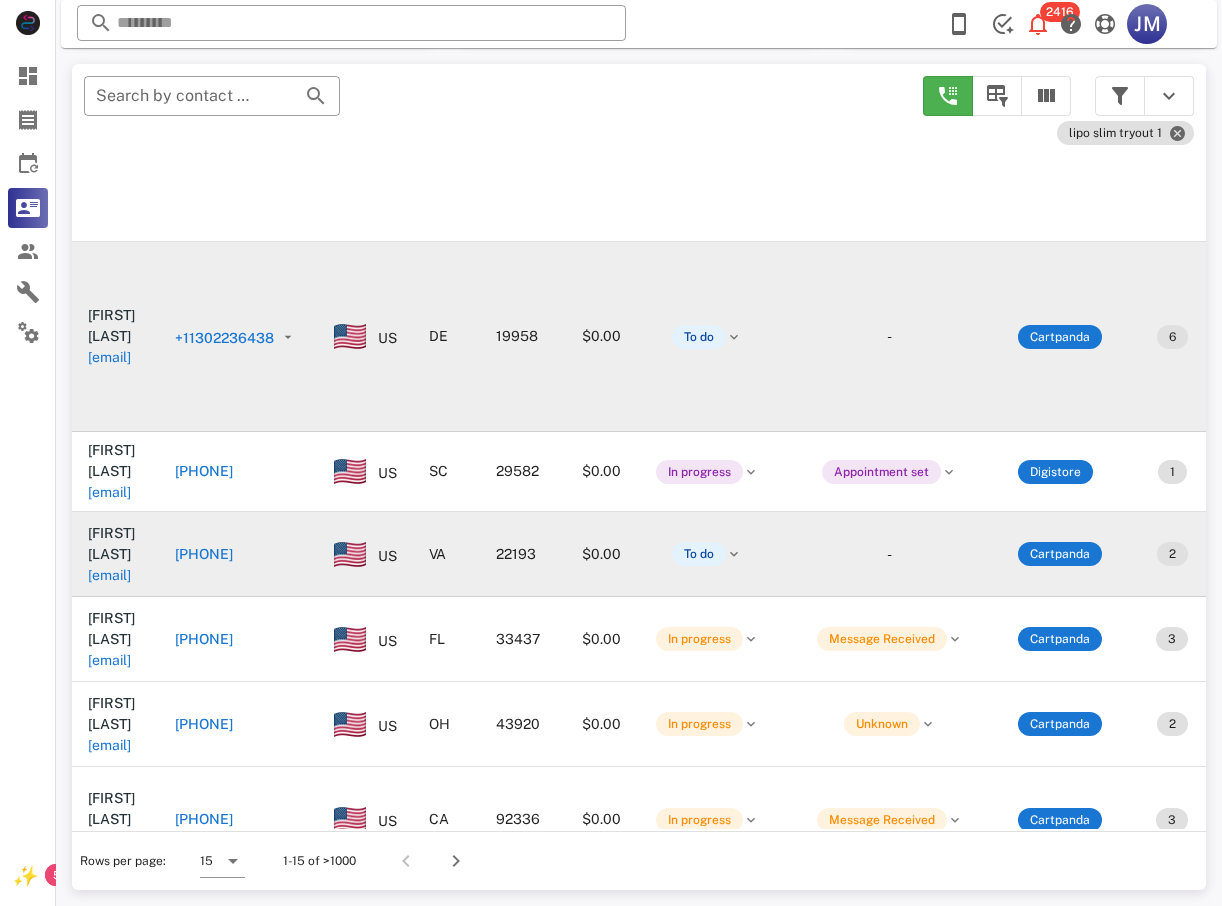 click on "+17035909389" at bounding box center (204, 554) 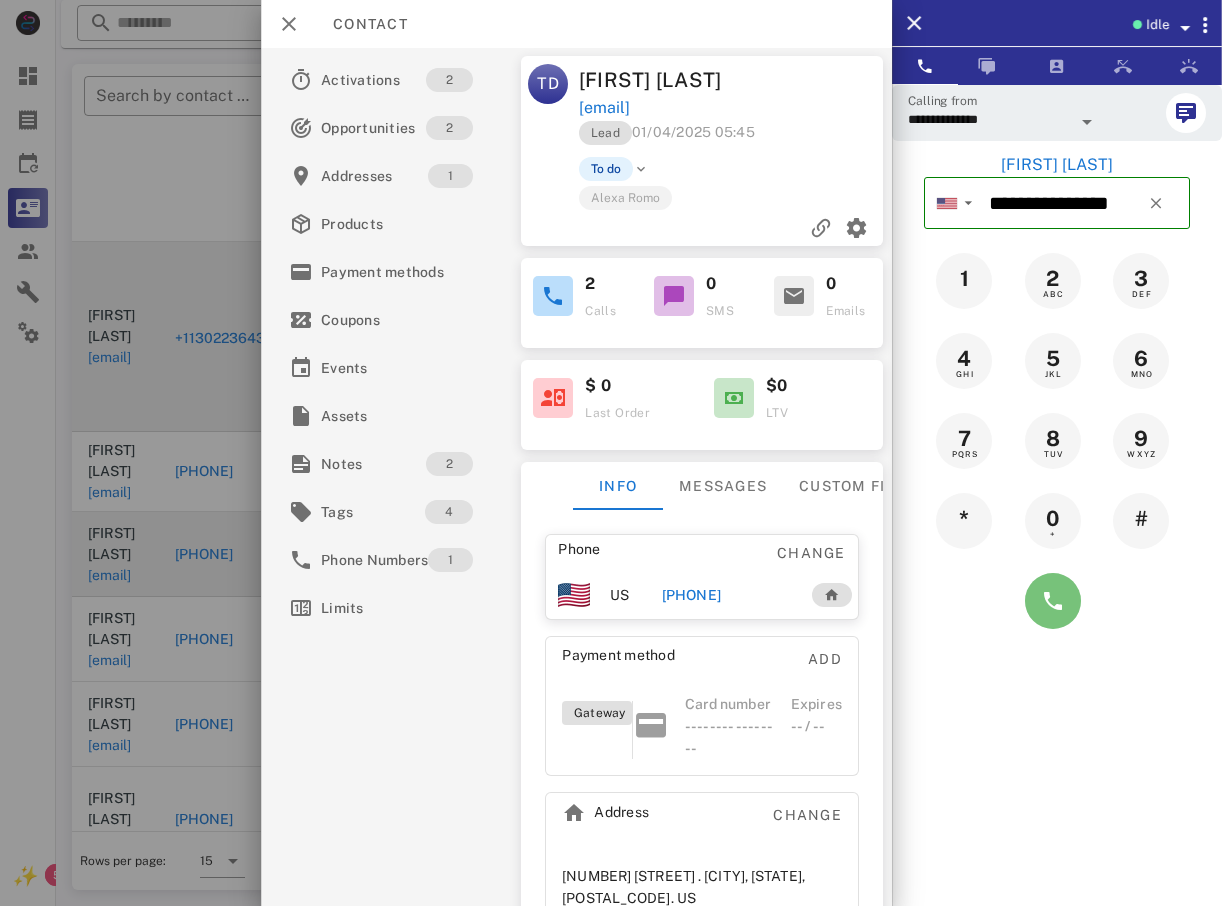 drag, startPoint x: 1047, startPoint y: 600, endPoint x: 1029, endPoint y: 601, distance: 18.027756 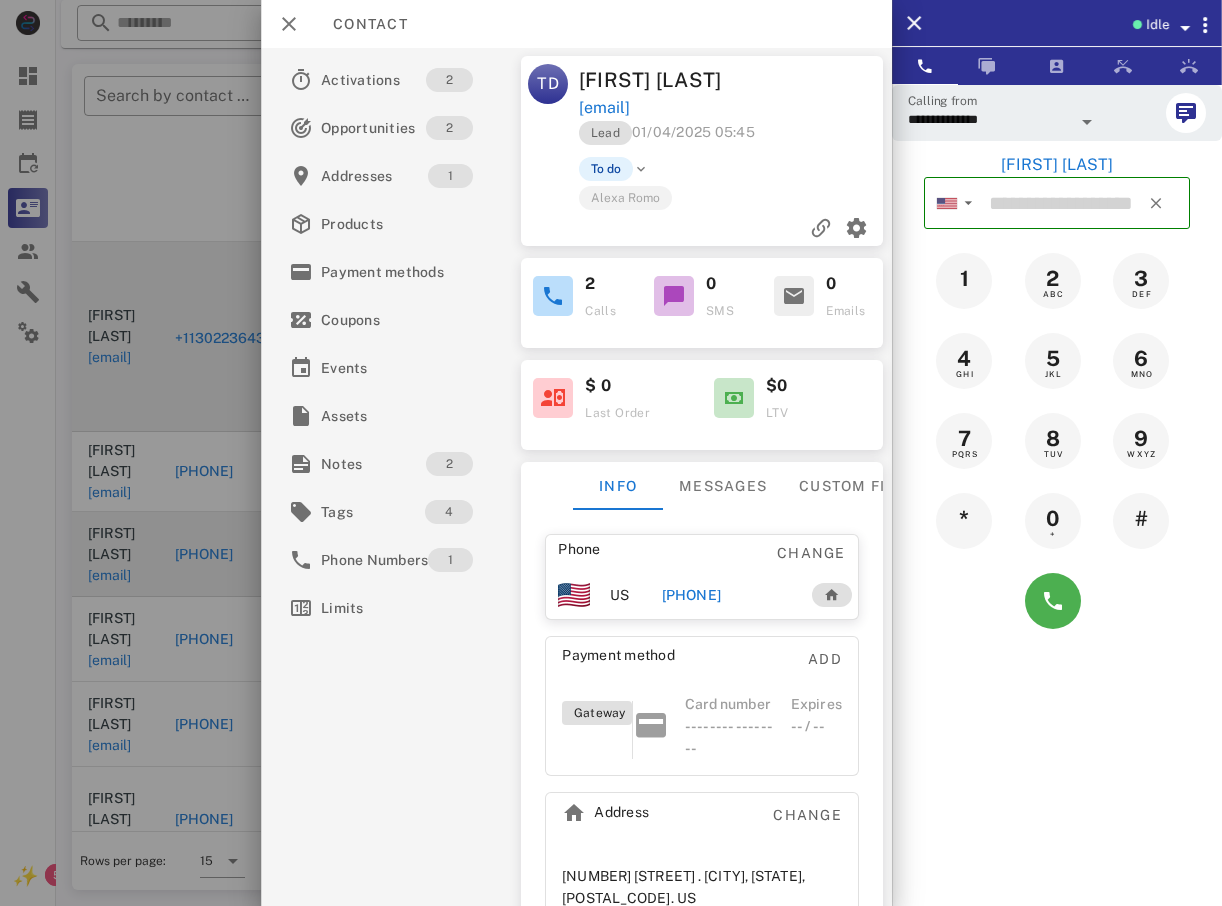 click at bounding box center (611, 453) 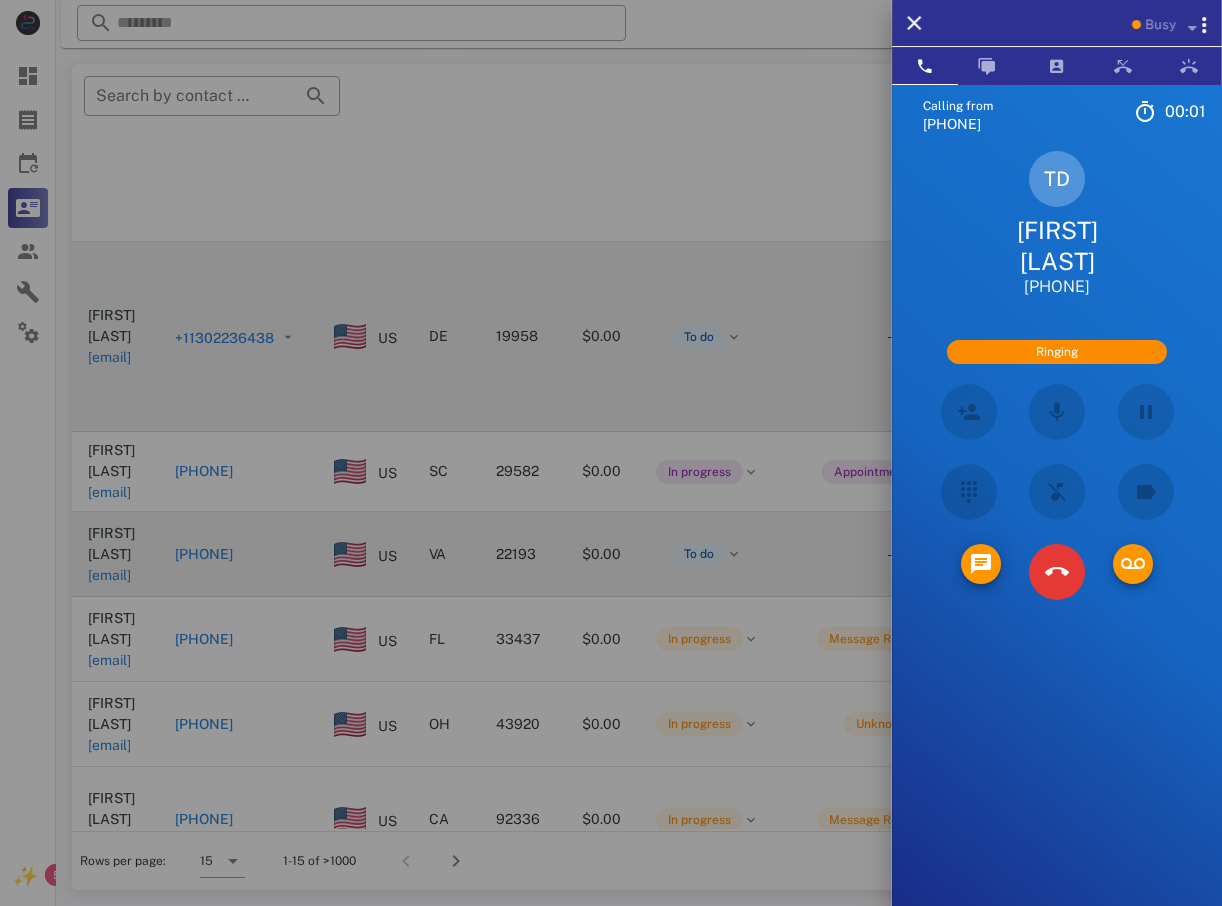 click at bounding box center (611, 453) 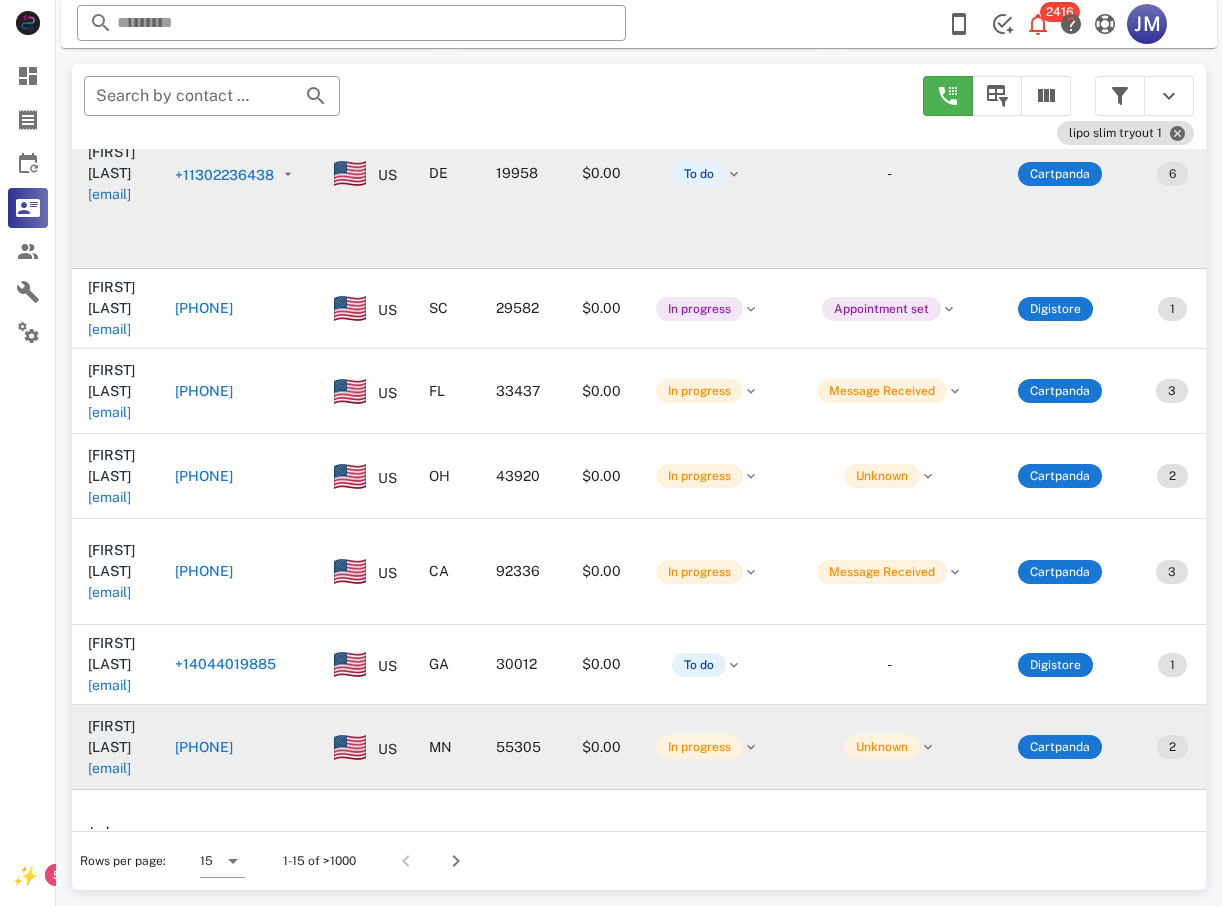 scroll, scrollTop: 702, scrollLeft: 0, axis: vertical 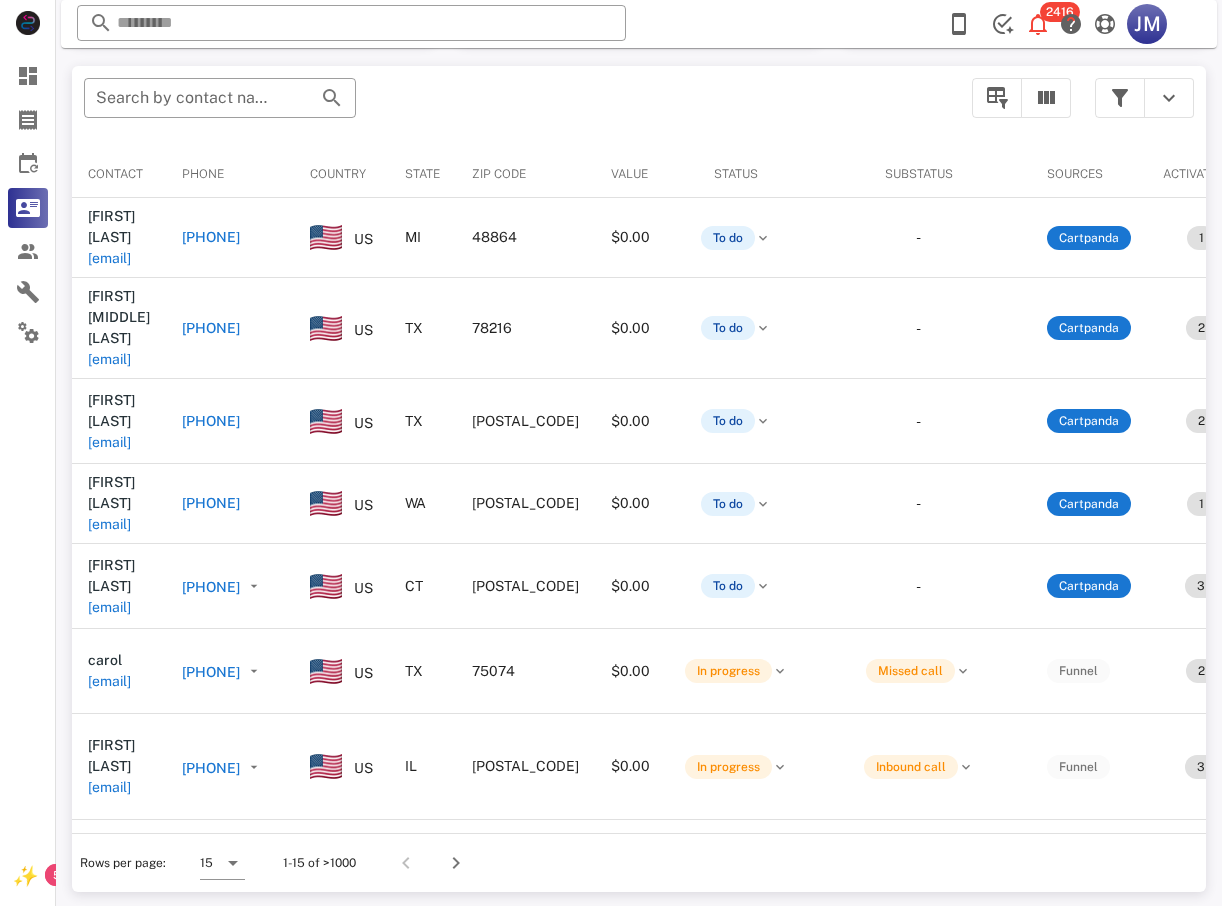 click at bounding box center [1144, 98] 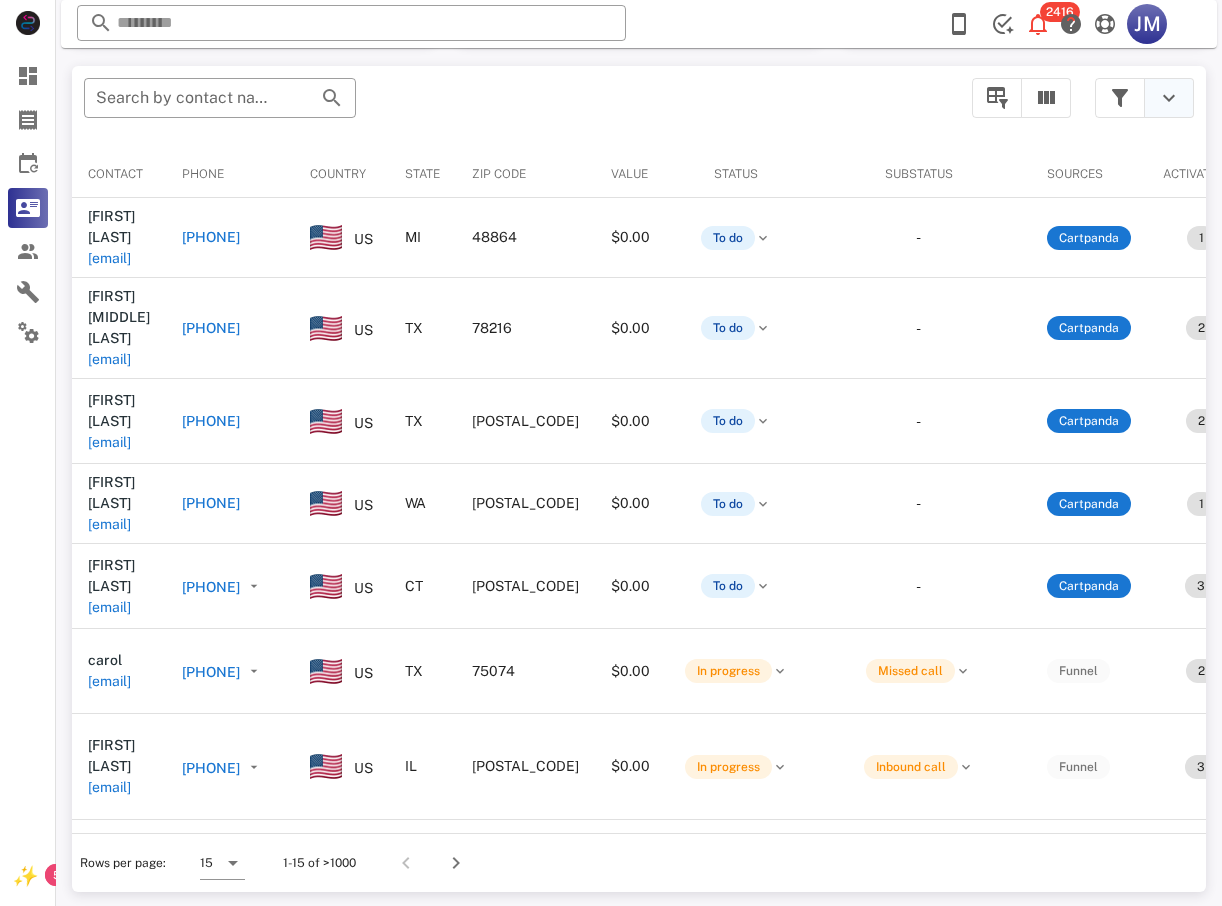 click at bounding box center (1169, 98) 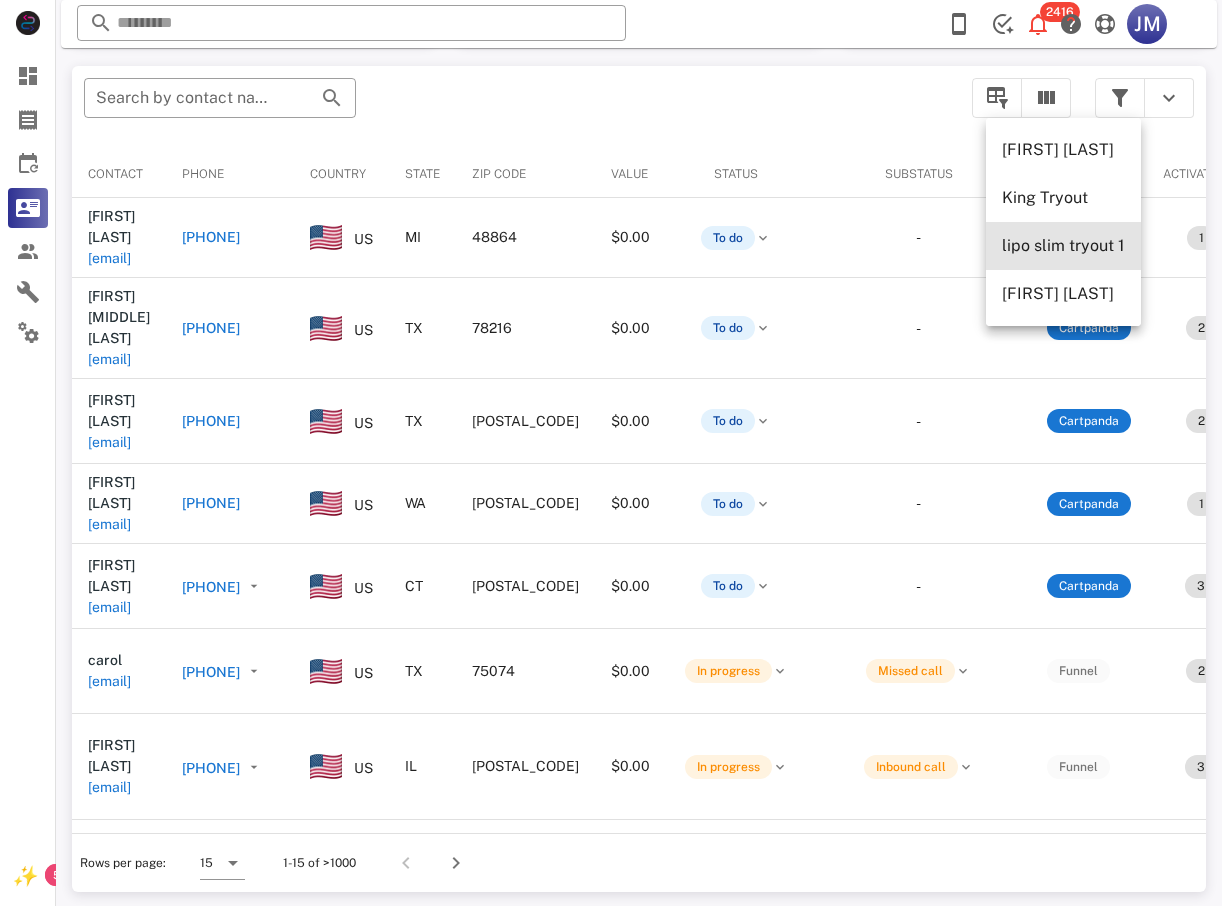click on "lipo slim tryout 1" at bounding box center [1063, 245] 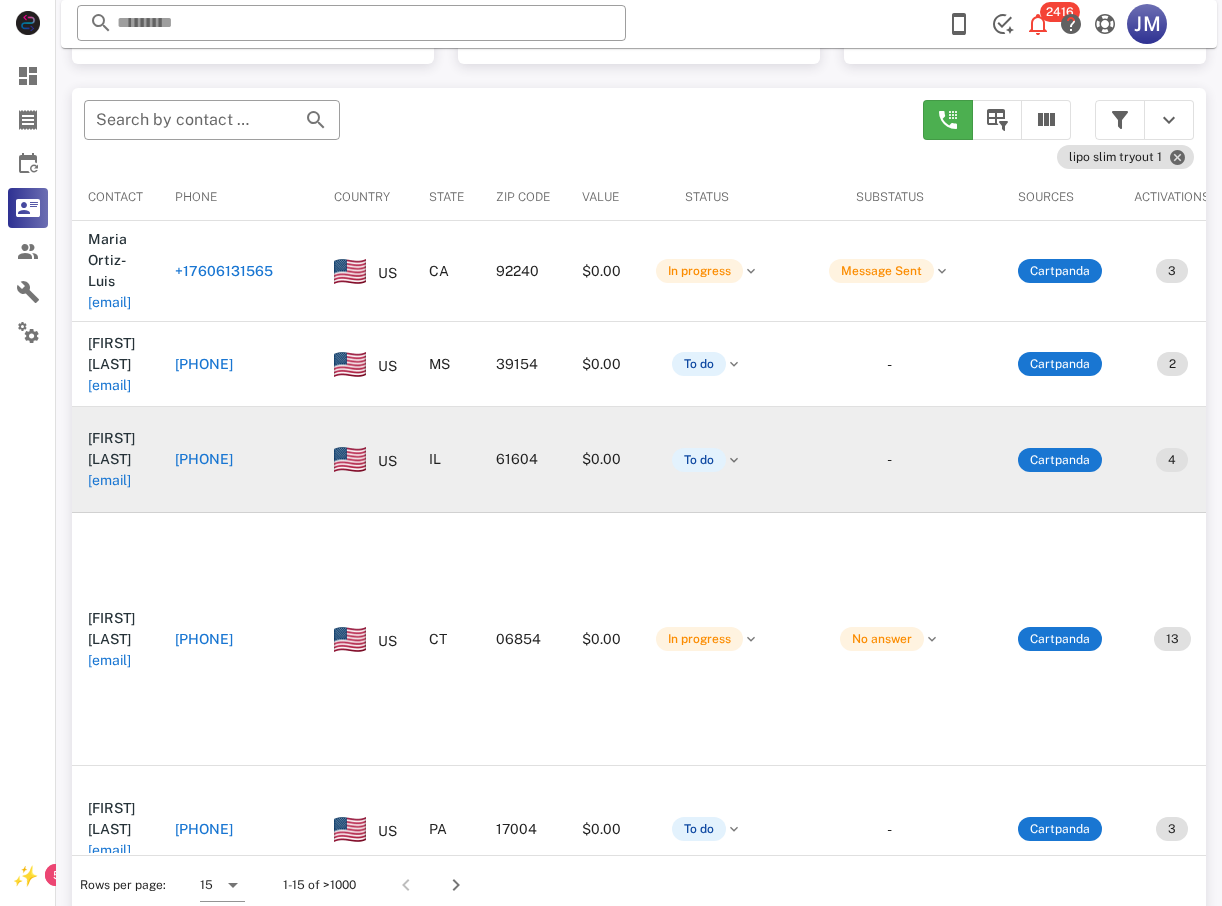 scroll, scrollTop: 378, scrollLeft: 0, axis: vertical 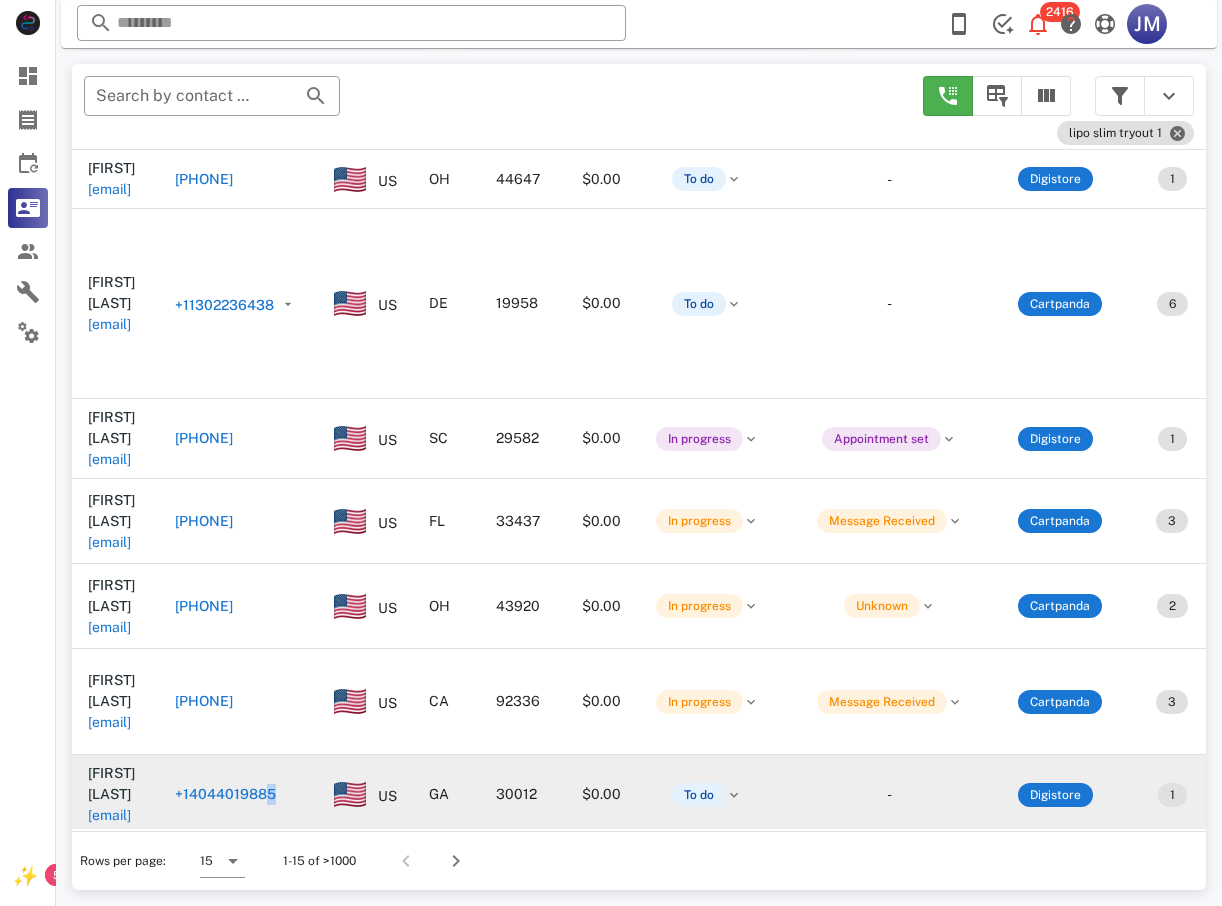 click on "+14044019885" at bounding box center [225, 794] 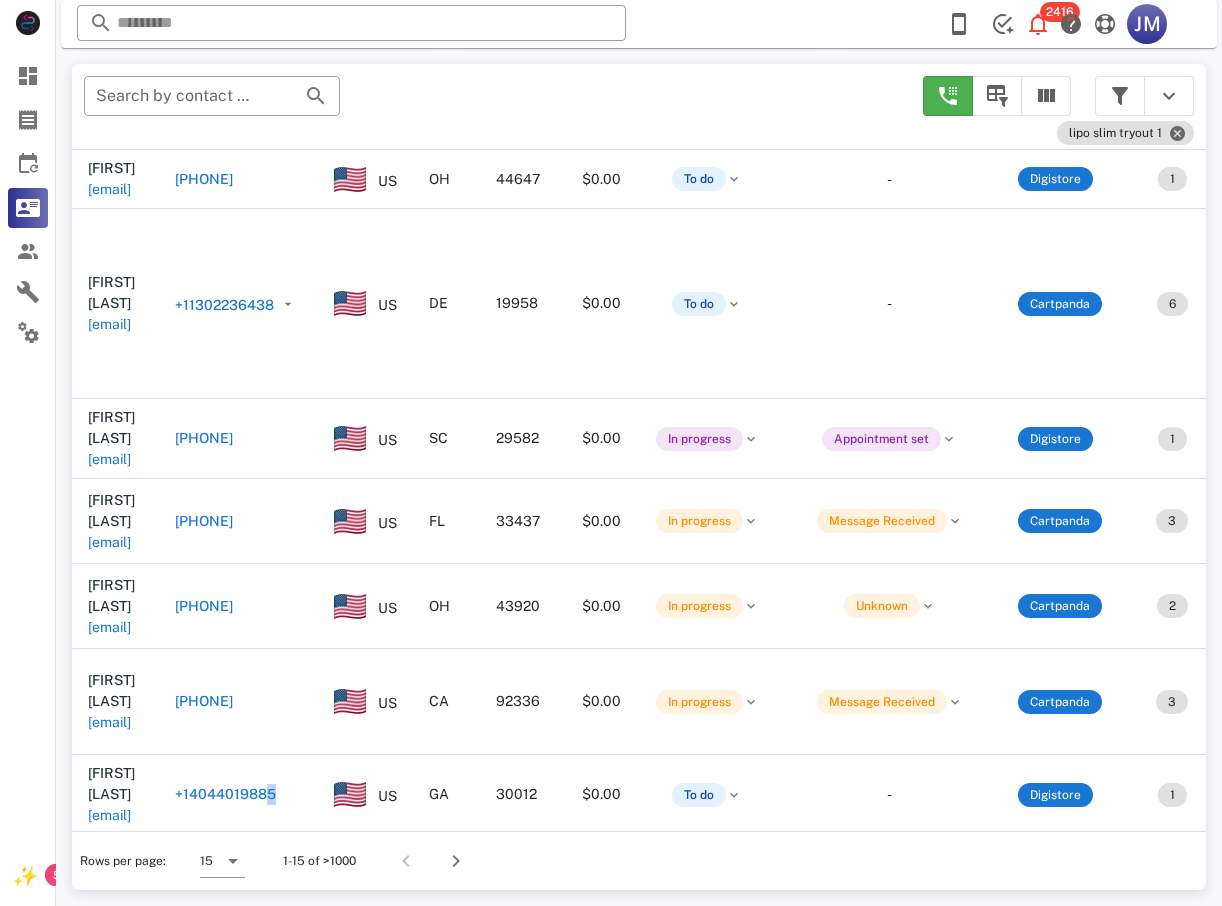type on "**********" 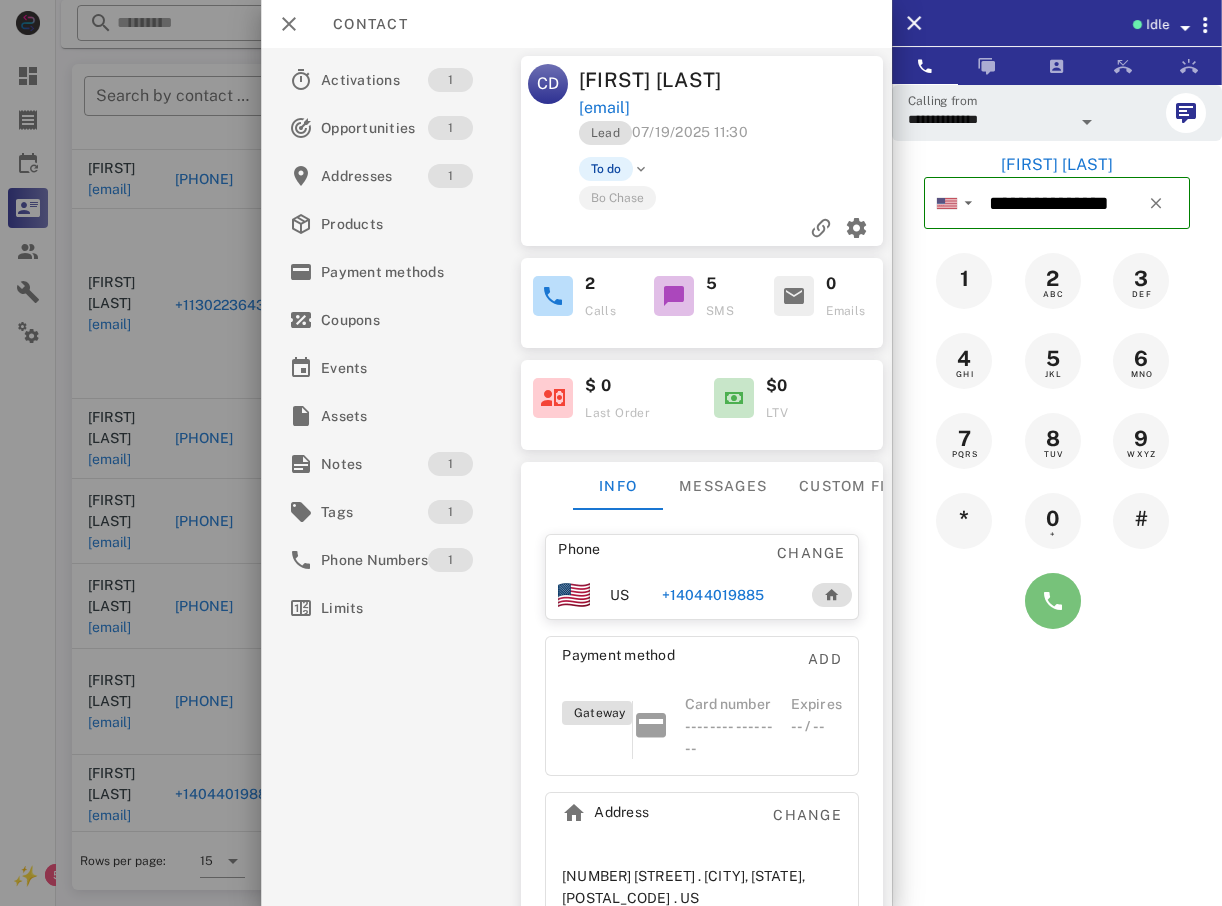 click at bounding box center [1053, 601] 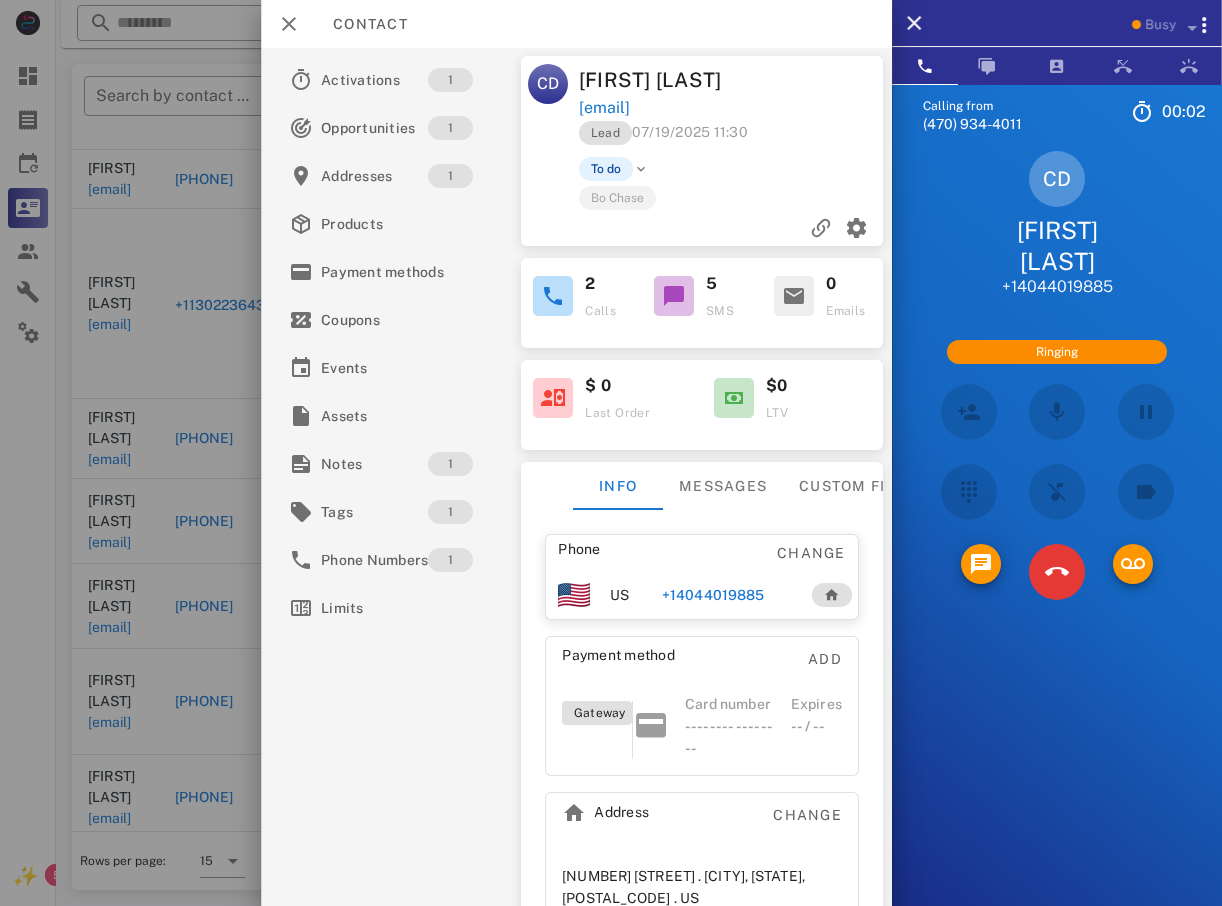 scroll, scrollTop: 820, scrollLeft: 0, axis: vertical 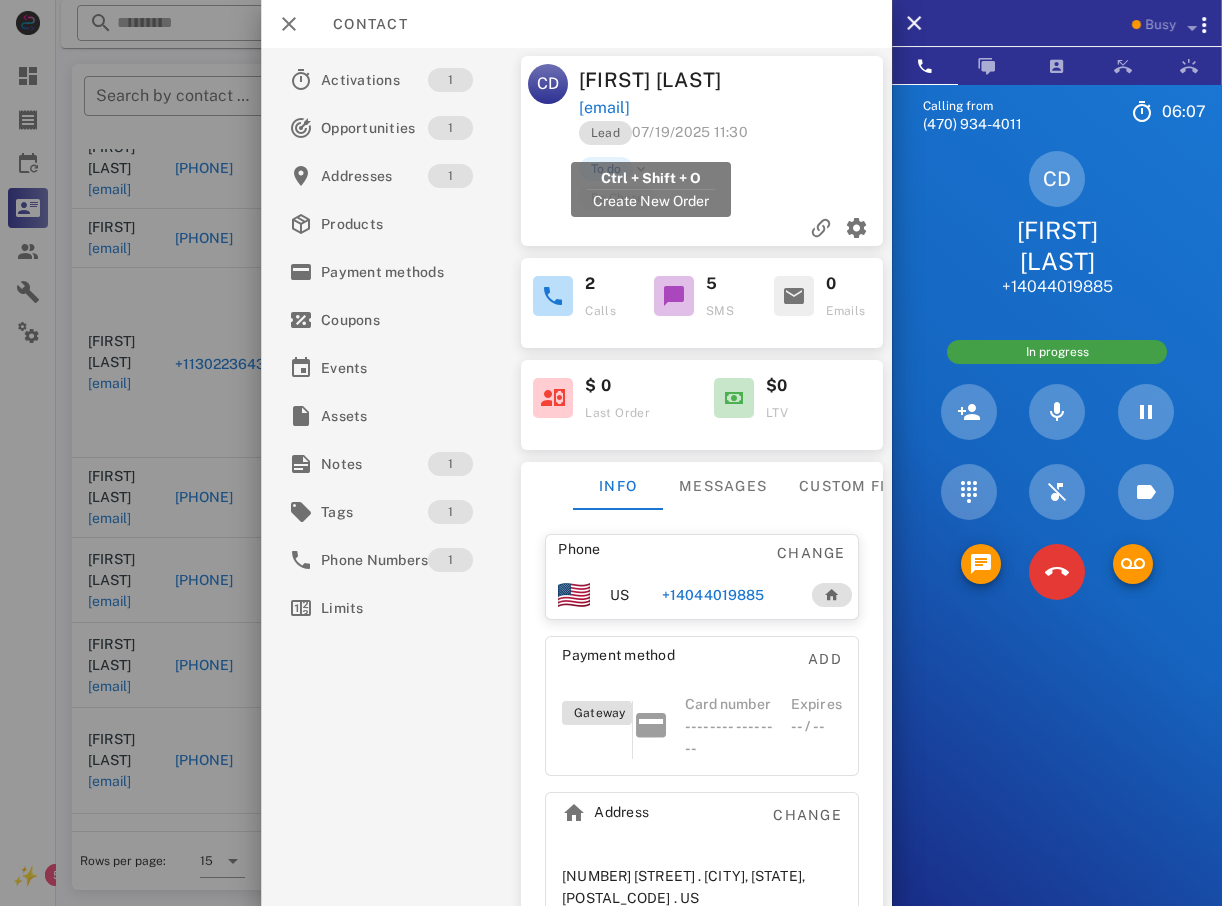 click on "lilen76@yahoo.com" at bounding box center [603, 108] 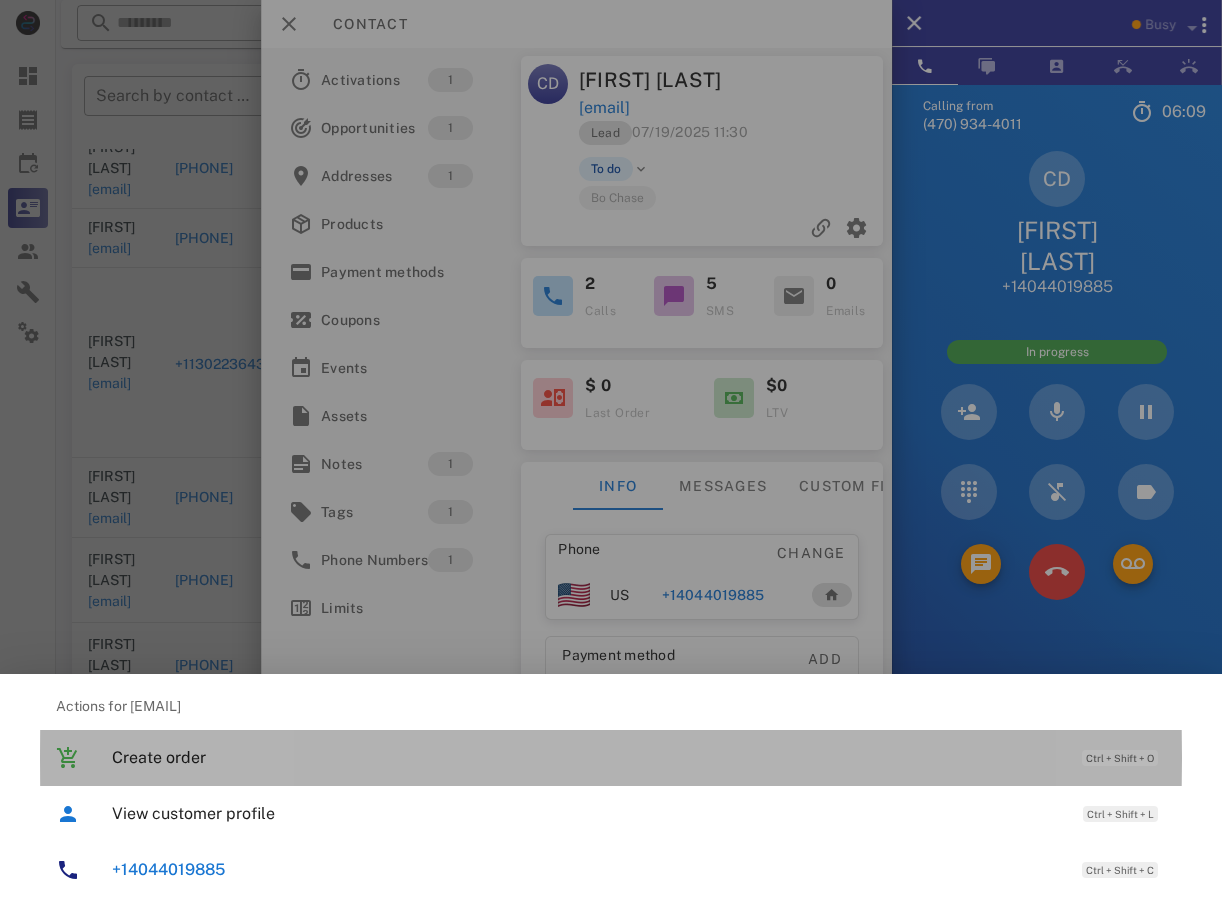 click on "Create order" at bounding box center [587, 757] 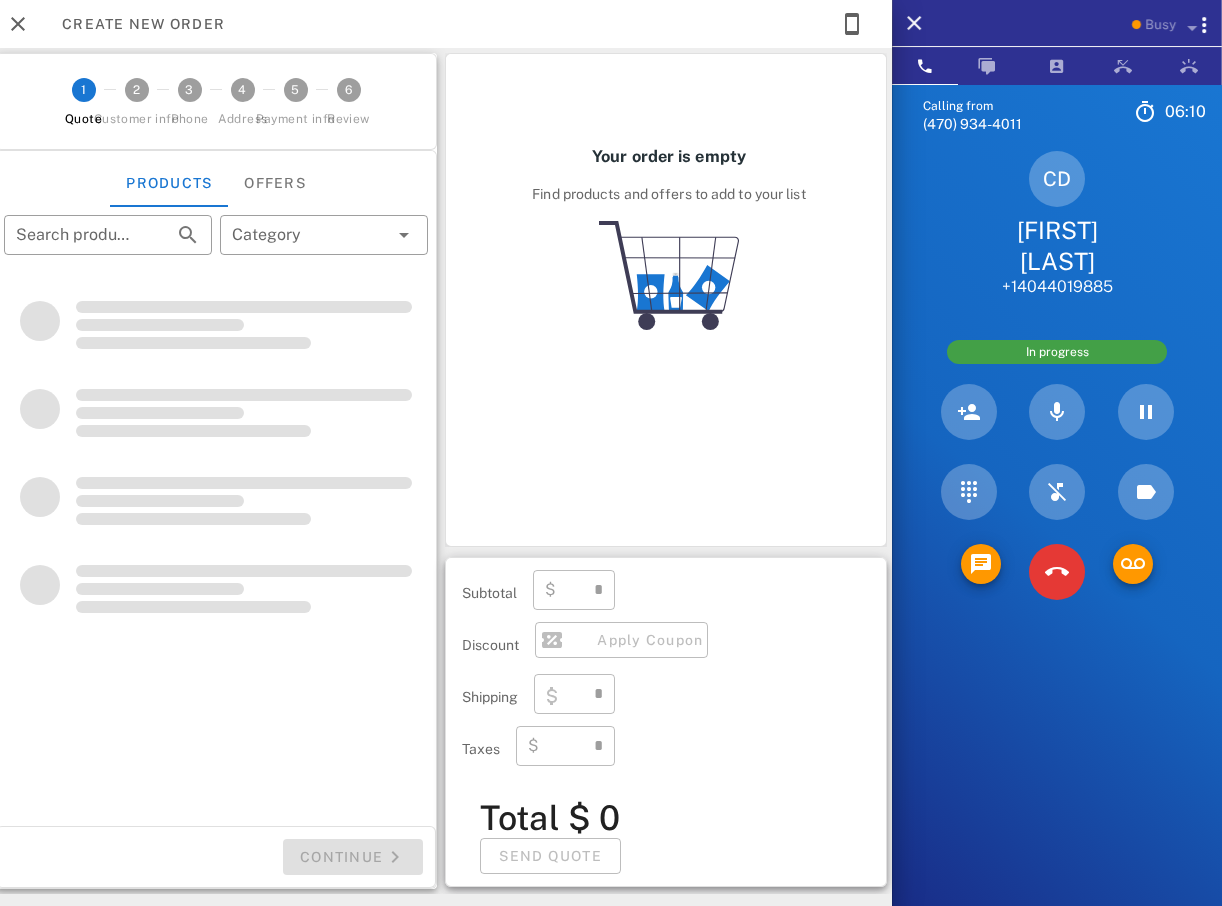 type on "**********" 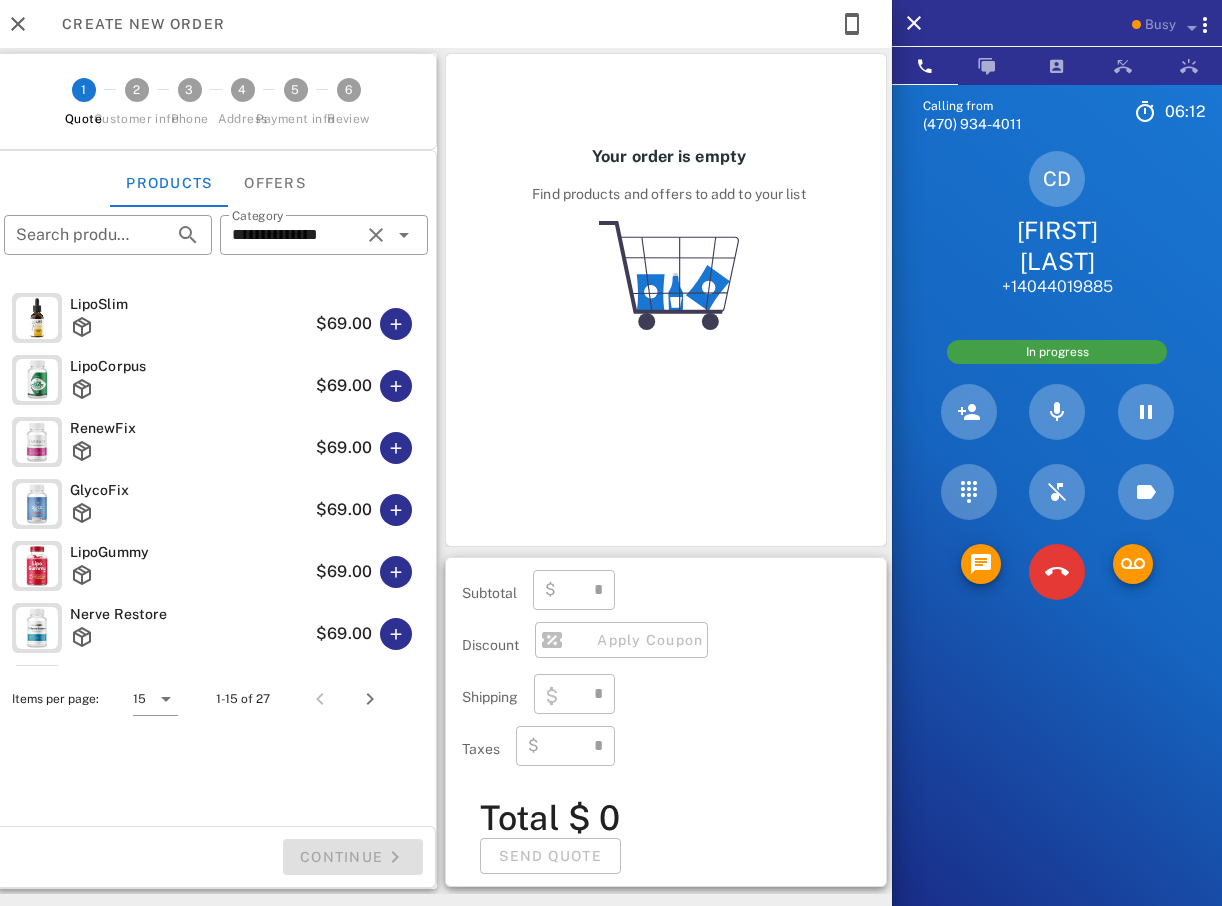 type on "****" 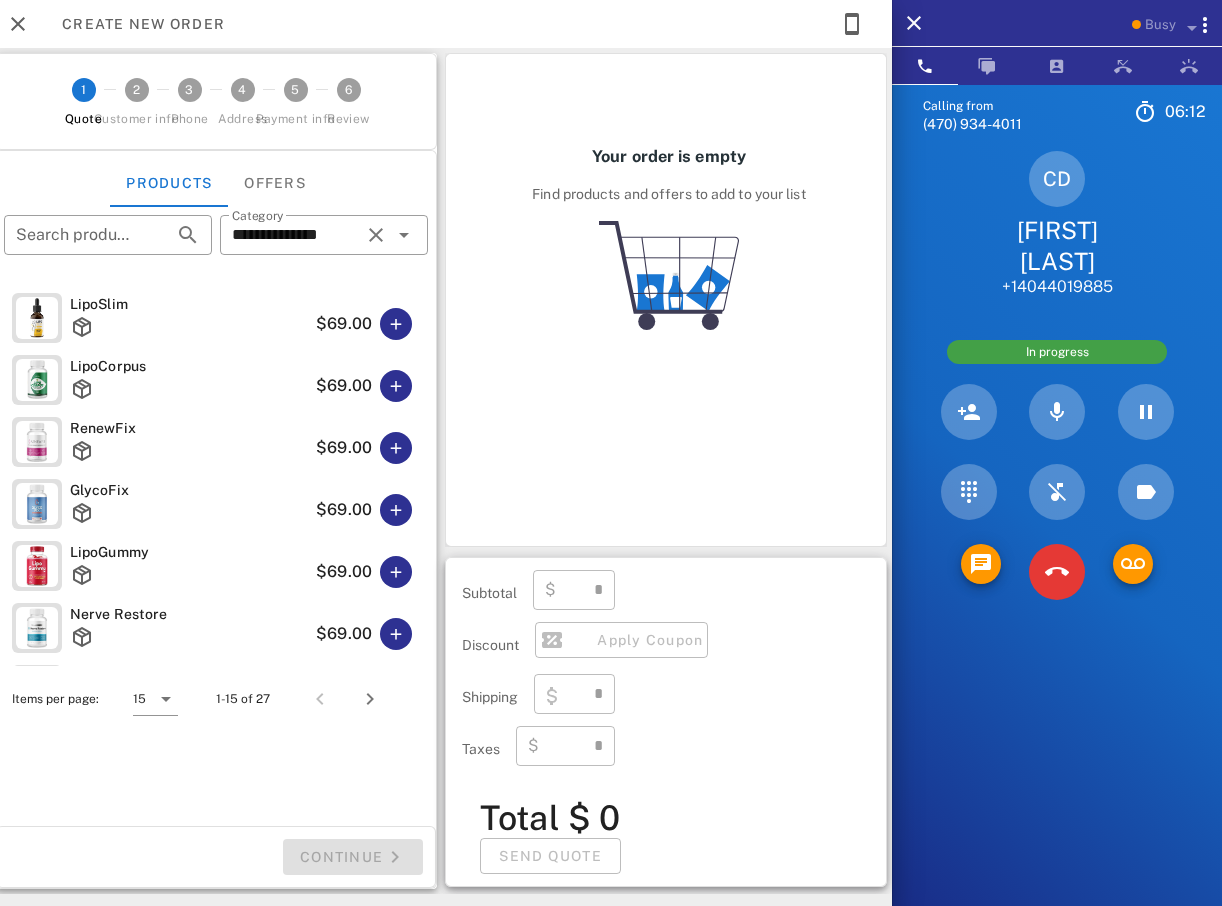 type on "****" 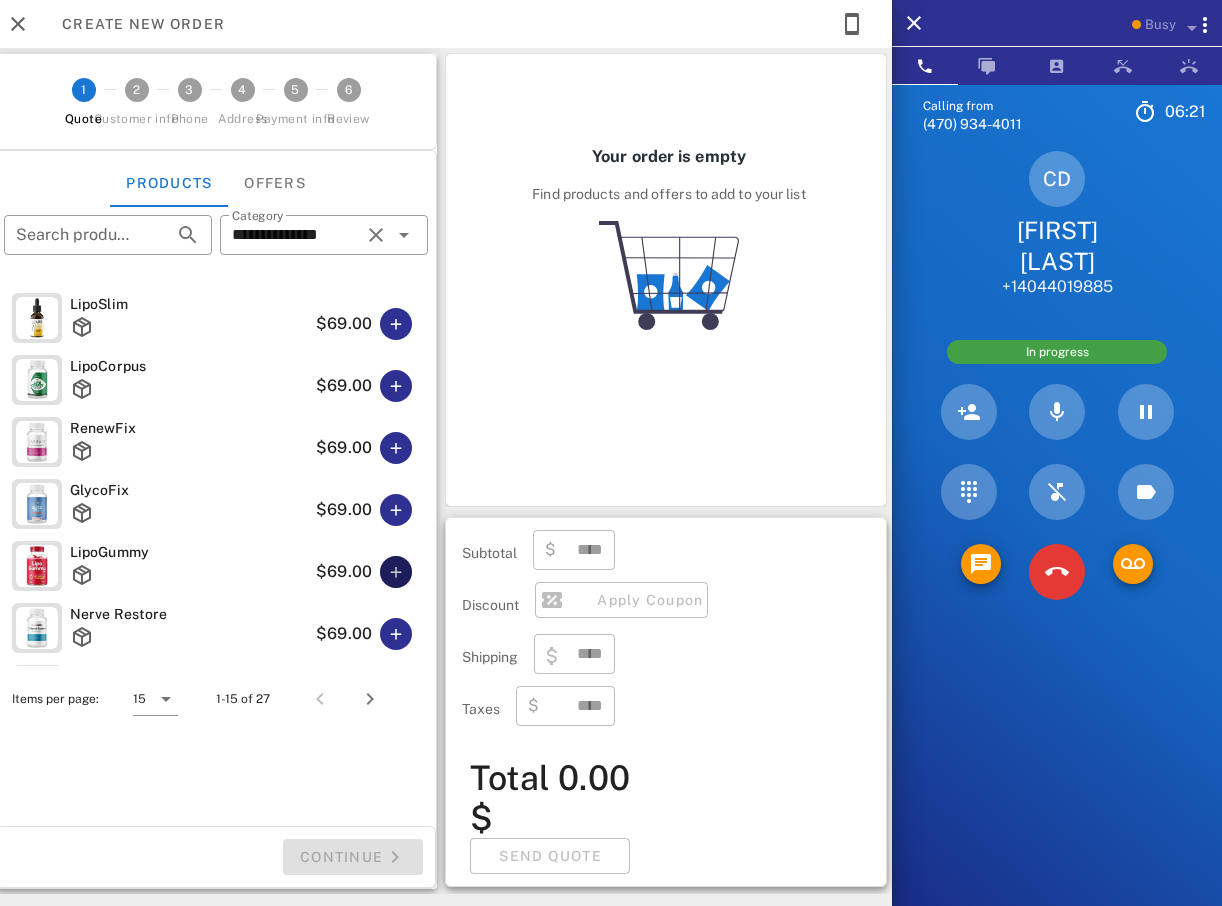 click at bounding box center (396, 572) 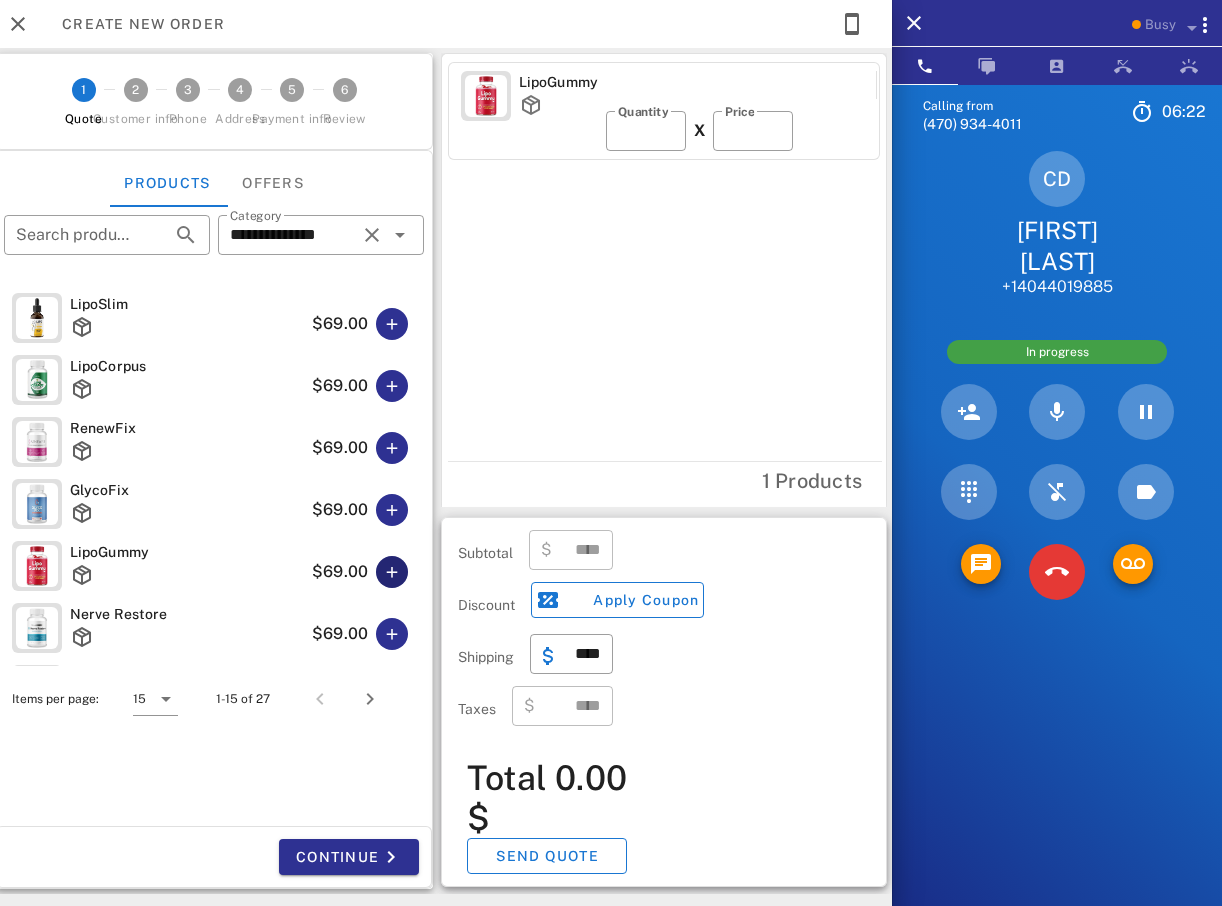 type on "*****" 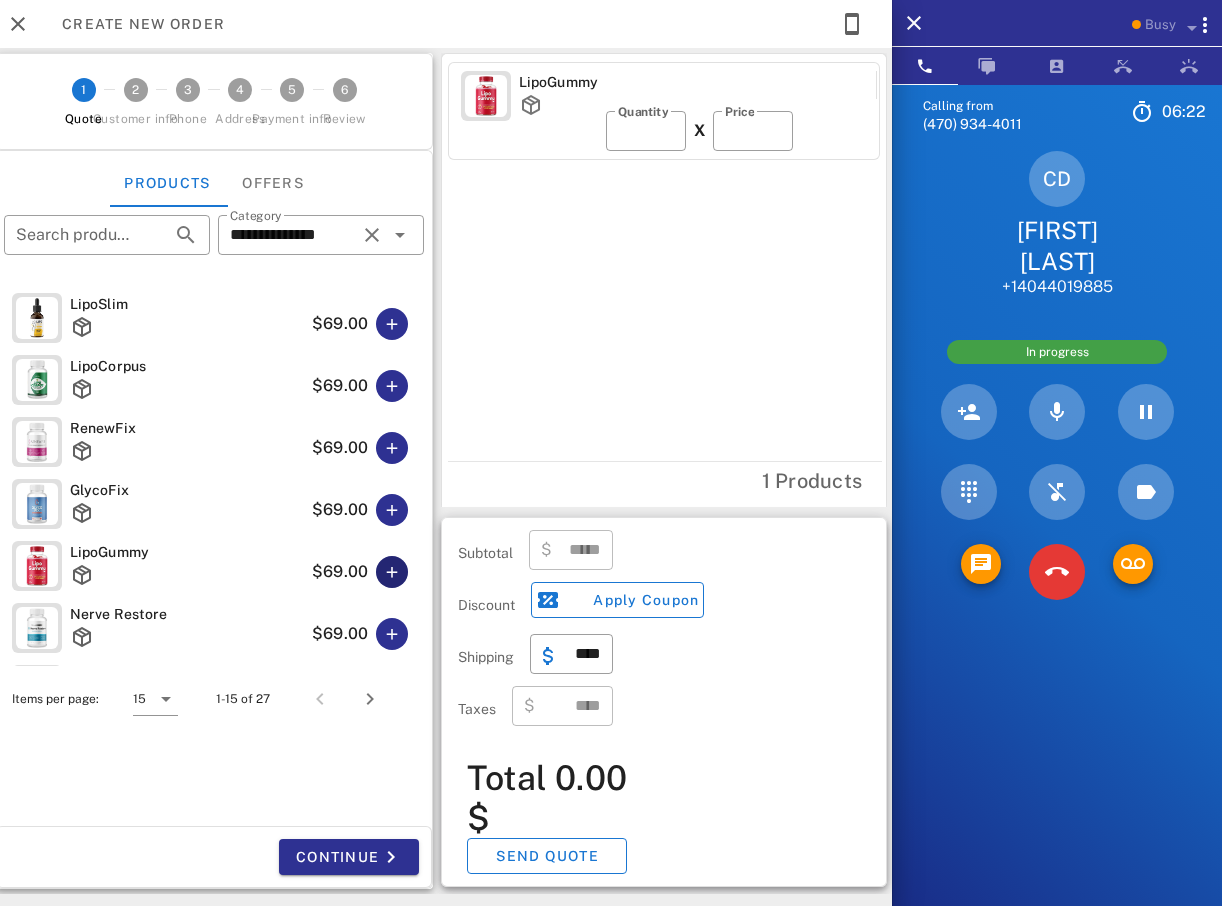 click at bounding box center [392, 572] 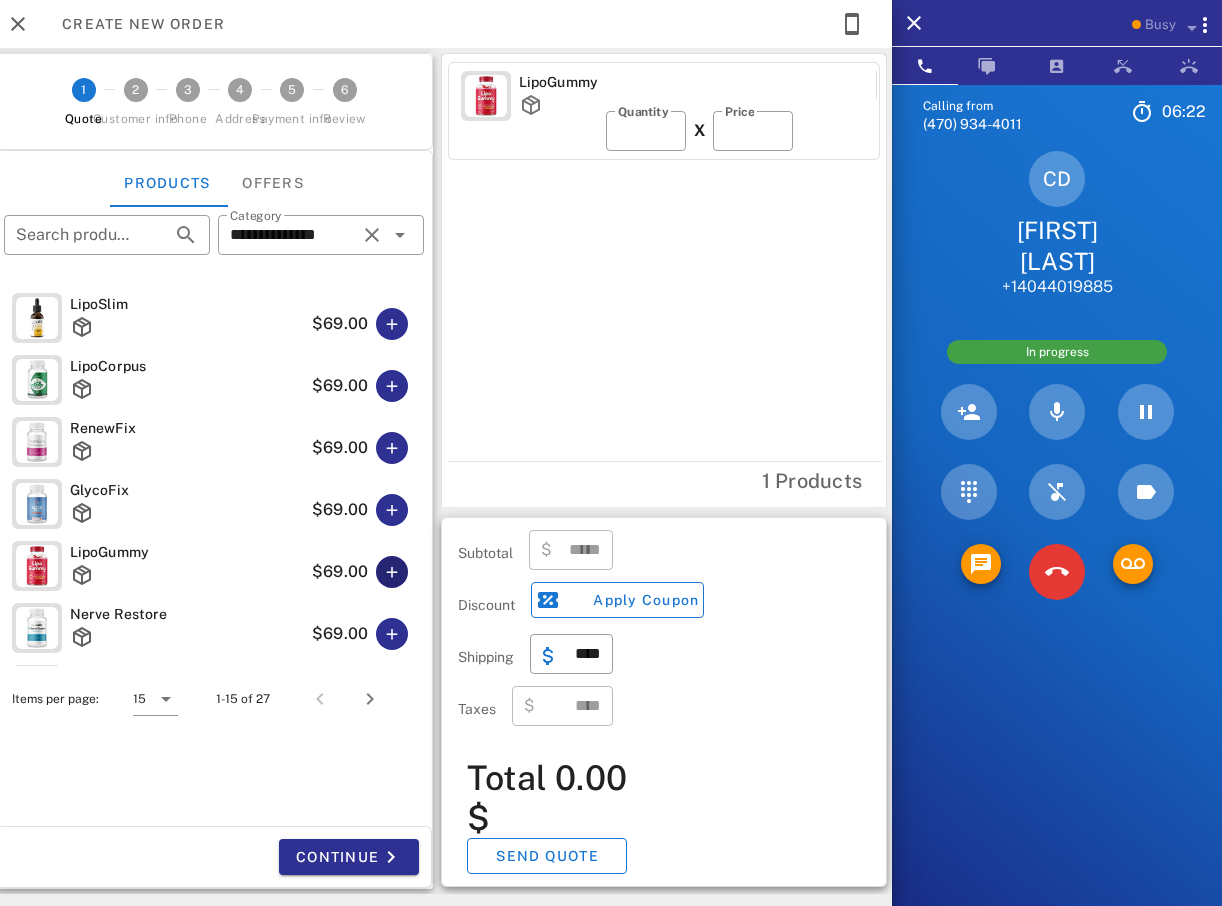 click at bounding box center (392, 572) 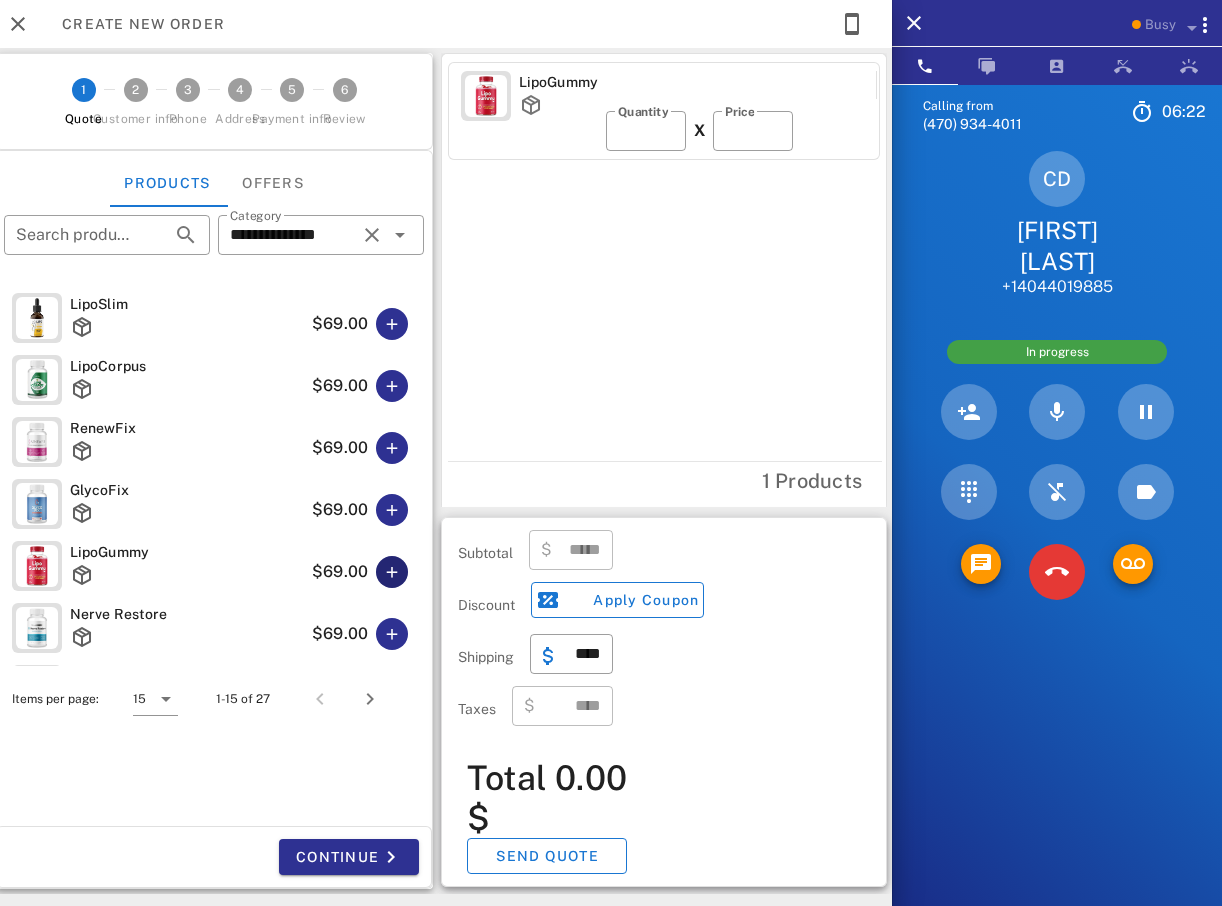 type on "*" 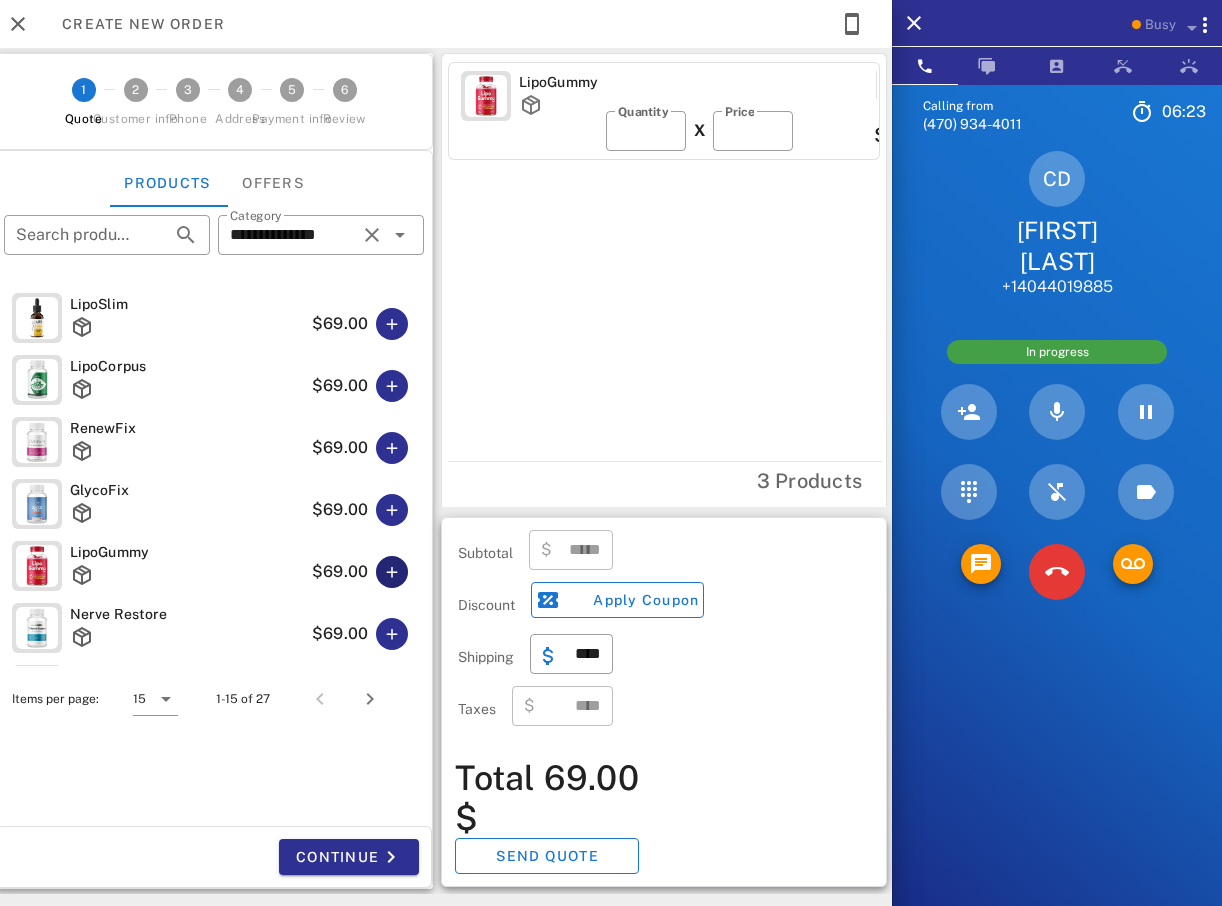 type on "******" 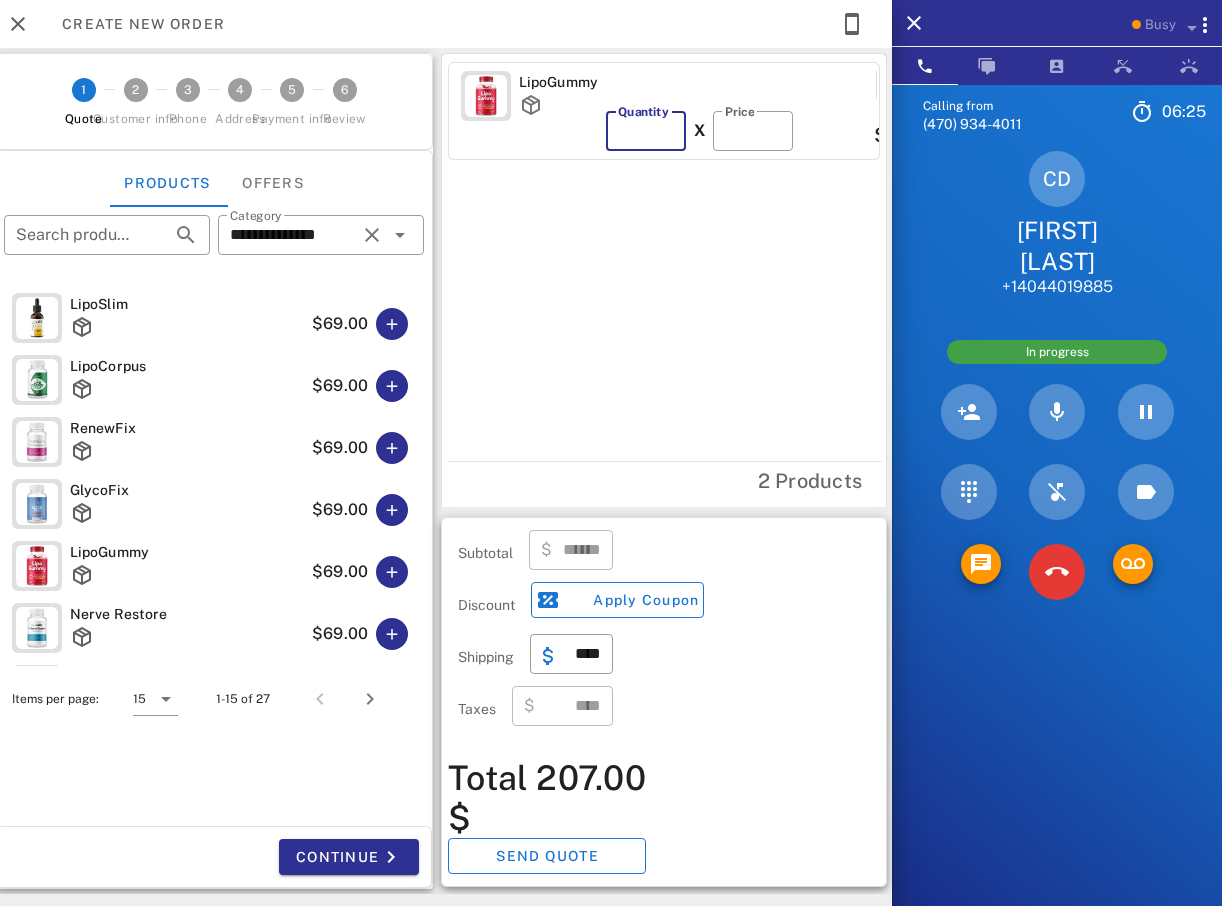 click on "*" at bounding box center [646, 131] 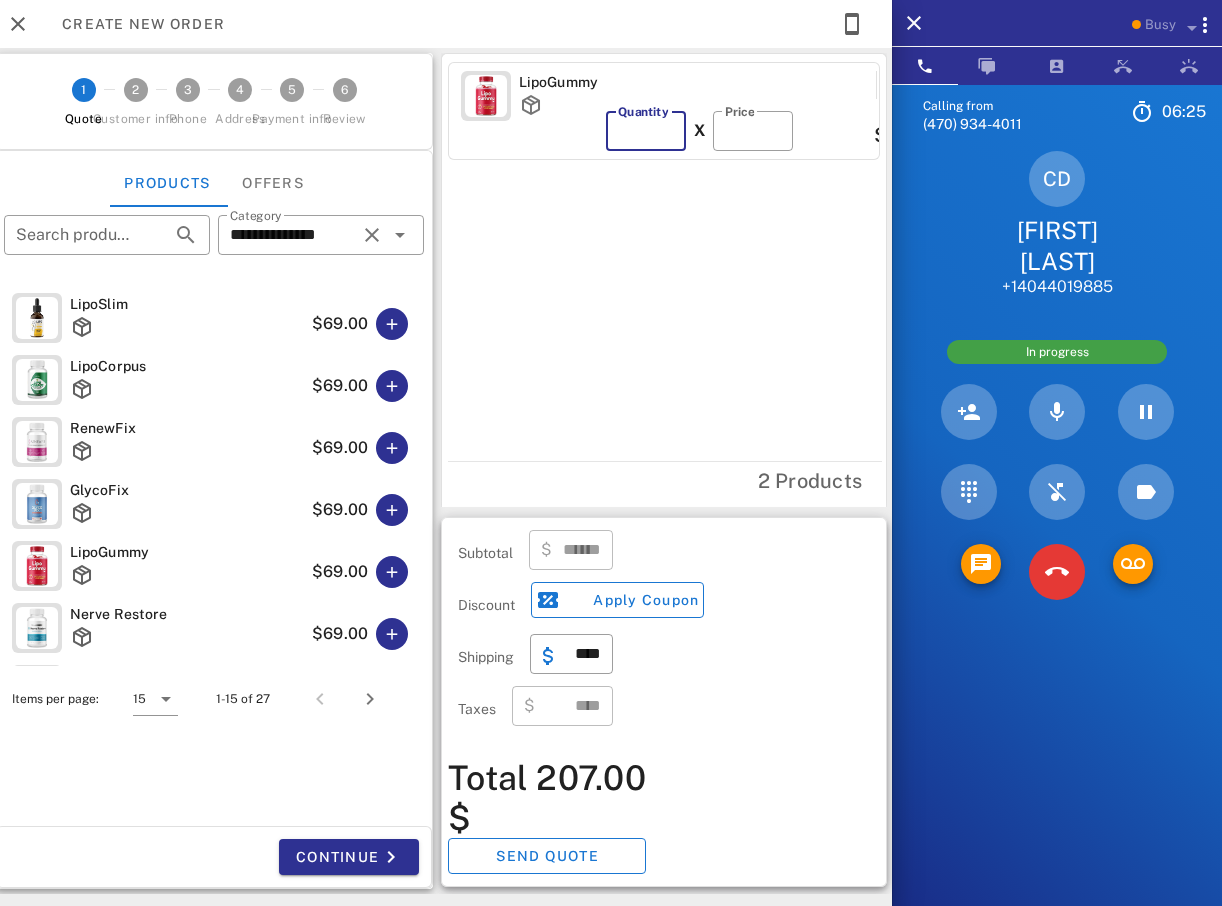 type on "*" 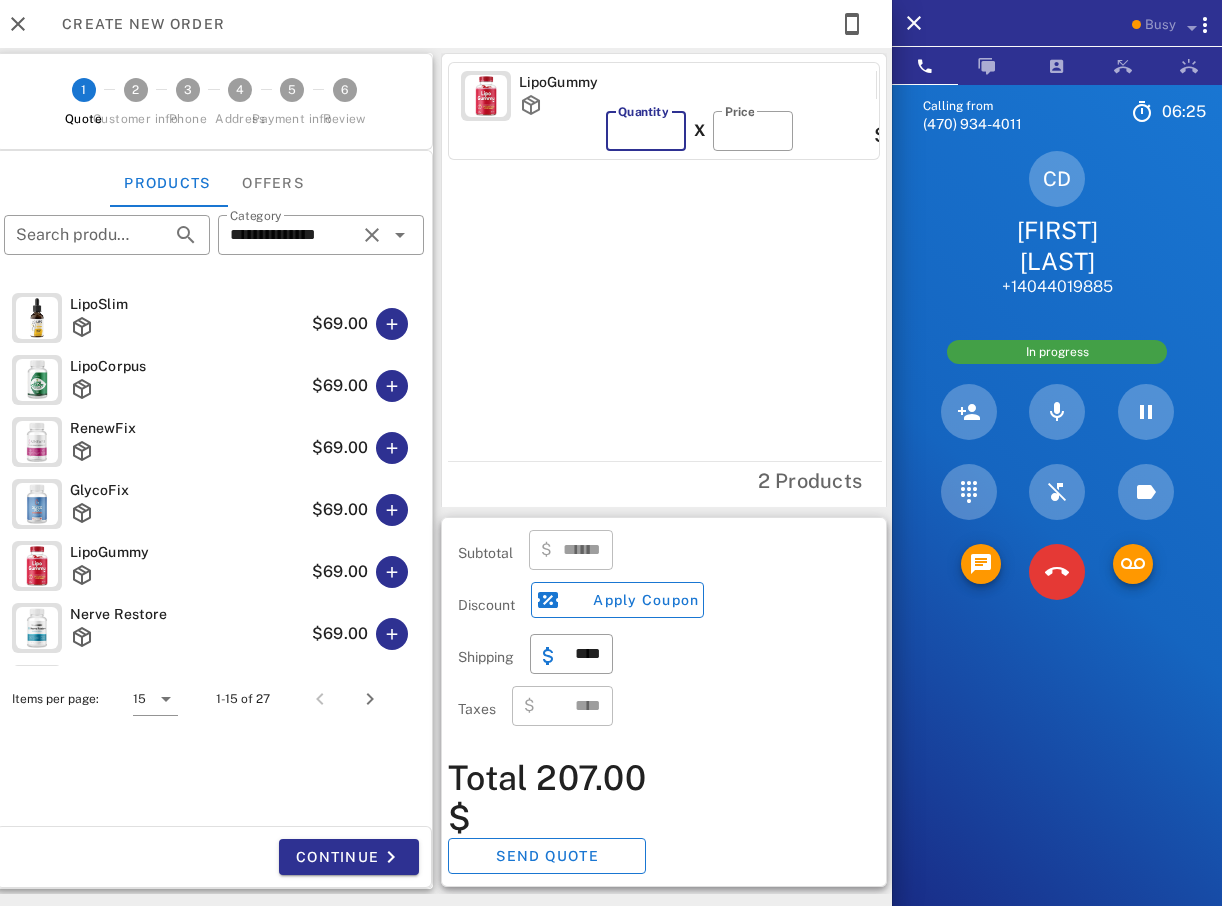 click on "*" at bounding box center (646, 131) 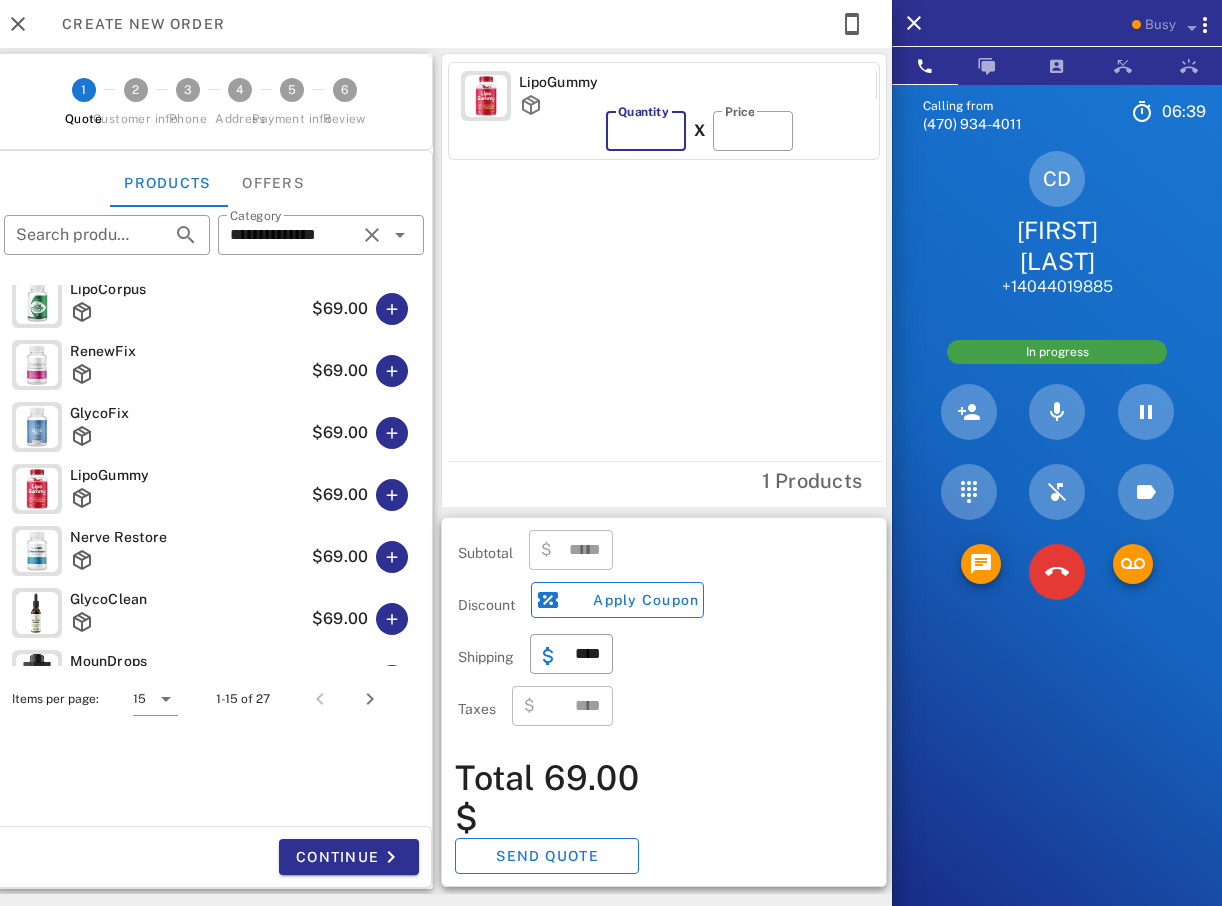scroll, scrollTop: 65, scrollLeft: 0, axis: vertical 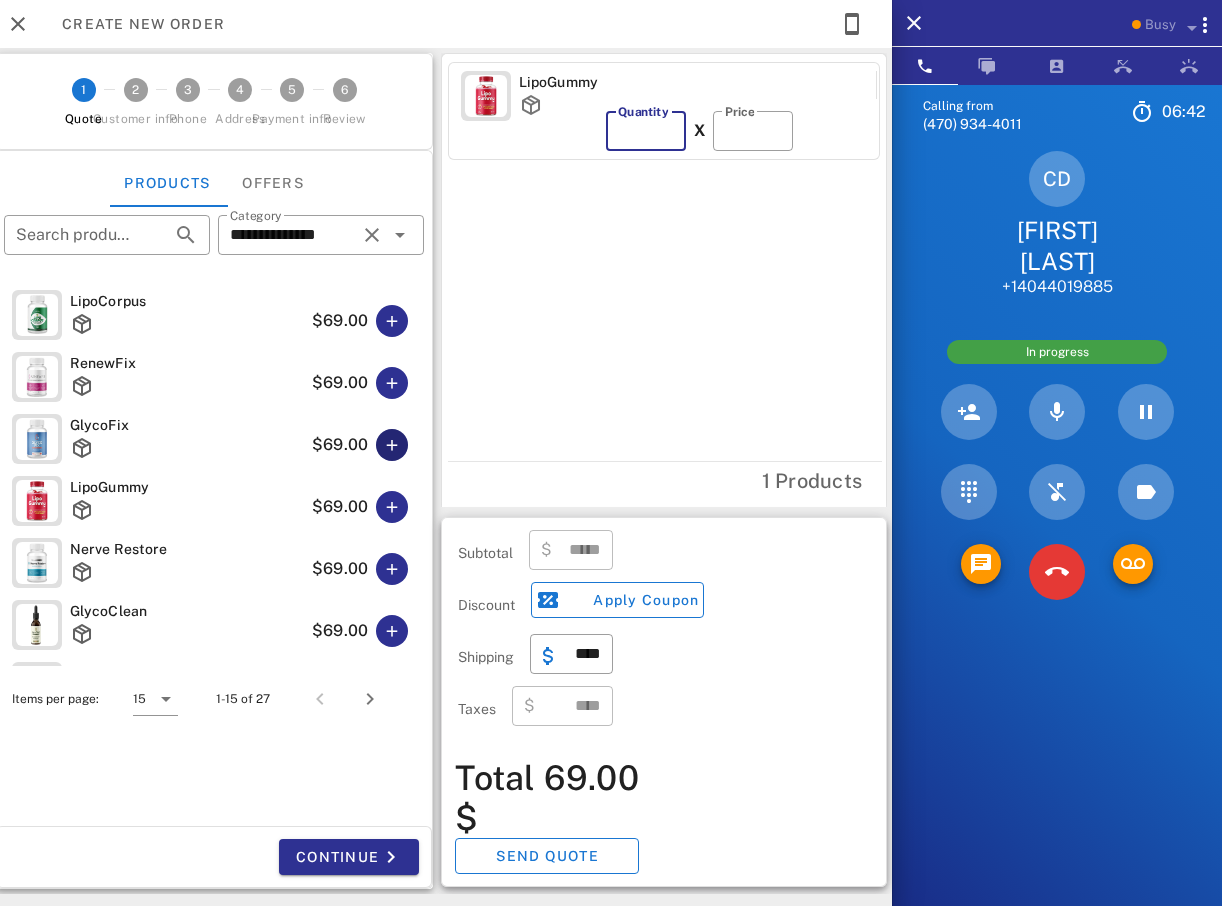 click at bounding box center (392, 445) 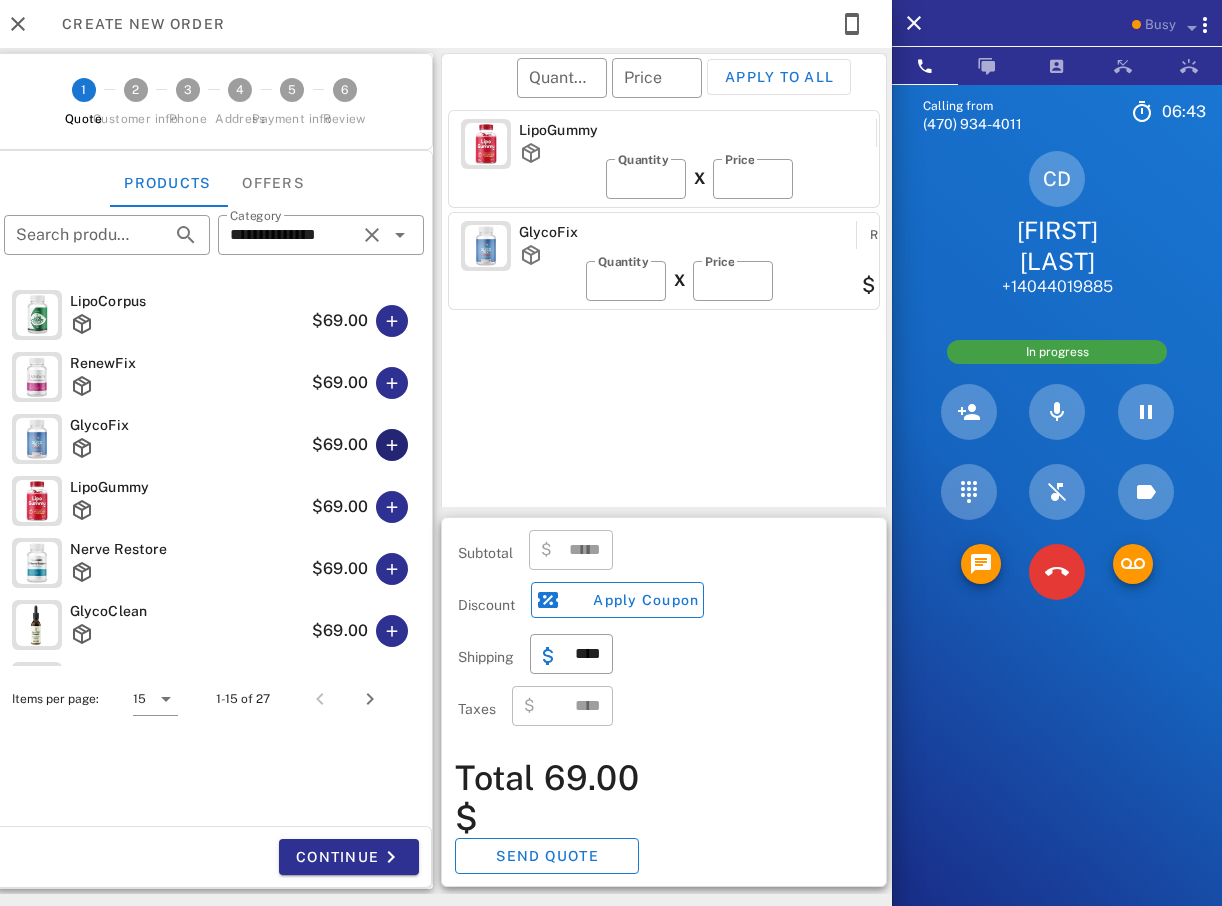 type on "******" 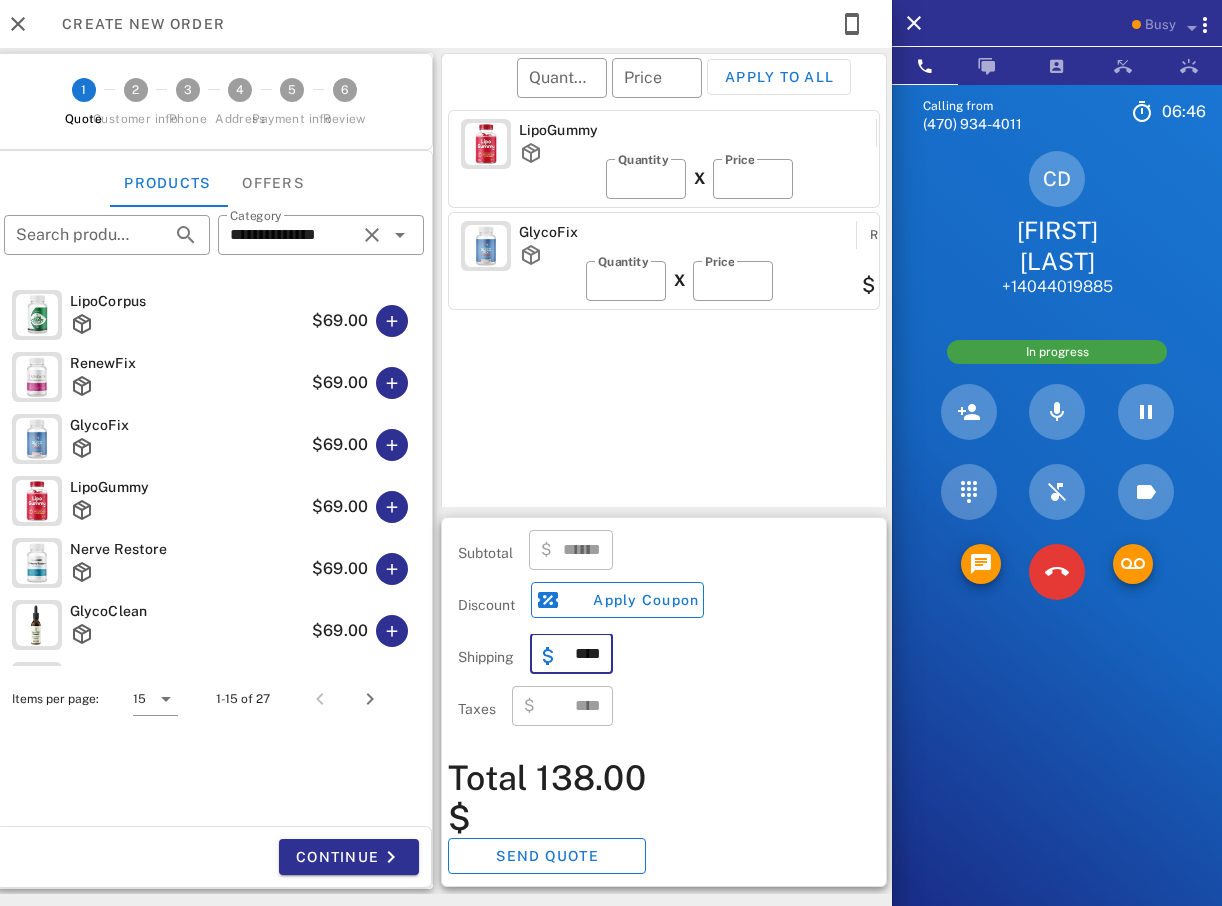 click on "****" at bounding box center [583, 654] 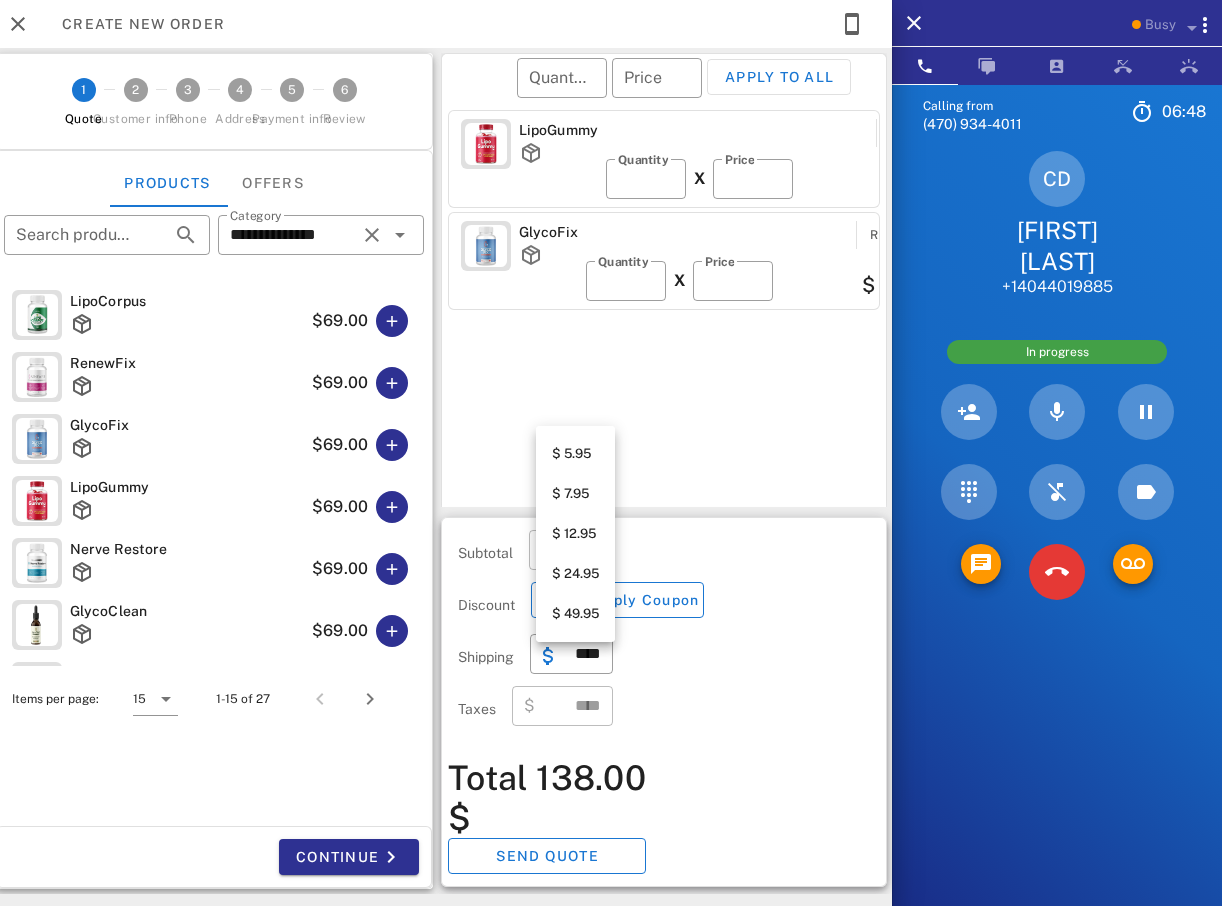 click on "$ 5.95" at bounding box center [575, 454] 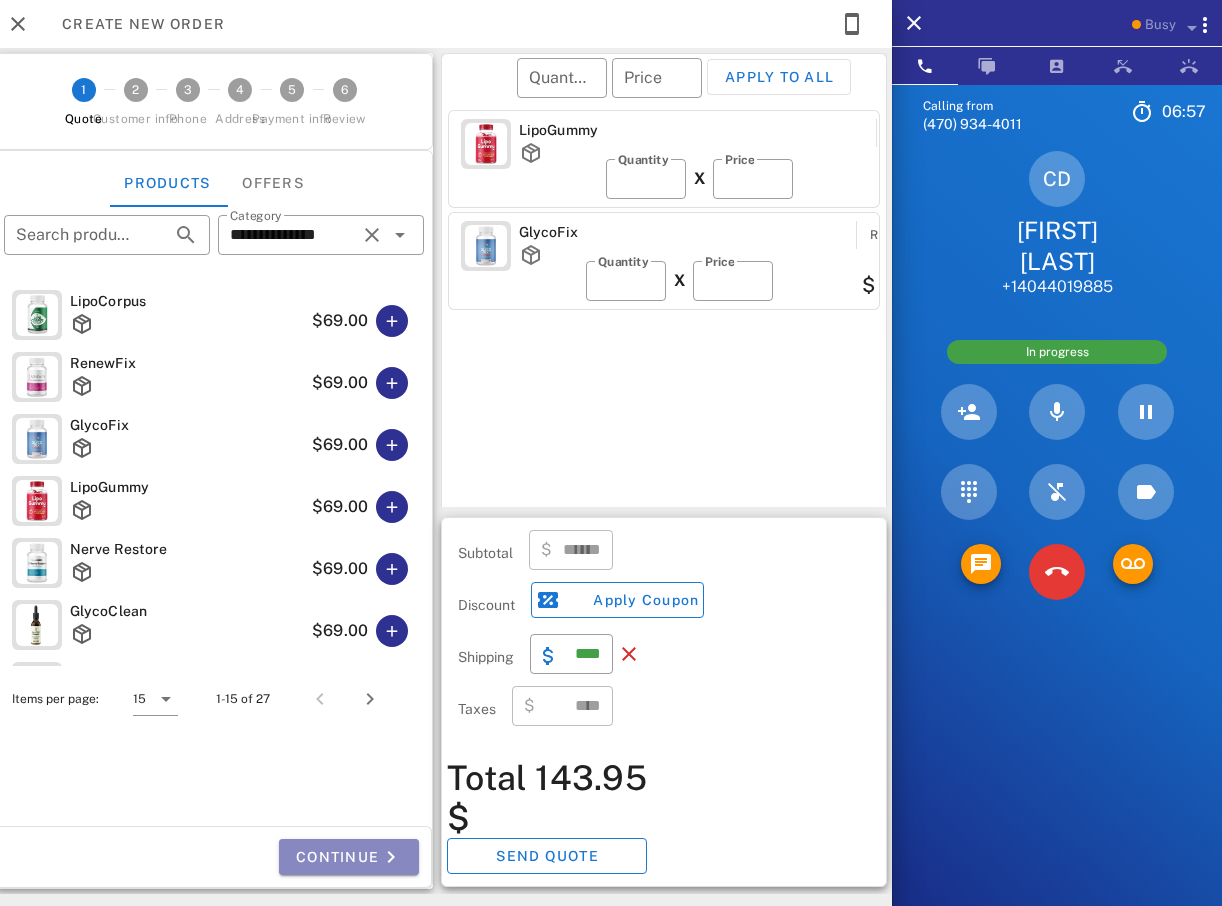 click on "Continue" at bounding box center (349, 857) 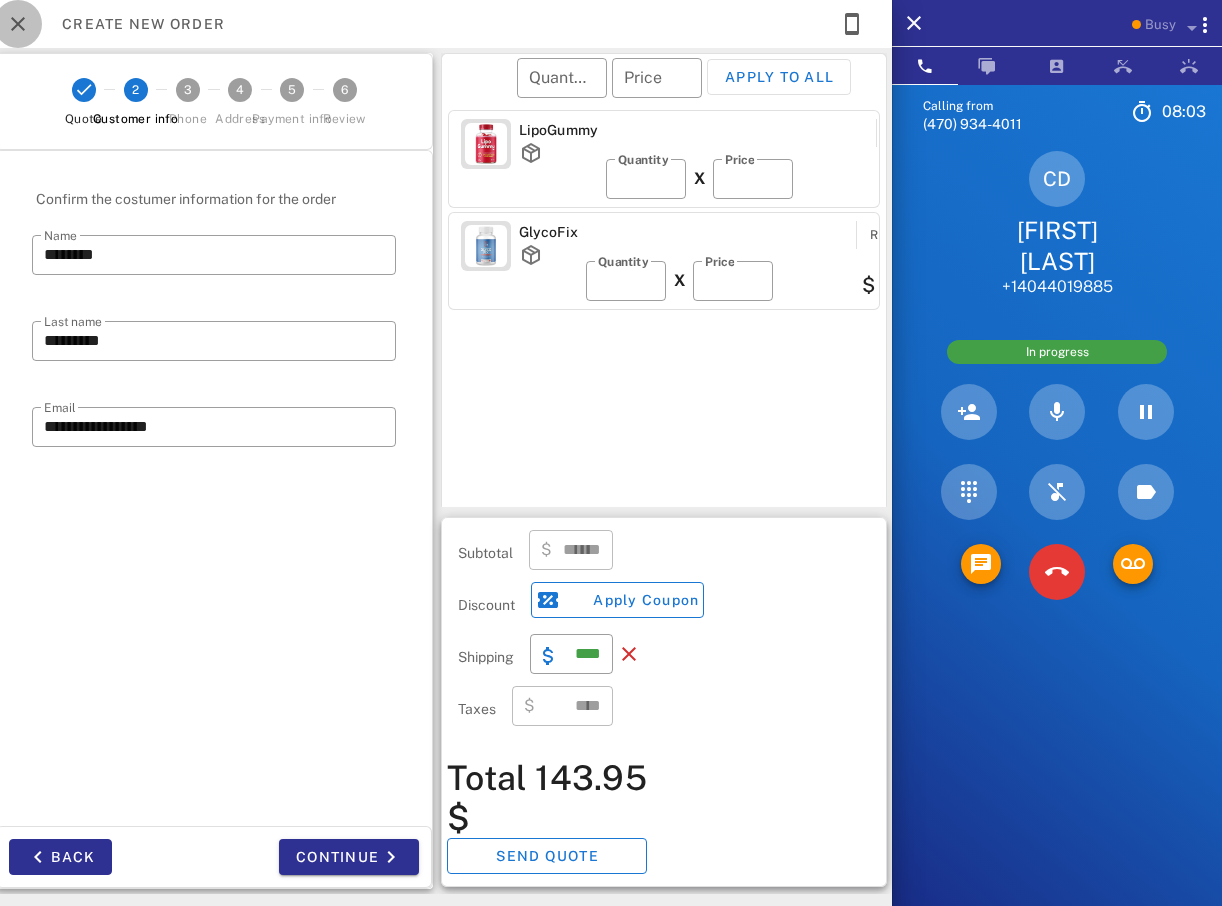 click at bounding box center [18, 24] 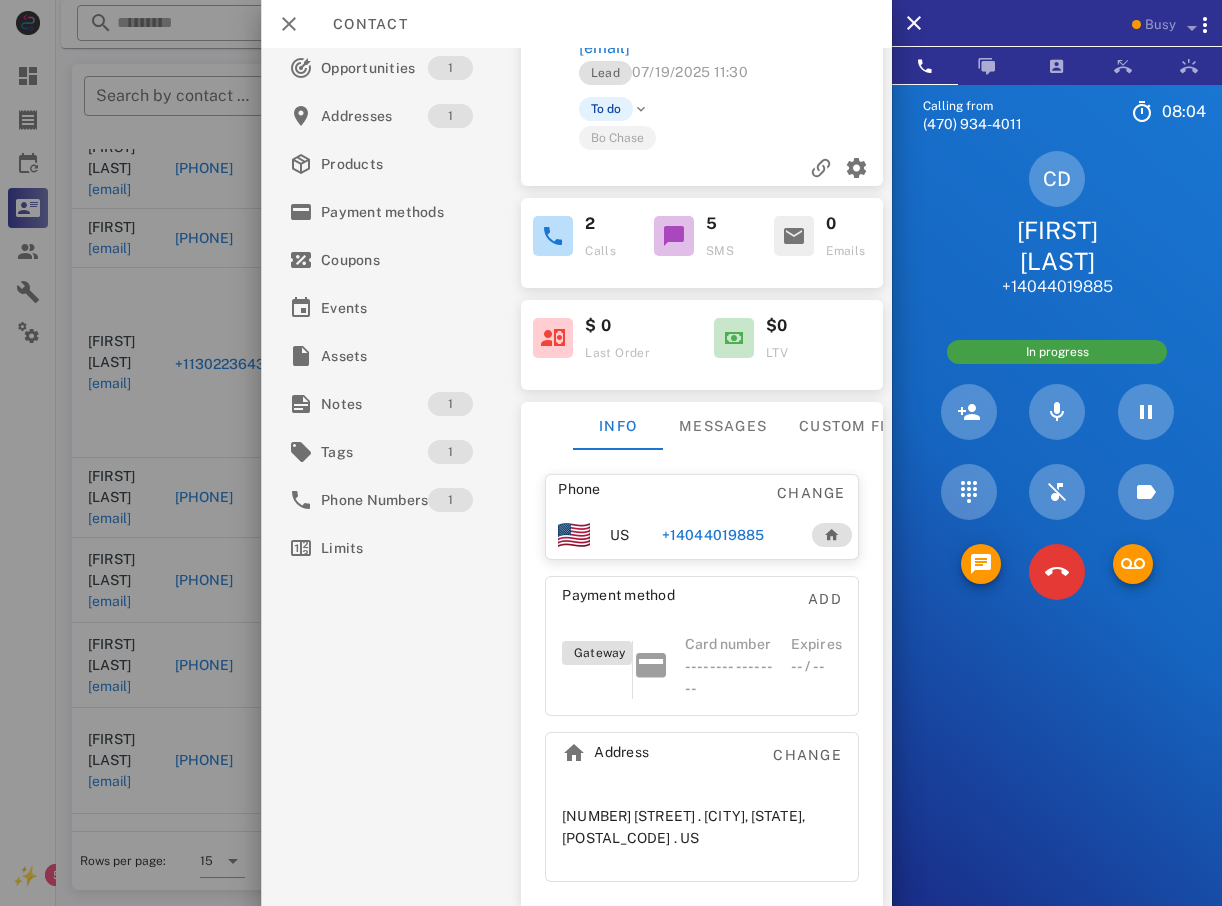 scroll, scrollTop: 80, scrollLeft: 0, axis: vertical 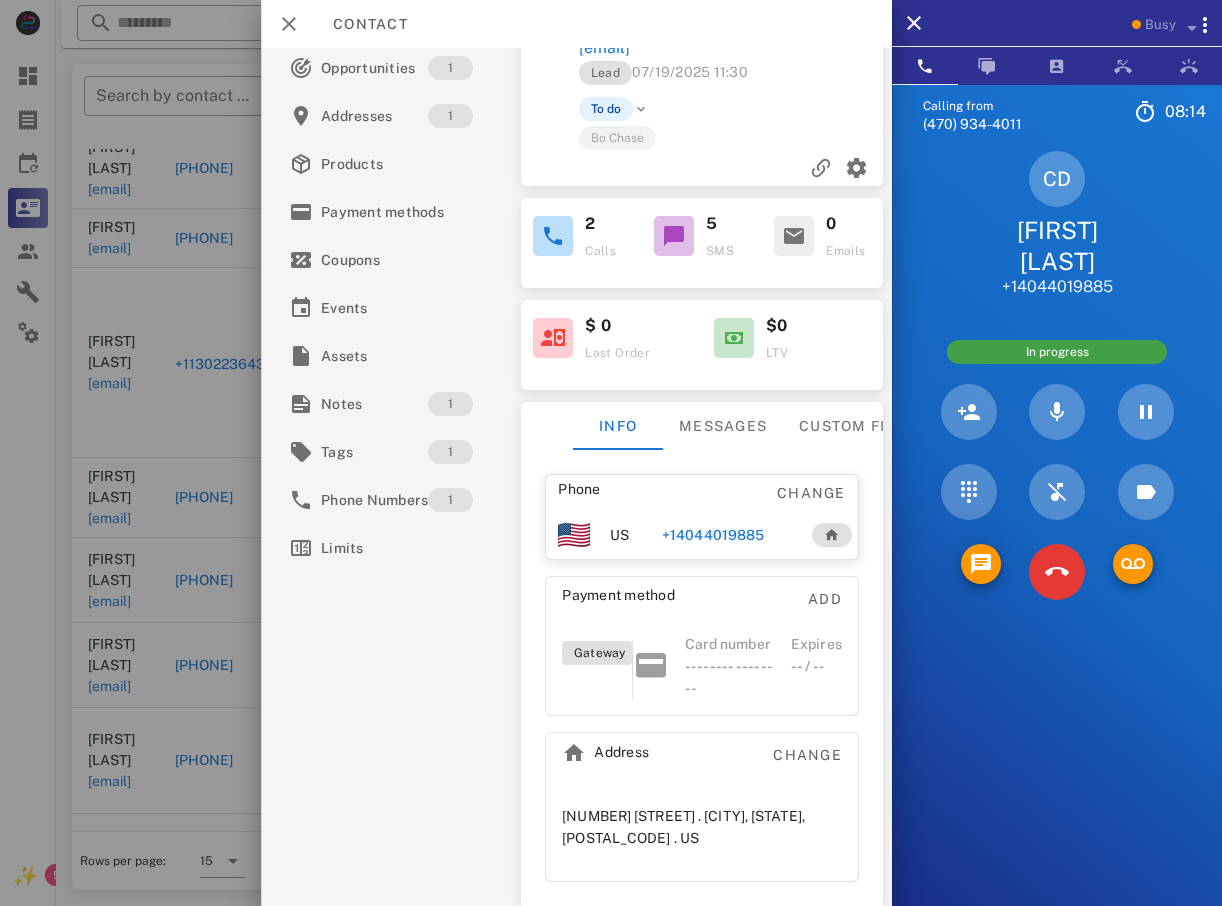 click on "lilen76@yahoo.com" at bounding box center [603, 48] 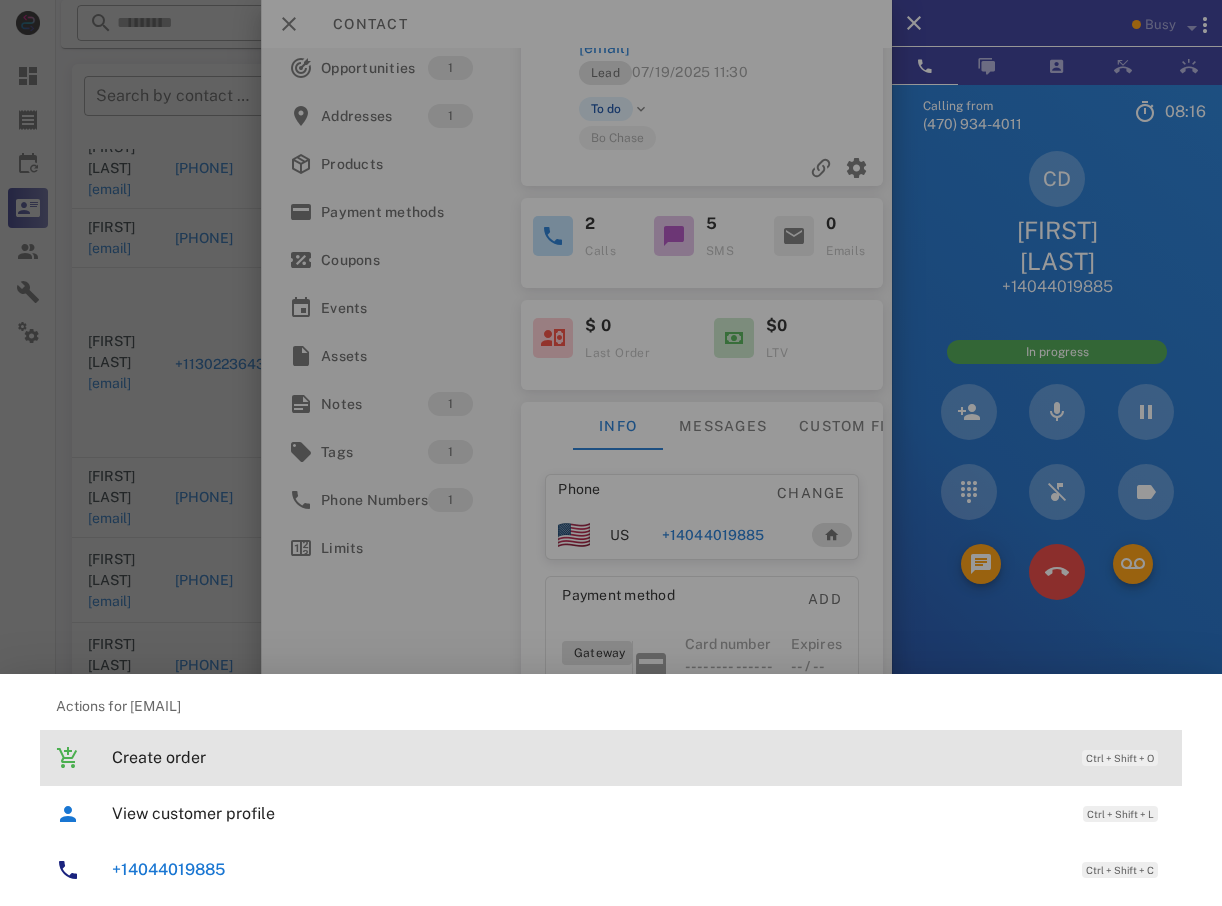 click on "Create order" at bounding box center [587, 757] 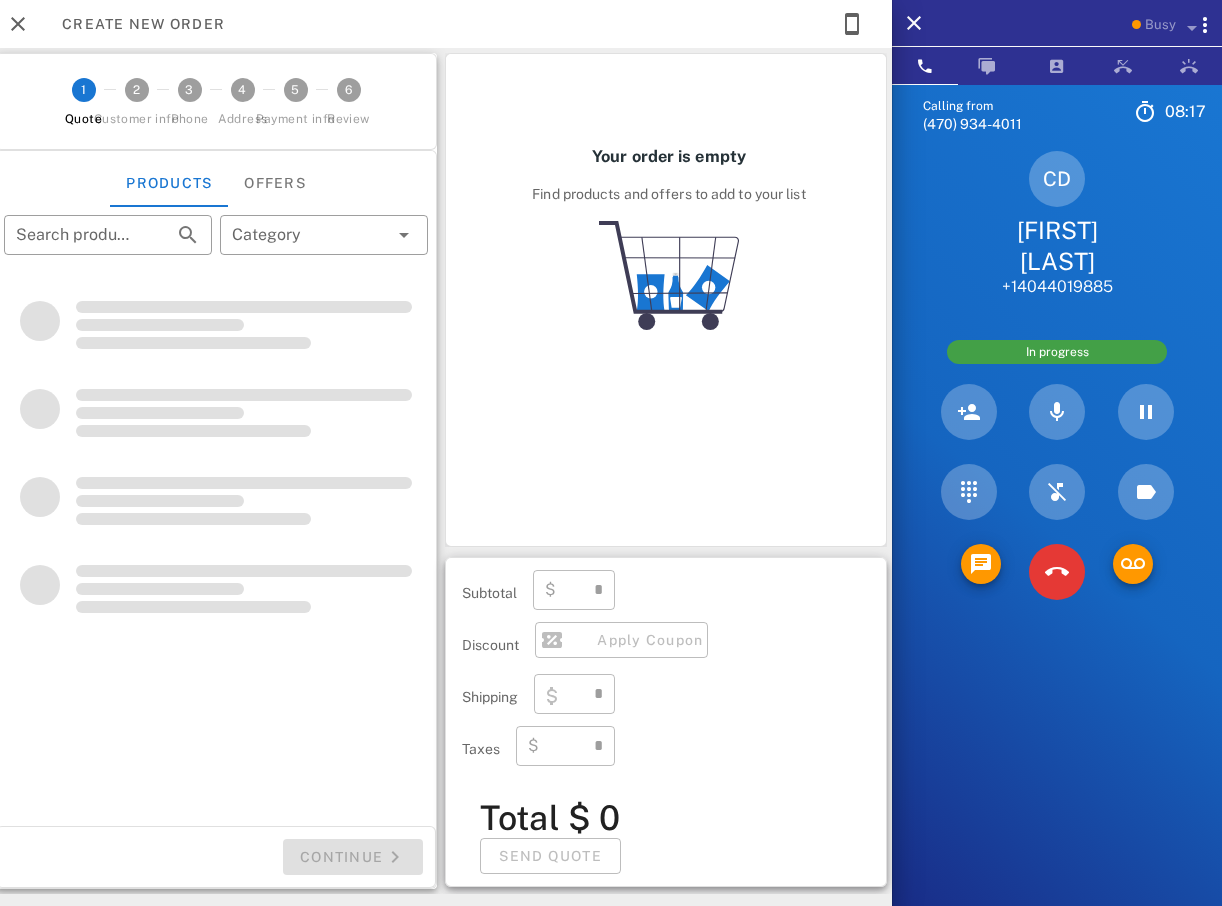type on "**********" 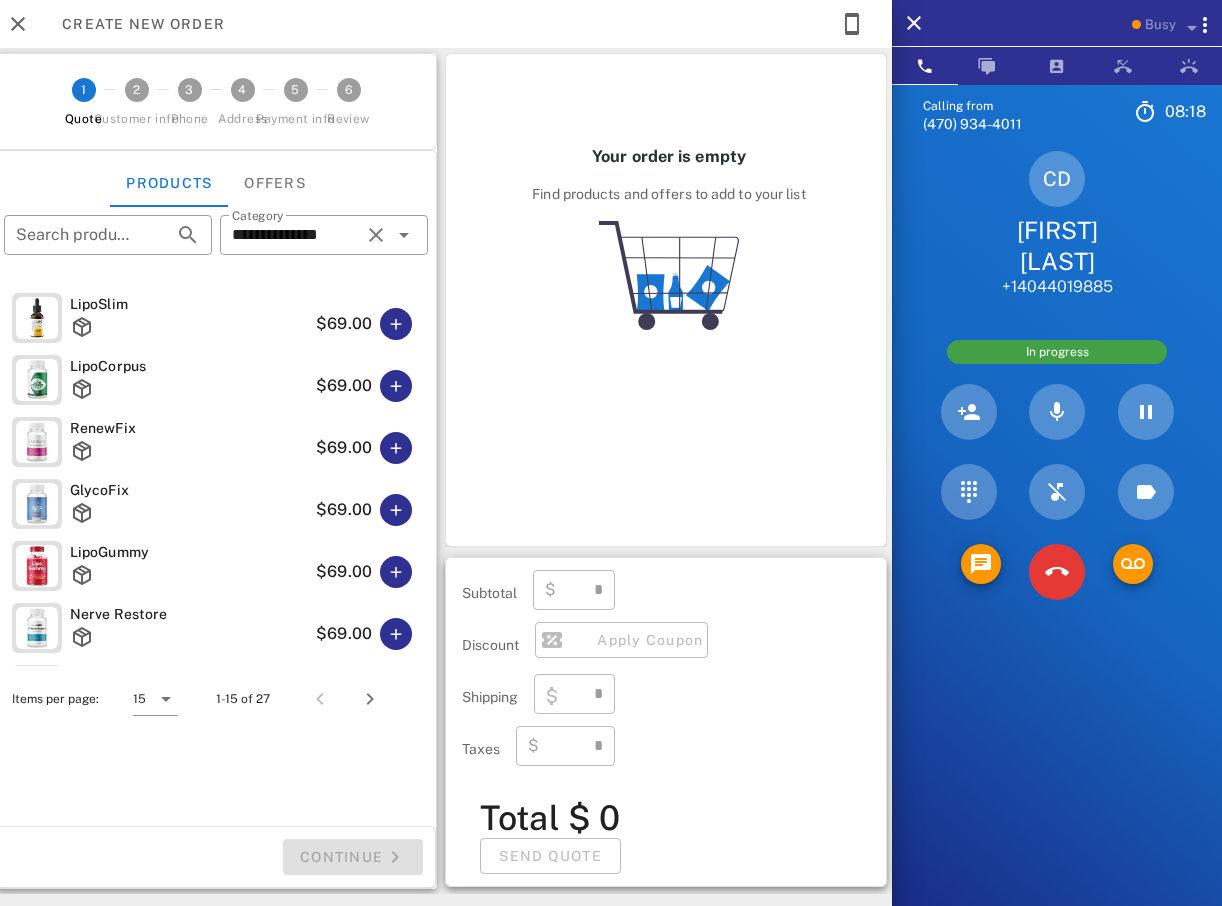 type on "****" 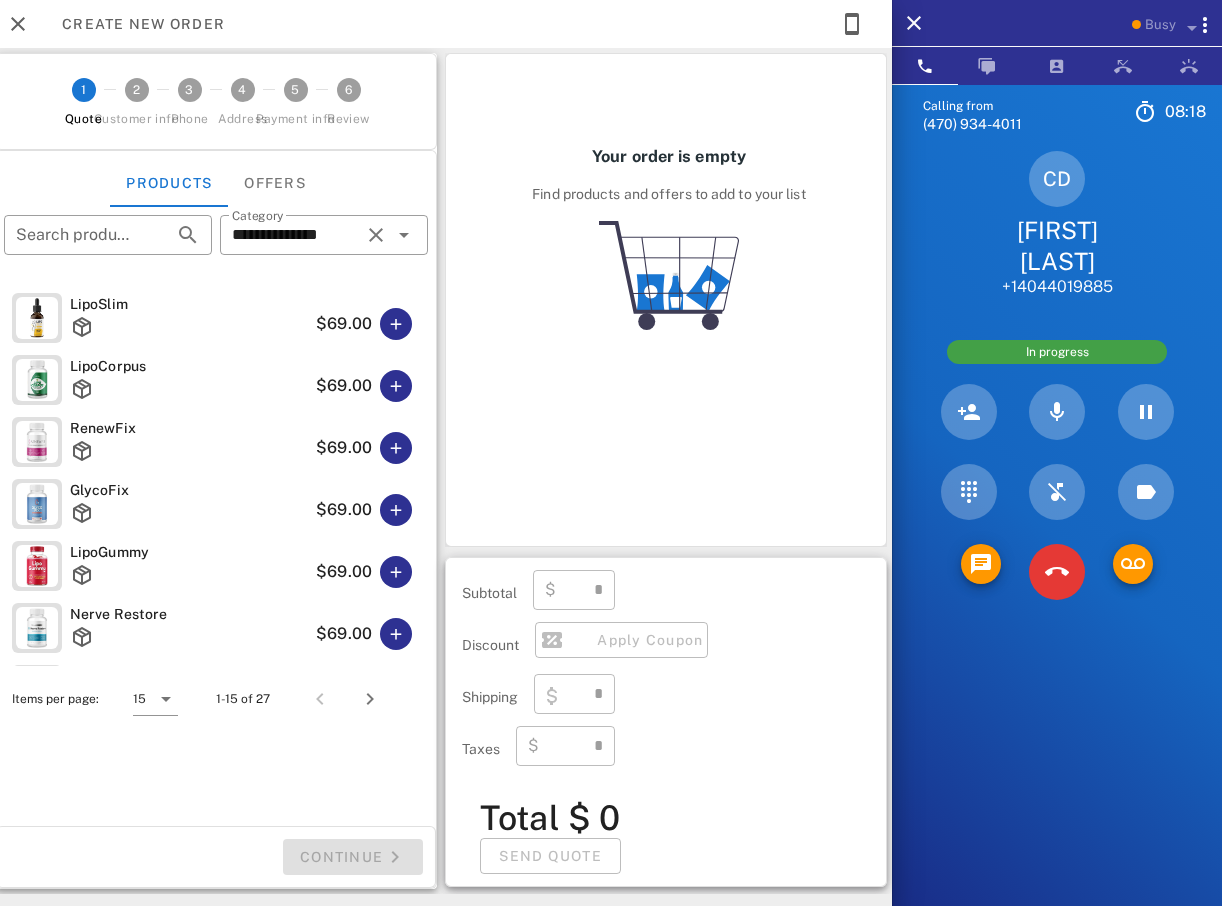 type on "****" 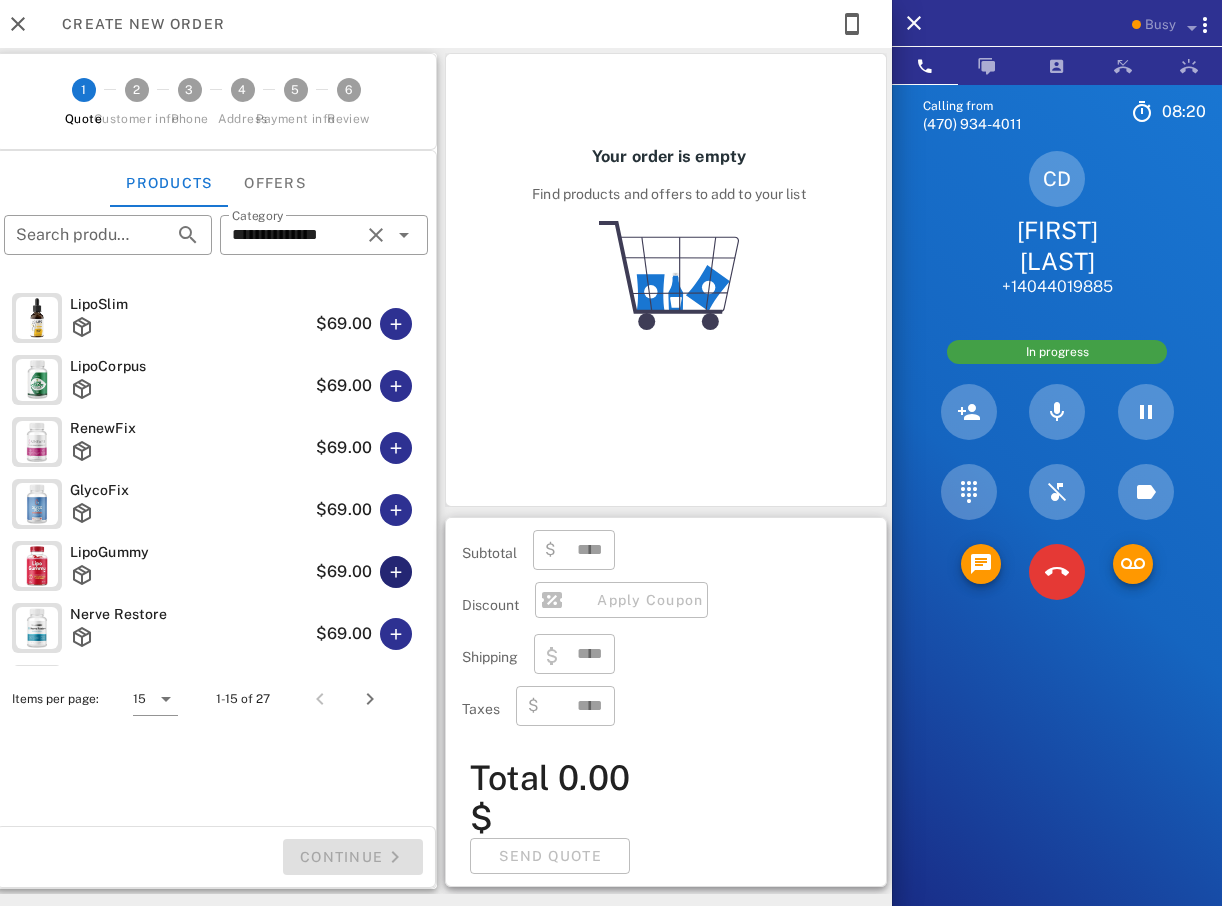 click at bounding box center (396, 572) 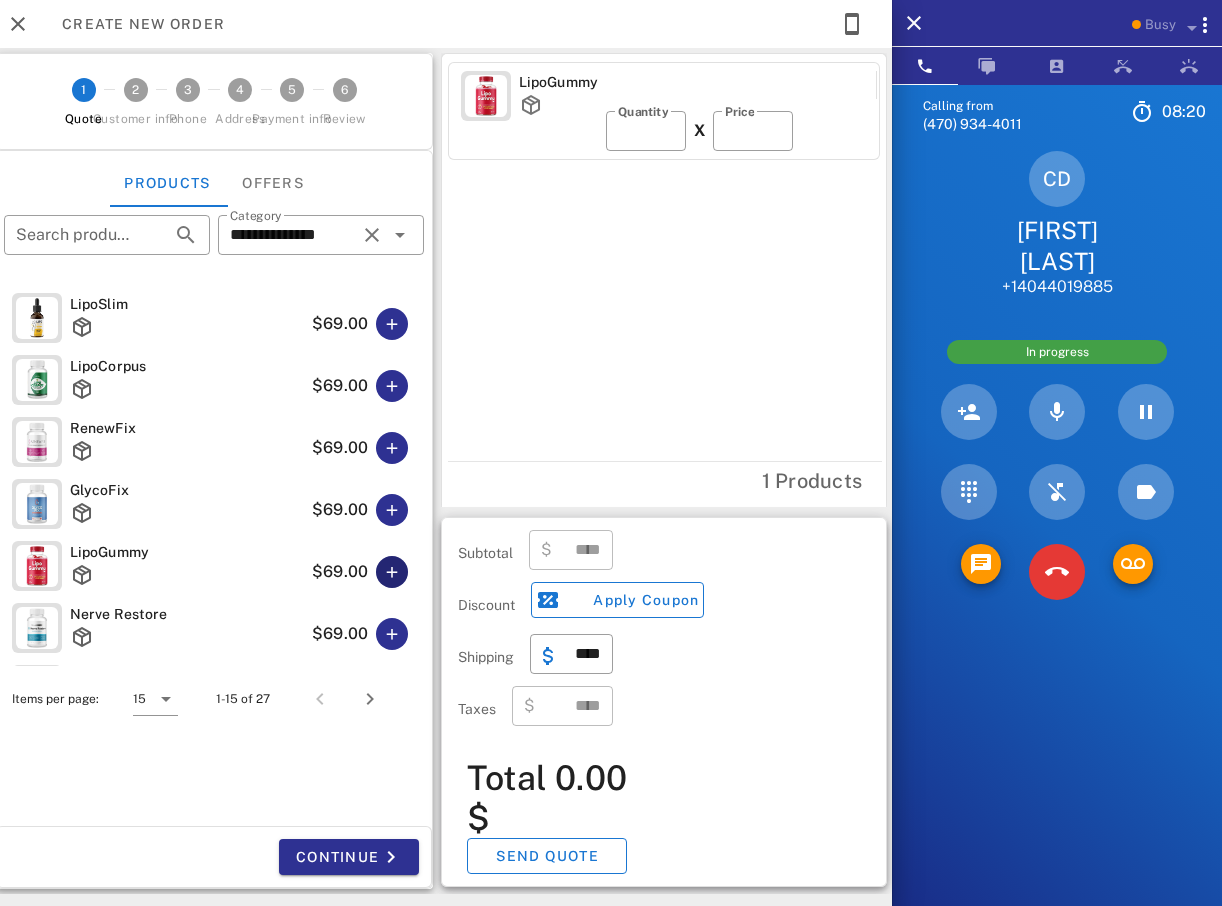 scroll, scrollTop: 200, scrollLeft: 0, axis: vertical 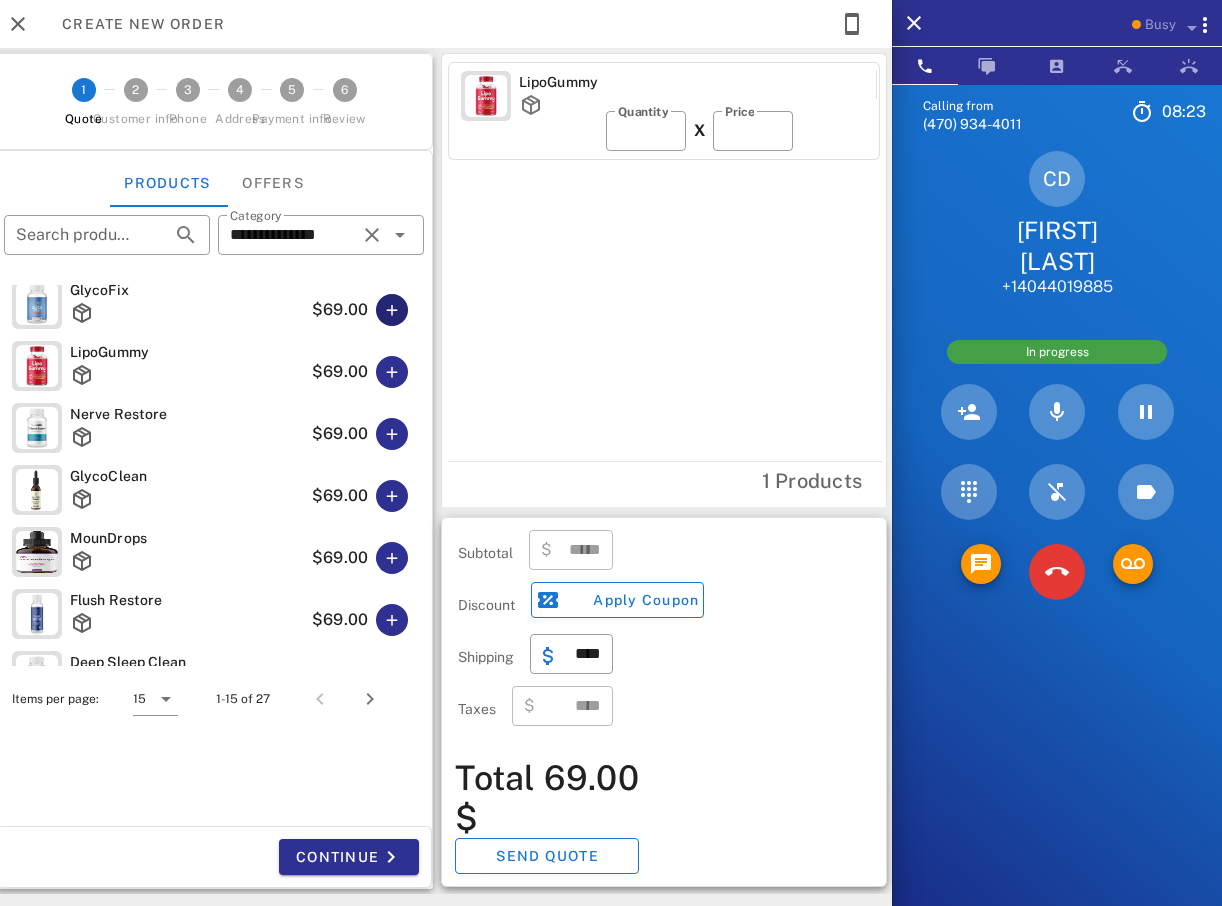click at bounding box center [392, 310] 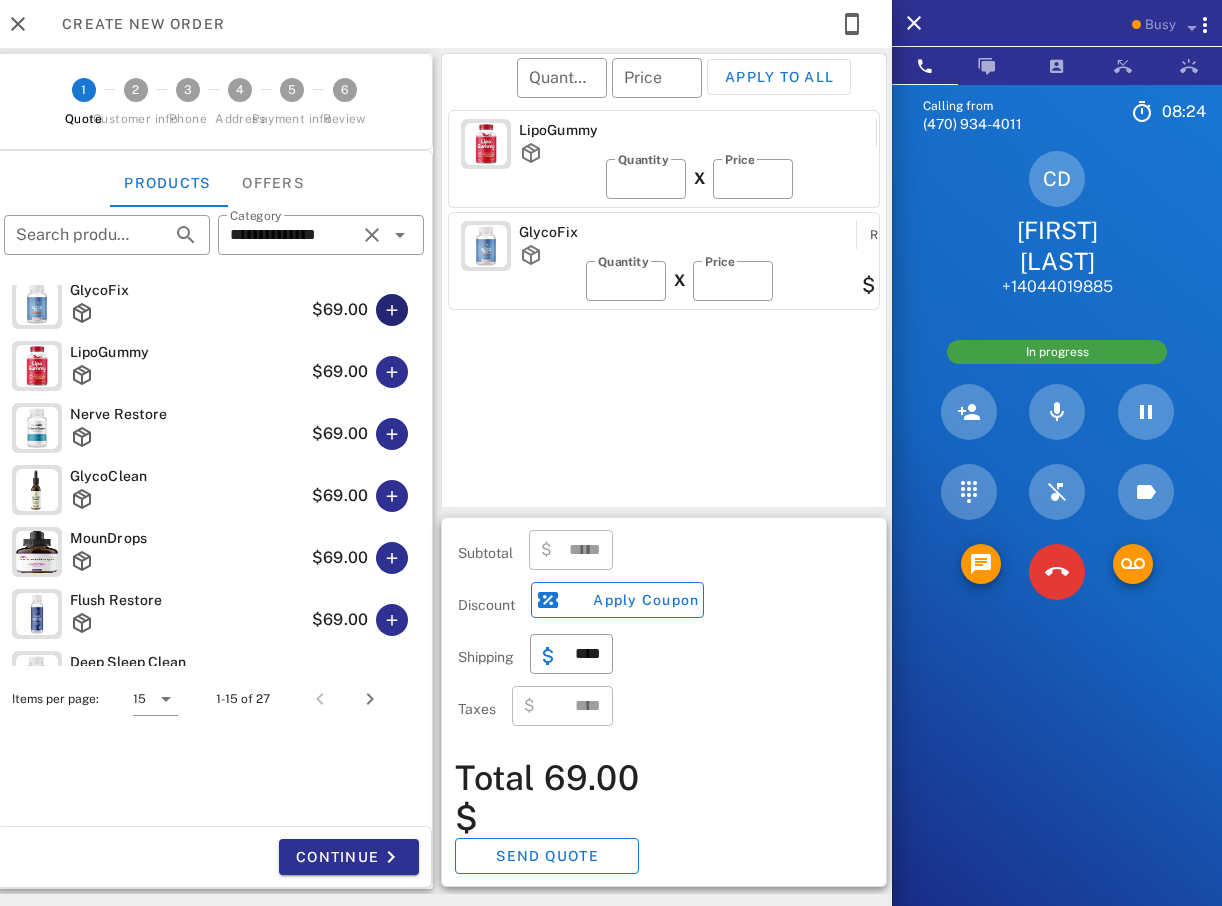 type on "******" 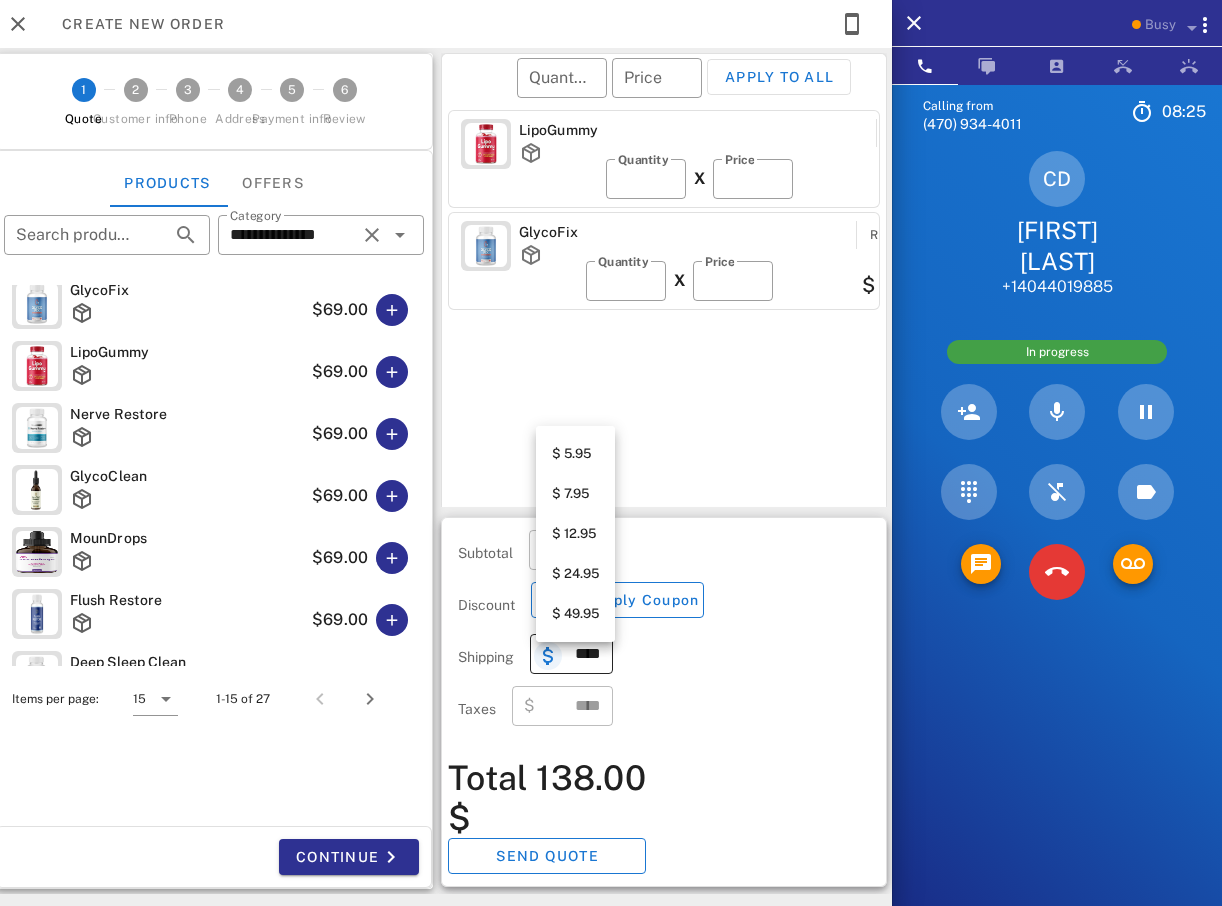 click at bounding box center [548, 656] 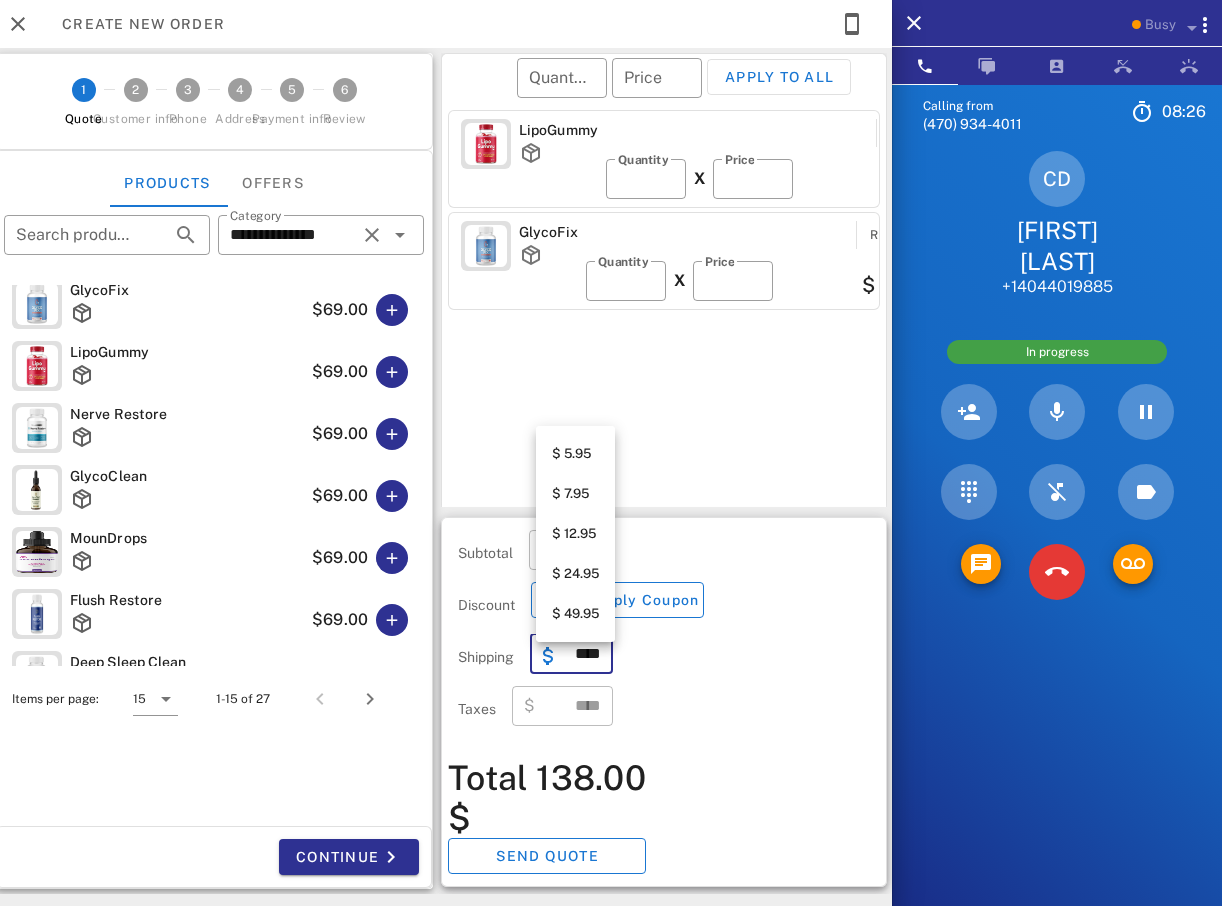 click on "$ 5.95" at bounding box center (575, 454) 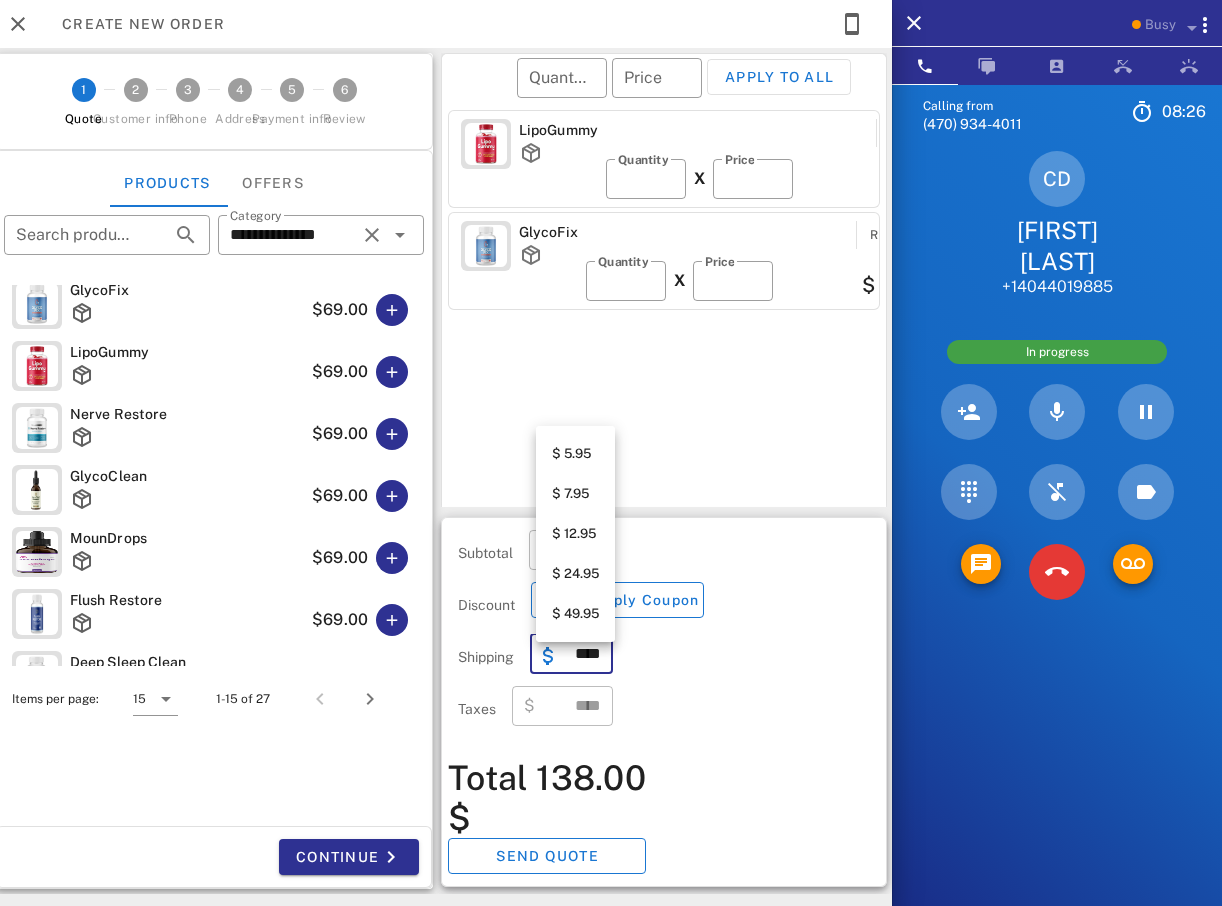 type on "****" 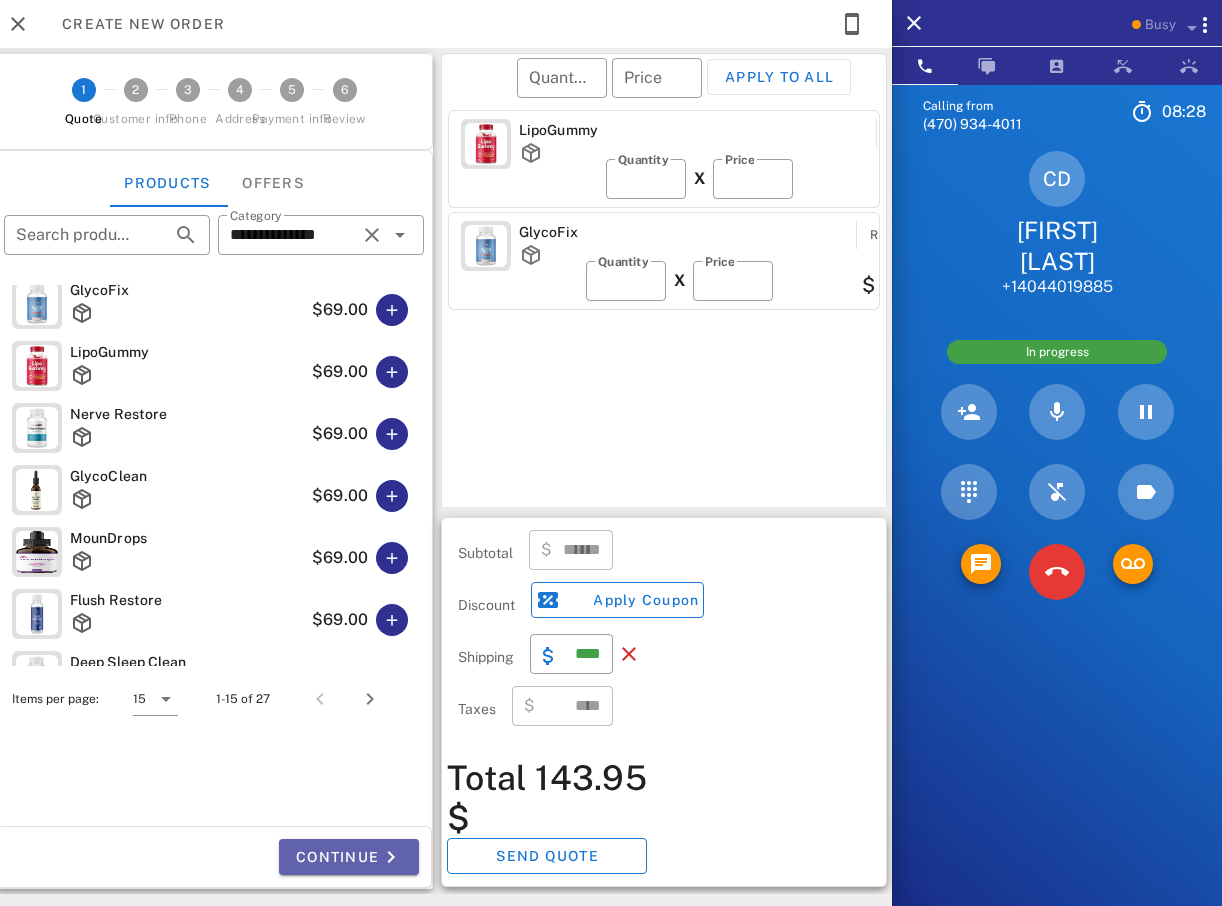 click on "Continue" at bounding box center [349, 857] 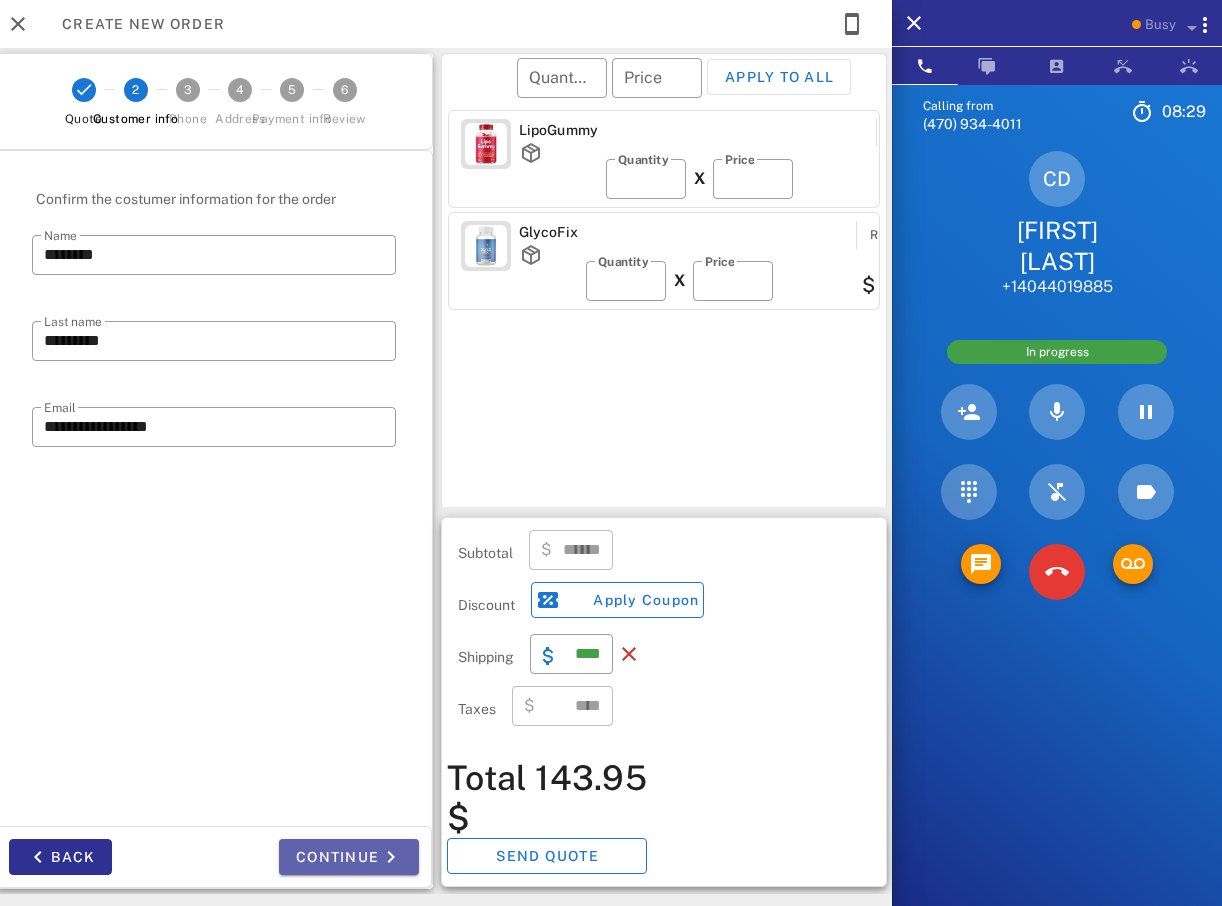 click at bounding box center (391, 857) 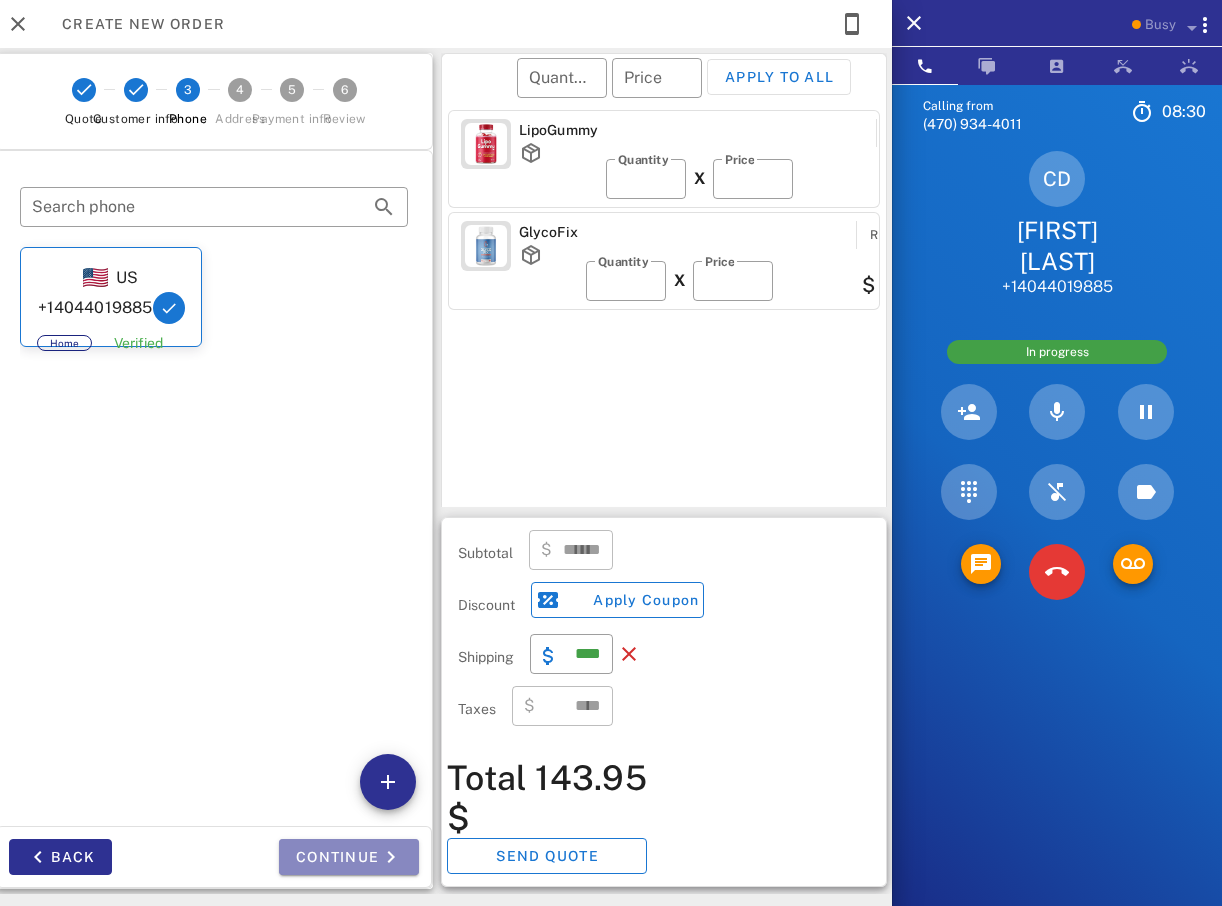 click at bounding box center [391, 857] 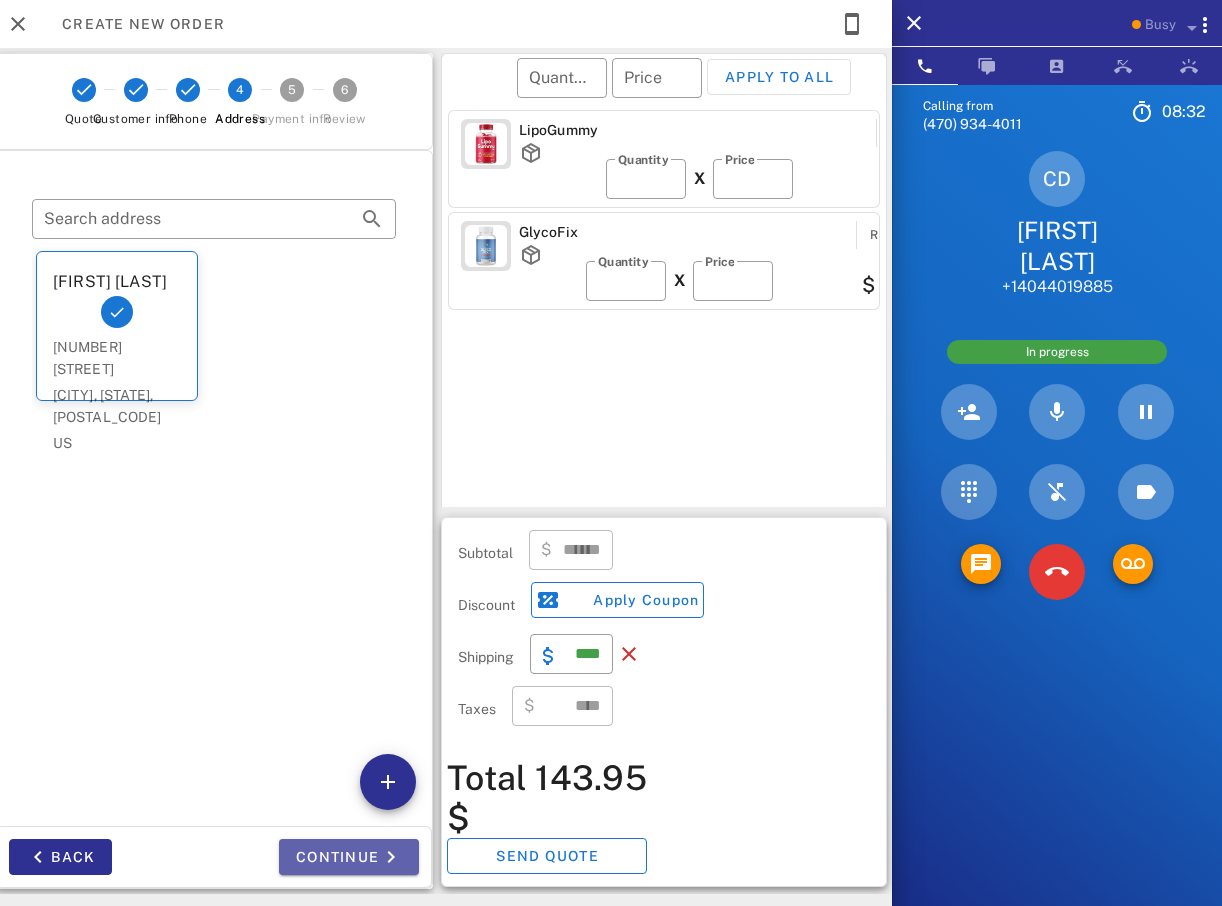 click on "Continue" at bounding box center [349, 857] 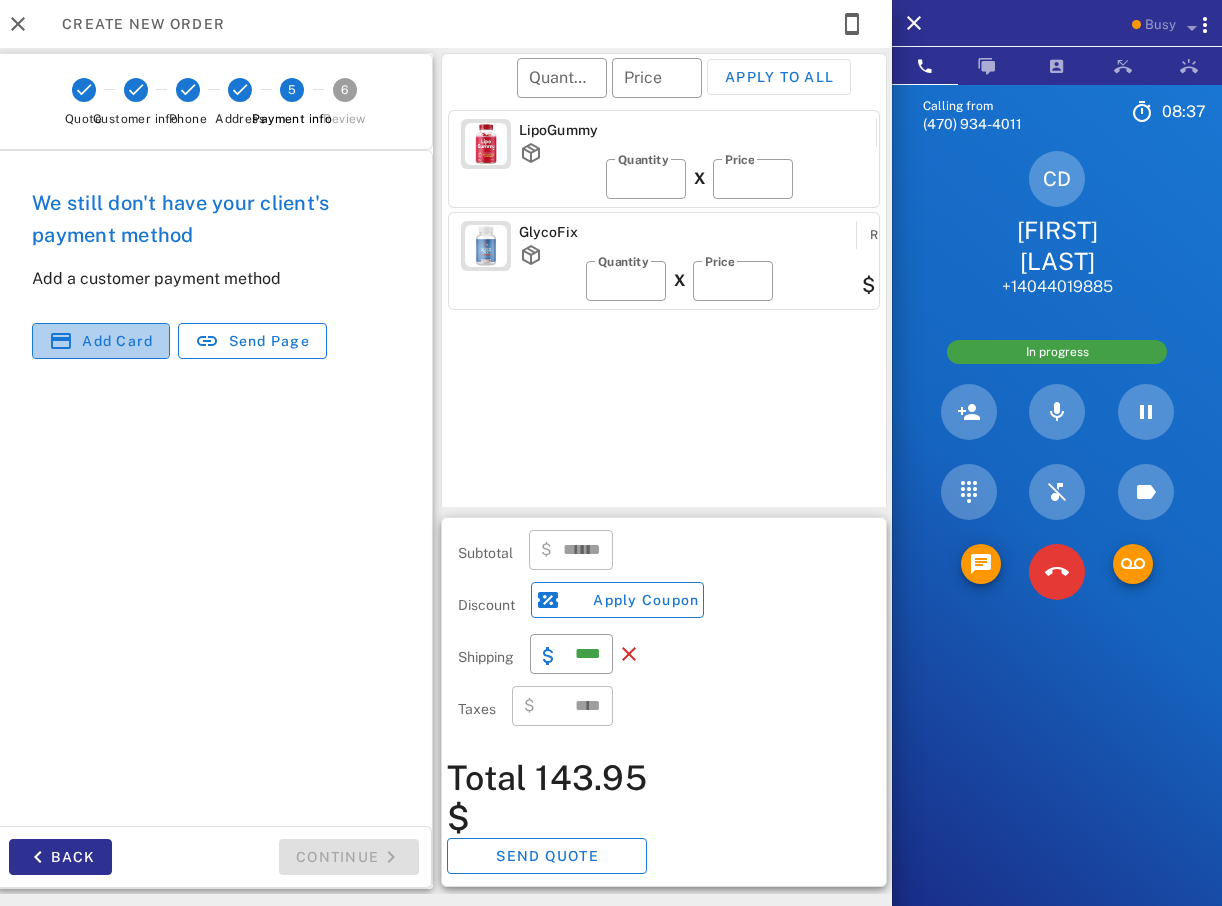click on "Add card" at bounding box center [117, 341] 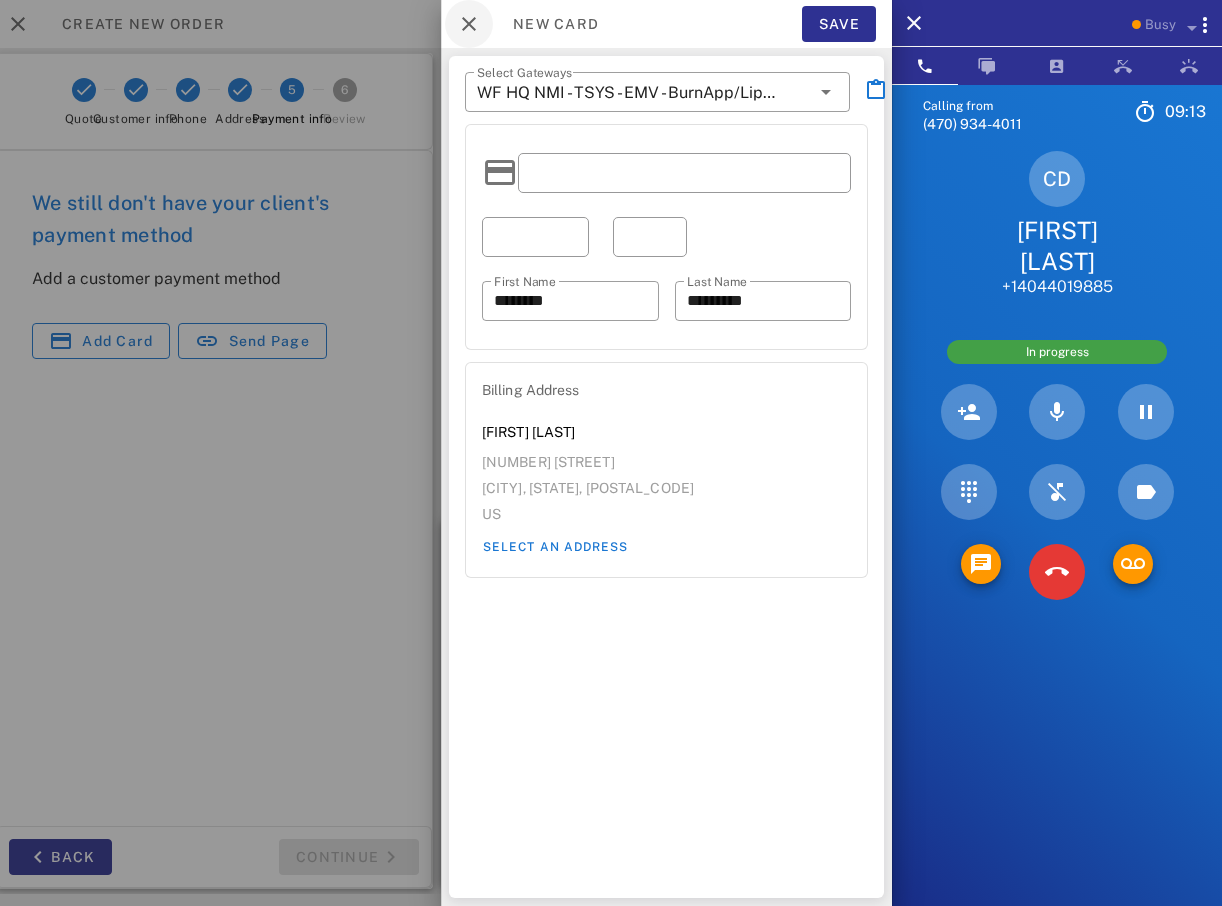 click at bounding box center (469, 24) 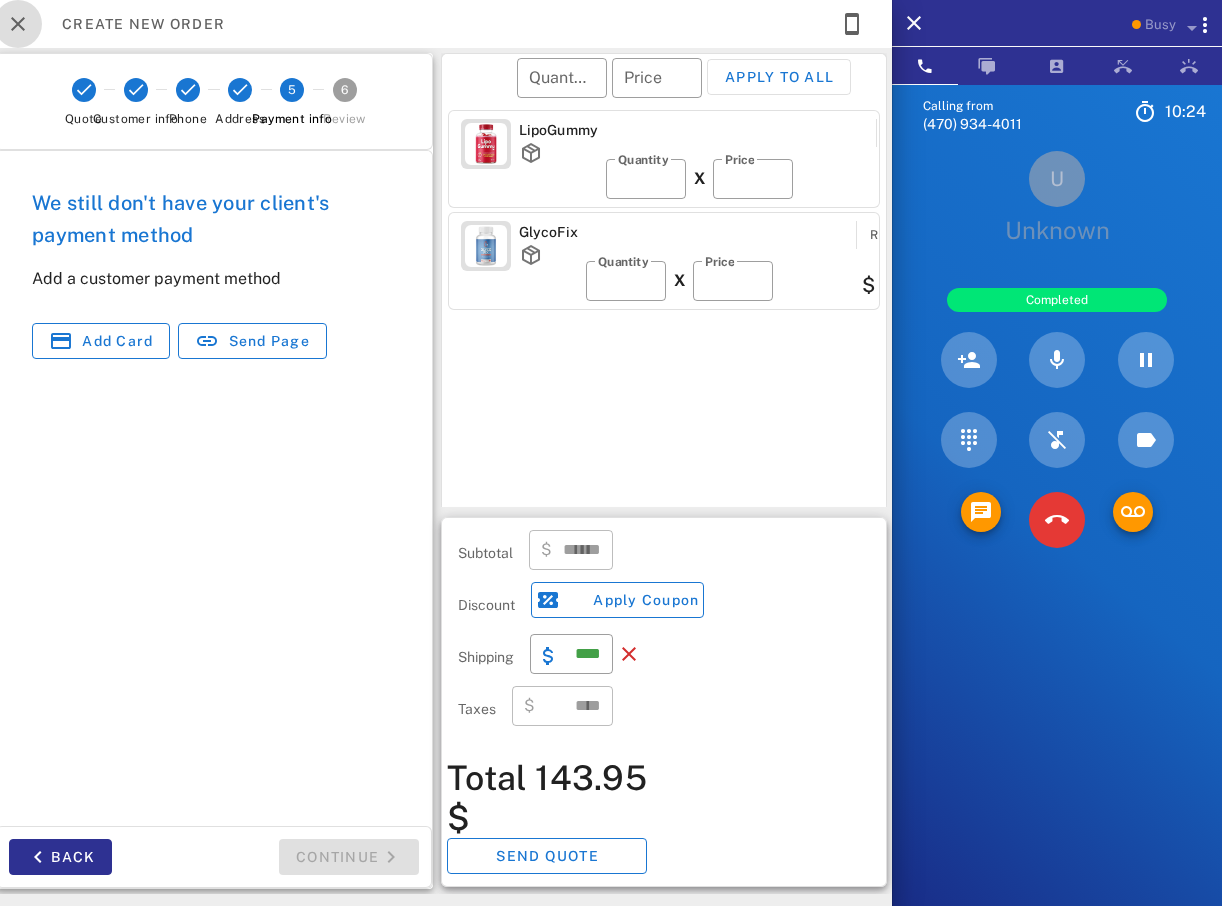 drag, startPoint x: 13, startPoint y: 26, endPoint x: 39, endPoint y: 39, distance: 29.068884 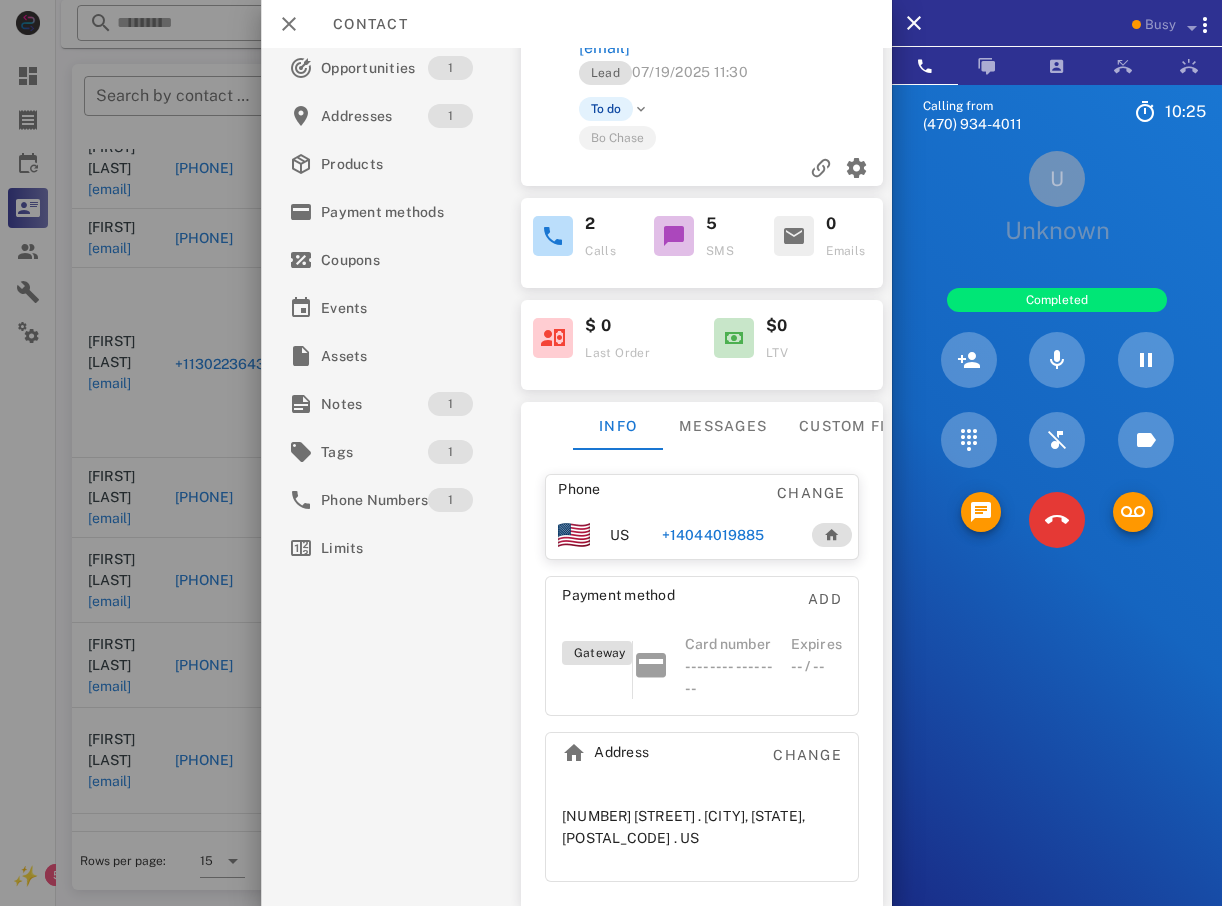 click at bounding box center (611, 453) 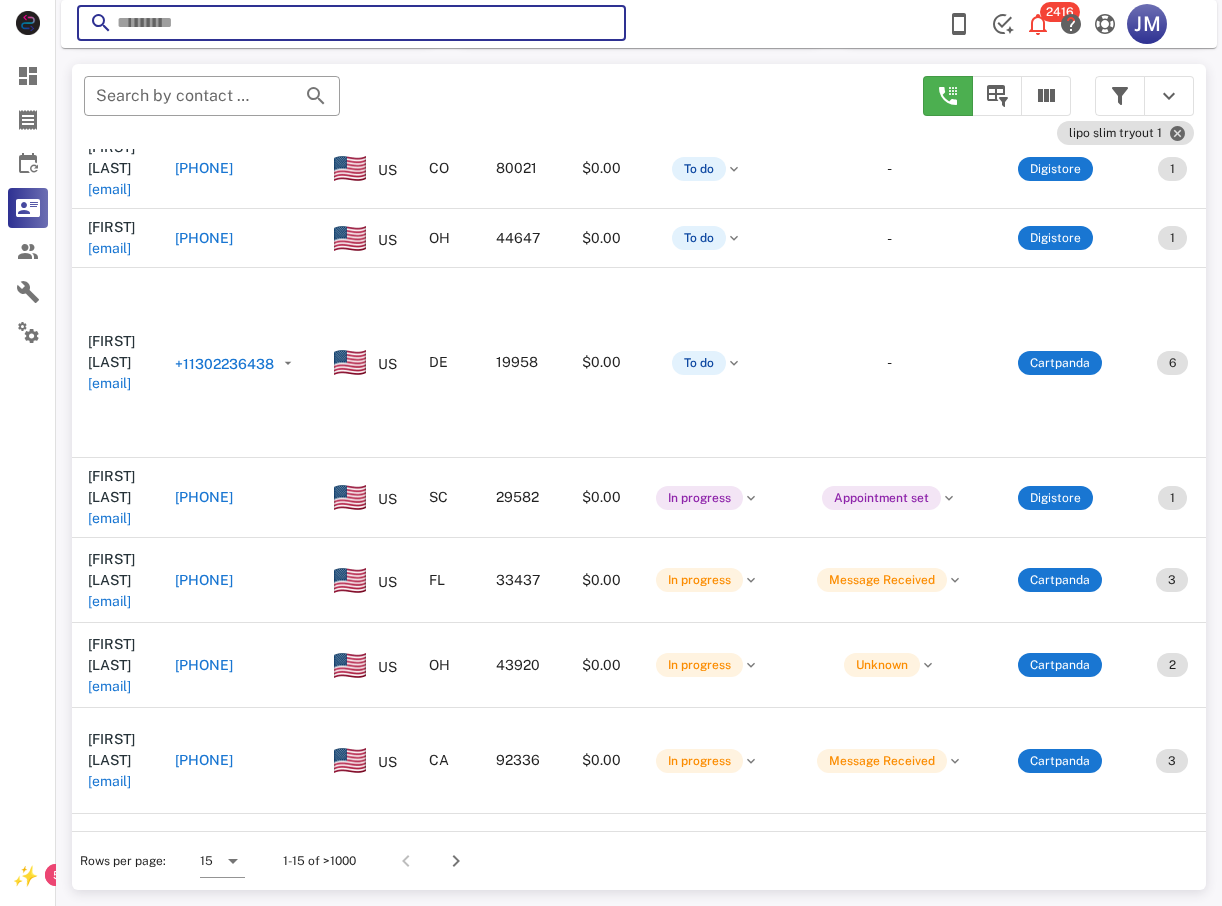 drag, startPoint x: 213, startPoint y: 159, endPoint x: 292, endPoint y: 37, distance: 145.34442 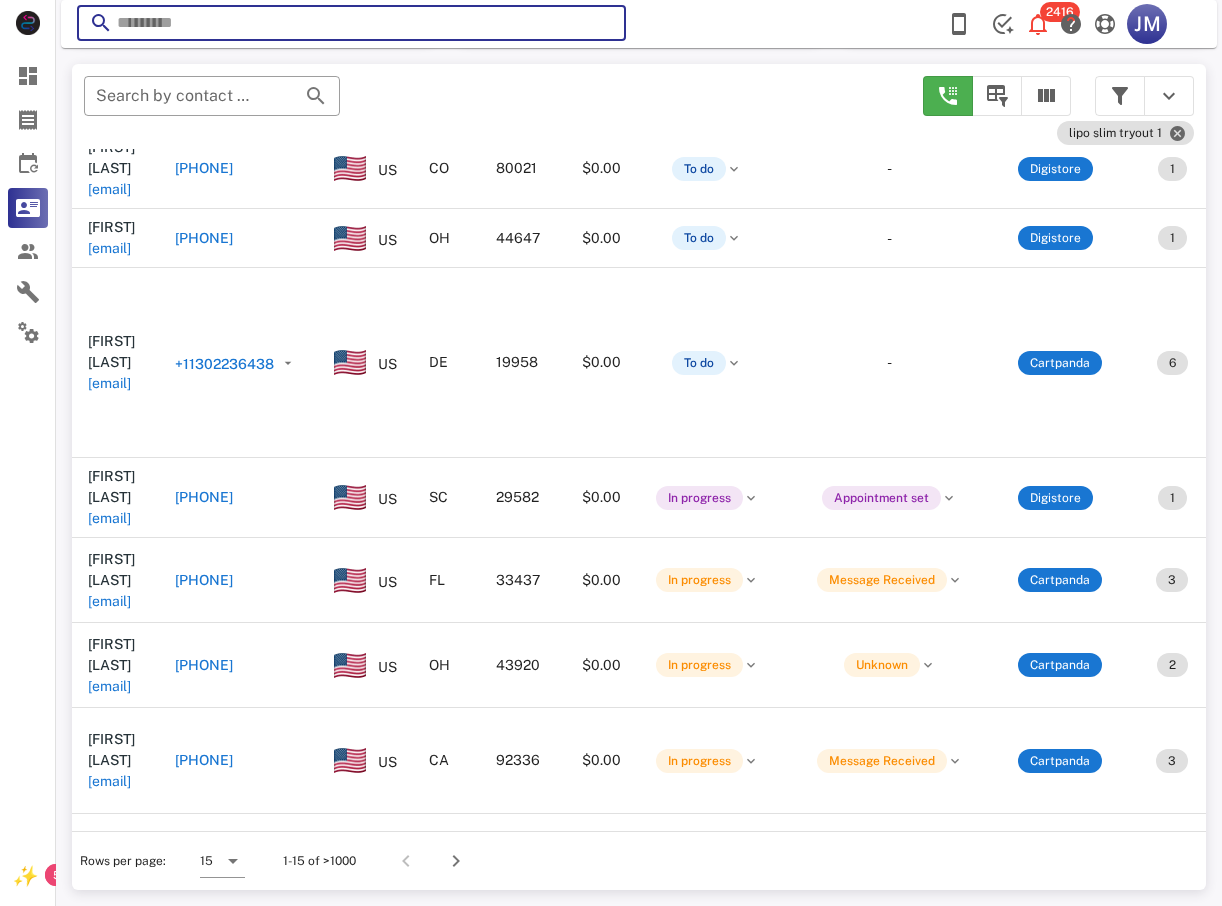 click at bounding box center [351, 23] 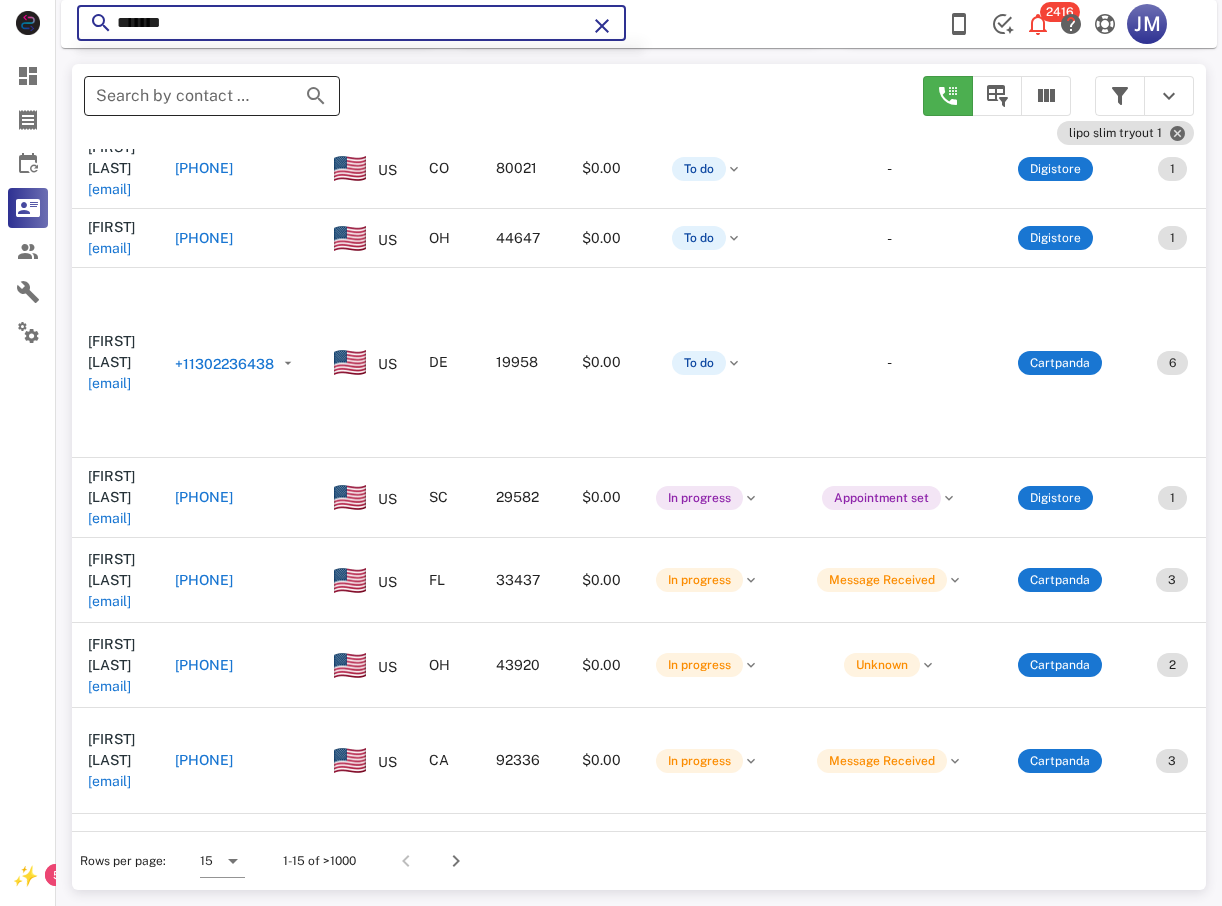 type on "********" 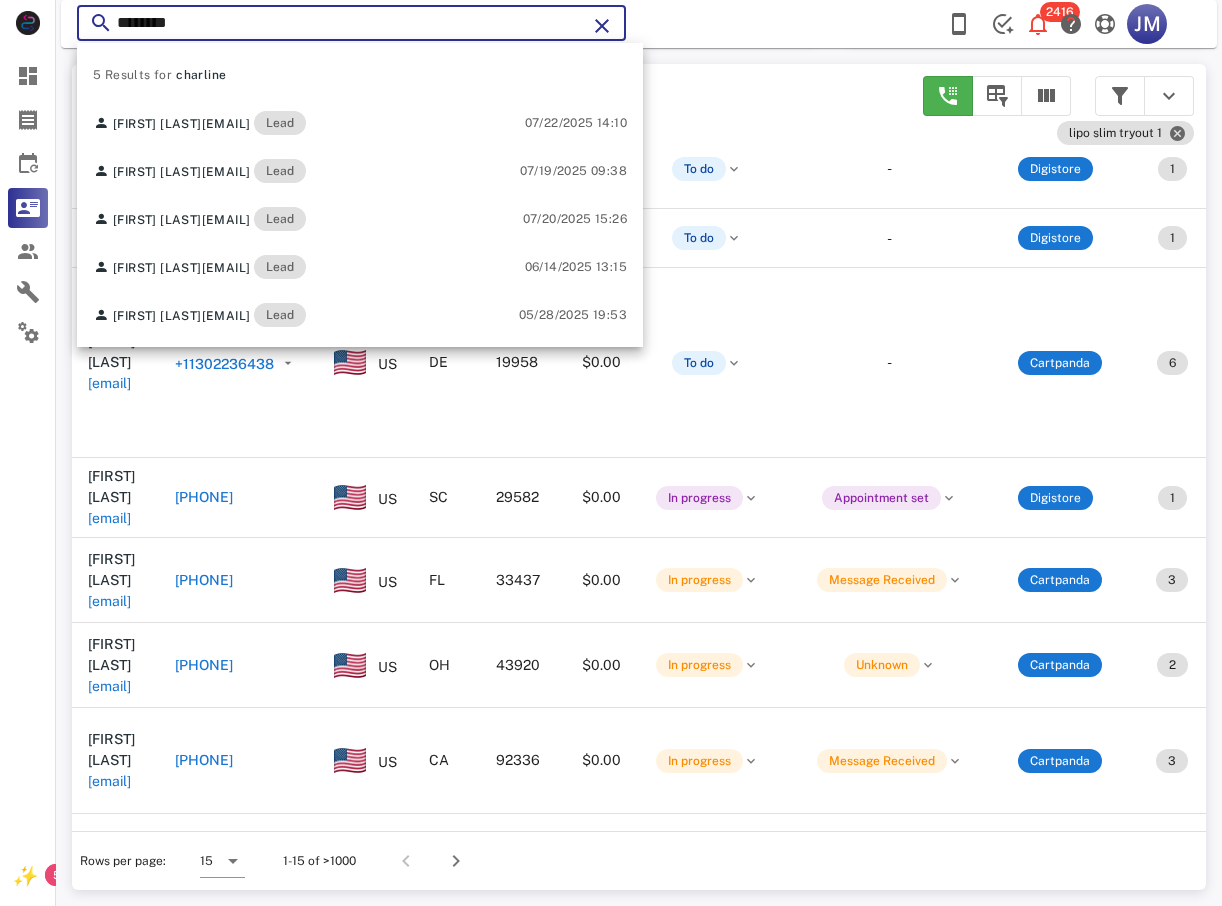 click at bounding box center (602, 26) 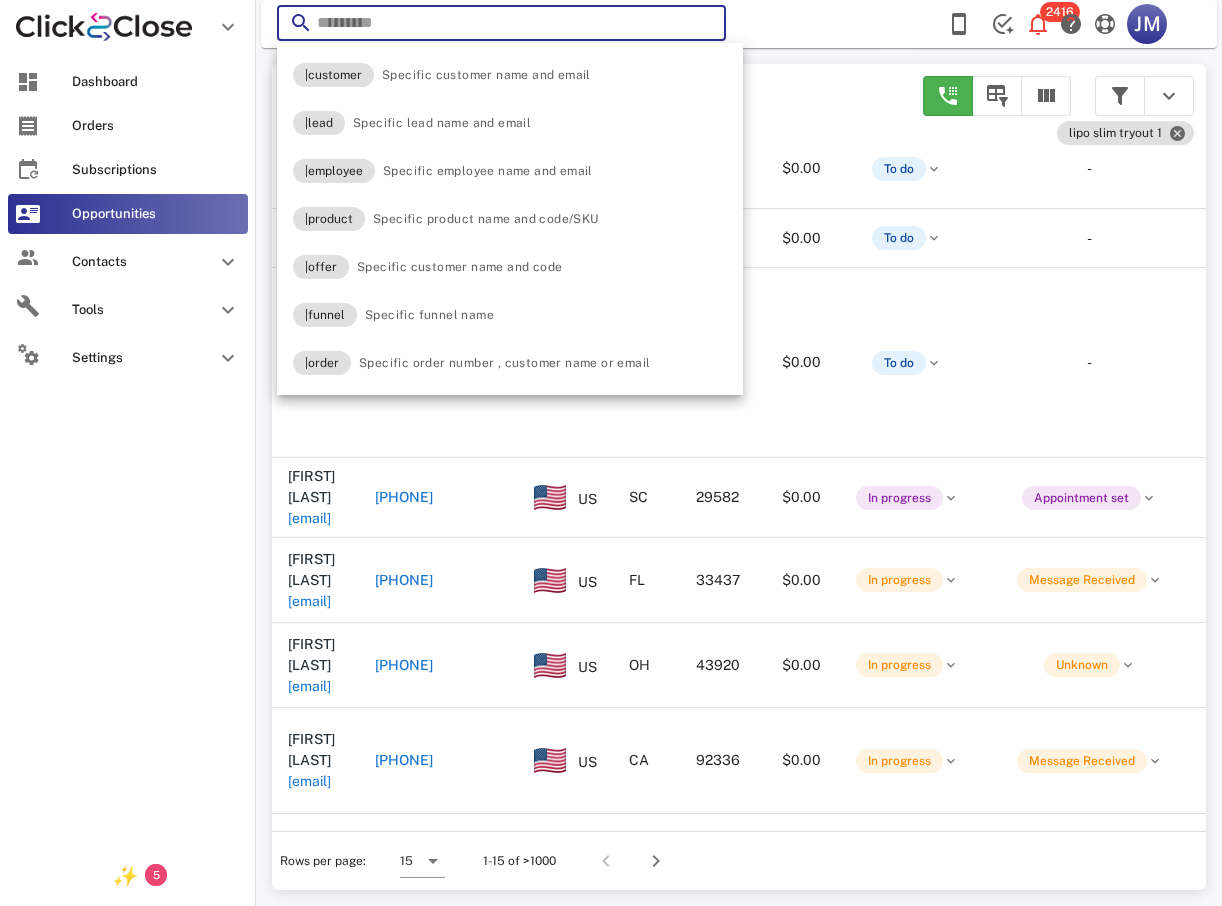 click on "Dashboard Orders Subscriptions Opportunities Contacts Tools Settings" at bounding box center [128, 450] 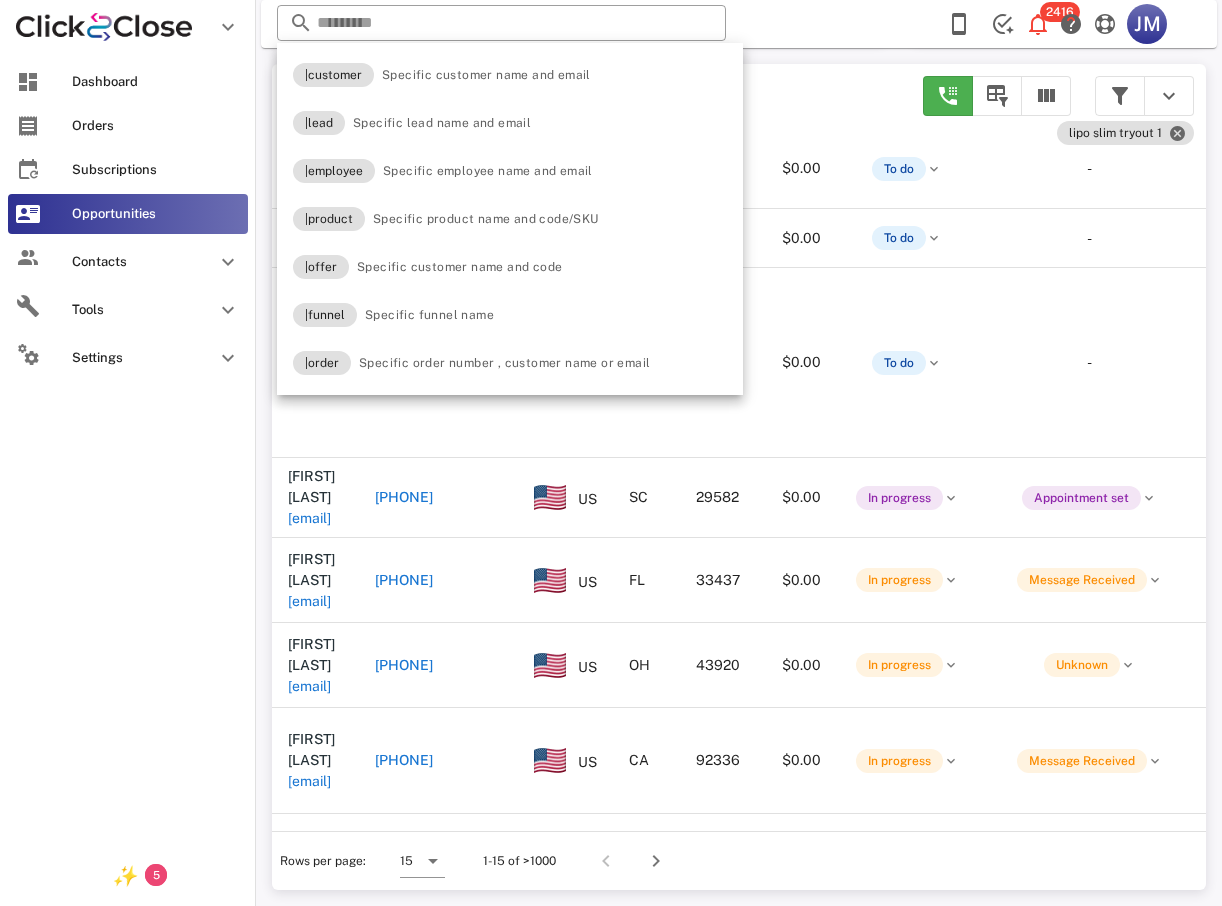 drag, startPoint x: 91, startPoint y: 614, endPoint x: 97, endPoint y: 601, distance: 14.3178215 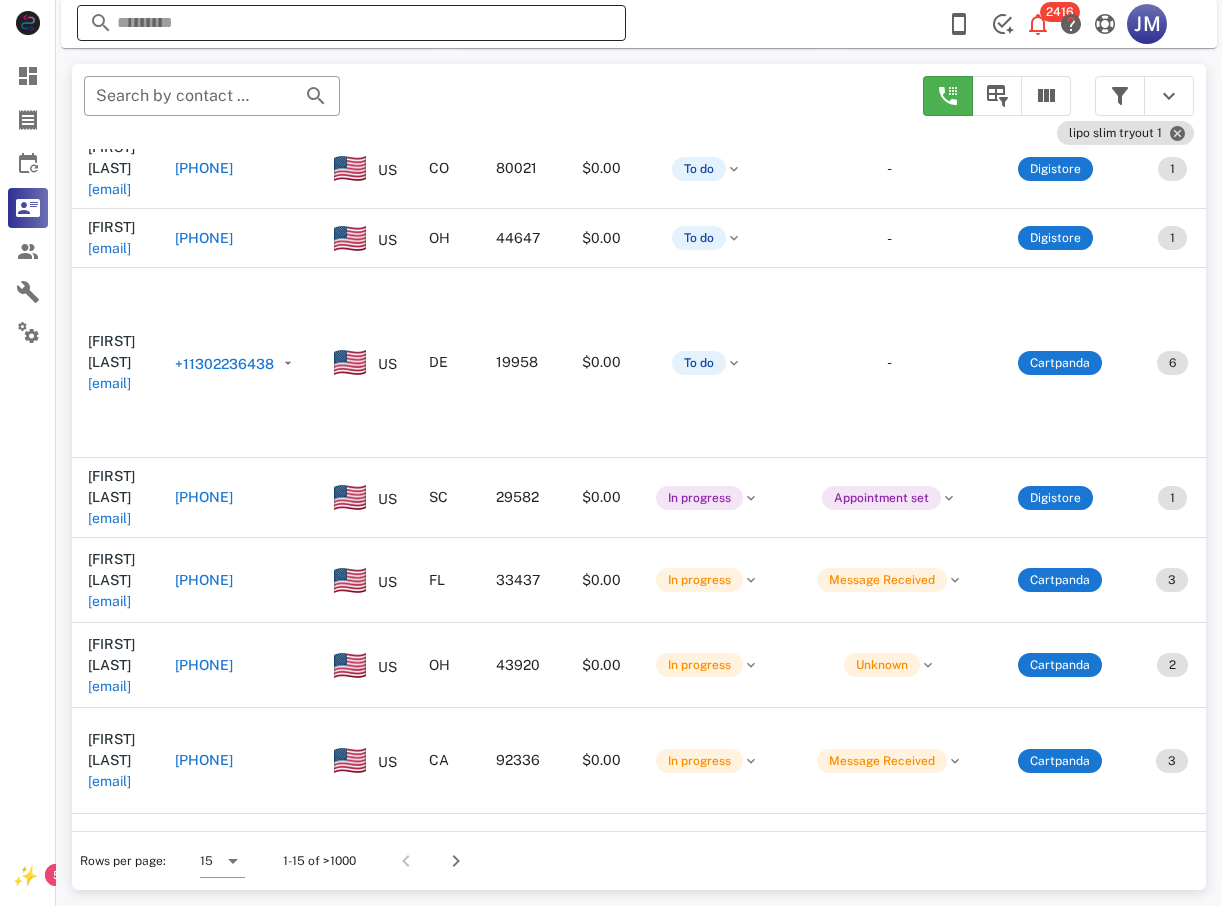 click at bounding box center (351, 23) 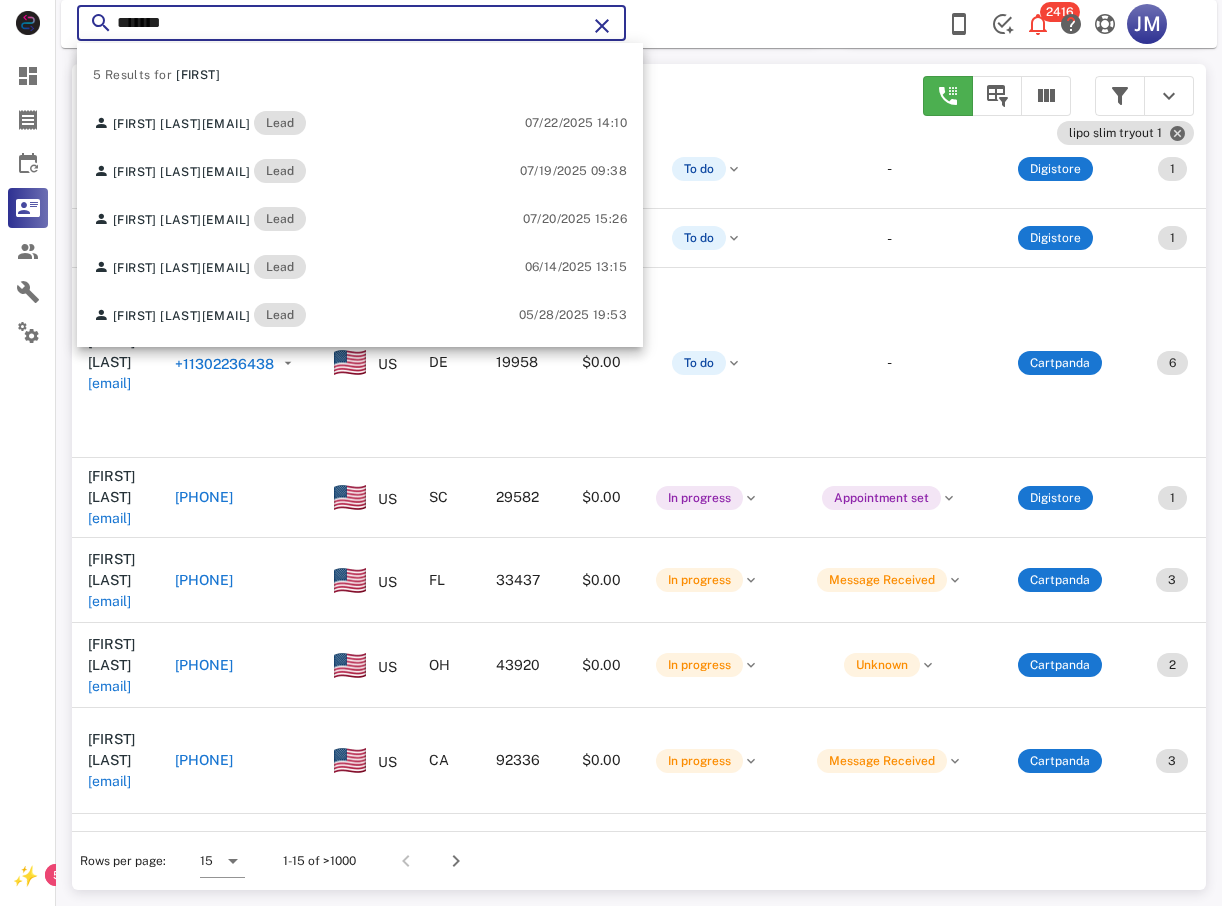 type on "*******" 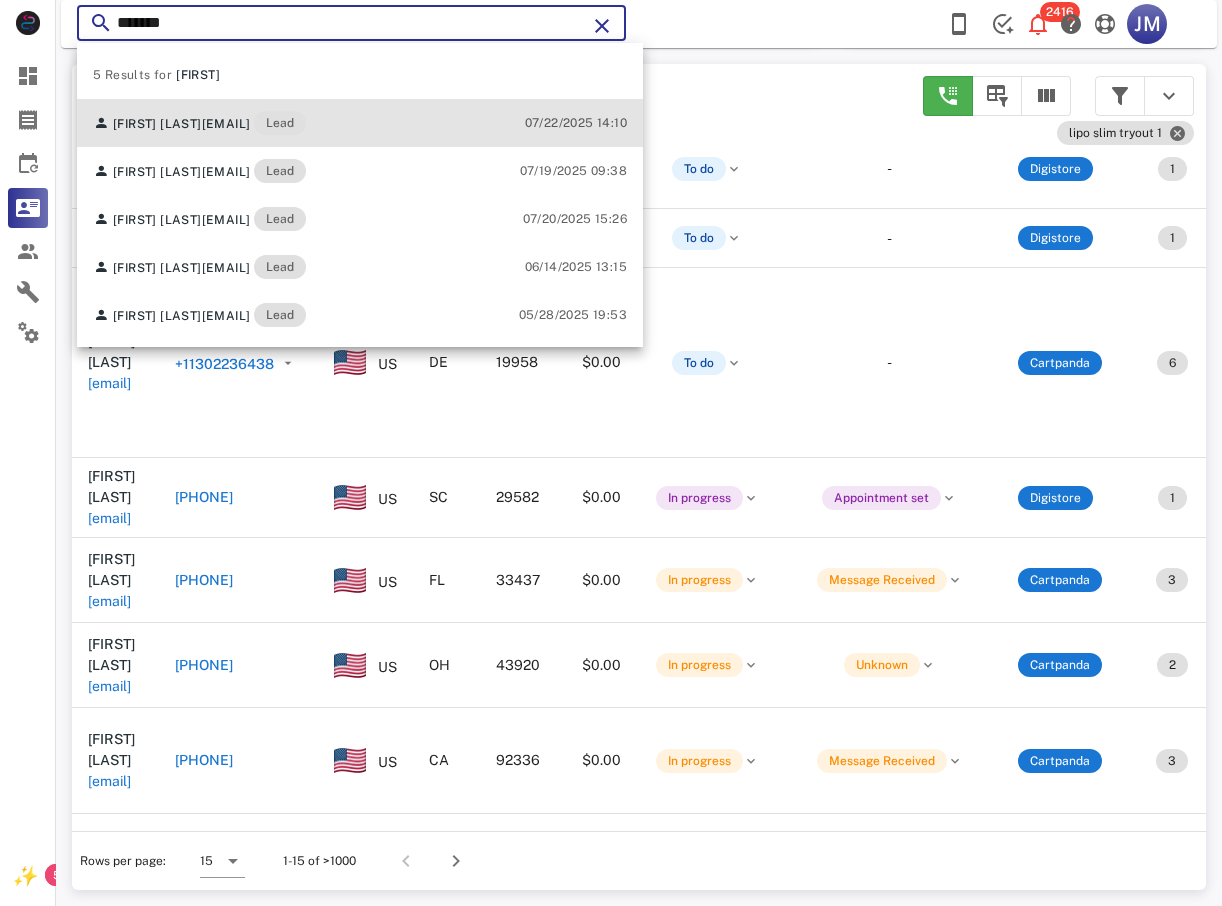 click on "Charline Dominguez" at bounding box center (157, 124) 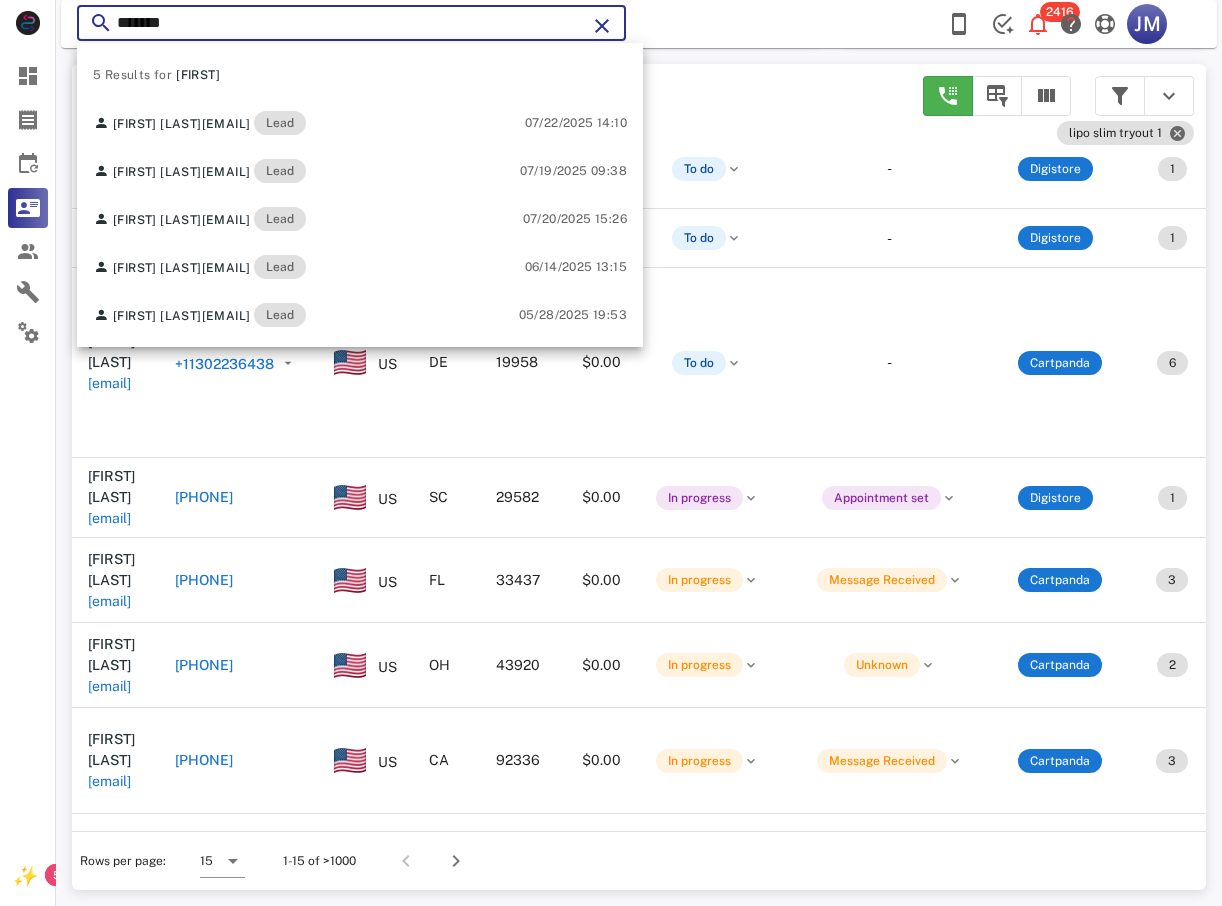 click on "​ Search by contact name, email or phone" at bounding box center [212, 106] 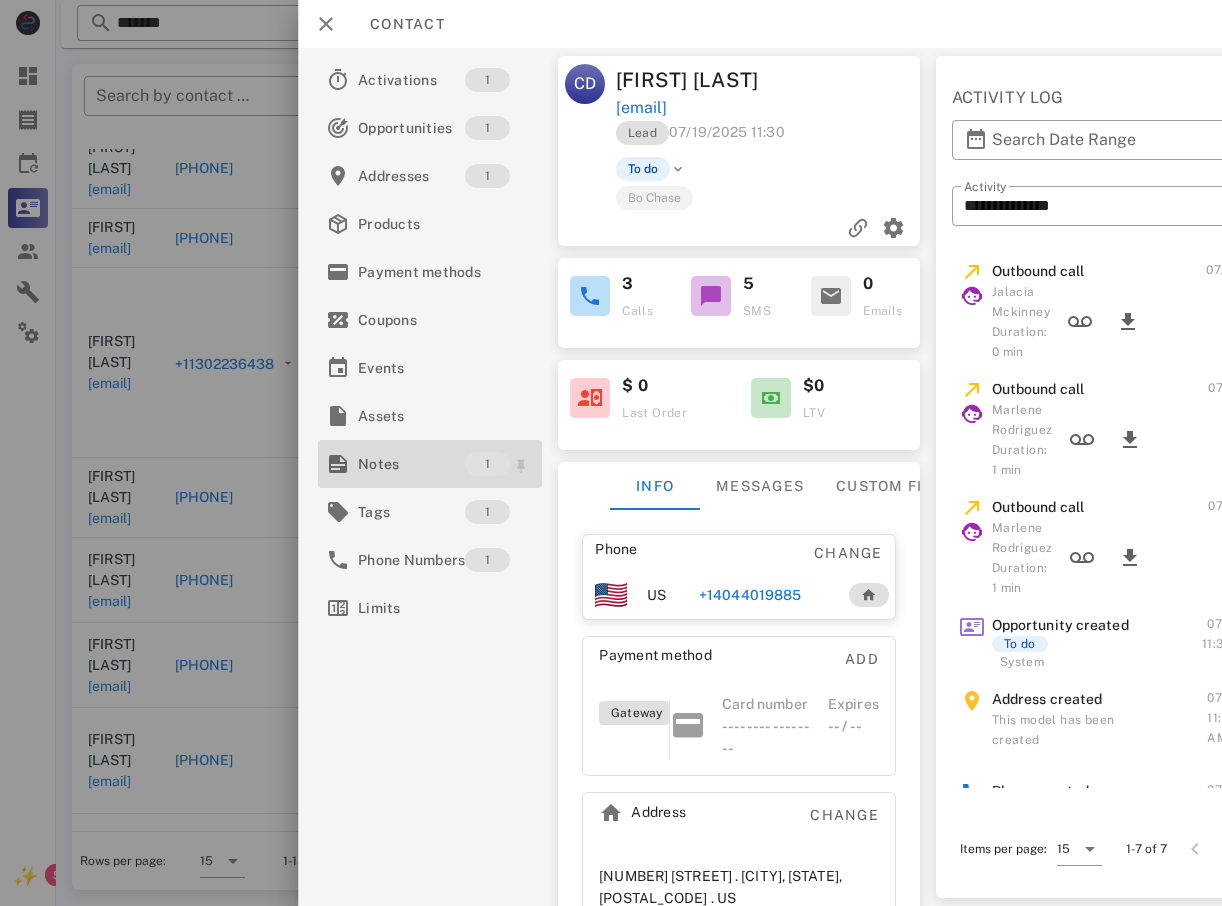 click on "Notes" at bounding box center [411, 464] 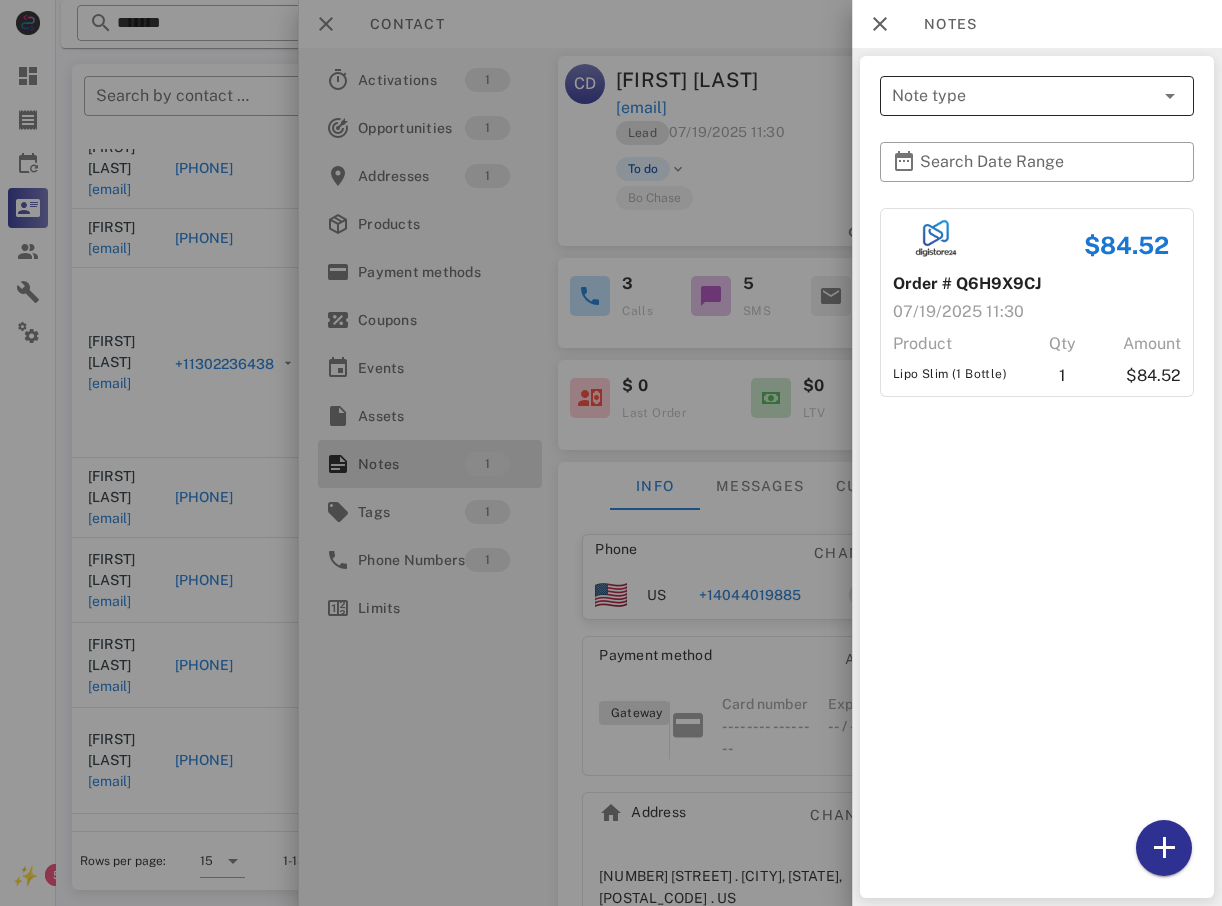 click on "Note type" at bounding box center (1023, 96) 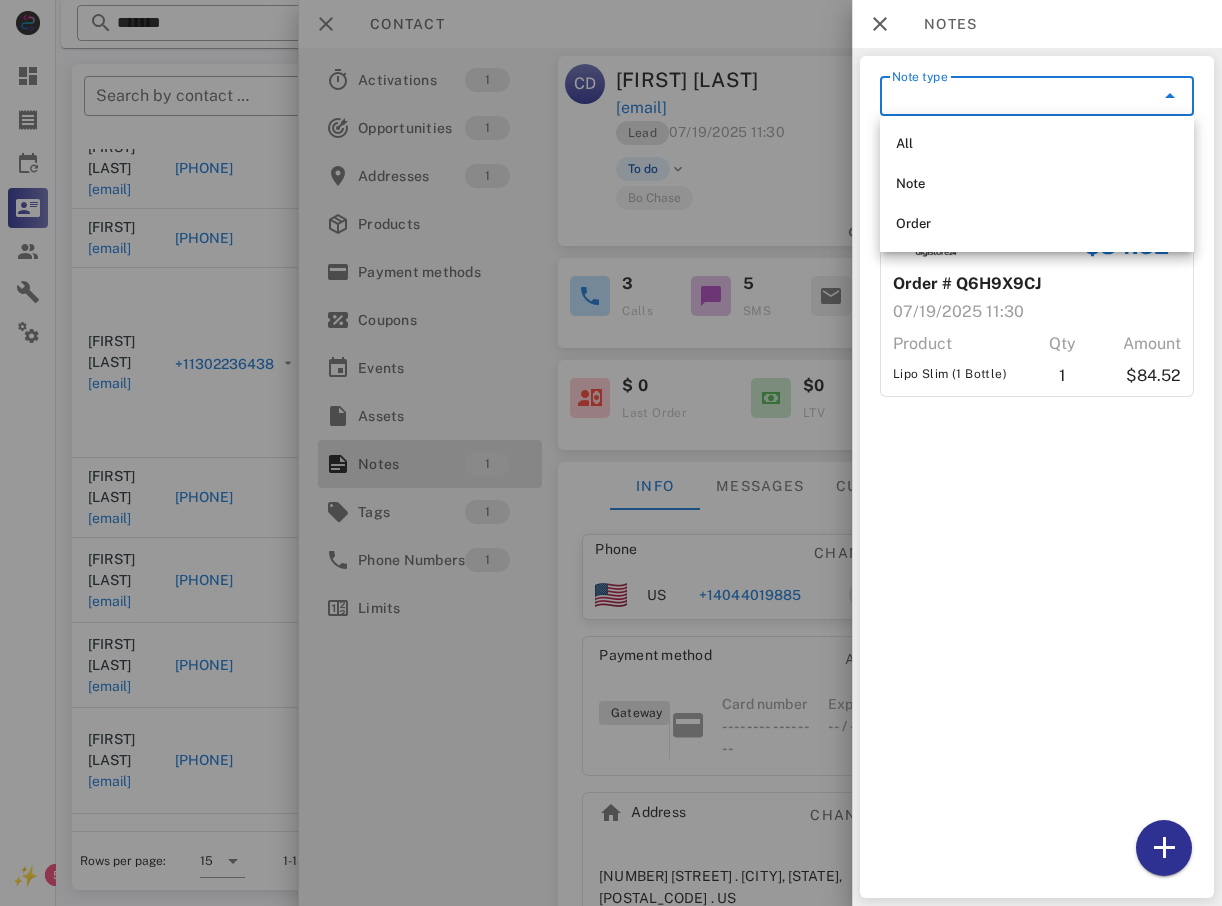 click on "Note type" at bounding box center (1023, 96) 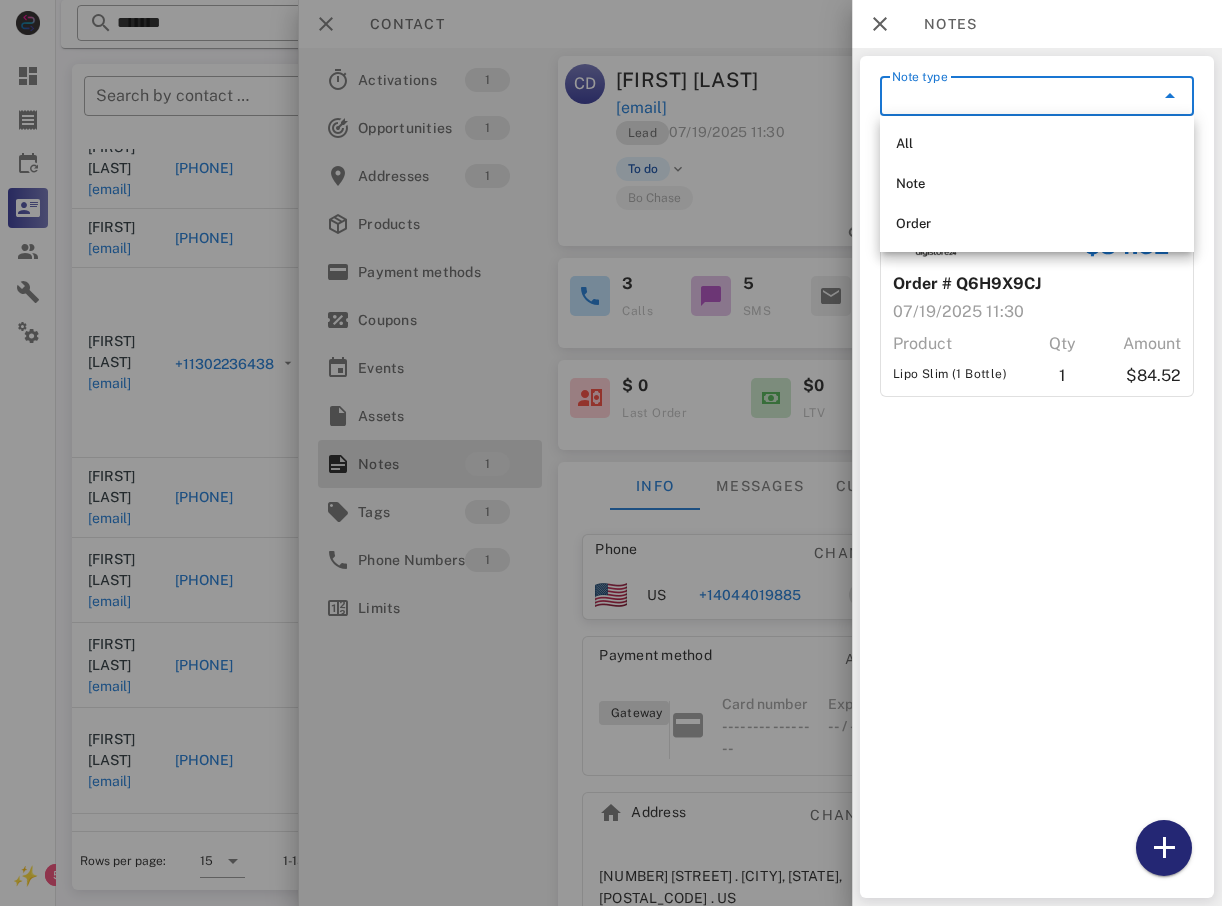 click at bounding box center [1164, 848] 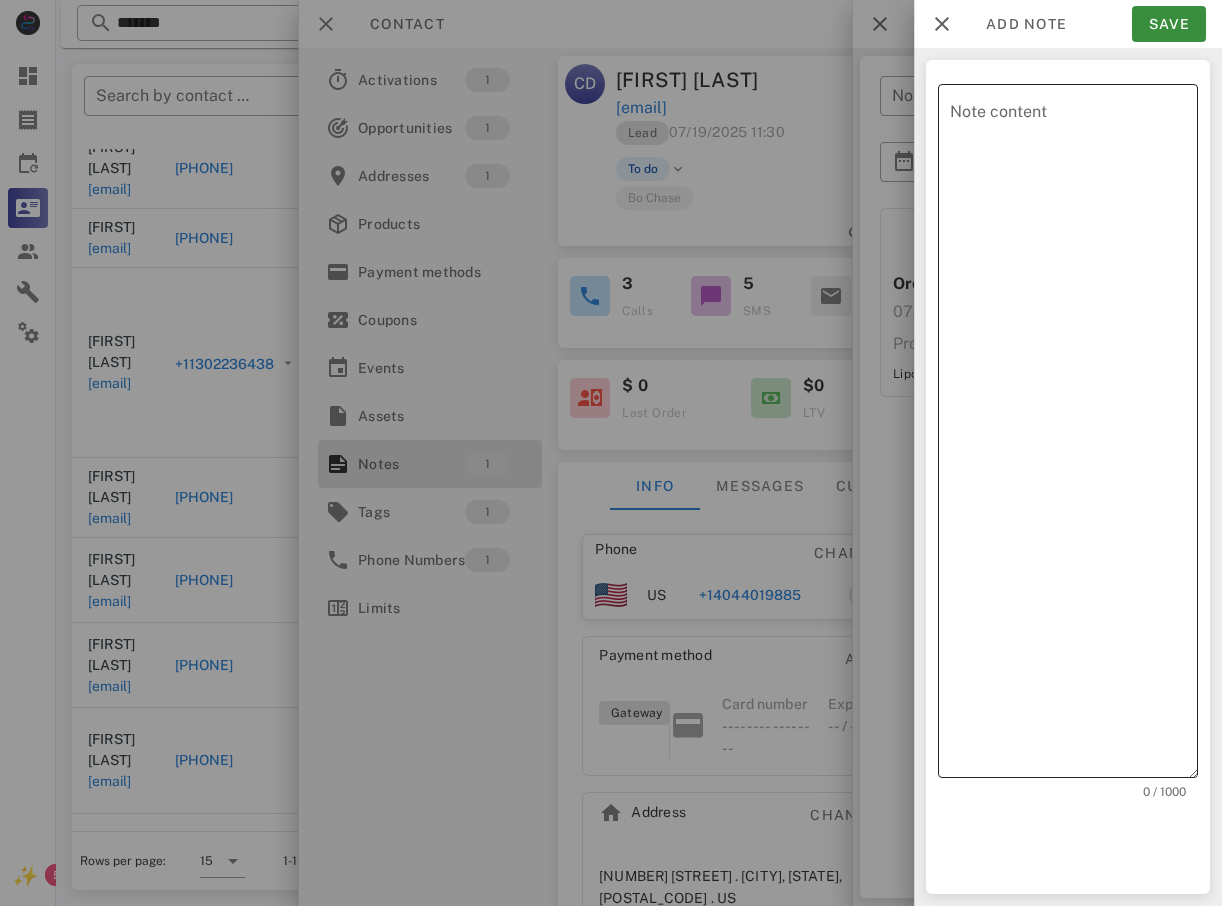 click on "Note content" at bounding box center [1074, 436] 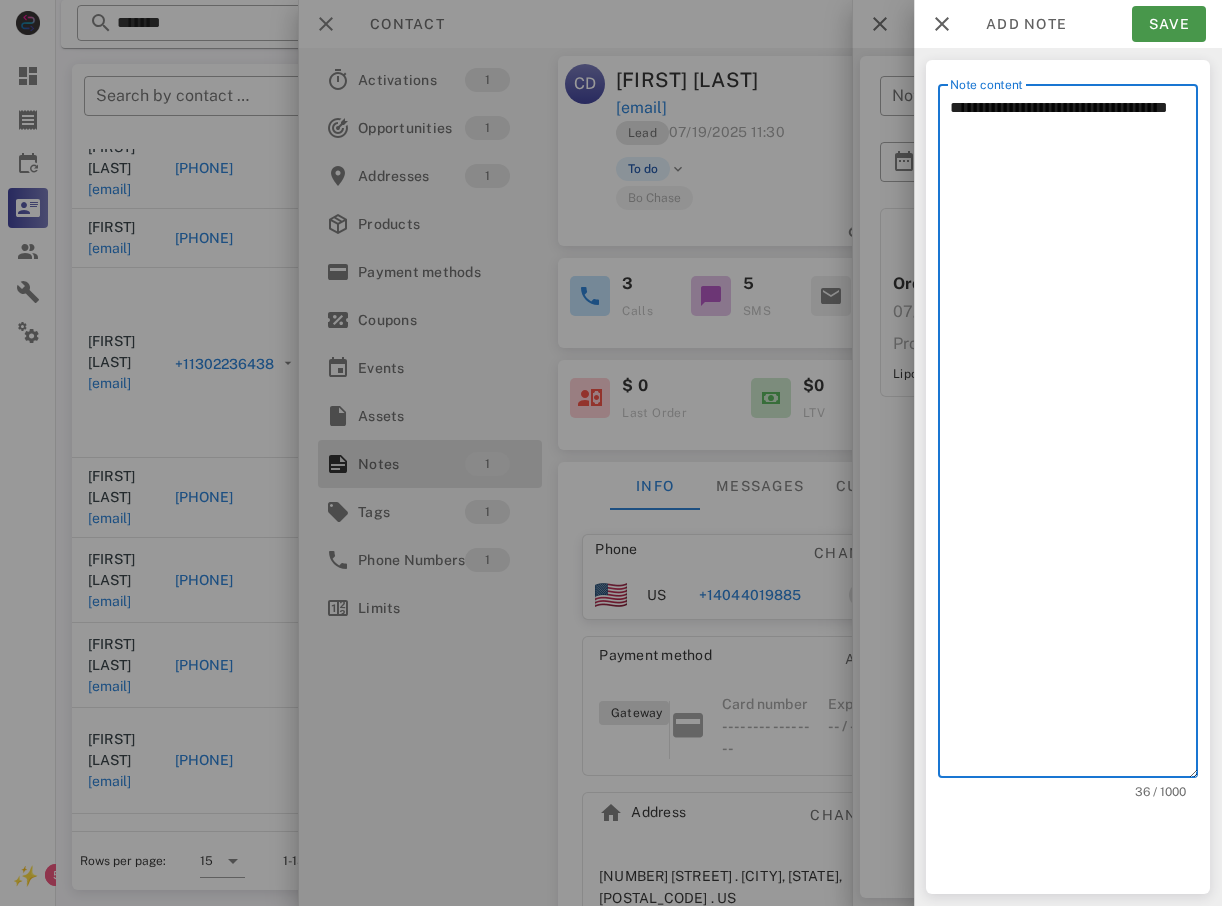 type on "**********" 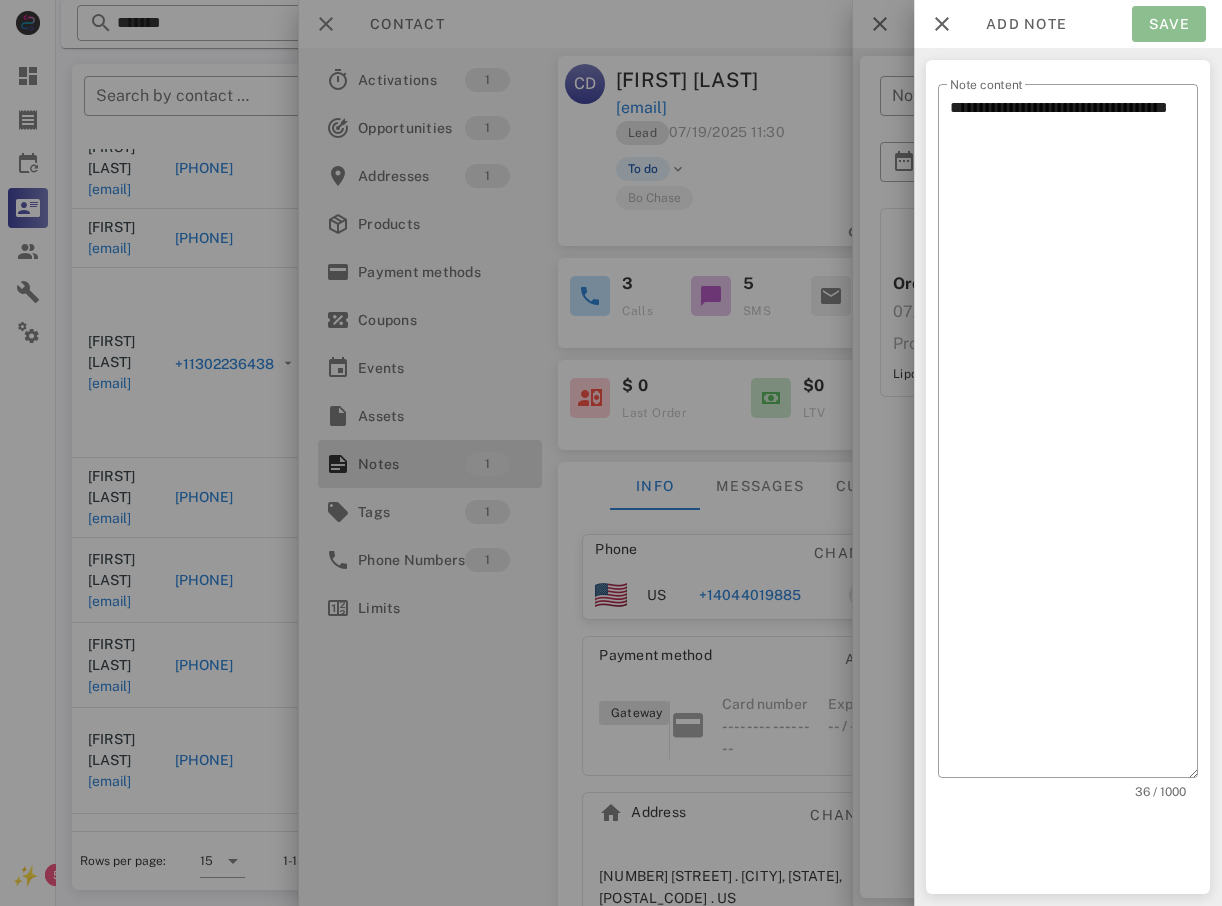 click on "Save" at bounding box center (1169, 24) 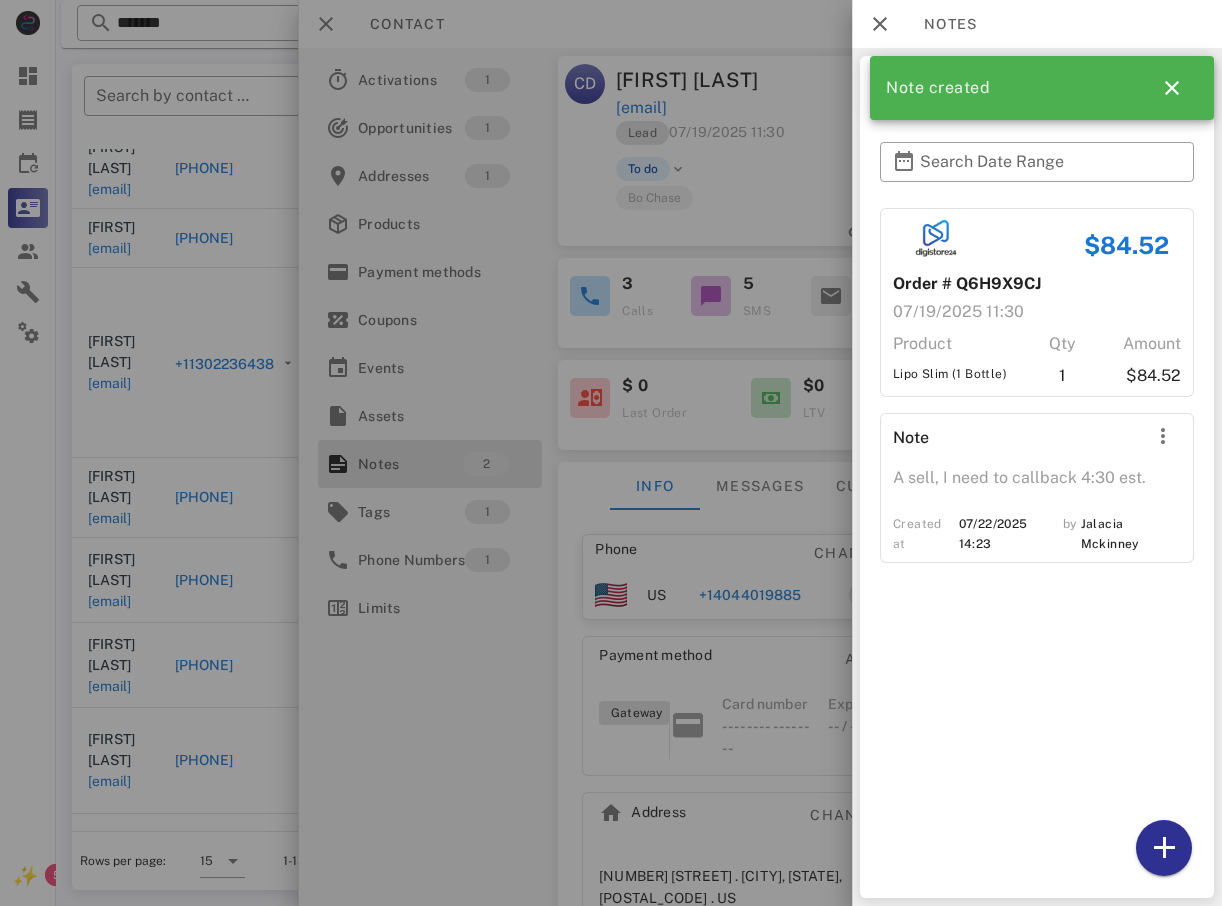 click at bounding box center (611, 453) 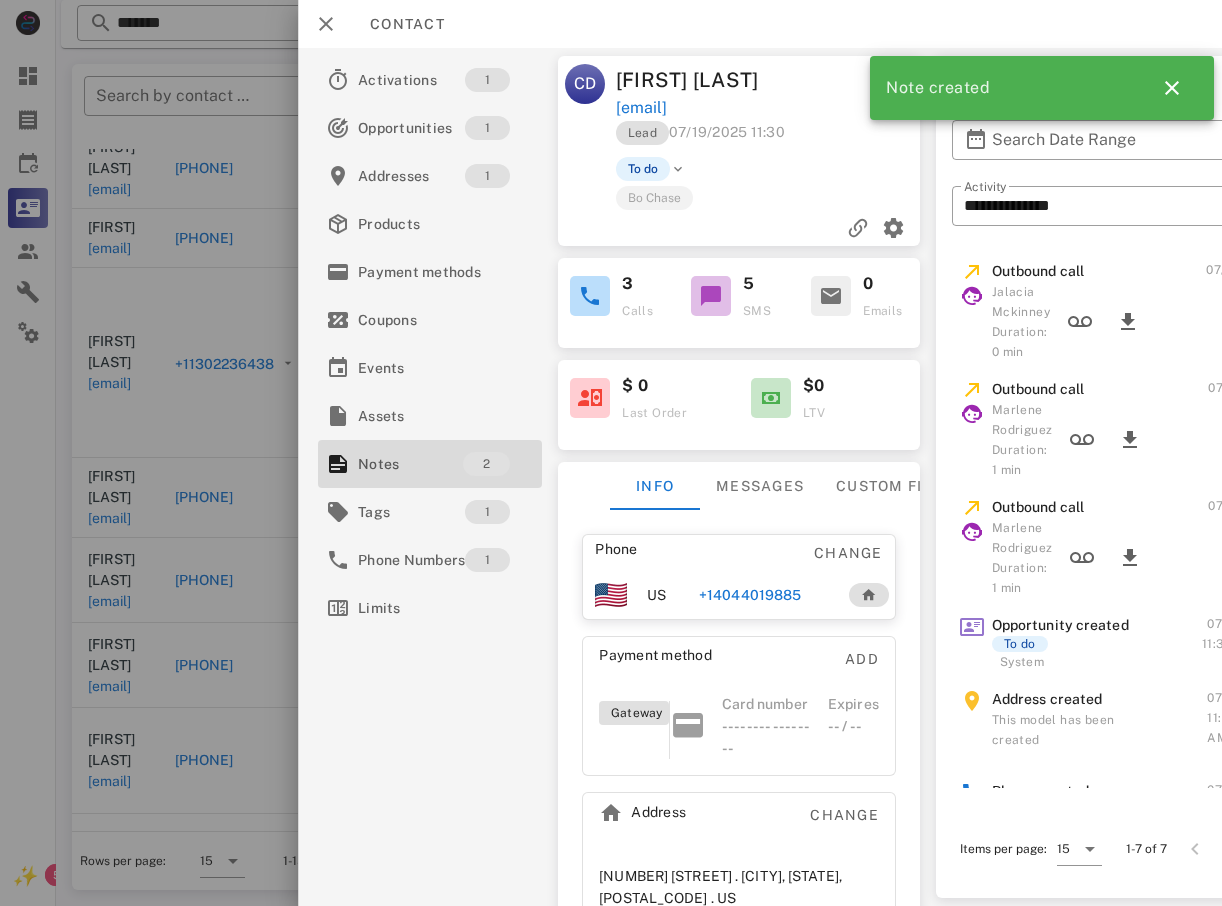 click at bounding box center [611, 453] 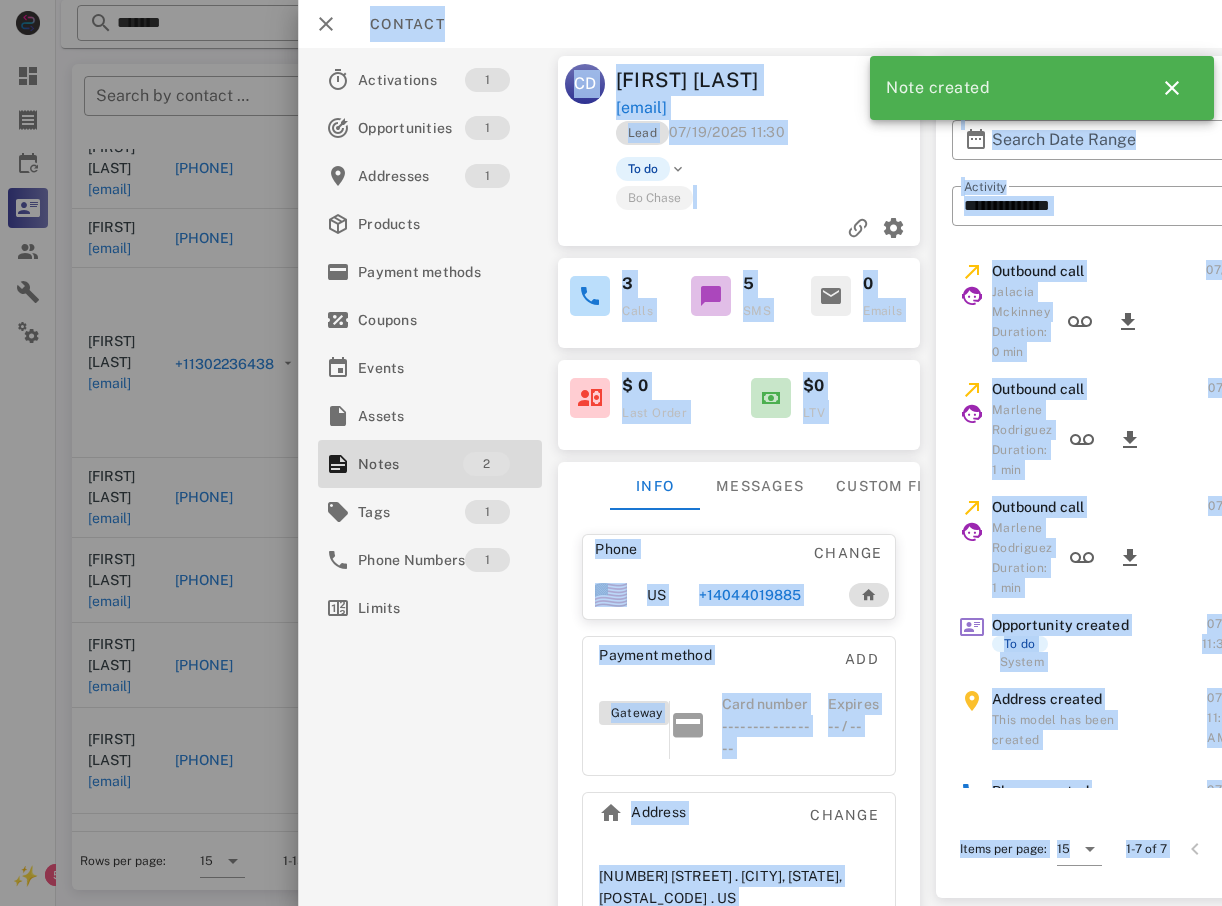 click on "Busy  Calling from (470) 934-4011 13: 04  Unknown      ▼     Australia
+61
Canada
+1
Guam
+1671
Mexico (México)
+52
New Zealand
+64
United Kingdom
+44
United States
+1
1 2 ABC 3 DEF 4 GHI 5 JKL 6 MNO 7 PQRS 8 TUV 9 WXYZ * 0 + #  U  Unknown  Completed  Directory ​  MB  Matt Burd  Idle   MR  Marlene Rodriguez  Idle   A1  Agent 120  Idle   A1  Agent 122  Idle   A1  Agent 130  Idle   JR  Joseph Reyes  Idle   JH  Josh Henry  Idle   LM  Lior Mizrahi  Busy   MA  Massimo Anelli  Busy   BG  Berlange Gauthier  Busy   HR  Holly Raye  Busy   JS  Julie Serna  Busy   LW  Laura Weiss  Offline   ML  Michelle Leija  Offline   AD  Accounting Dept  Offline   A1  Agent 112  Offline   A1  agent 114  Offline   A1  Agent 119  Offline   A1  Agent 123  Offline   A1  Agent 125  Offline   A1  agent 126  Offline   A1  Agent 129  Offline   A1  Agent 135  Offline" at bounding box center [639, 287] 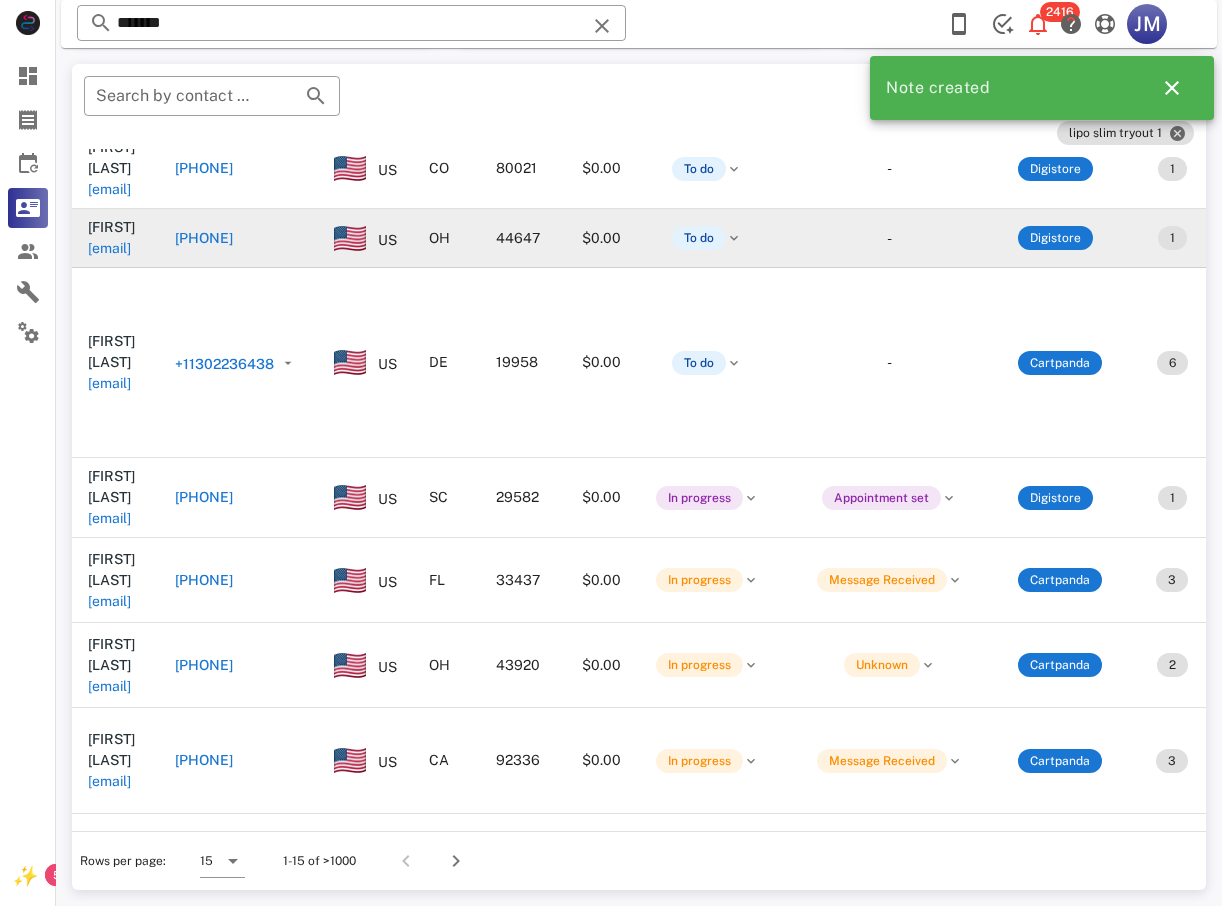 click on "+13304951709" at bounding box center [204, 238] 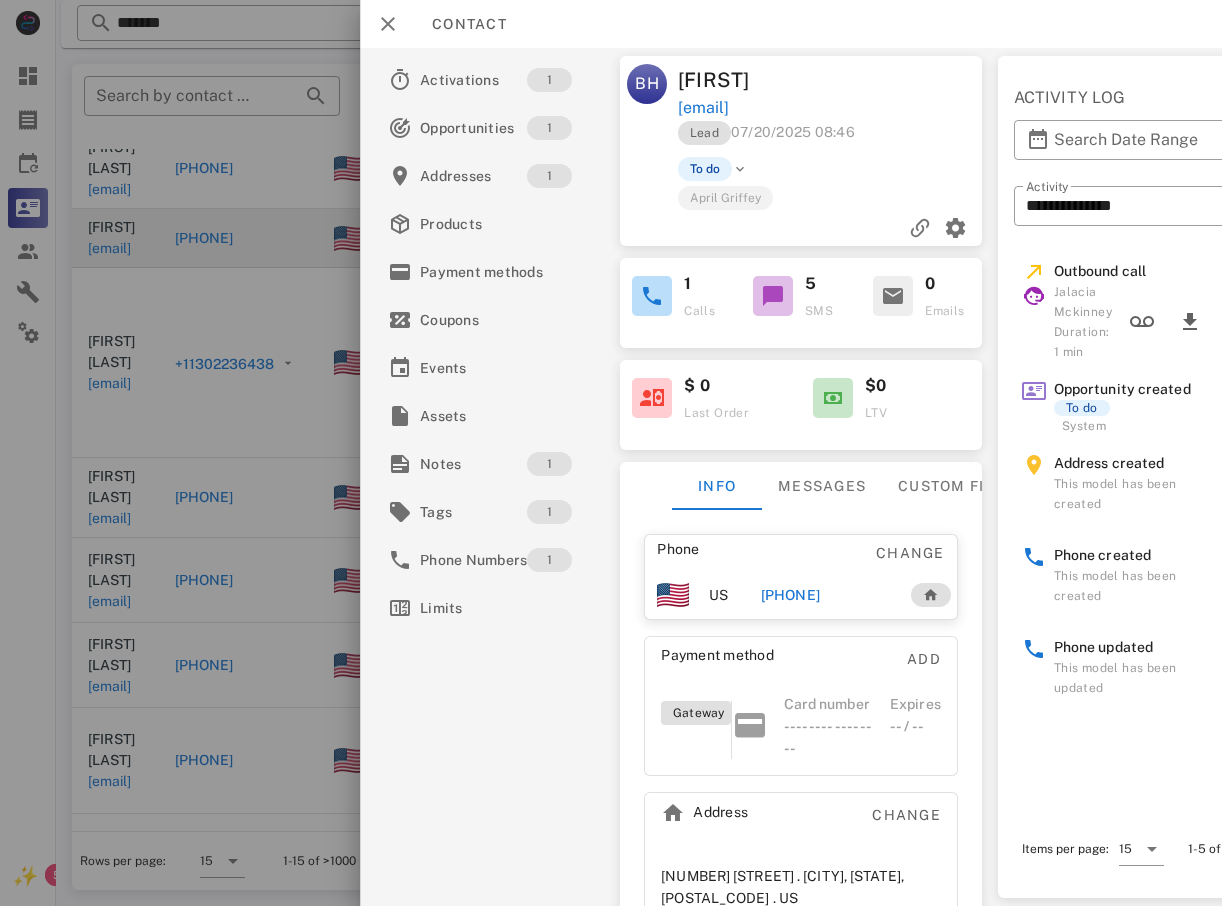 click on "+13304951709" at bounding box center [790, 595] 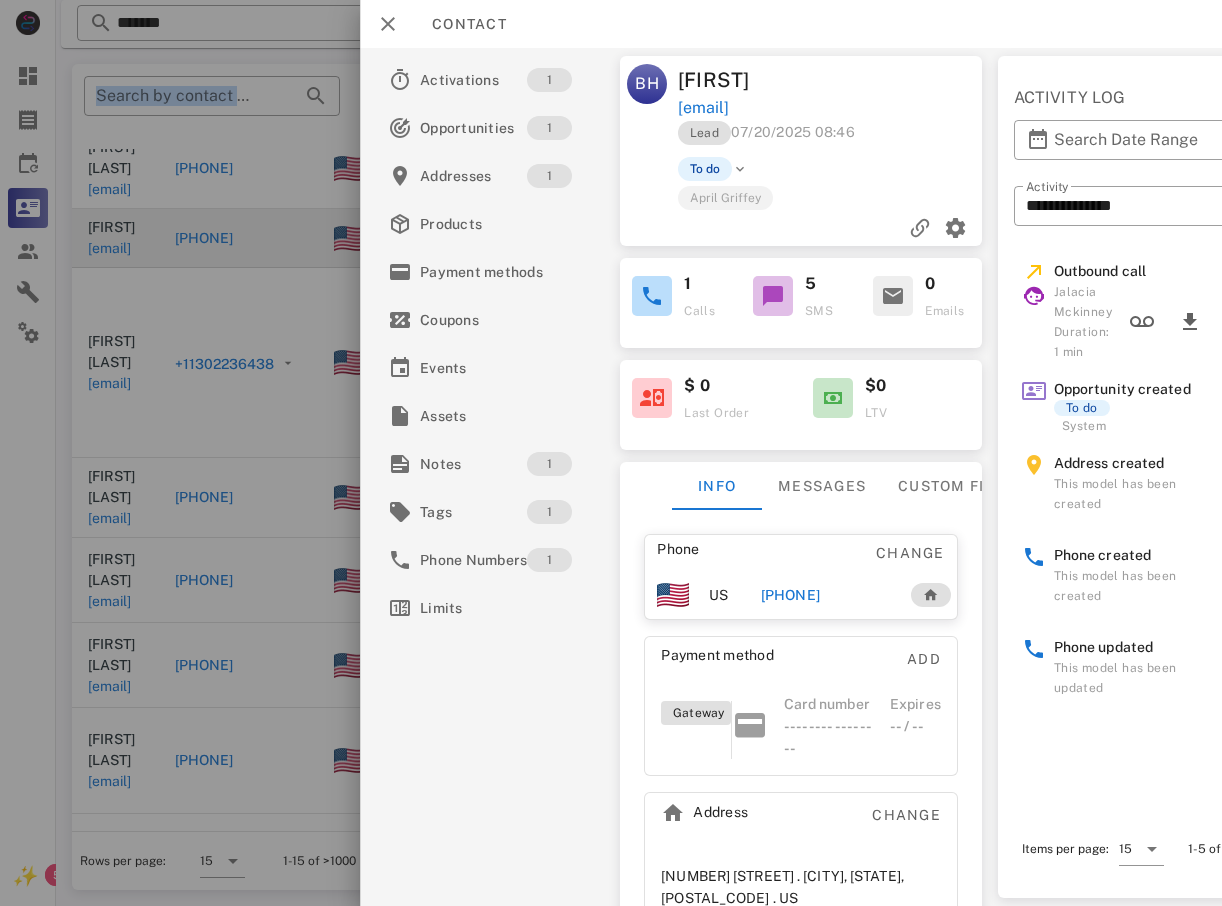 click on "​ Search by contact name, email or phone" at bounding box center (212, 106) 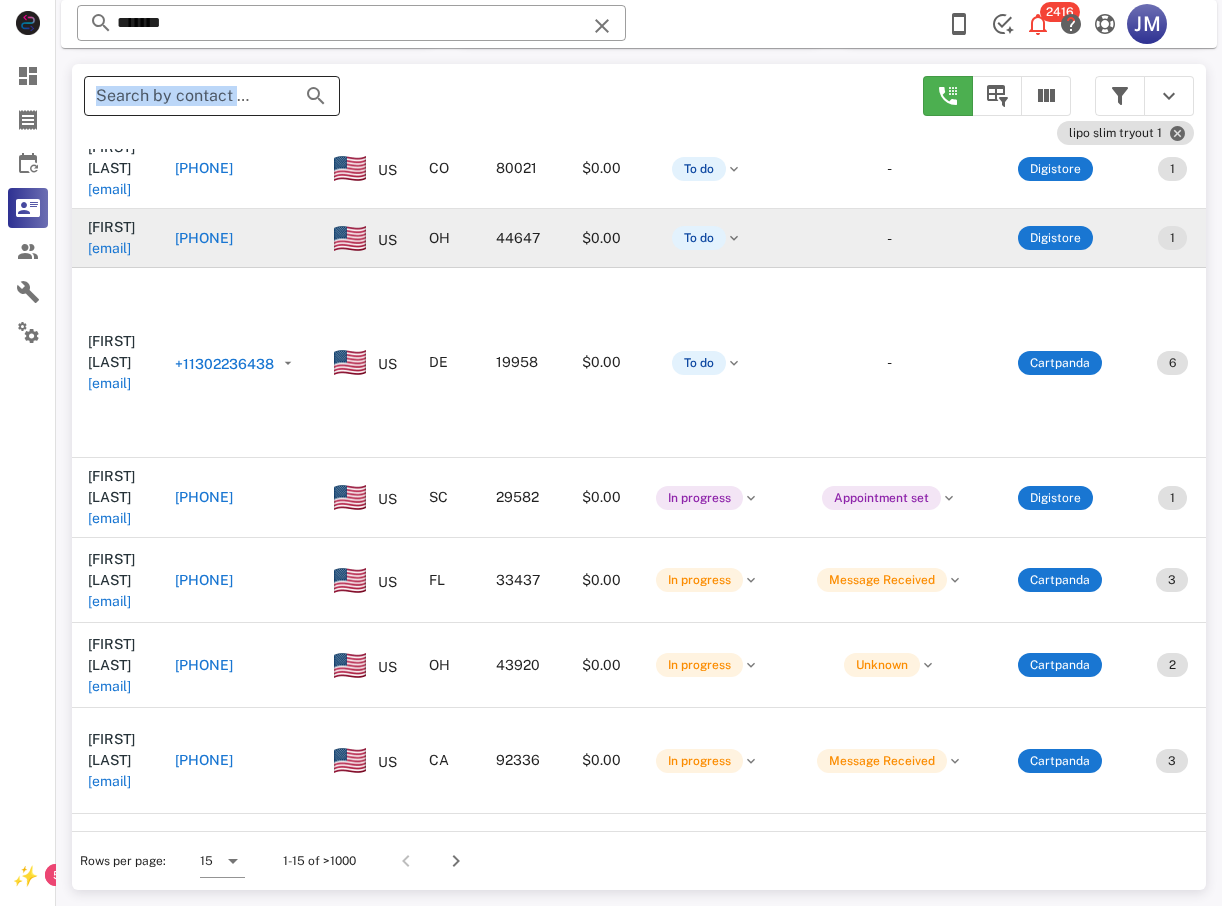 drag, startPoint x: 118, startPoint y: 147, endPoint x: 102, endPoint y: 102, distance: 47.759815 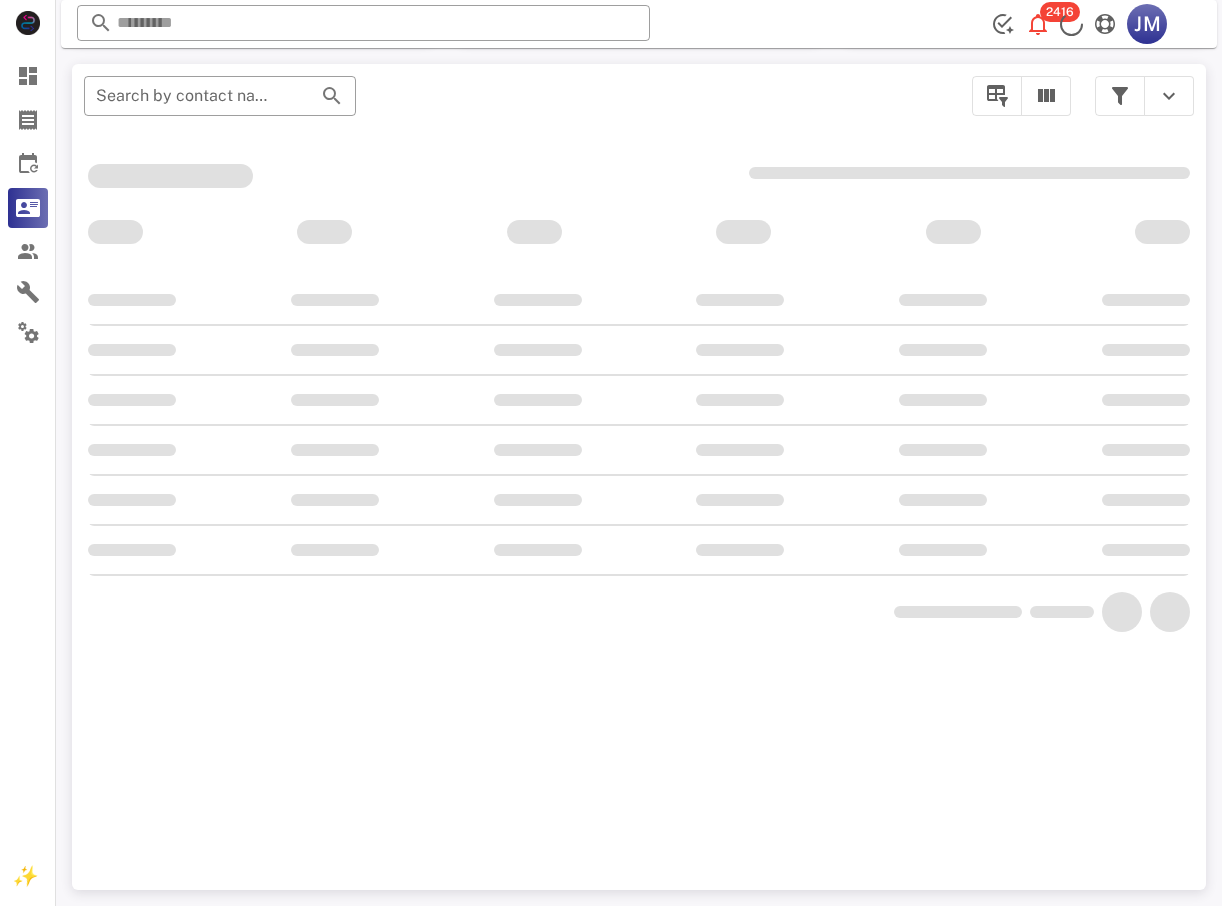 scroll, scrollTop: 356, scrollLeft: 0, axis: vertical 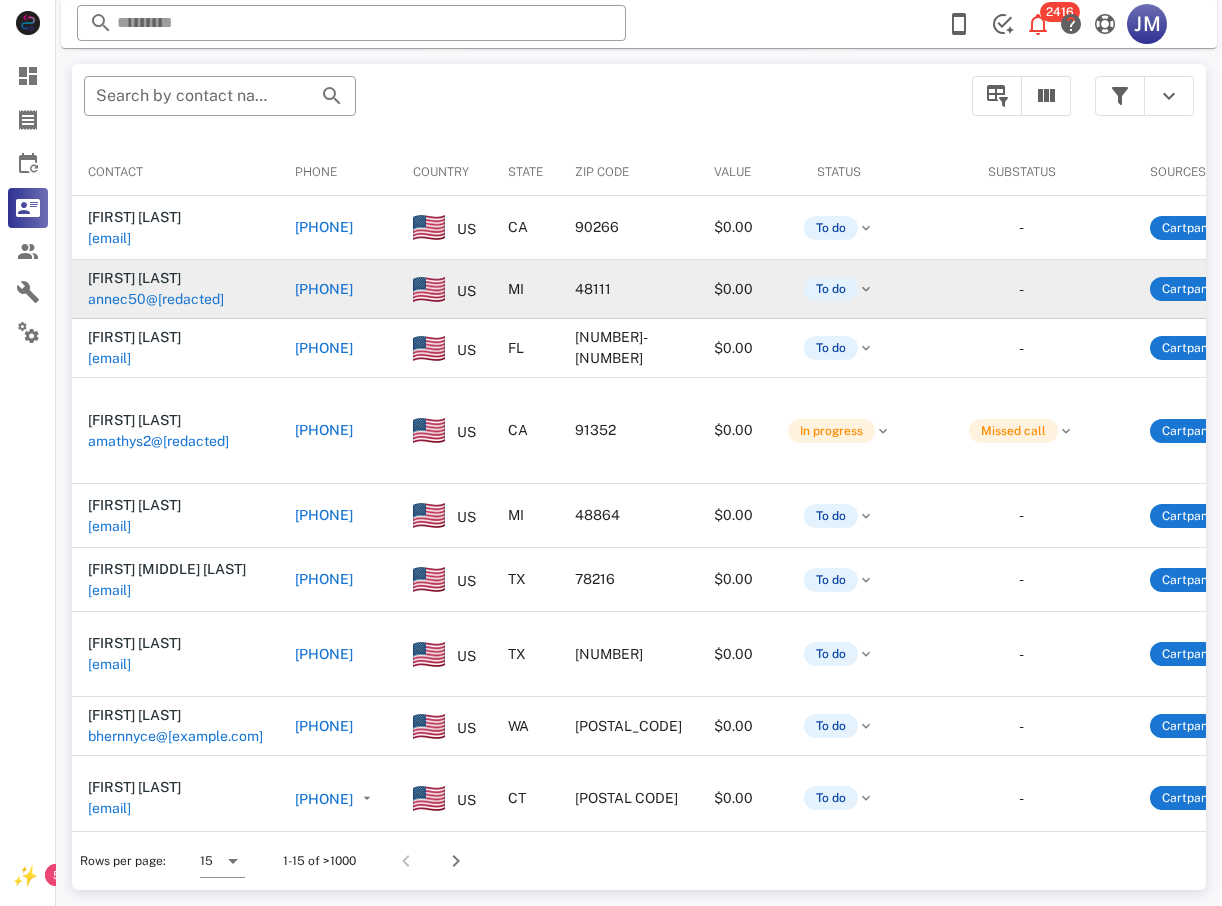click on "+17347407332" at bounding box center (324, 289) 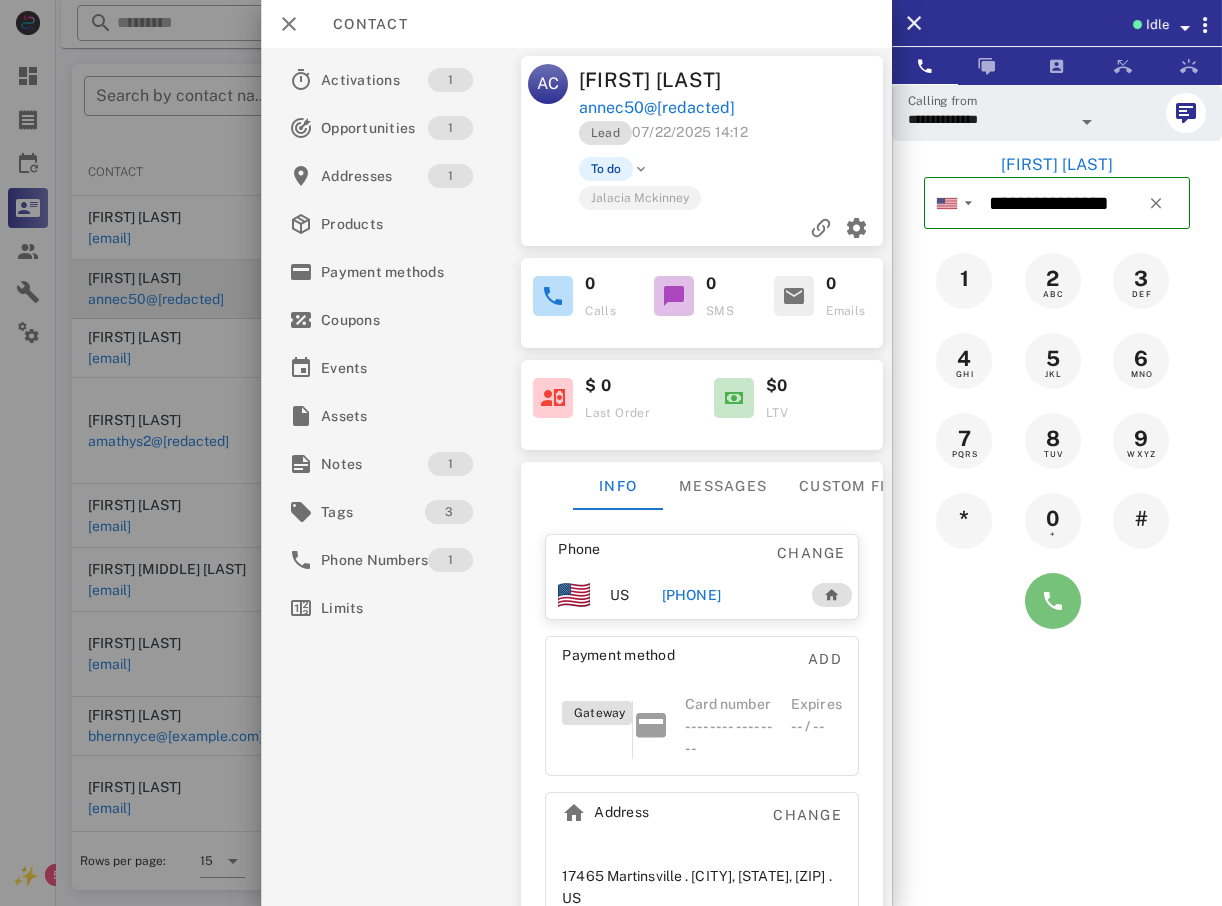 click at bounding box center [1053, 601] 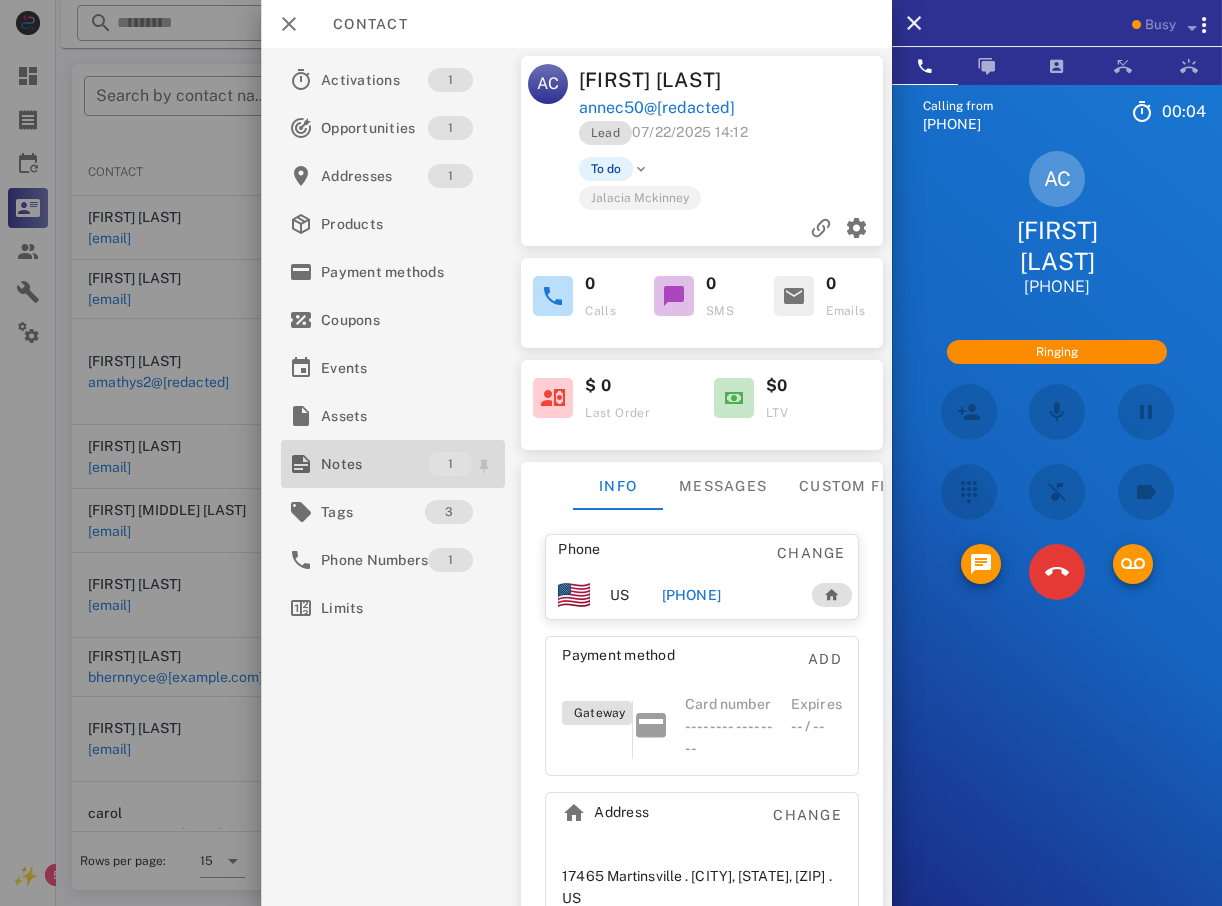 click on "Notes" at bounding box center (374, 464) 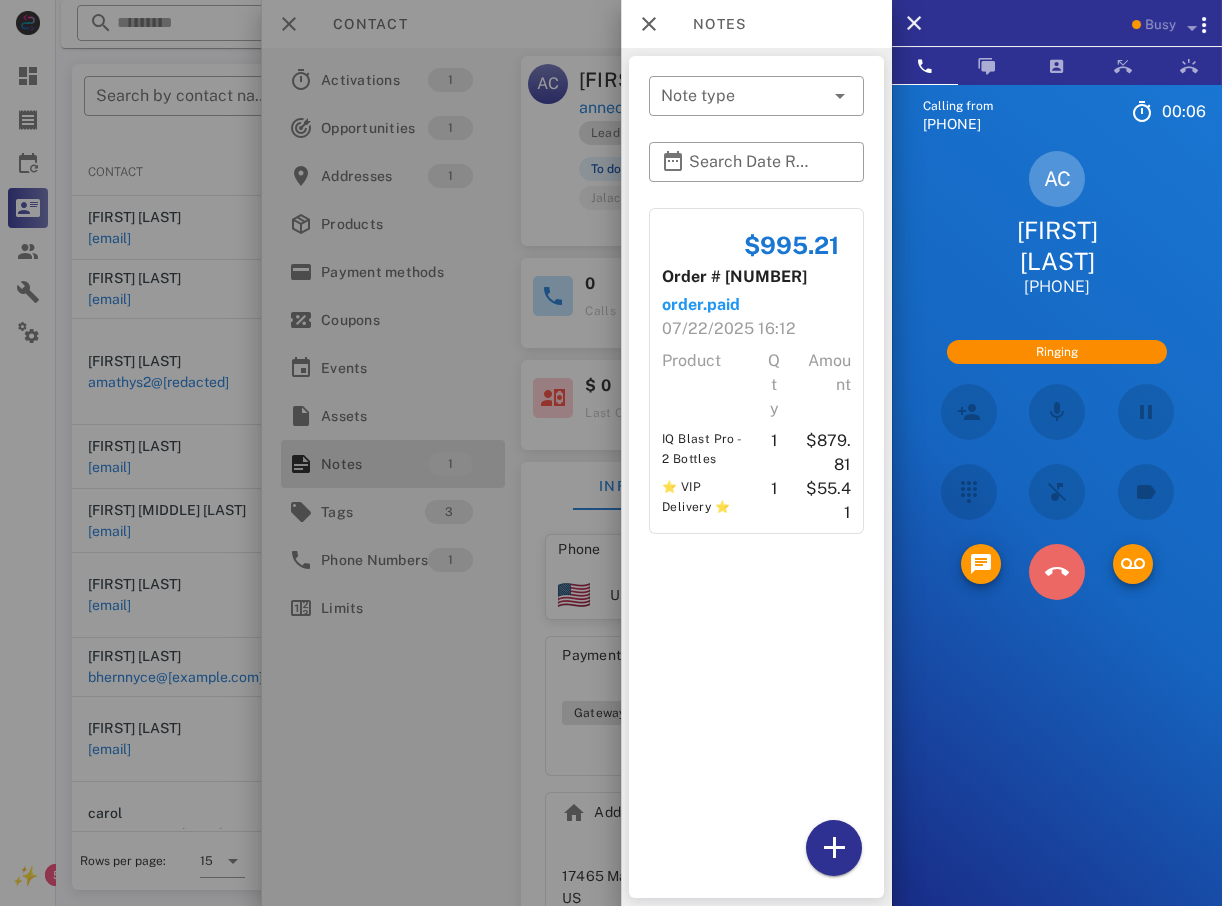 click at bounding box center [1057, 572] 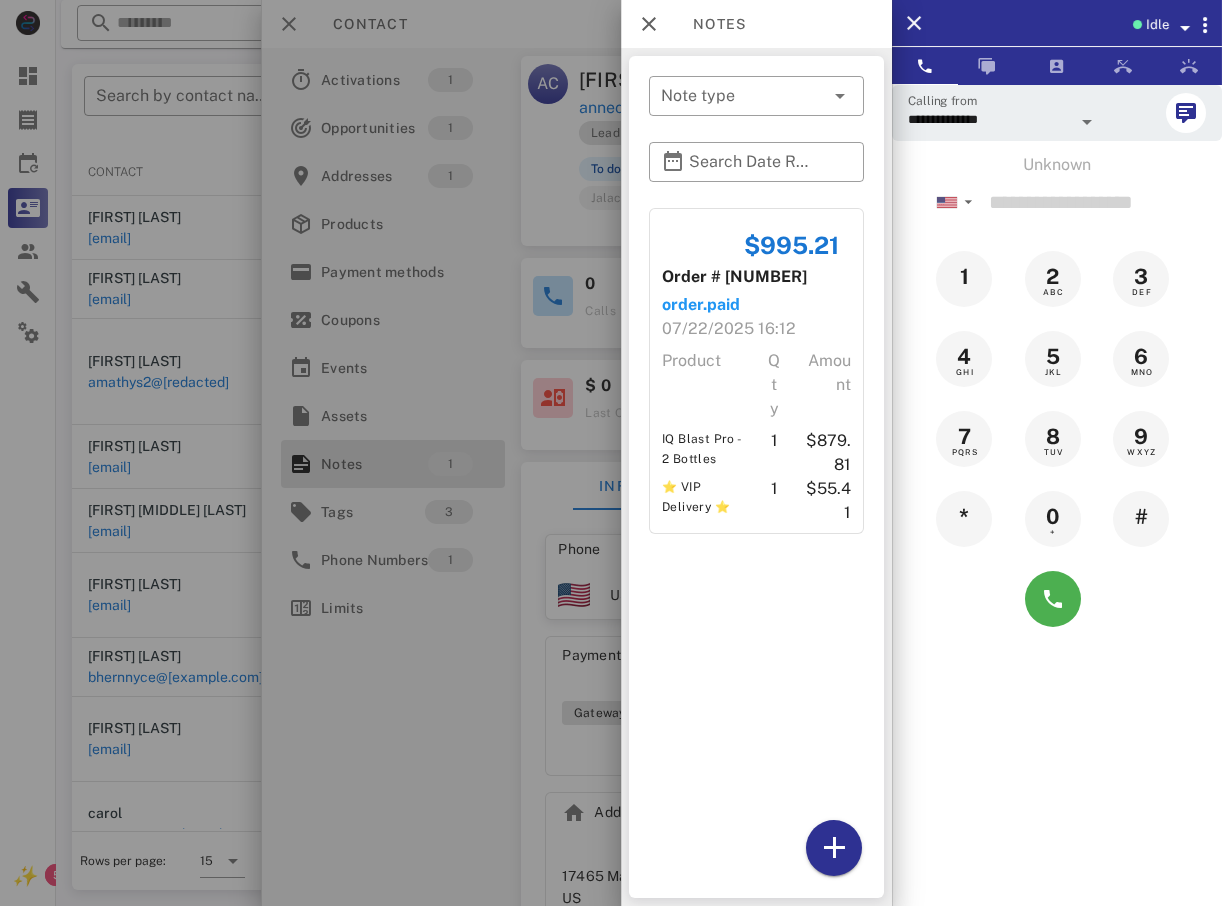 click at bounding box center [611, 453] 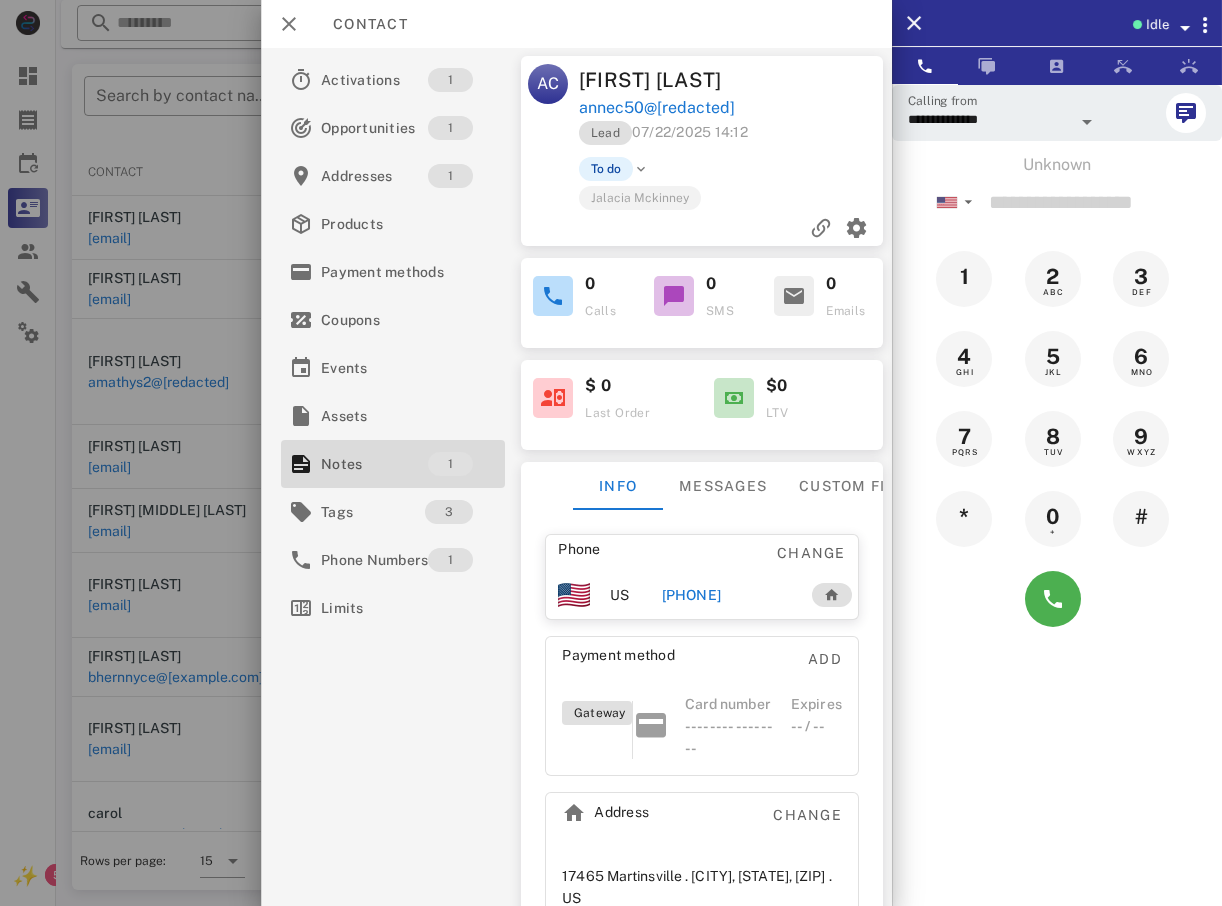 click at bounding box center (611, 453) 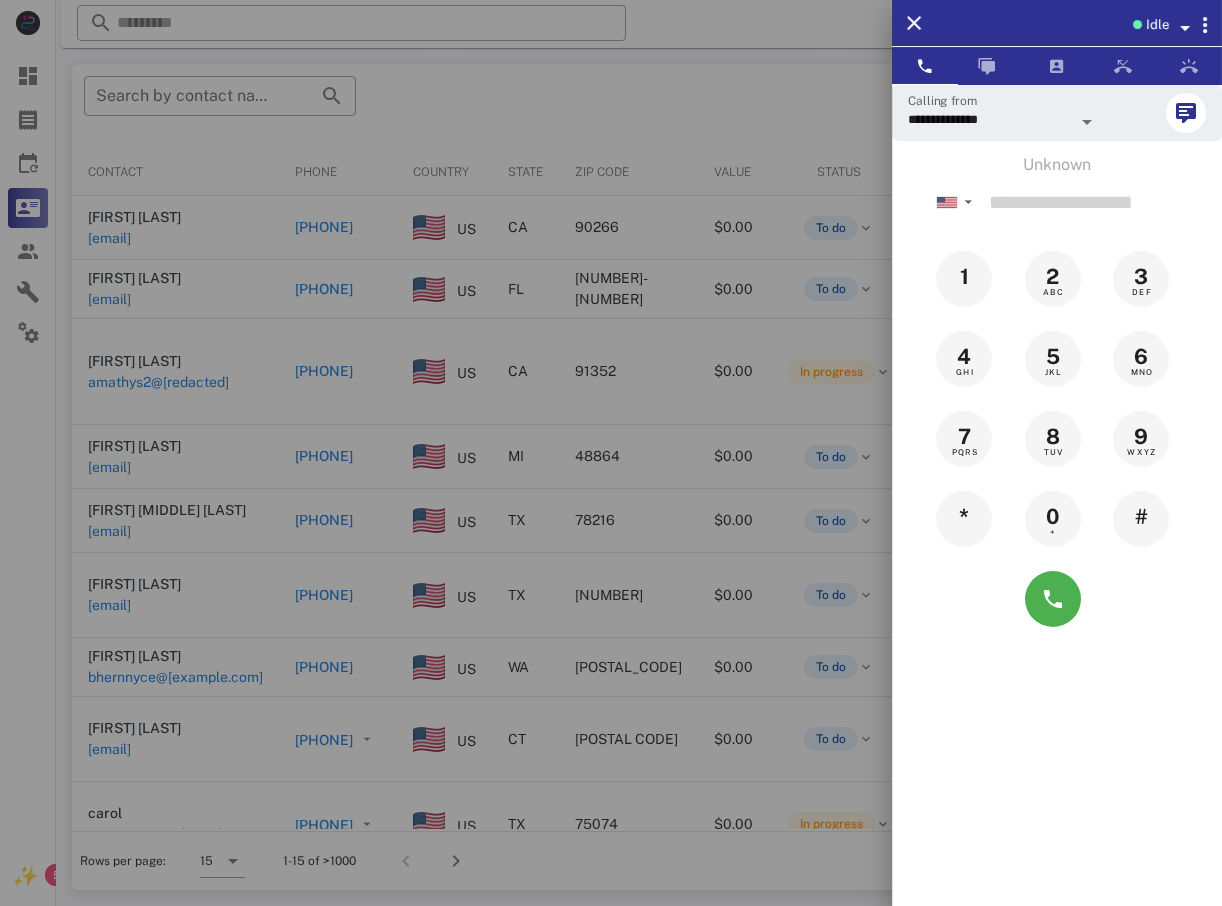 click at bounding box center [611, 453] 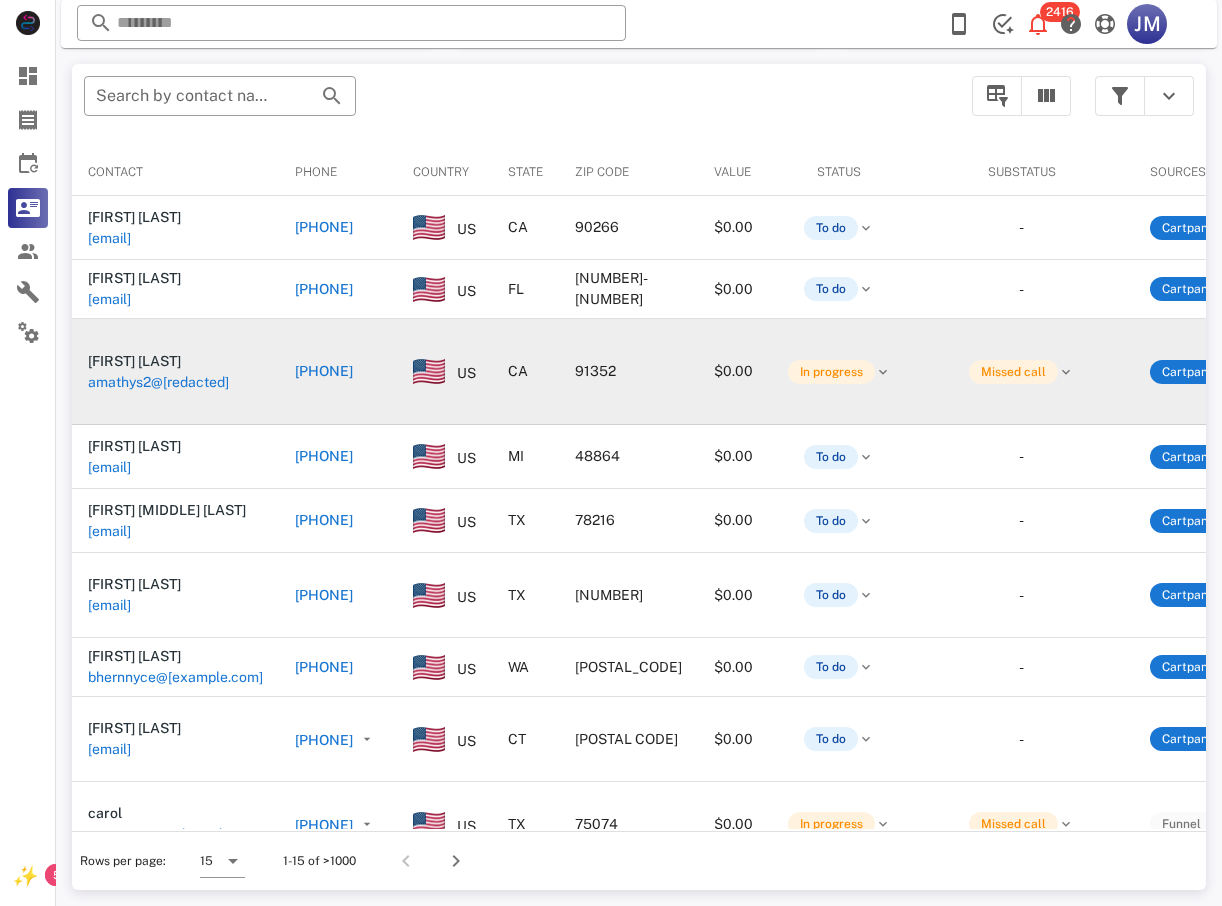 click on "US" at bounding box center (444, 372) 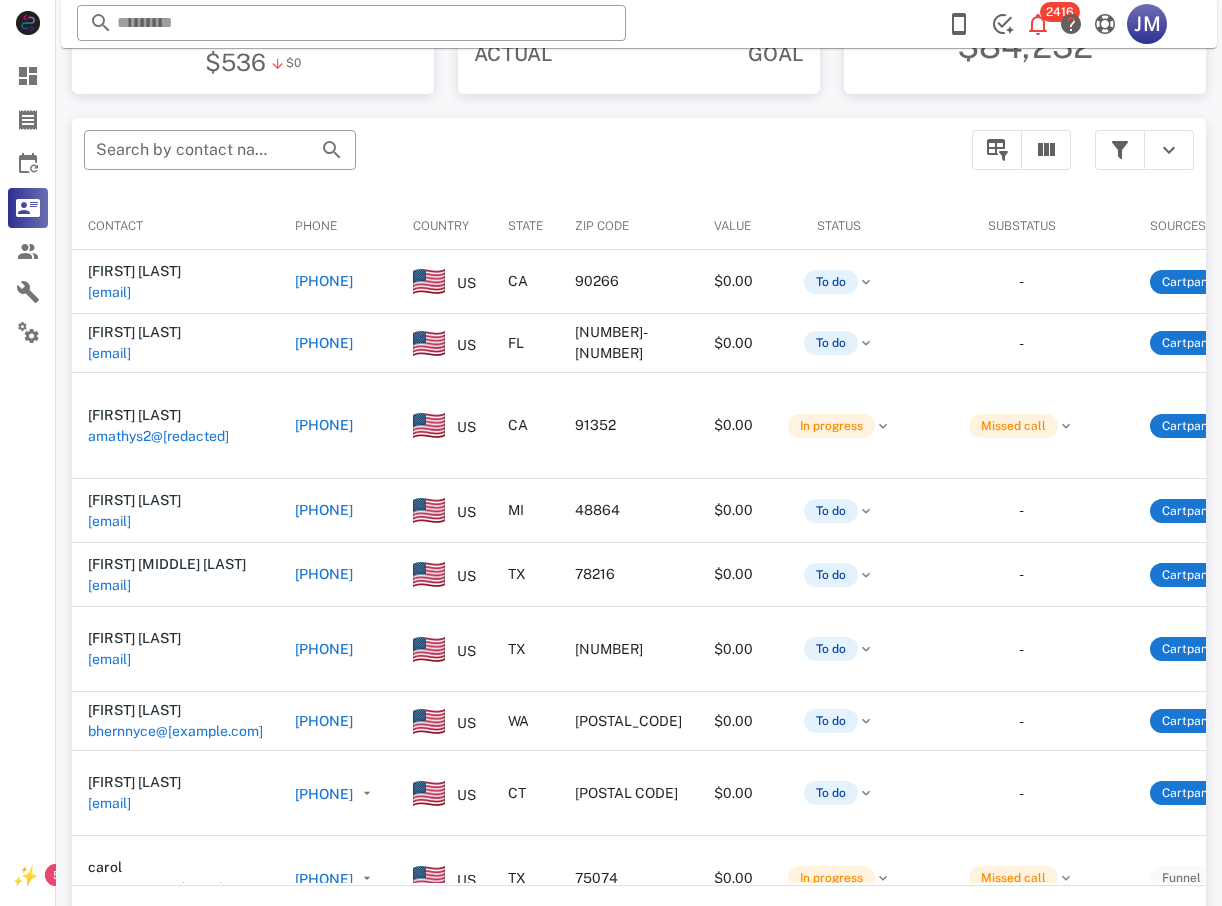 scroll, scrollTop: 280, scrollLeft: 0, axis: vertical 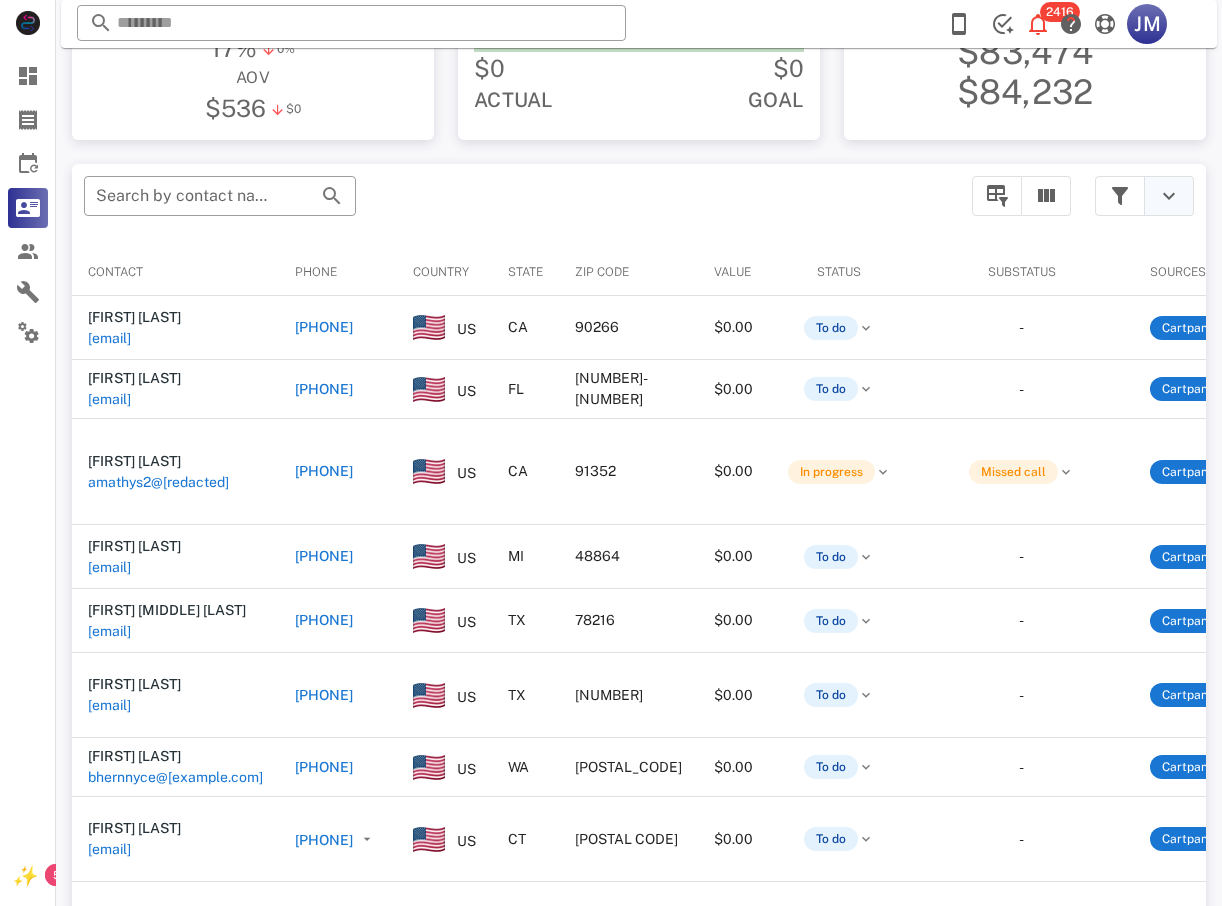 click at bounding box center [1169, 196] 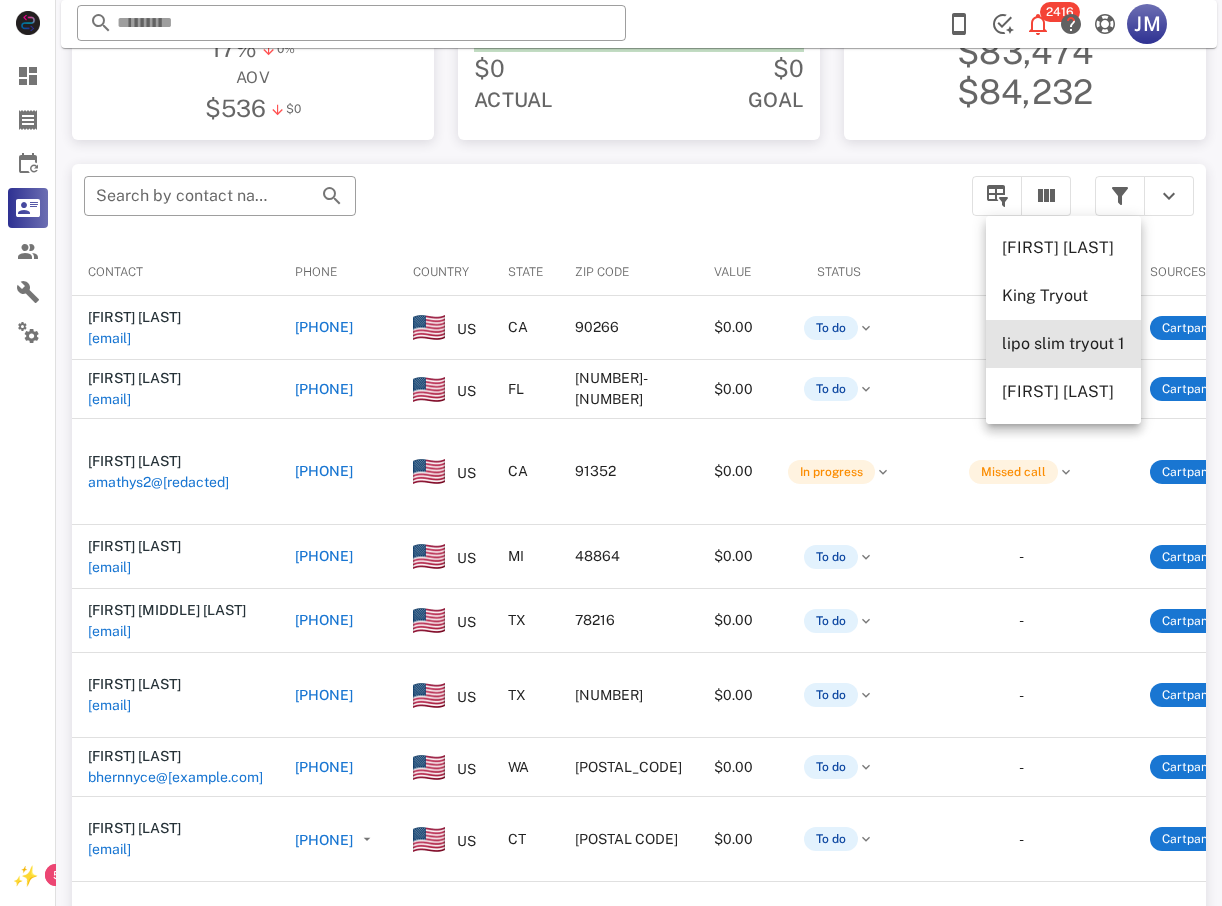 click on "lipo slim tryout 1" at bounding box center [1063, 343] 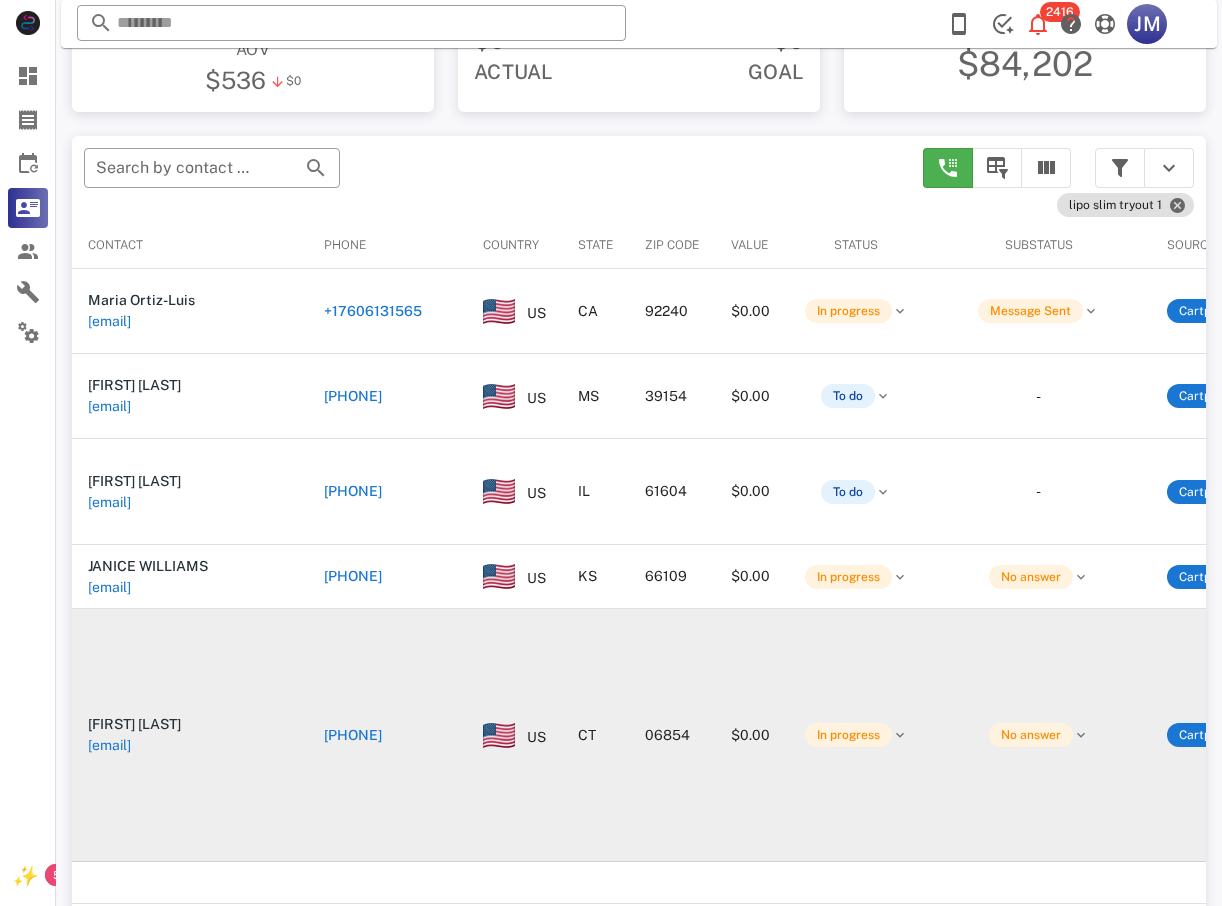 scroll, scrollTop: 380, scrollLeft: 0, axis: vertical 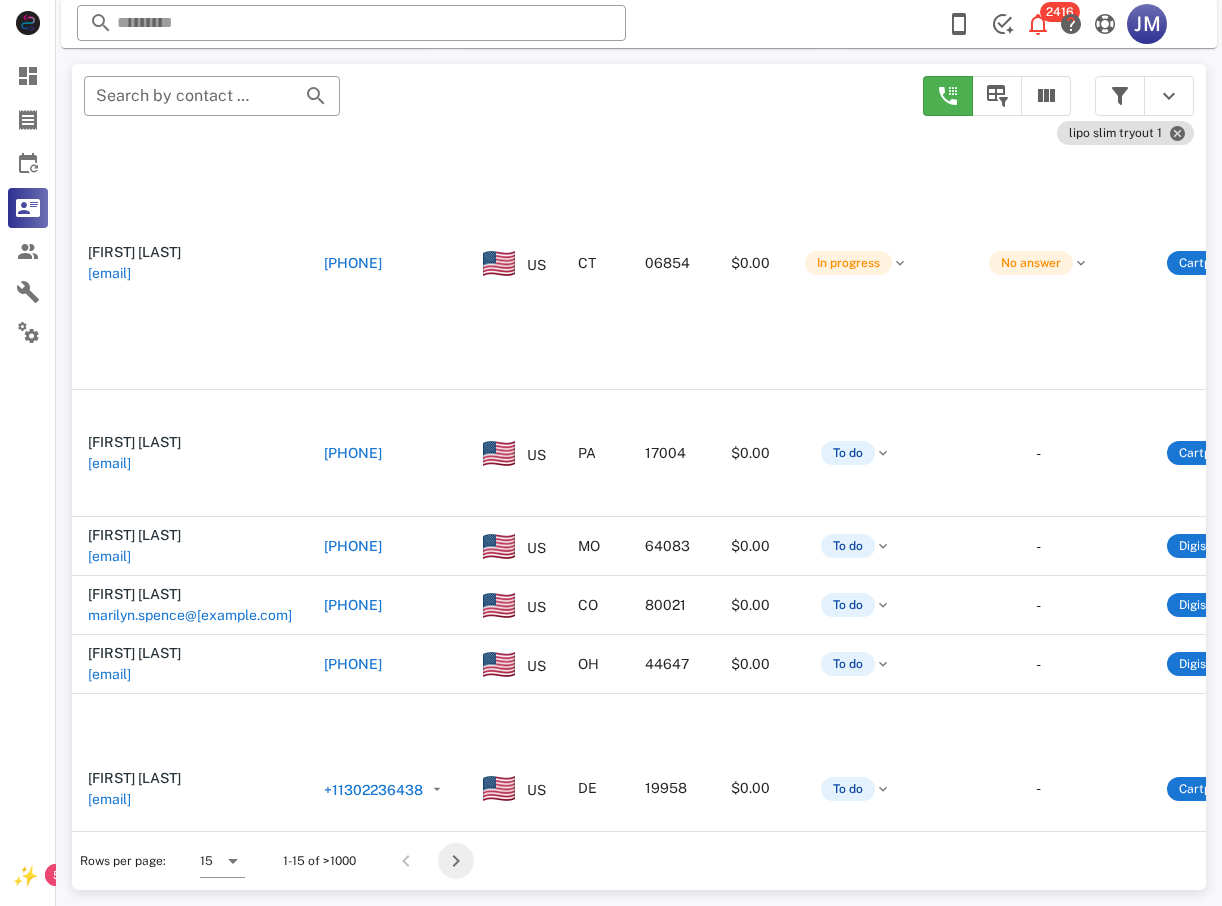 click at bounding box center [456, 861] 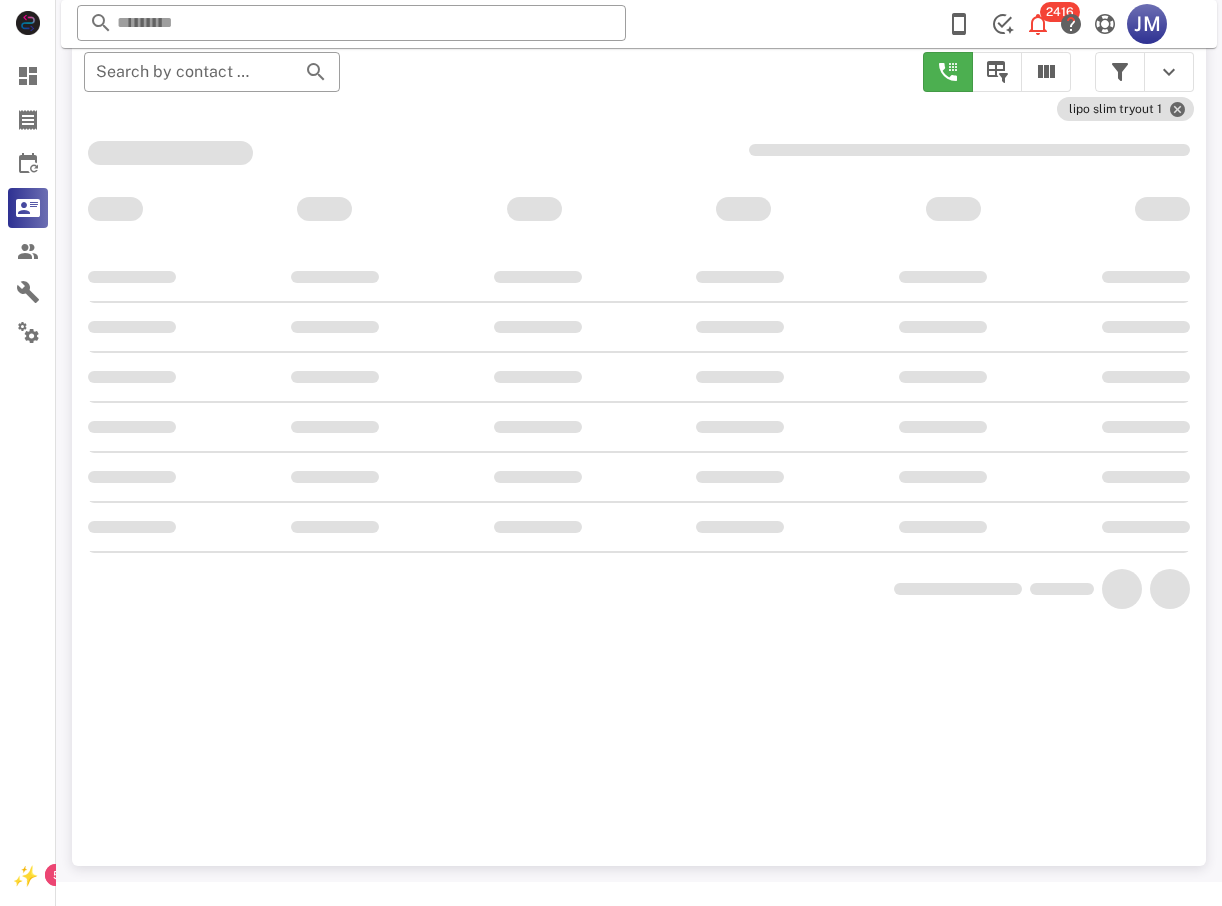scroll, scrollTop: 356, scrollLeft: 0, axis: vertical 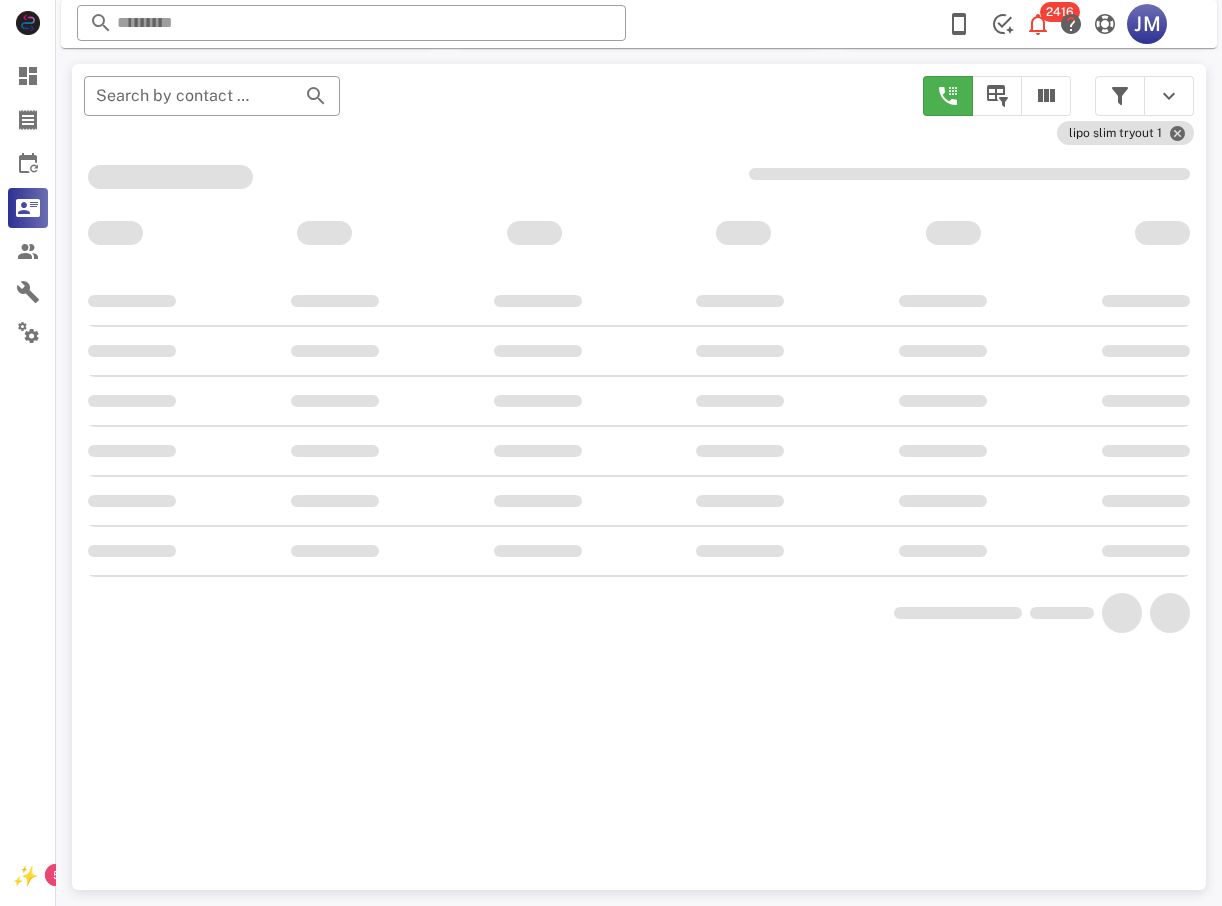 click on "​ Search by contact name, email or phone lipo slim tryout 1" at bounding box center [639, 477] 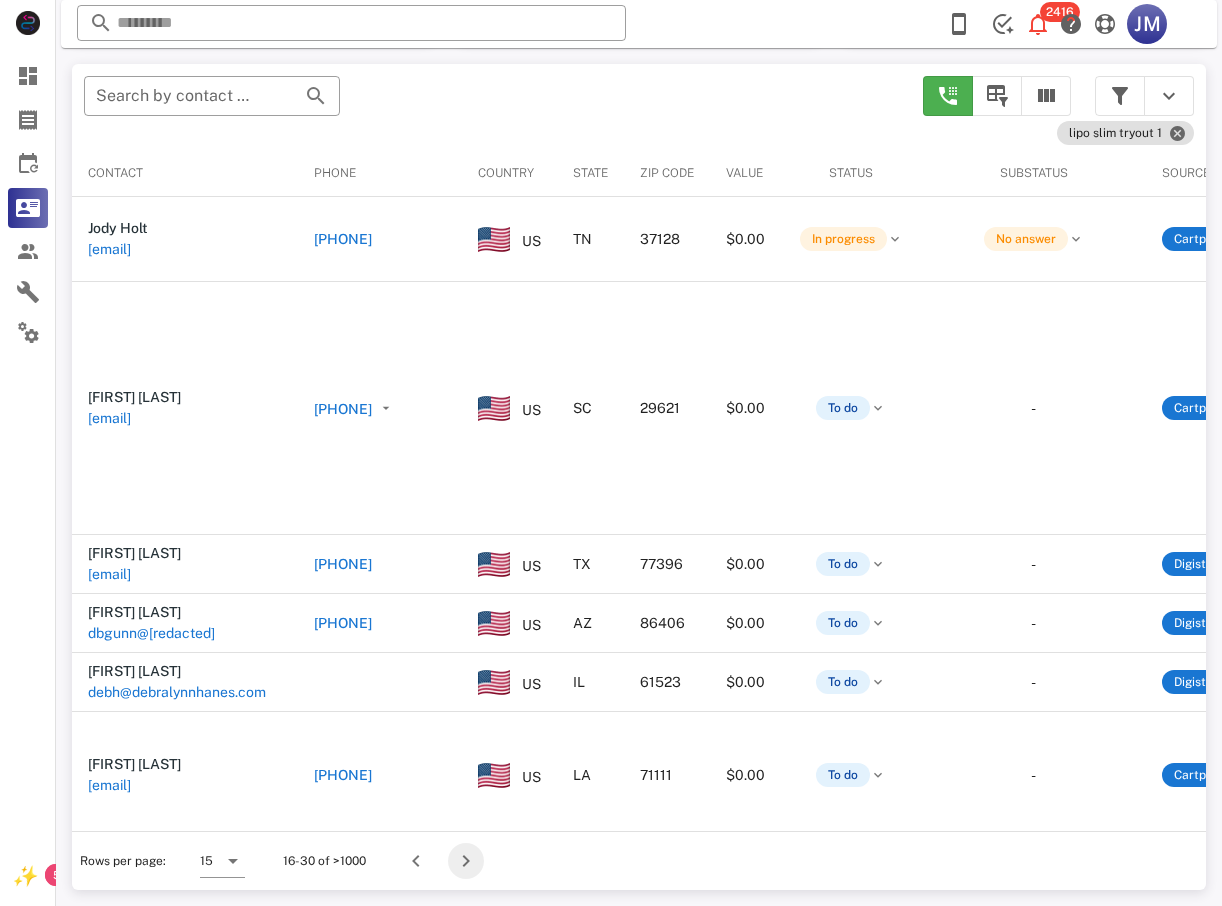 click at bounding box center [466, 861] 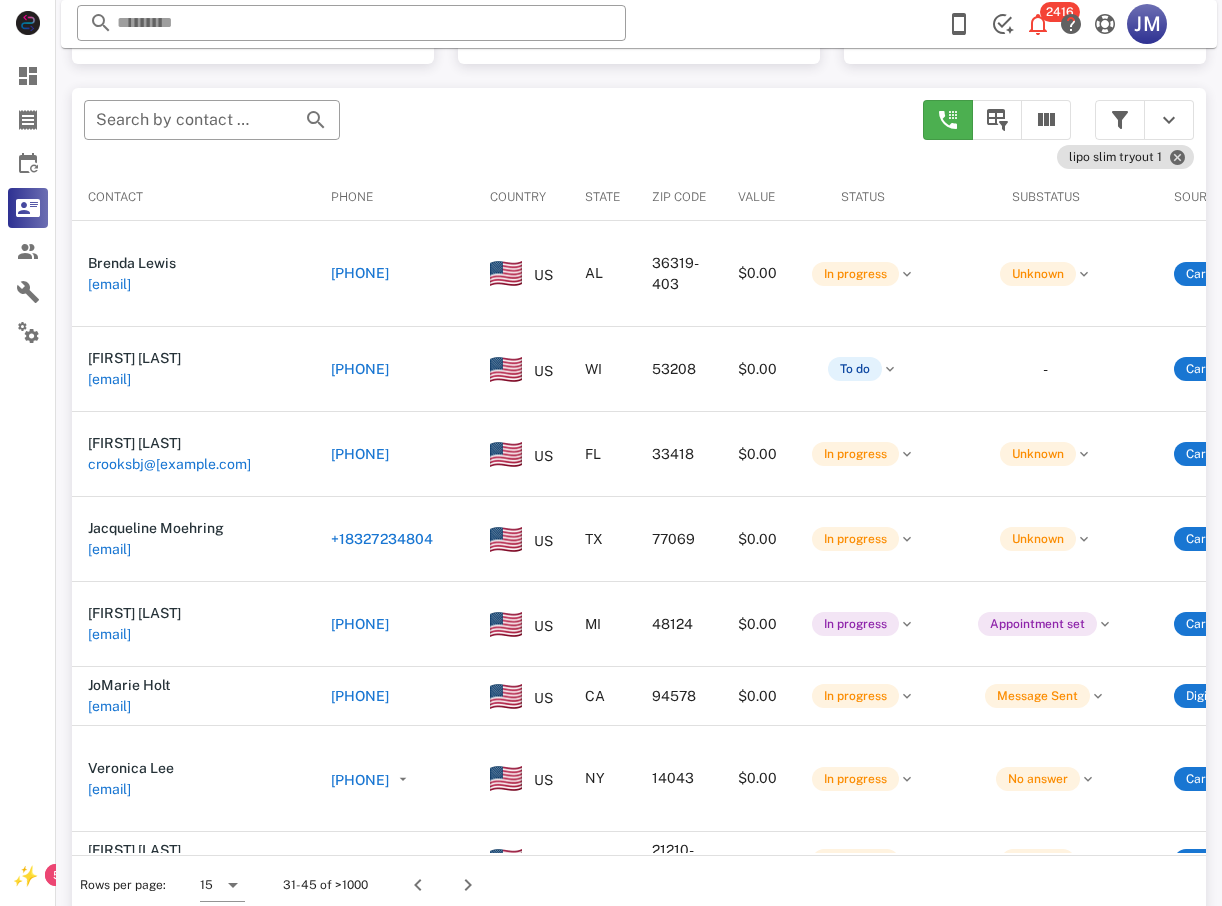 scroll, scrollTop: 380, scrollLeft: 0, axis: vertical 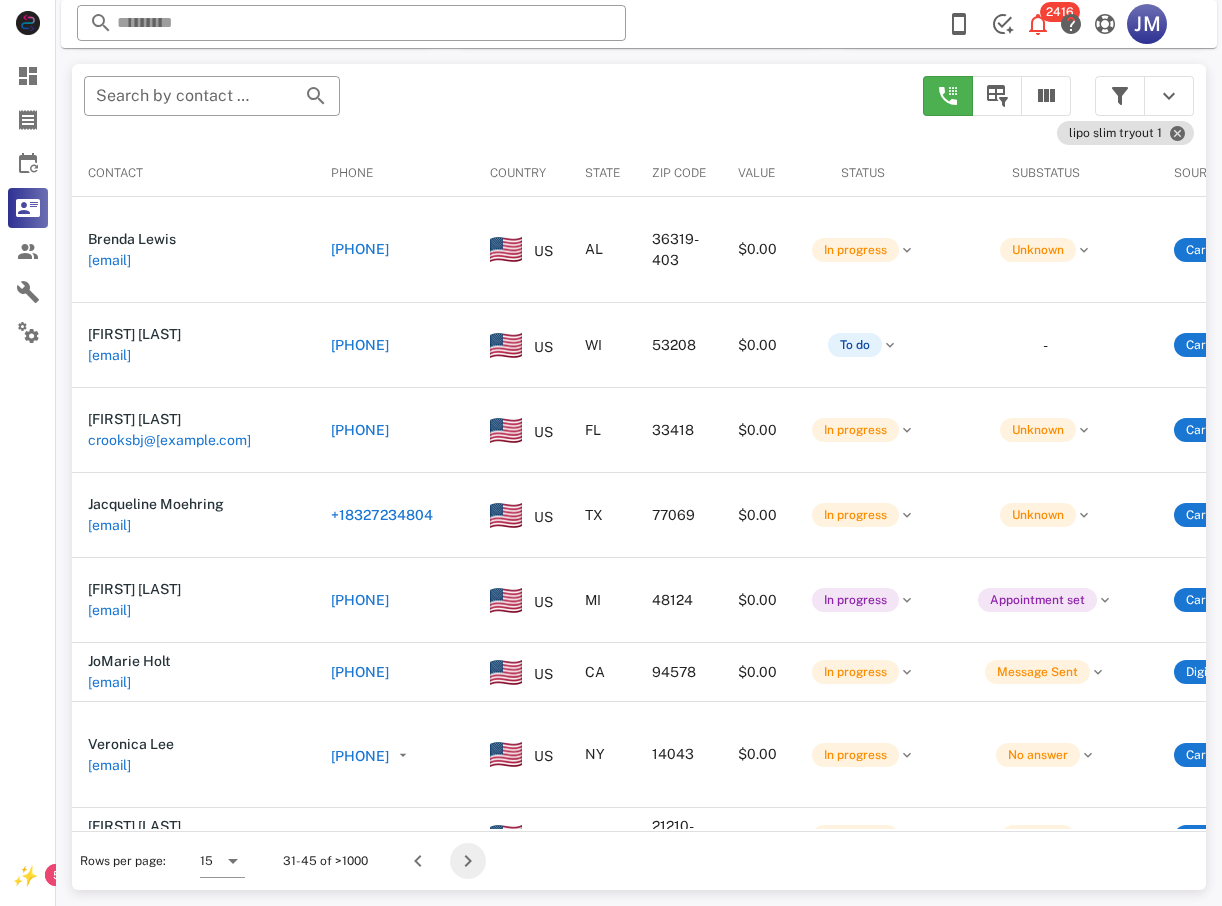 click at bounding box center [468, 861] 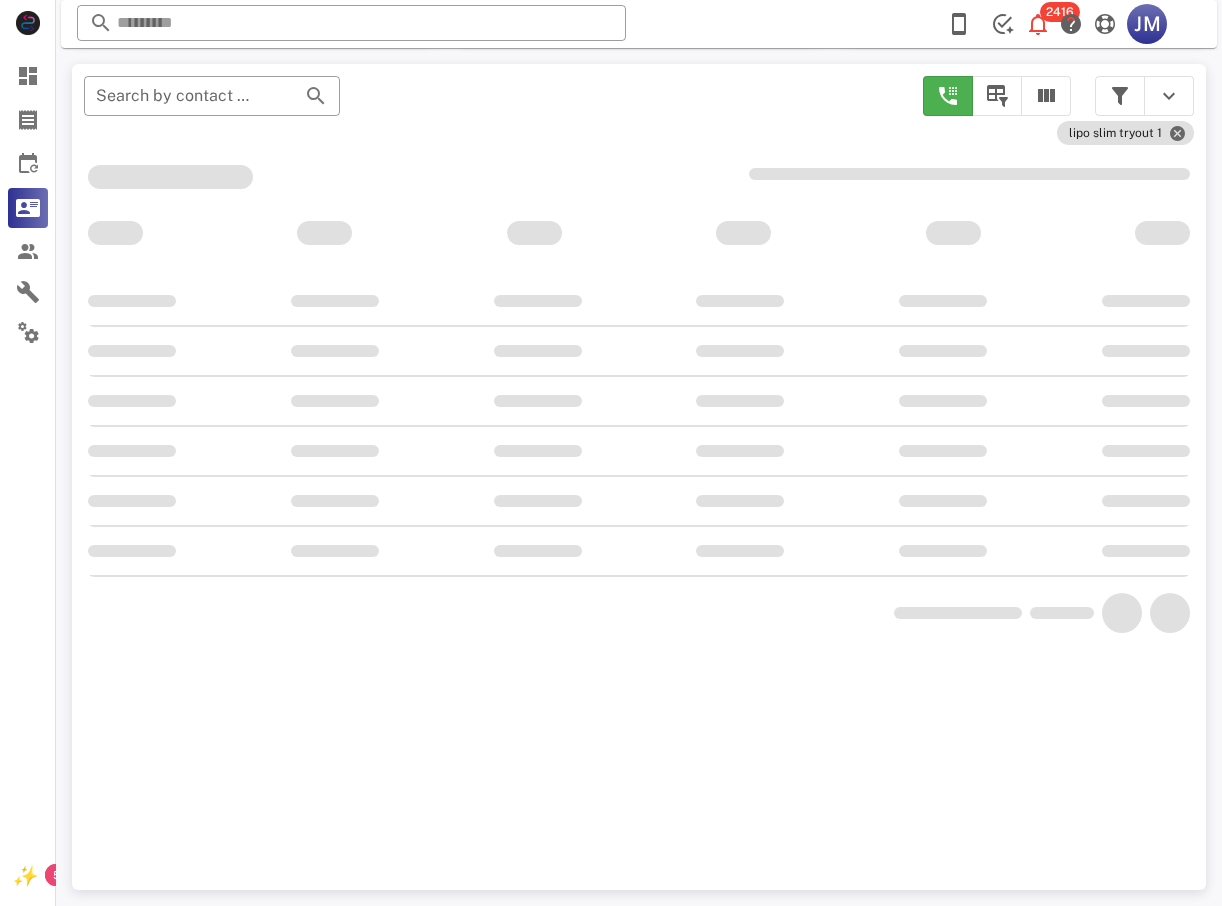 scroll, scrollTop: 356, scrollLeft: 0, axis: vertical 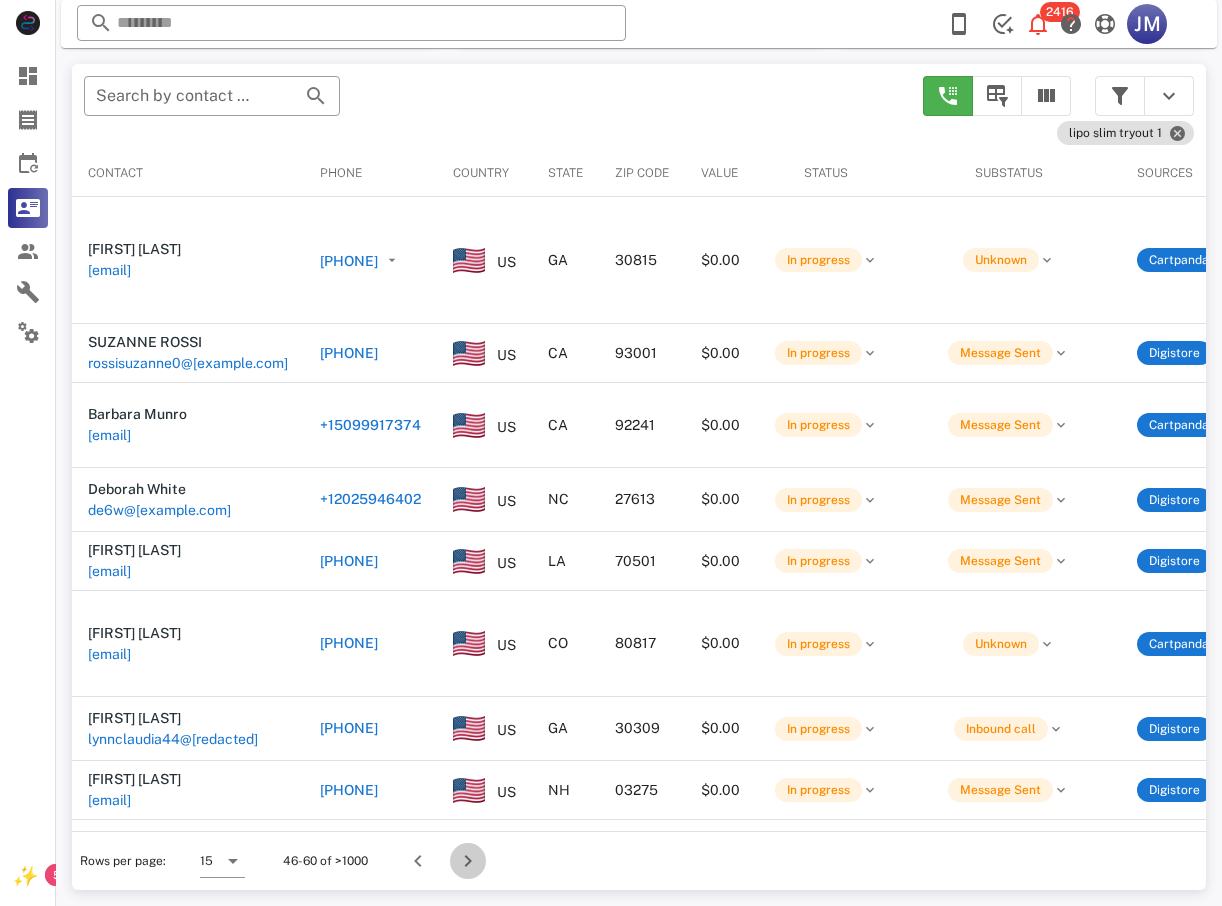 click at bounding box center (468, 861) 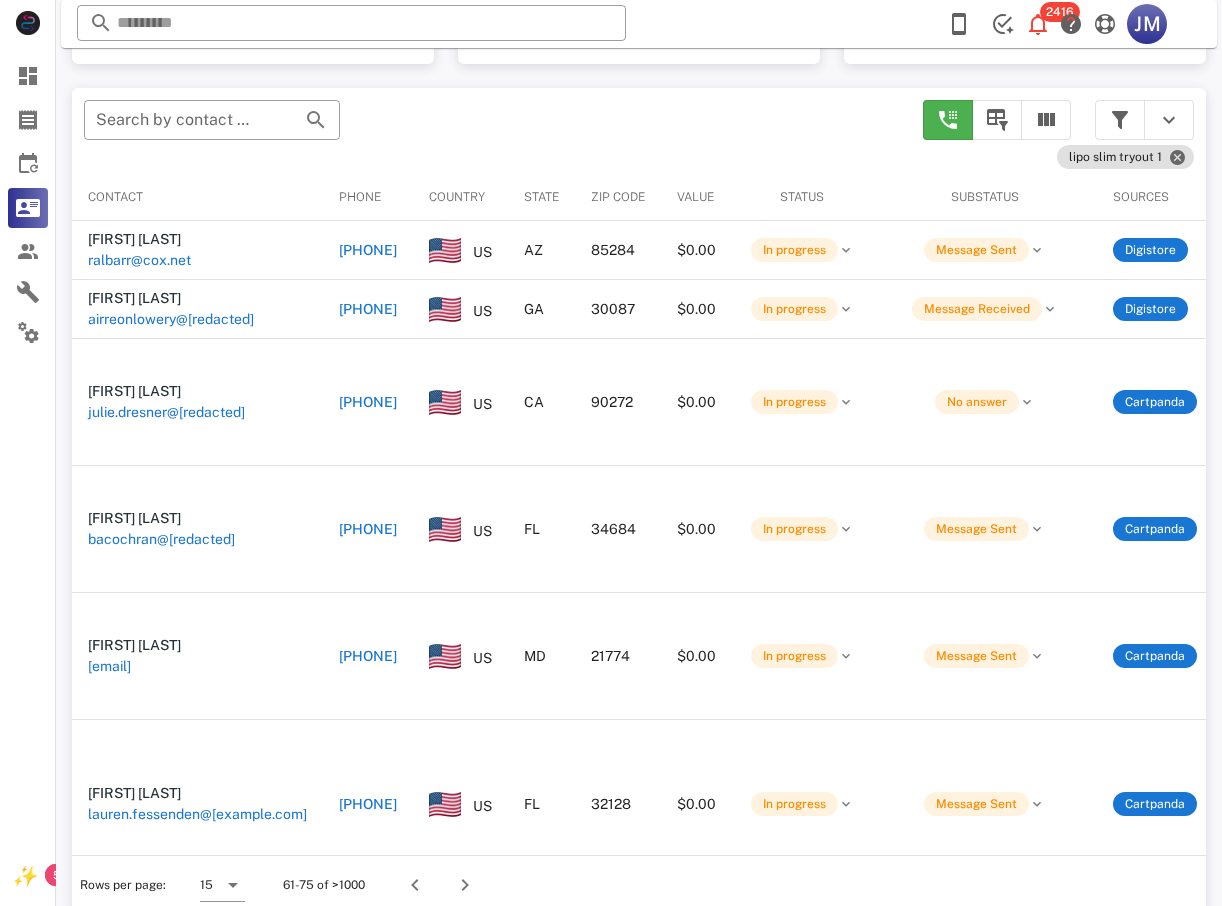 scroll, scrollTop: 380, scrollLeft: 0, axis: vertical 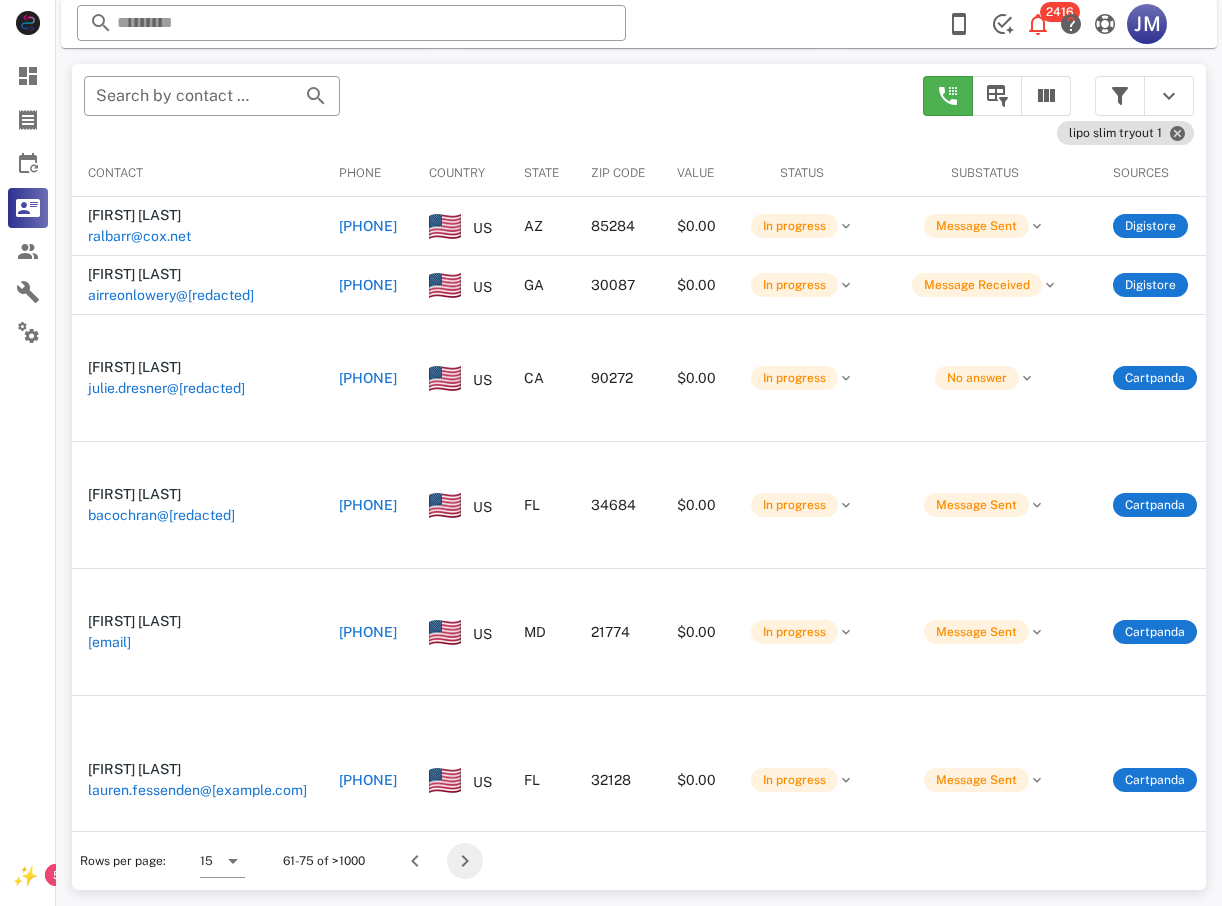 click at bounding box center (465, 861) 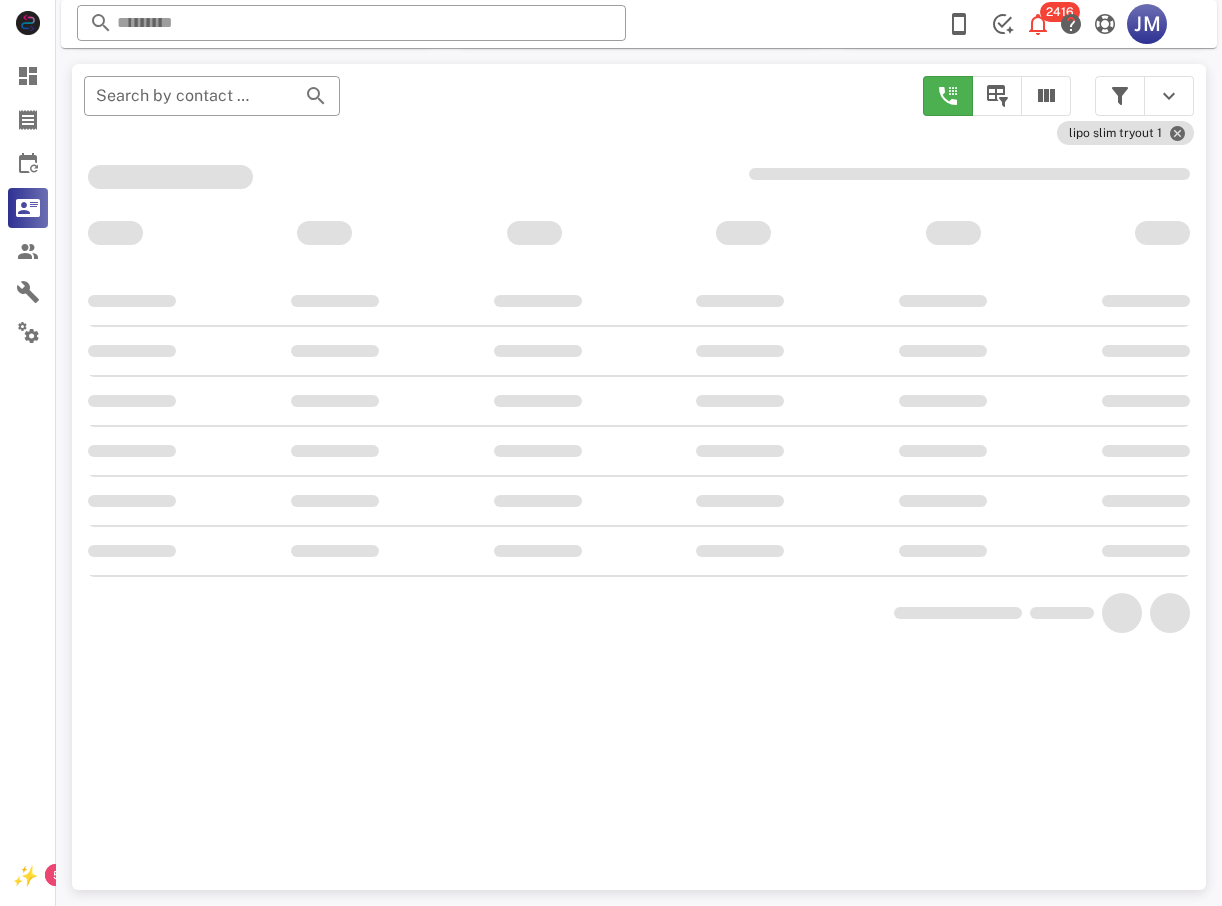 scroll, scrollTop: 356, scrollLeft: 0, axis: vertical 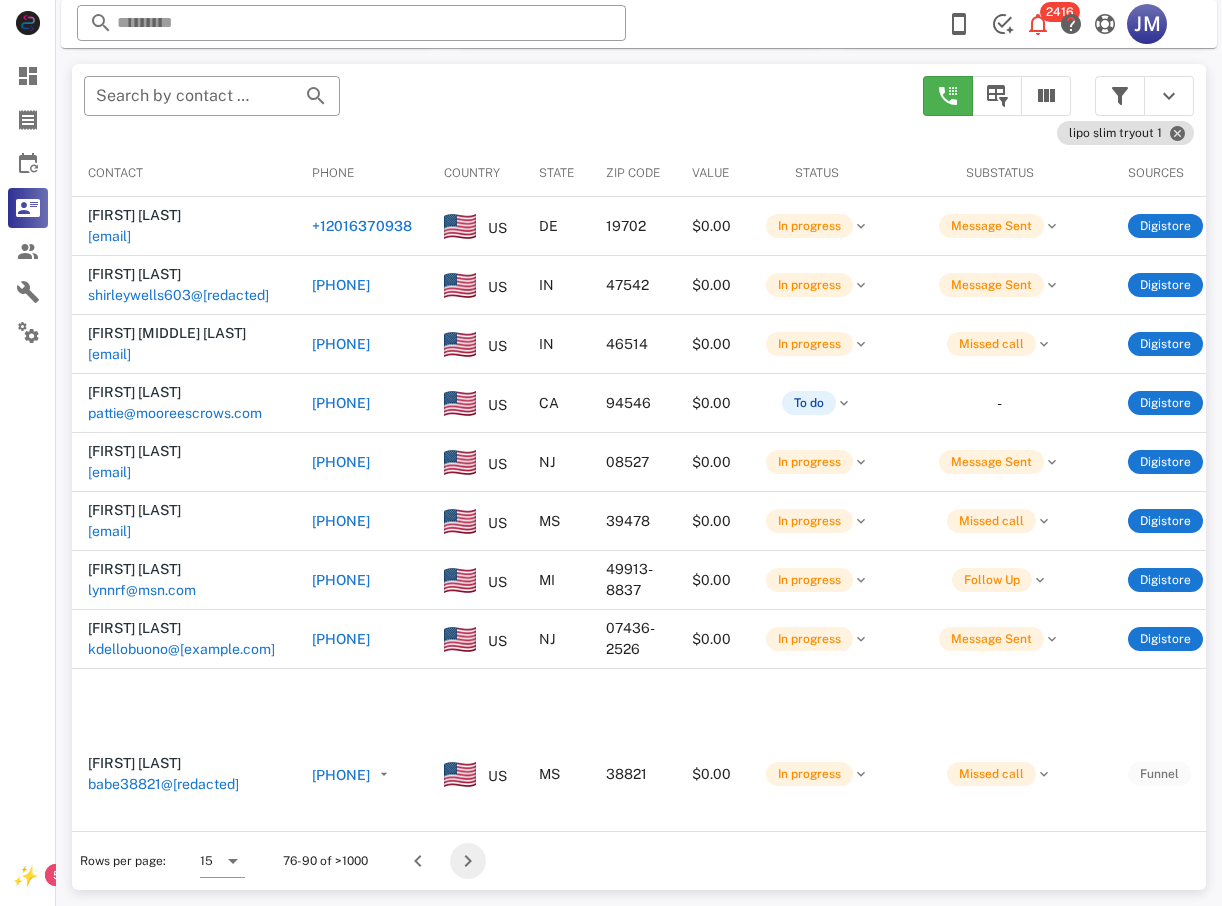 click at bounding box center [468, 861] 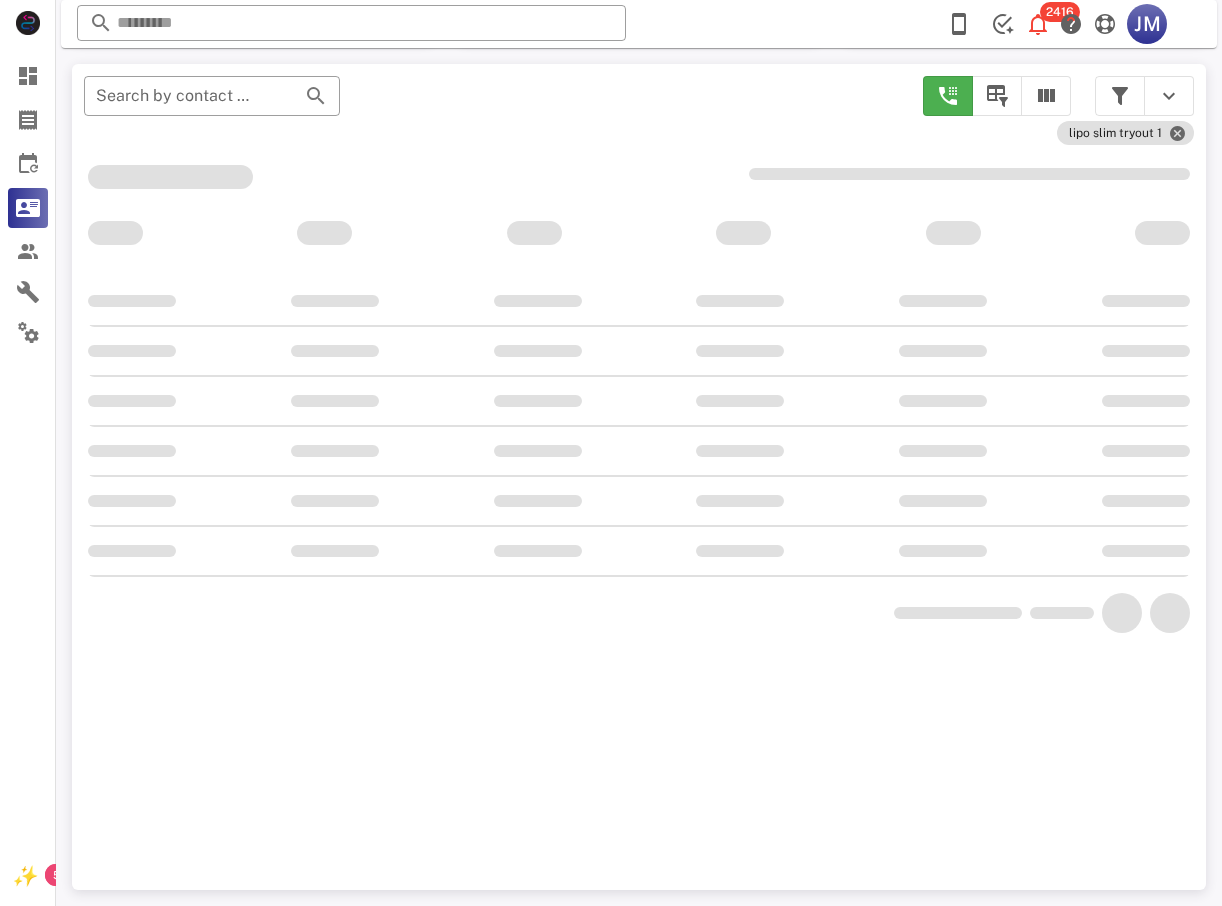 scroll, scrollTop: 356, scrollLeft: 0, axis: vertical 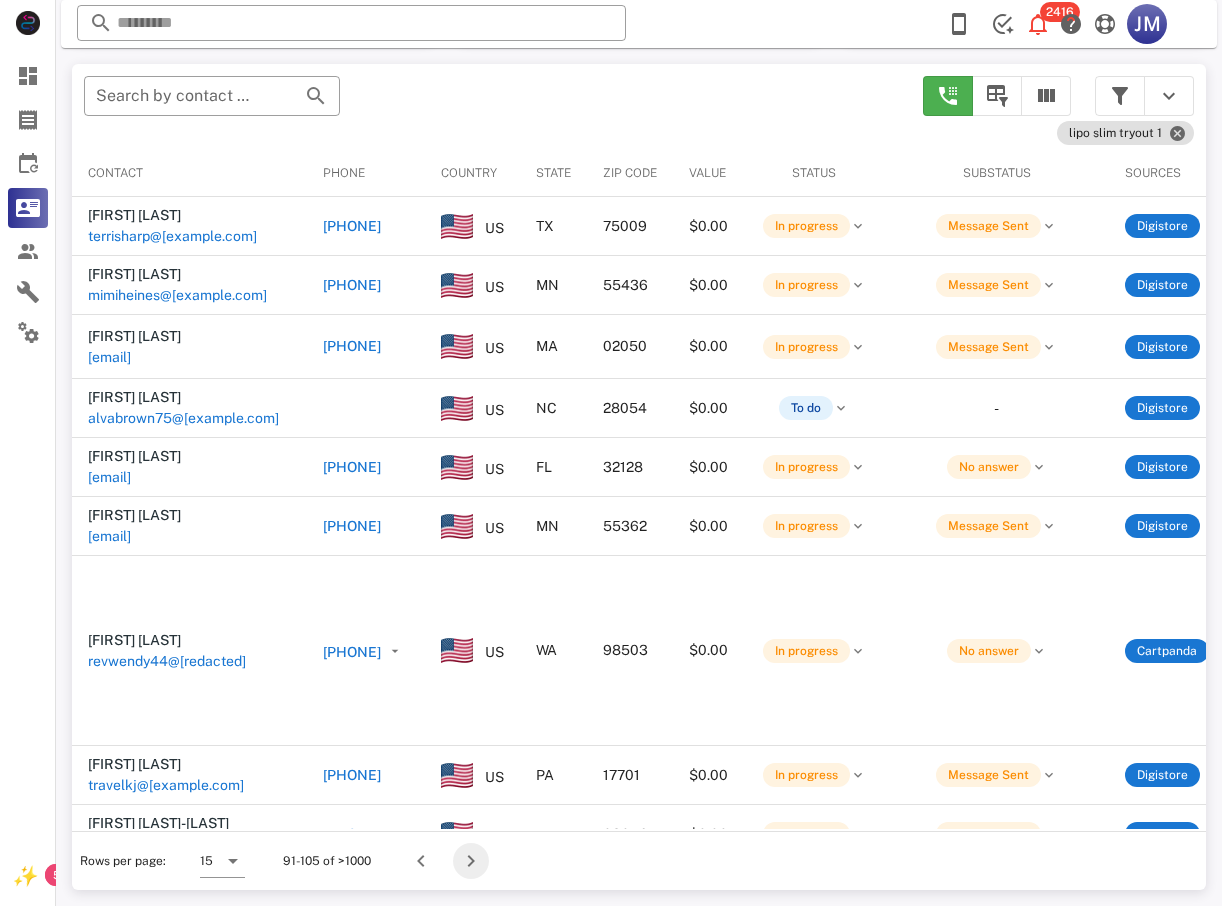 click at bounding box center (471, 861) 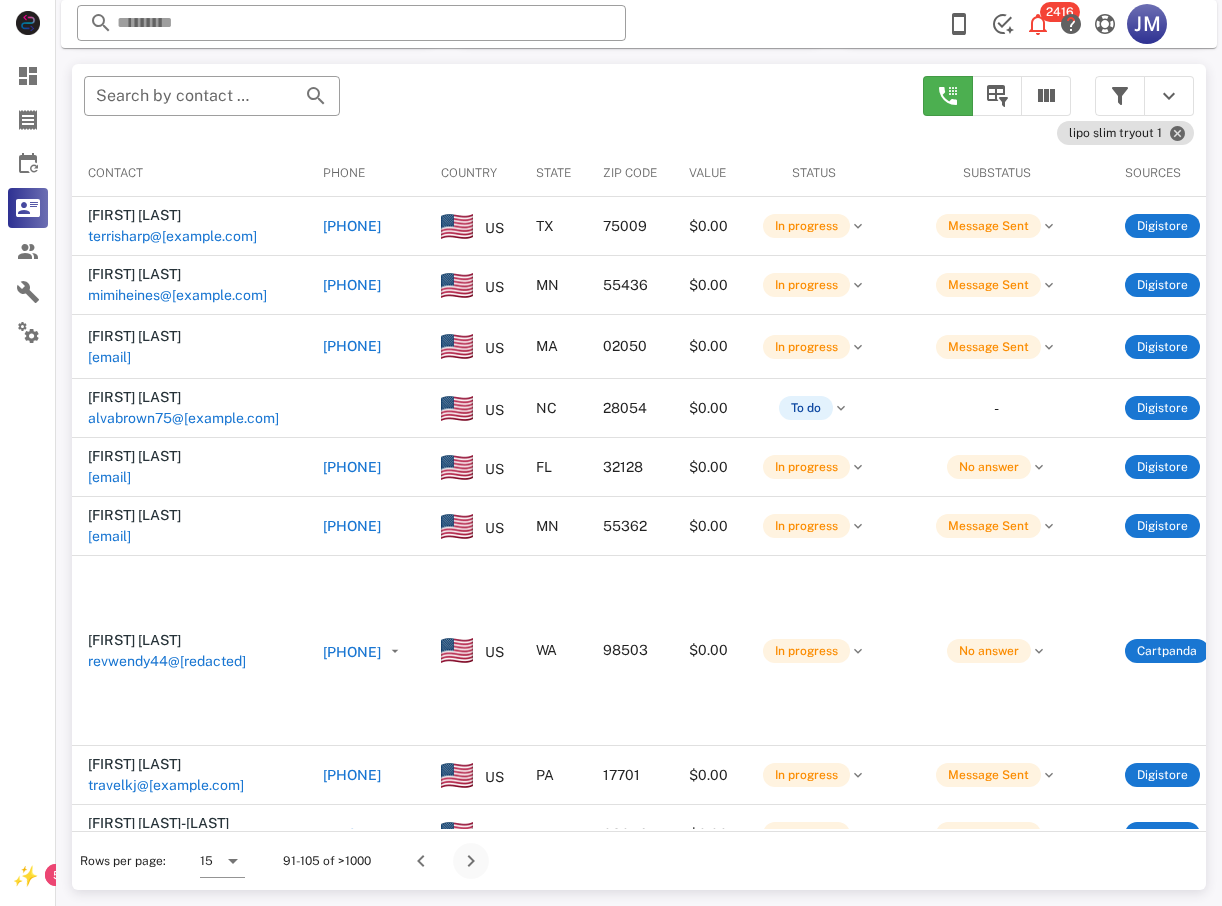 click on "​ Search by contact name, email or phone lipo slim tryout 1 Contact Phone Country State Zip code Value Status Substatus Sources Activations Tags Created at Terri Sharp  terrisharp@verizon.net   +12142821898   US TX 75009  $0.00   In progress   Message Sent   Digistore  1 1  Lipo Slim (1 Bottle)   07/12/2025 12:24  Mary Heines  mimiheines@gmail.com   +19702275390   US MN 55436  $0.00   In progress   Message Sent   Digistore  1 1  Lipo Slim (3 Bottles)   07/12/2025 12:13  Constance Puddister  connie.puddister@comcast.net   +18579191047   US MA 02050  $0.00   In progress   Message Sent   Digistore  3 1  Lipo Slim (1 Bottle)  1  Glyco Clean (9 Bottles)  1  Lipo Slim 3 Bottles   07/12/2025 11:19  Alva Brown  alvabrown75@yahoo.com   US NC 28054  $0.00   To do  -  Digistore  1 1  Lipo Slim (3 Bottles)   07/12/2025 11:11  Margarete Lessiak  lessiak12345@gmail.com   +13868664569   US FL 32128  $0.00   In progress   No answer   Digistore  1 1  Lipo Slim (1 Bottle)   07/12/2025 10:42  Kate Anderson  +16124795275   US" at bounding box center [639, 477] 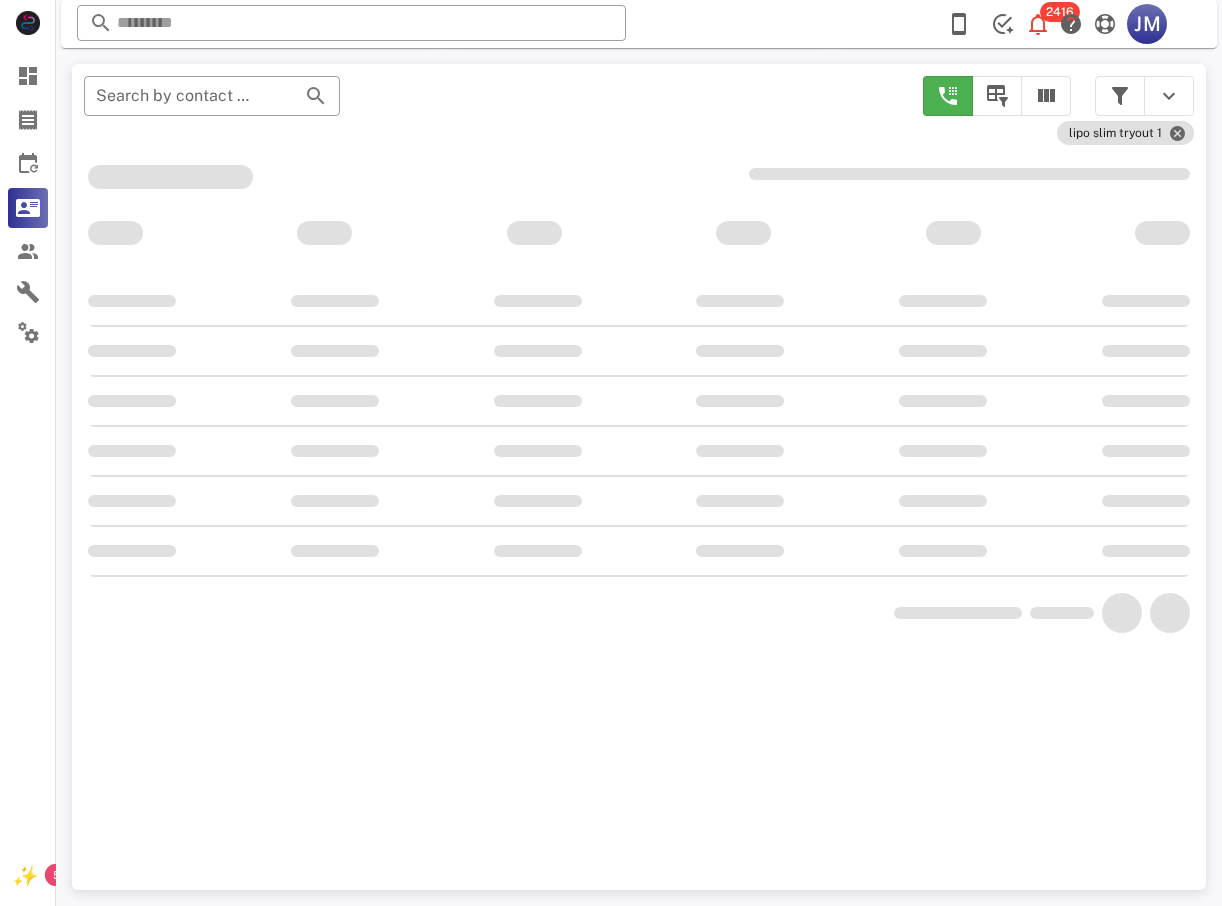scroll, scrollTop: 356, scrollLeft: 0, axis: vertical 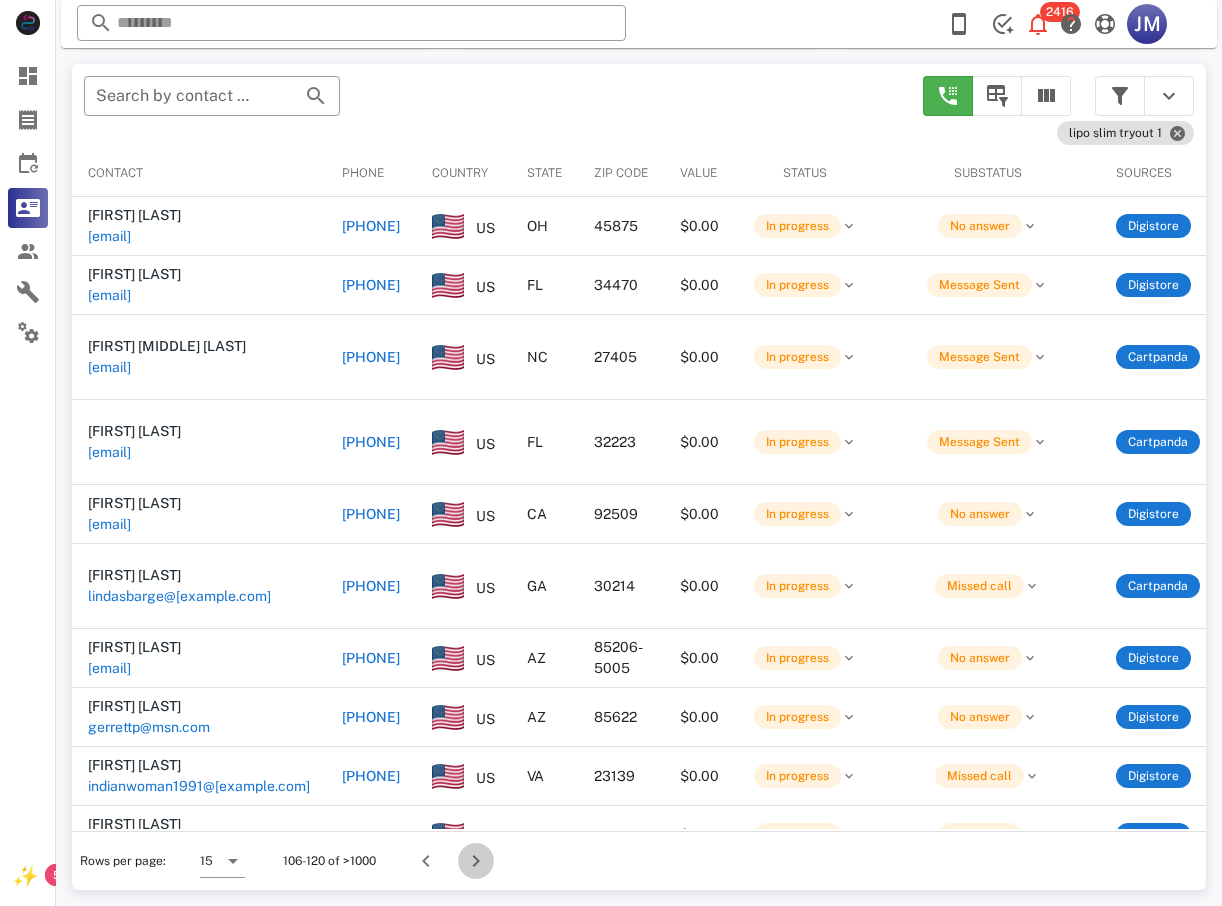 click at bounding box center (476, 861) 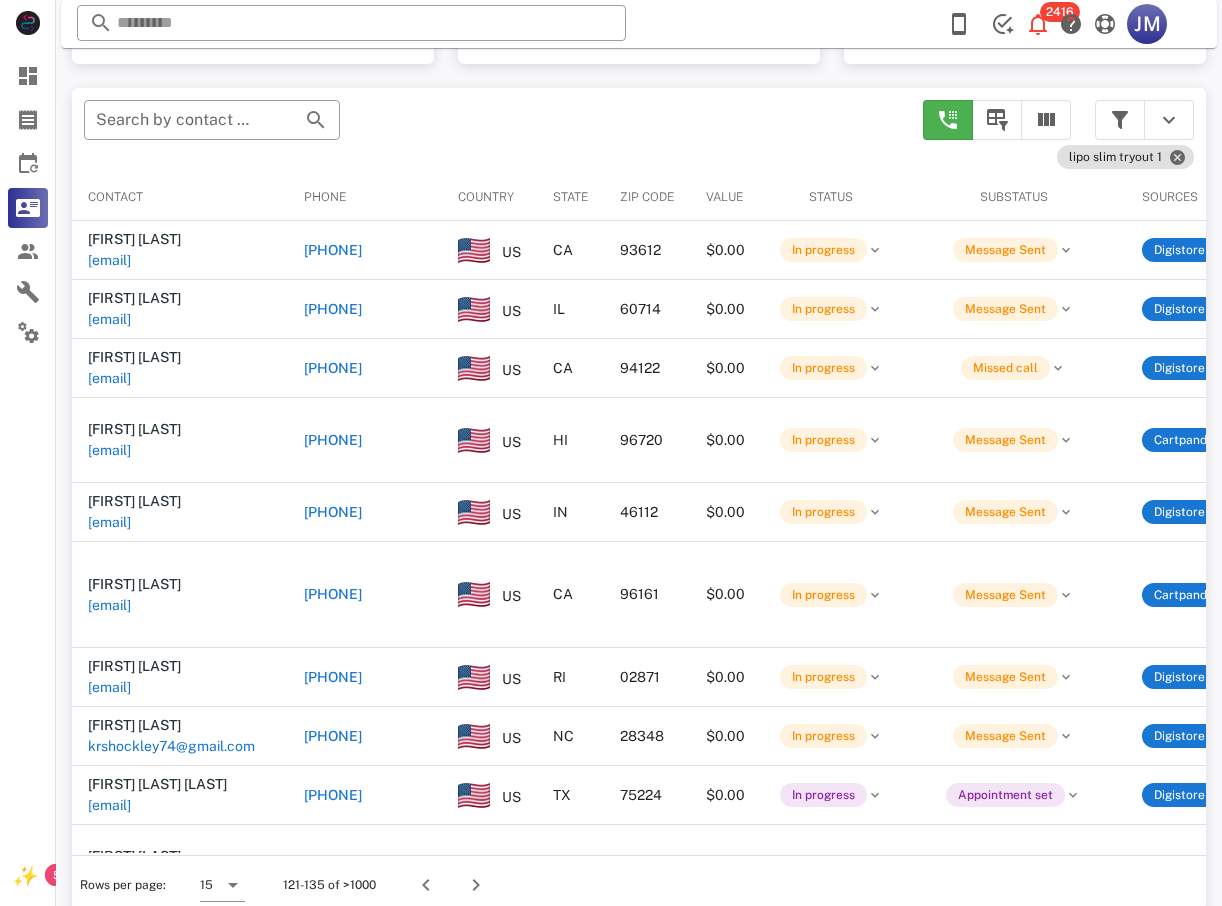 scroll, scrollTop: 380, scrollLeft: 0, axis: vertical 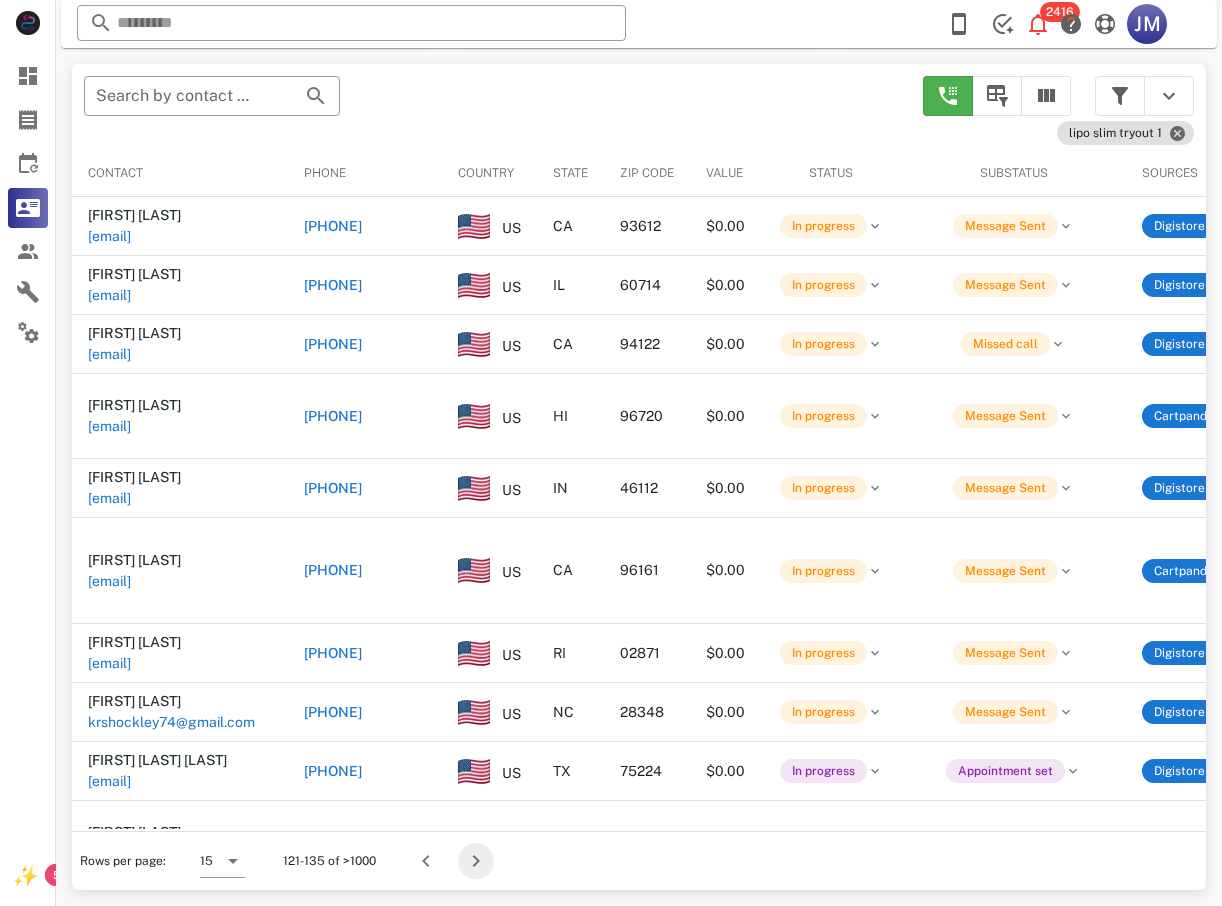 click at bounding box center (476, 861) 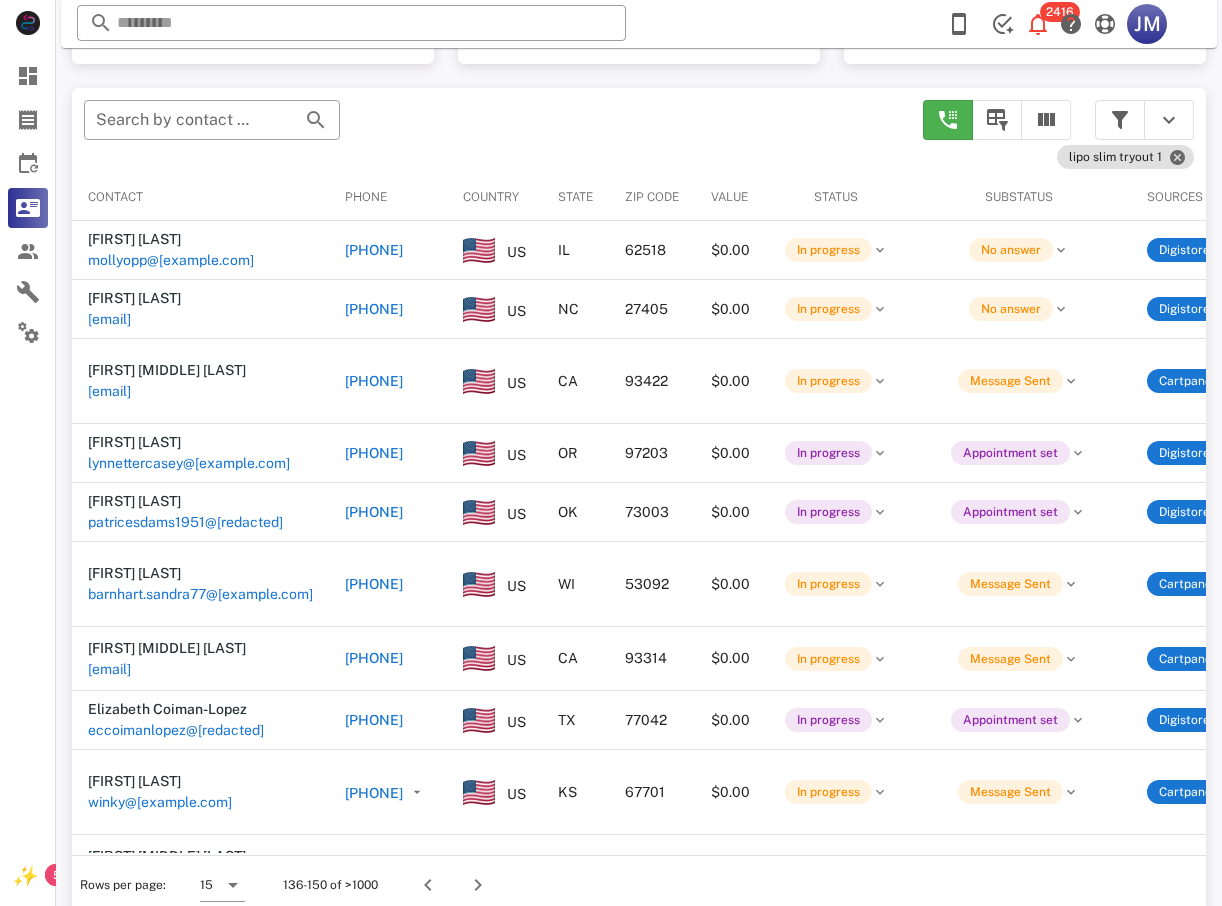 scroll, scrollTop: 380, scrollLeft: 0, axis: vertical 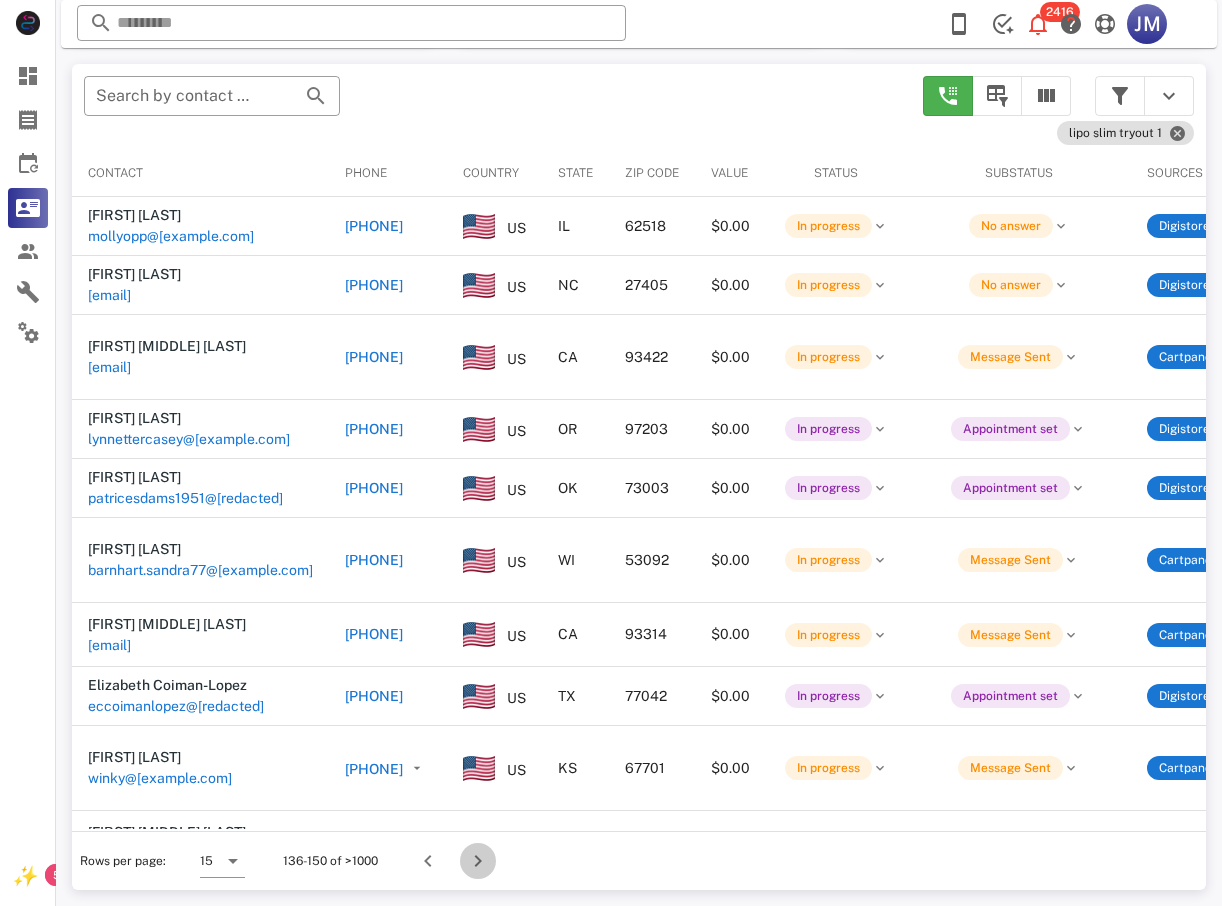 click at bounding box center (478, 861) 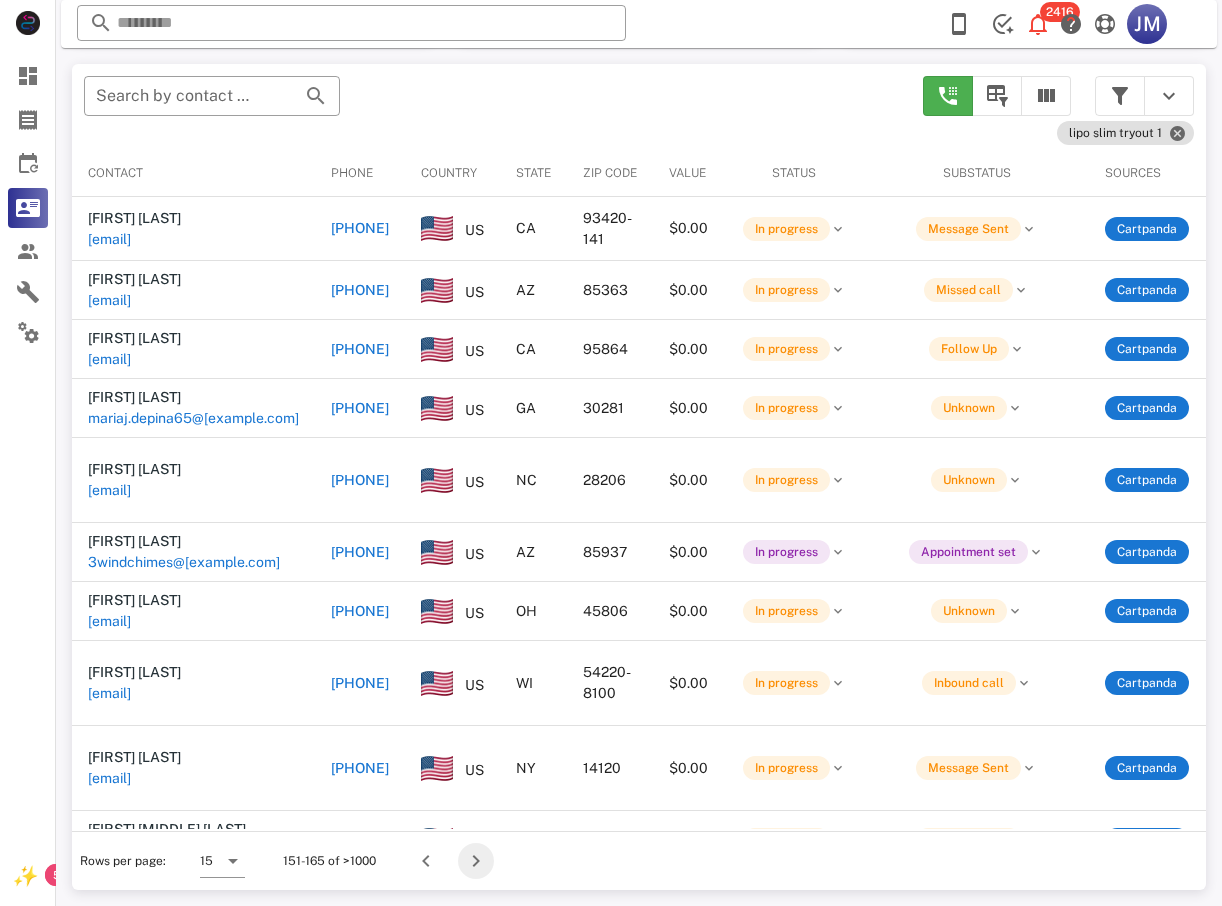click at bounding box center (476, 861) 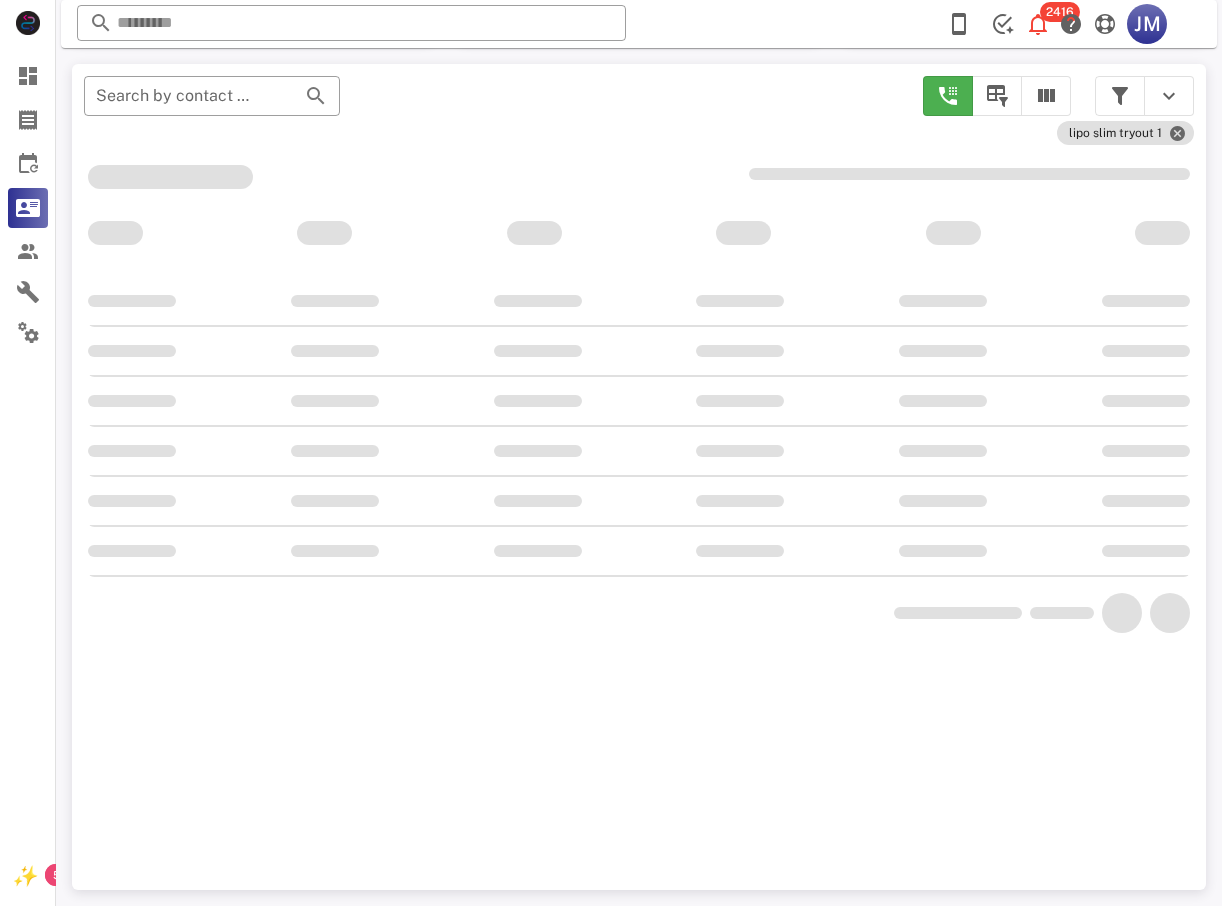 scroll, scrollTop: 356, scrollLeft: 0, axis: vertical 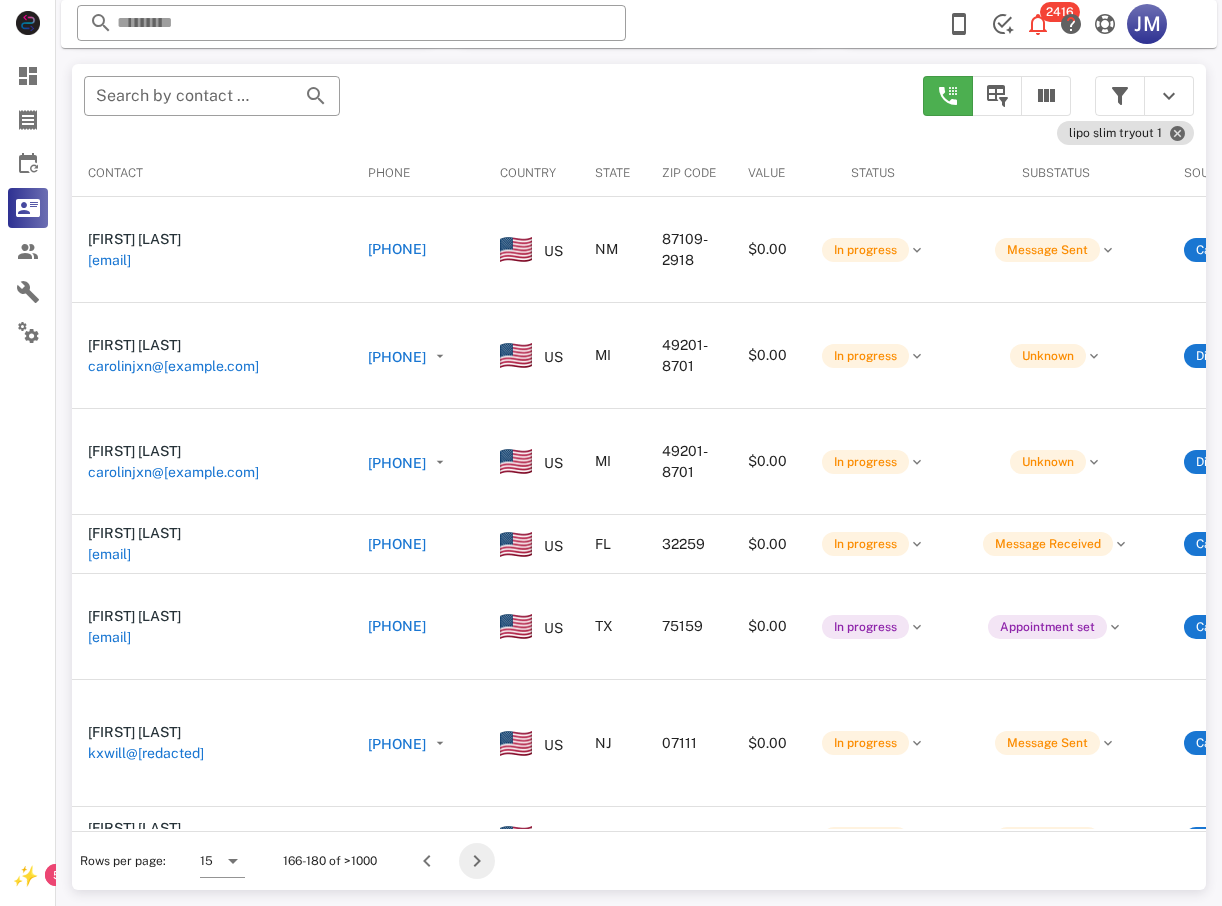 click at bounding box center (477, 861) 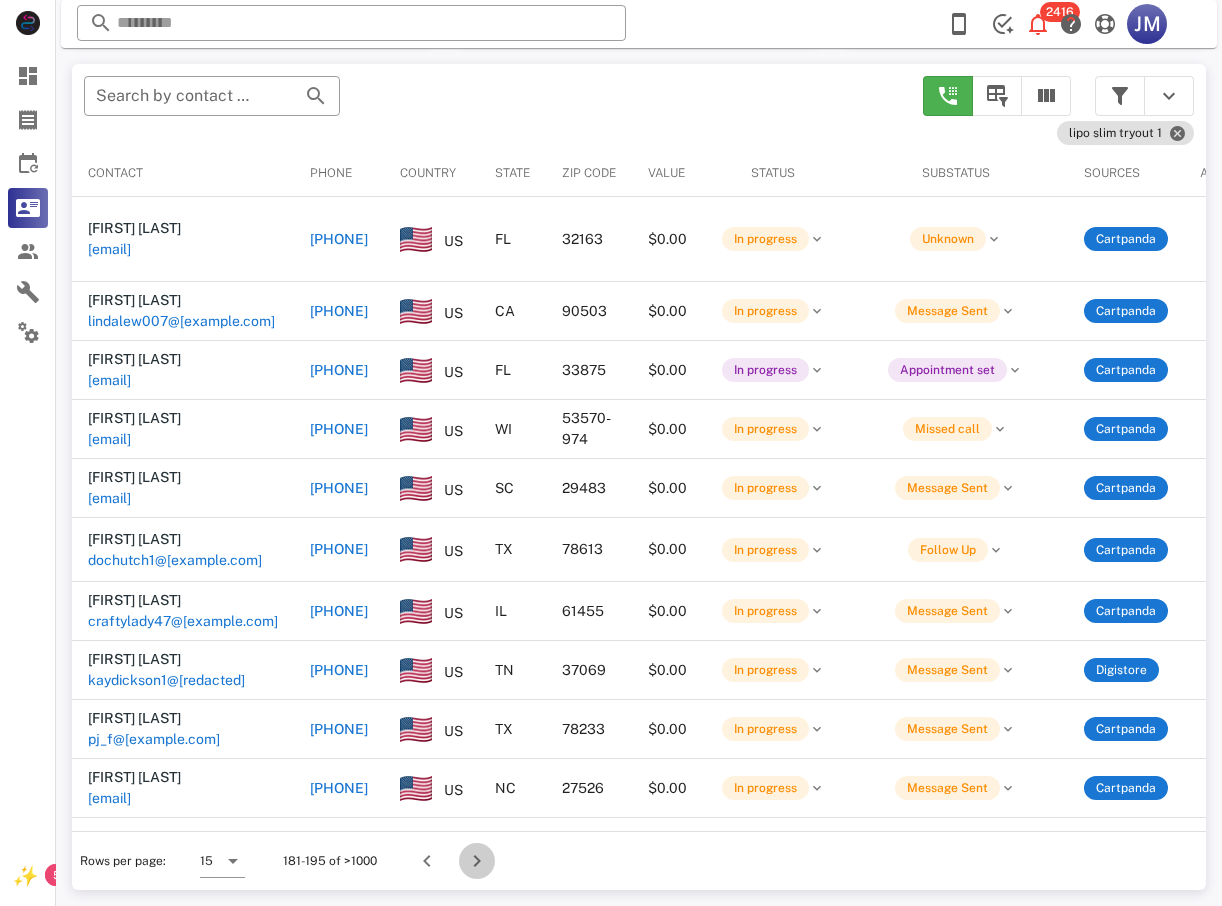 click at bounding box center [477, 861] 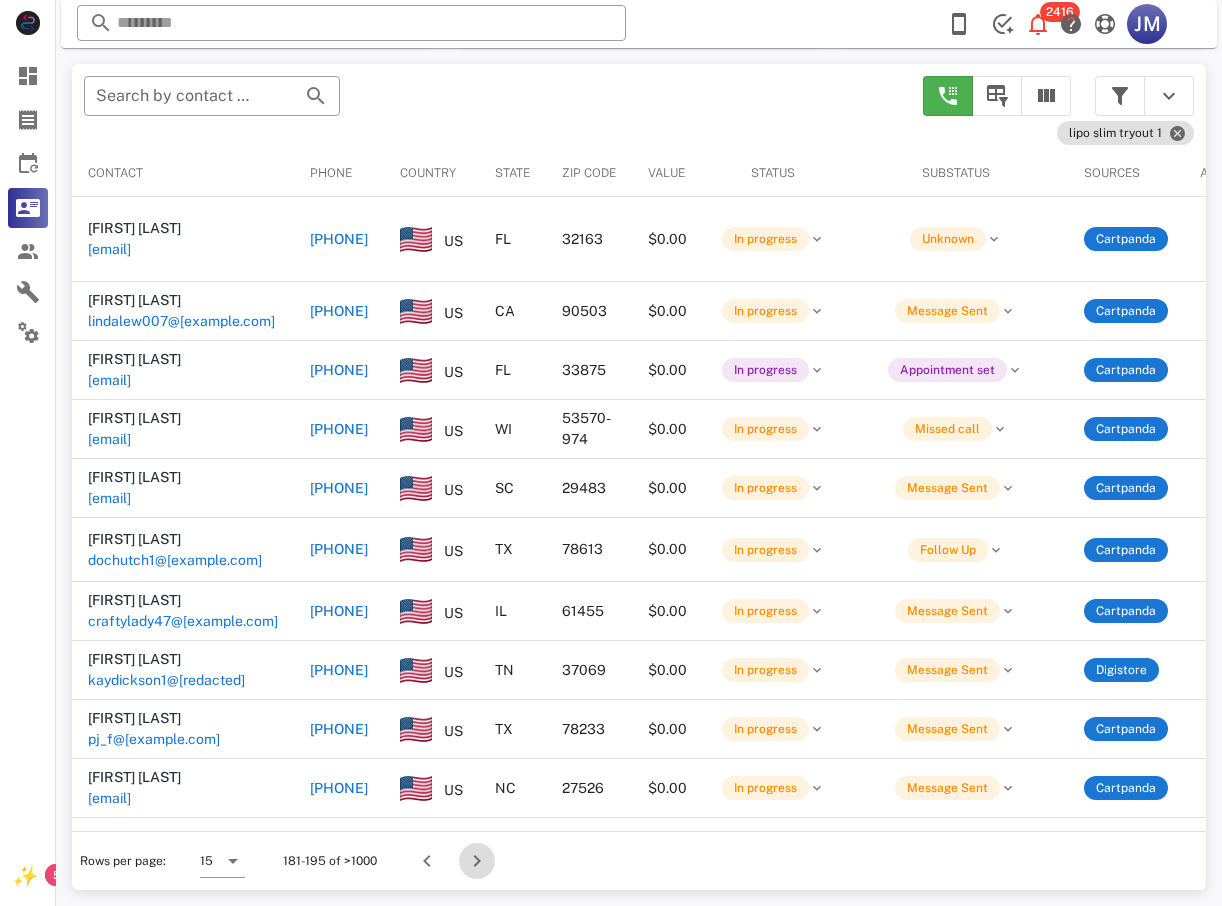scroll, scrollTop: 356, scrollLeft: 0, axis: vertical 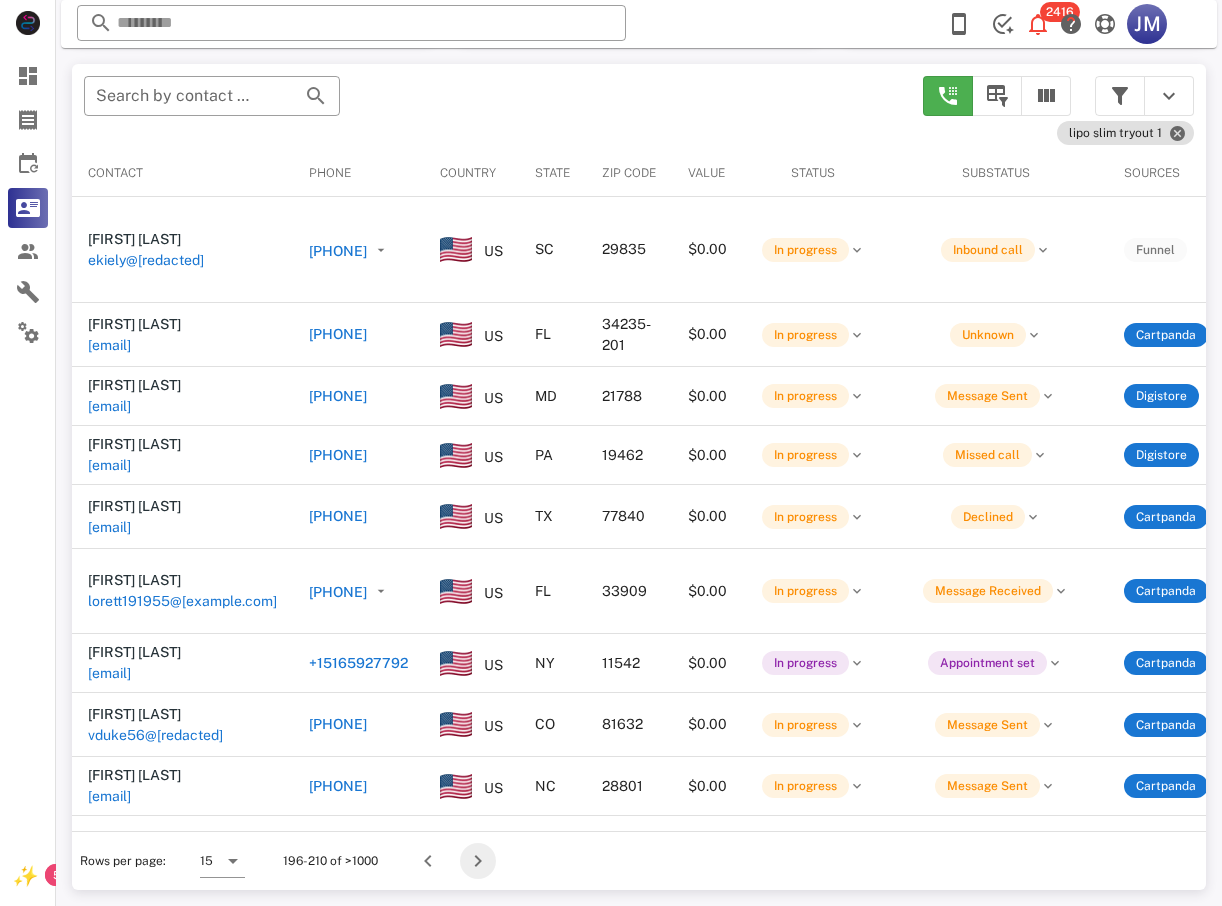 click at bounding box center [478, 861] 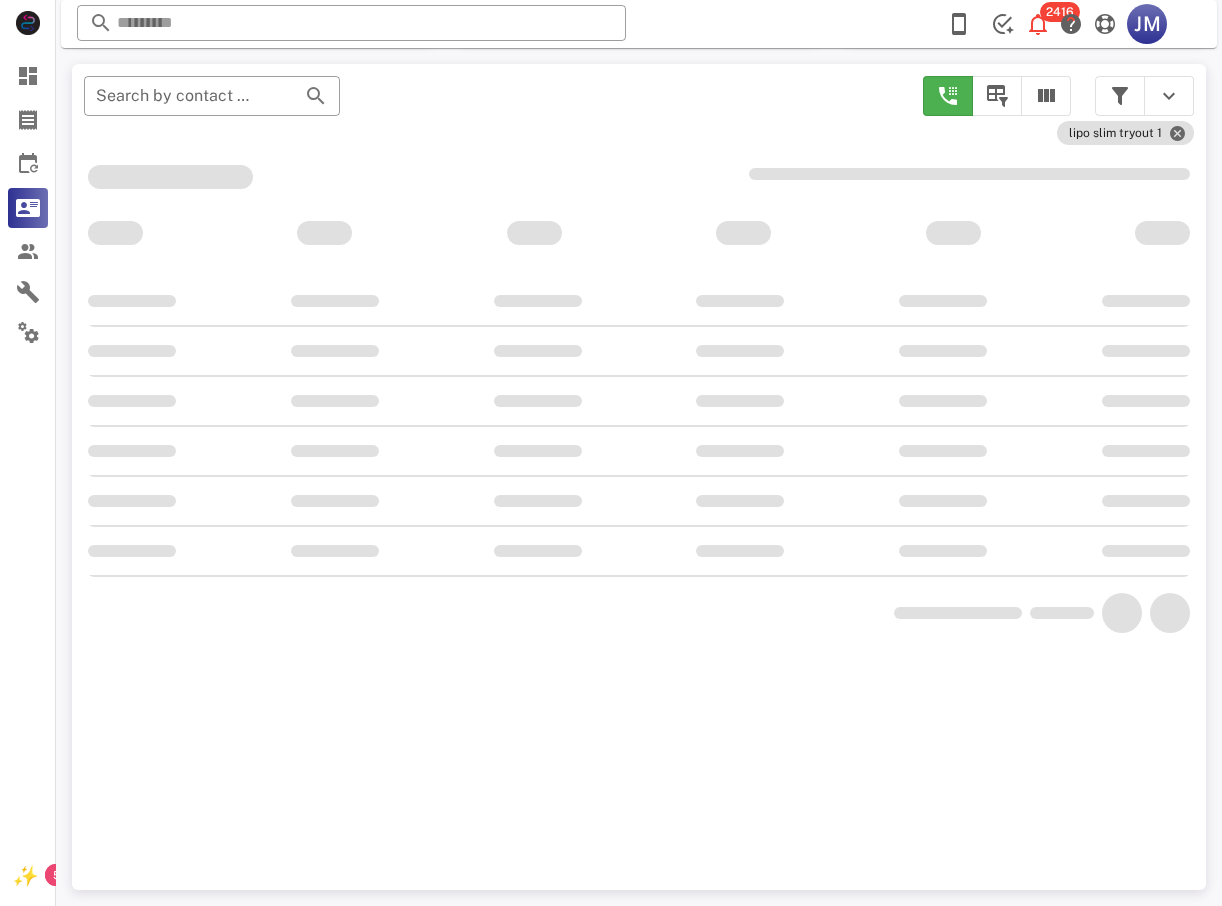 scroll, scrollTop: 356, scrollLeft: 0, axis: vertical 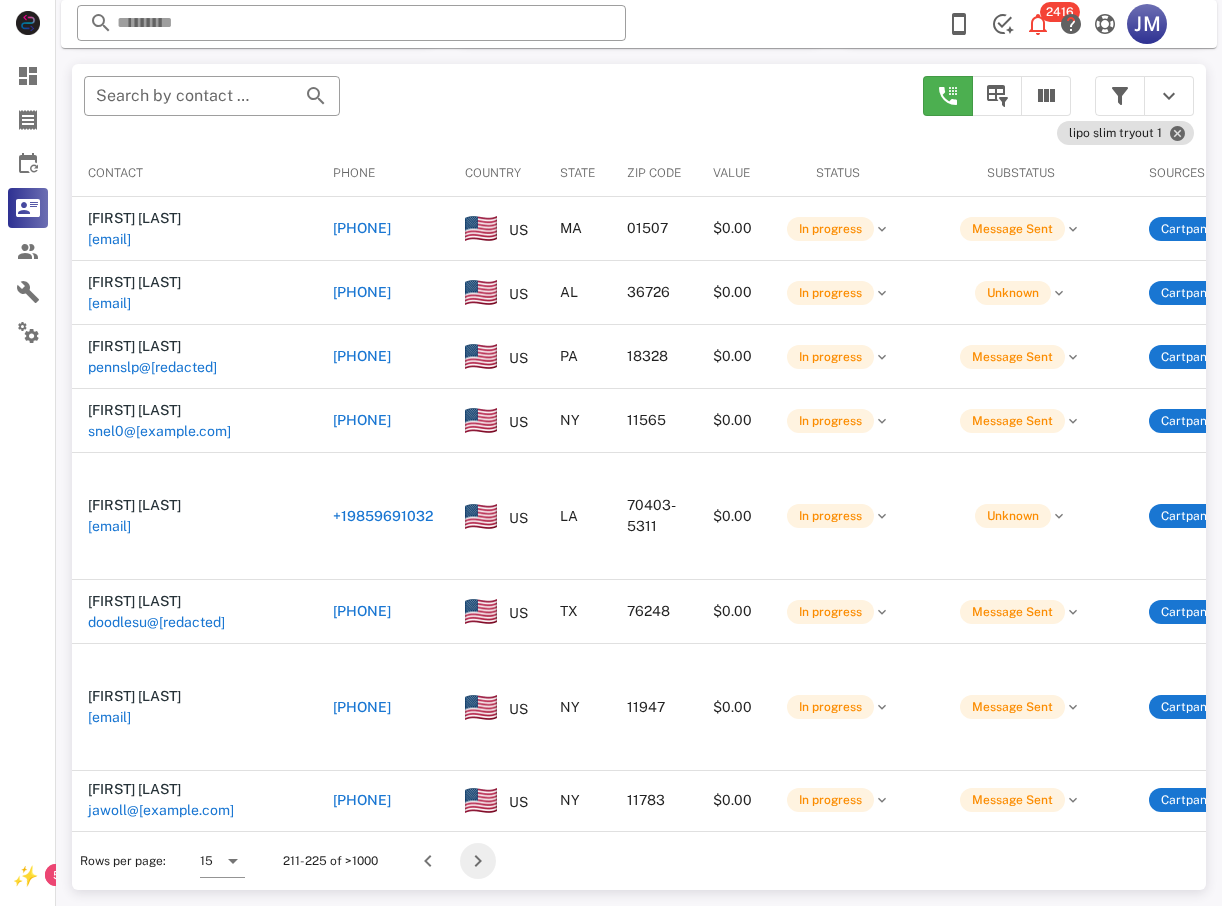 click at bounding box center [478, 861] 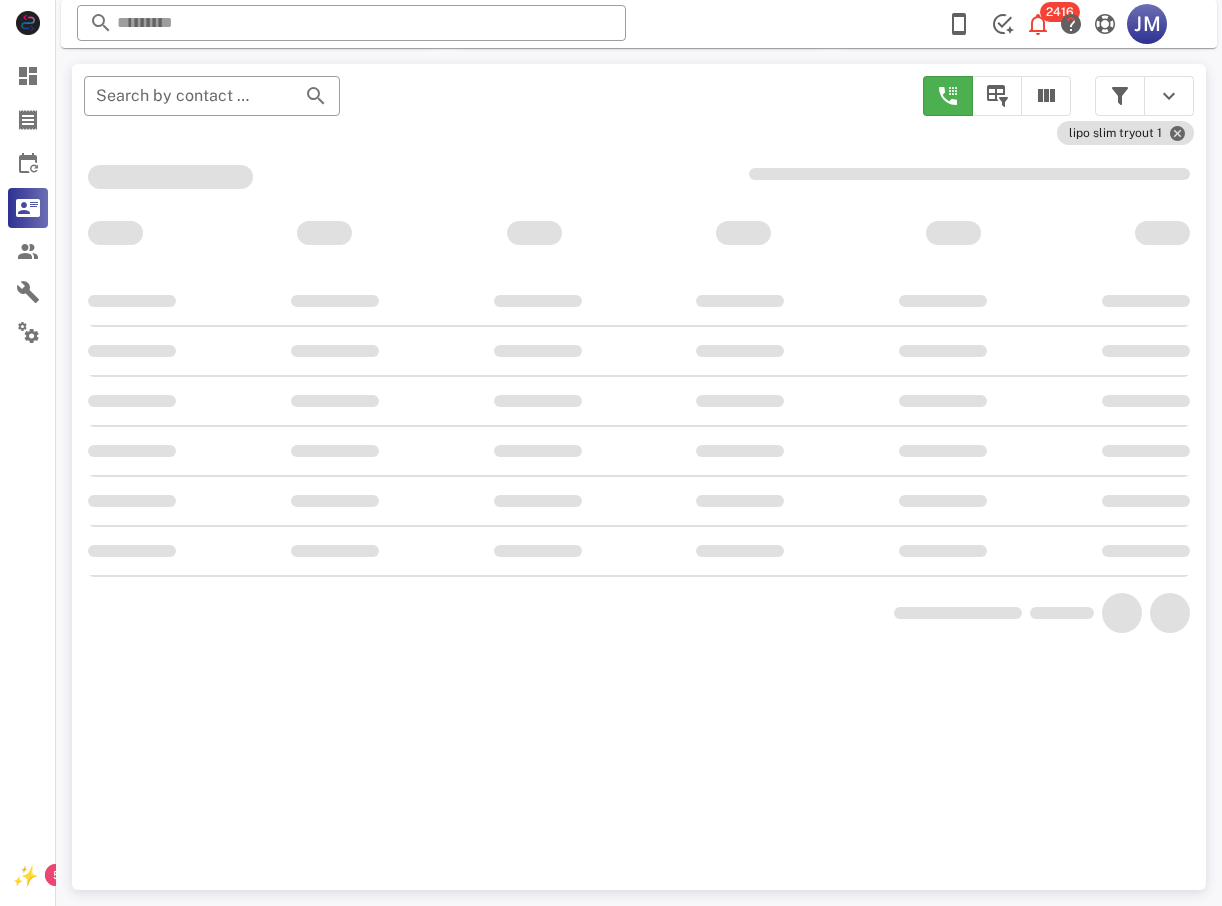 scroll, scrollTop: 356, scrollLeft: 0, axis: vertical 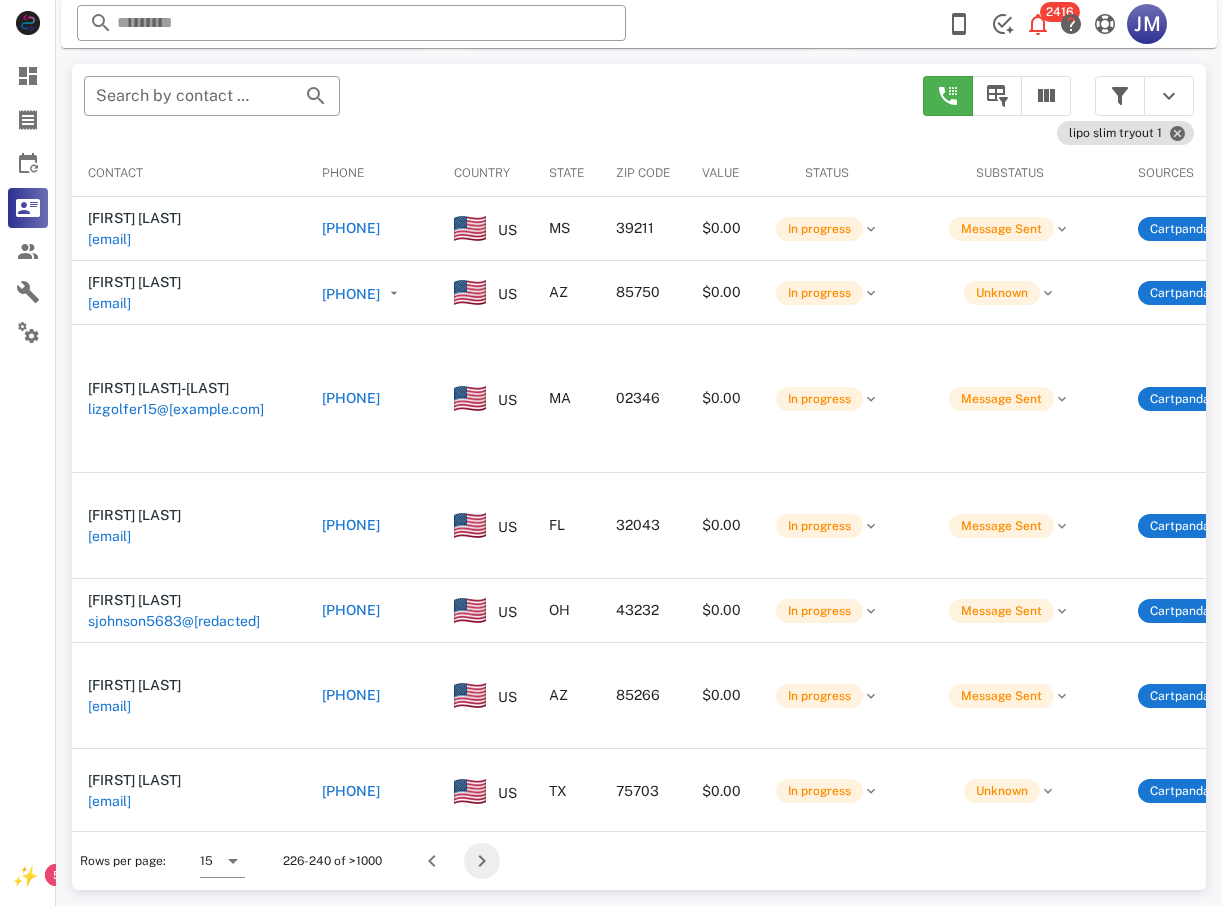 click at bounding box center (482, 861) 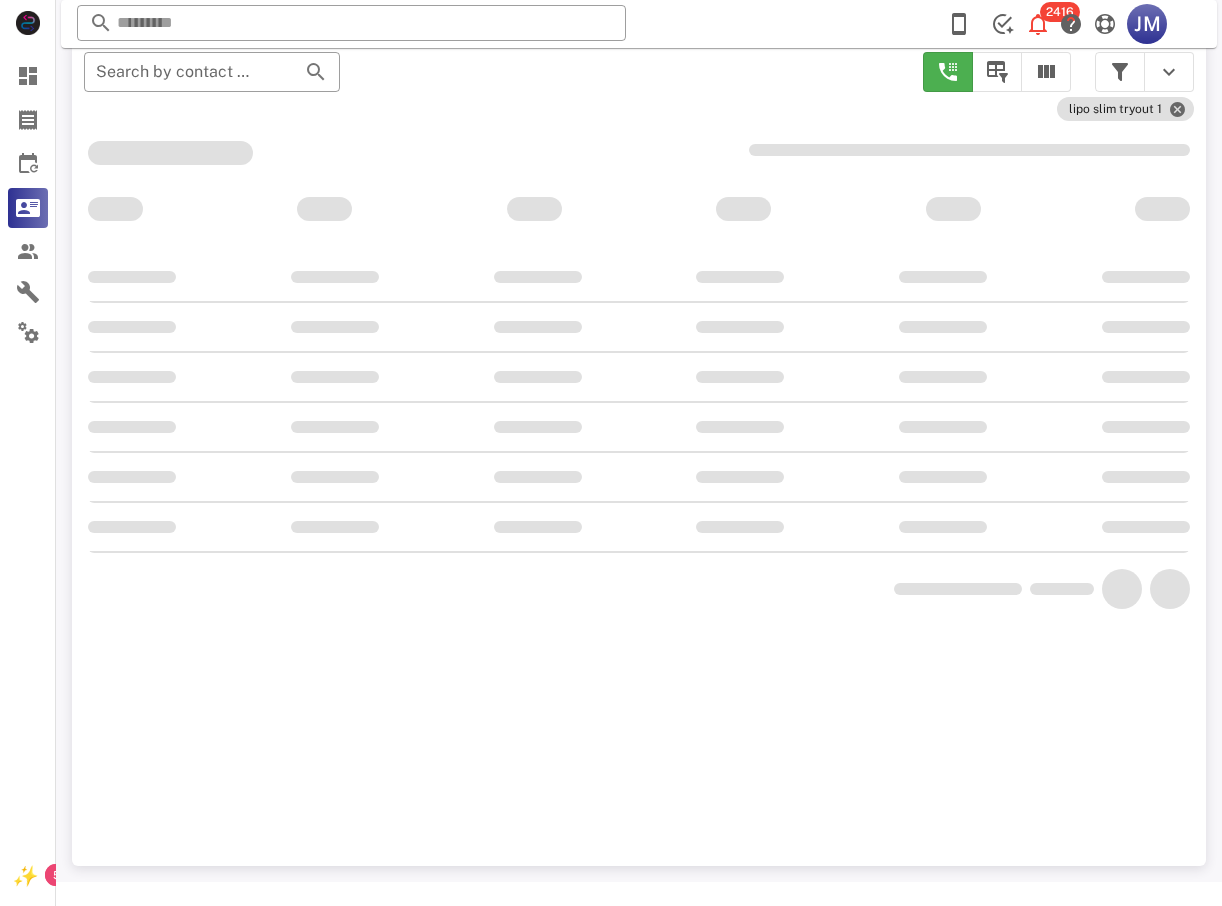 scroll 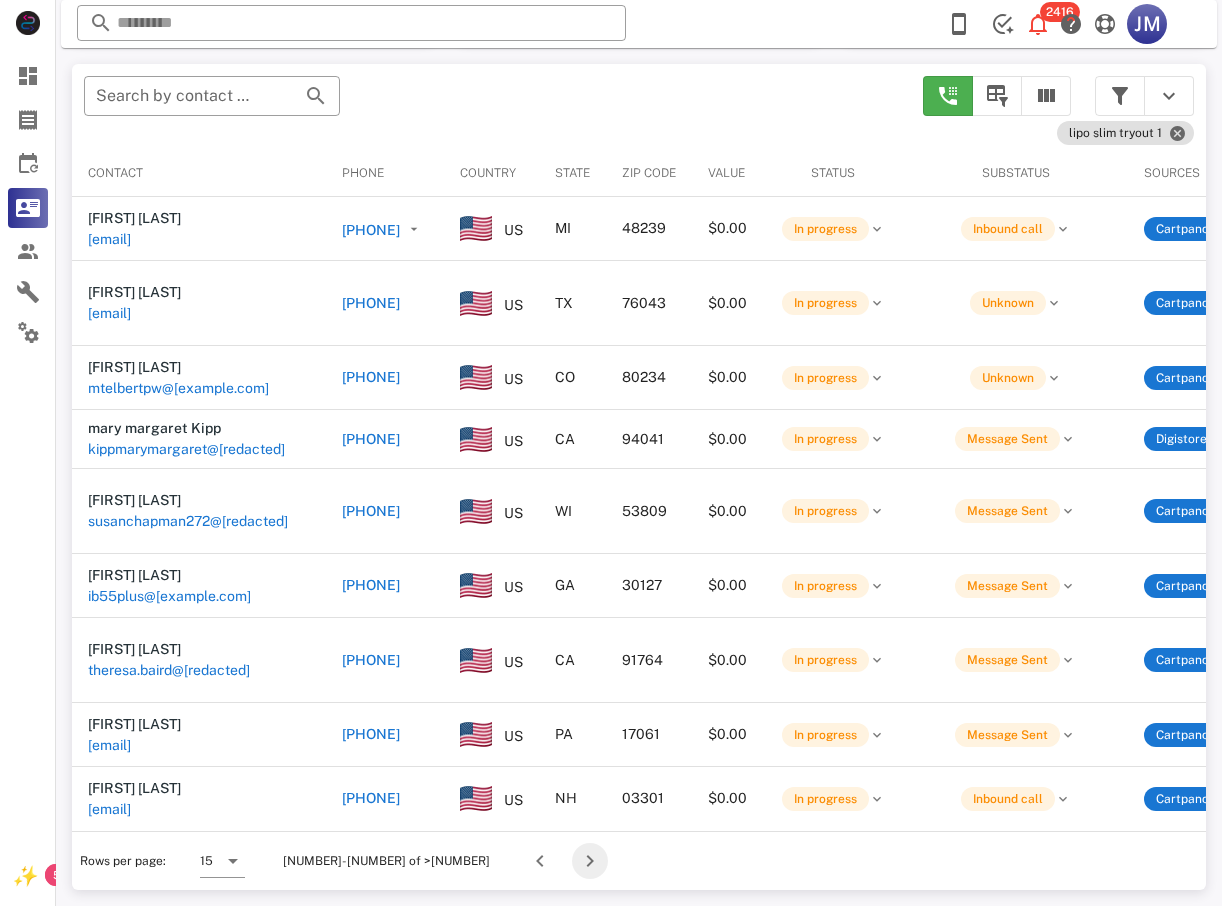 click at bounding box center [590, 861] 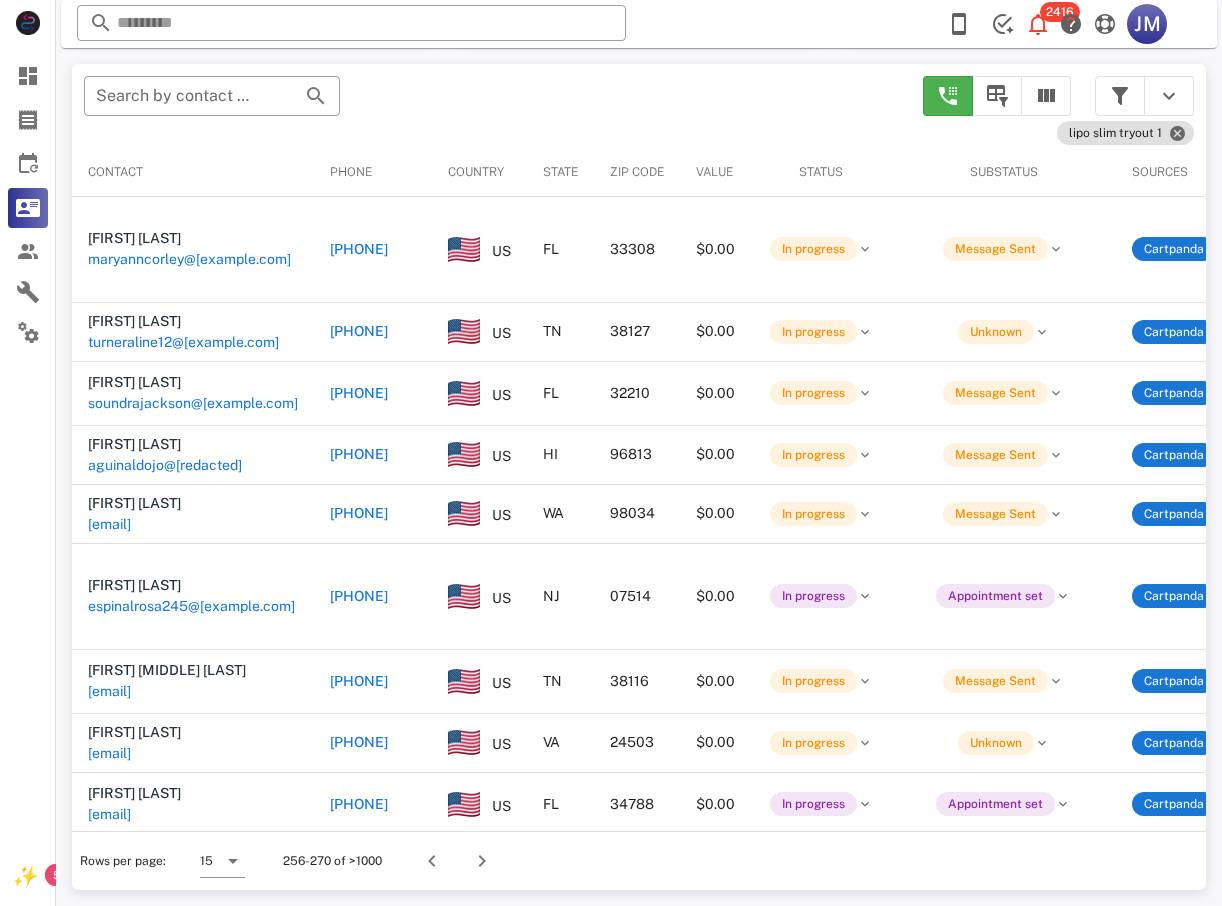 scroll, scrollTop: 380, scrollLeft: 0, axis: vertical 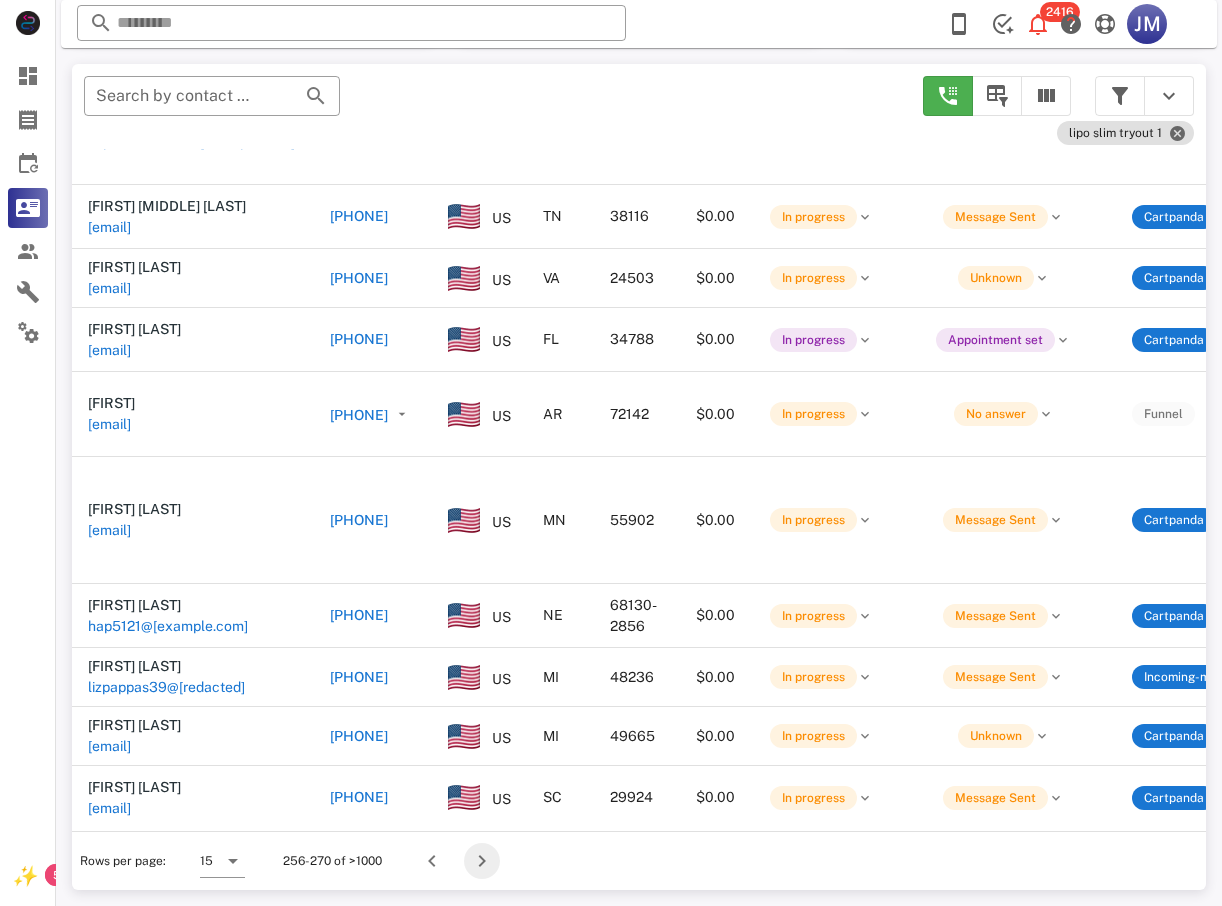 click at bounding box center (482, 861) 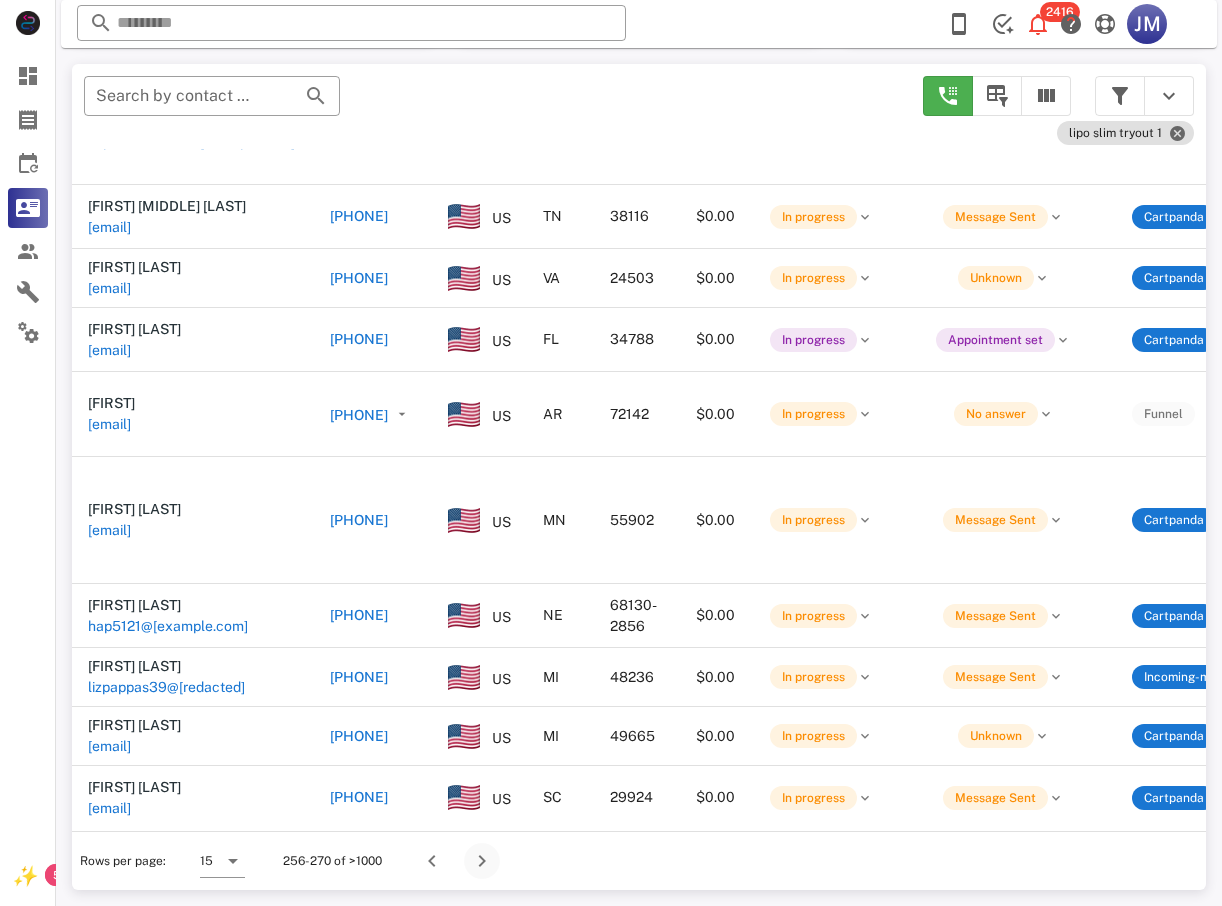 click on "​ Search by contact name, email or phone lipo slim tryout 1 Contact Phone Country State Zip code Value Status Substatus Sources Activations Tags Created at Maryann Corley  maryanncorley@earthlink.net   +15619187081   US FL 33308  $0.00   In progress   Message Sent   Cartpanda  2 1  order.paid  1  Lipo Slim (3 Bottles)  1  order.upsell  1  Lipo Slim - Exclusive Offer 2 (U1.3)  1  ⭐ VIP Delivery ⭐   06/21/2025 01:51  Aline Turner  turneraline12@gmail.com   +19013575239   US TN 38127  $0.00   In progress   Unknown   Cartpanda  1 1  order.paid  1  Lipo Slim (1 bottle)   06/21/2025 01:45  Soundra Jackson  soundrajackson@gmail.com   +19047046461   US FL 32210  $0.00   In progress   Message Sent   Cartpanda  3 1  order.paid  1  Lipo Slim (1 bottle)  1  ⭐ VIP Delivery ⭐   06/20/2025 22:57  Joceline Farina  aguinaldojo@yahoo.com   +18088613903   US HI 96813  $0.00   In progress   Message Sent   Cartpanda  1 1  order.paid  1  Lipo Slim (3 Bottles)   06/20/2025 22:50  Wilson Judy  jlwilson2@comcast.net   US WA" at bounding box center [639, 477] 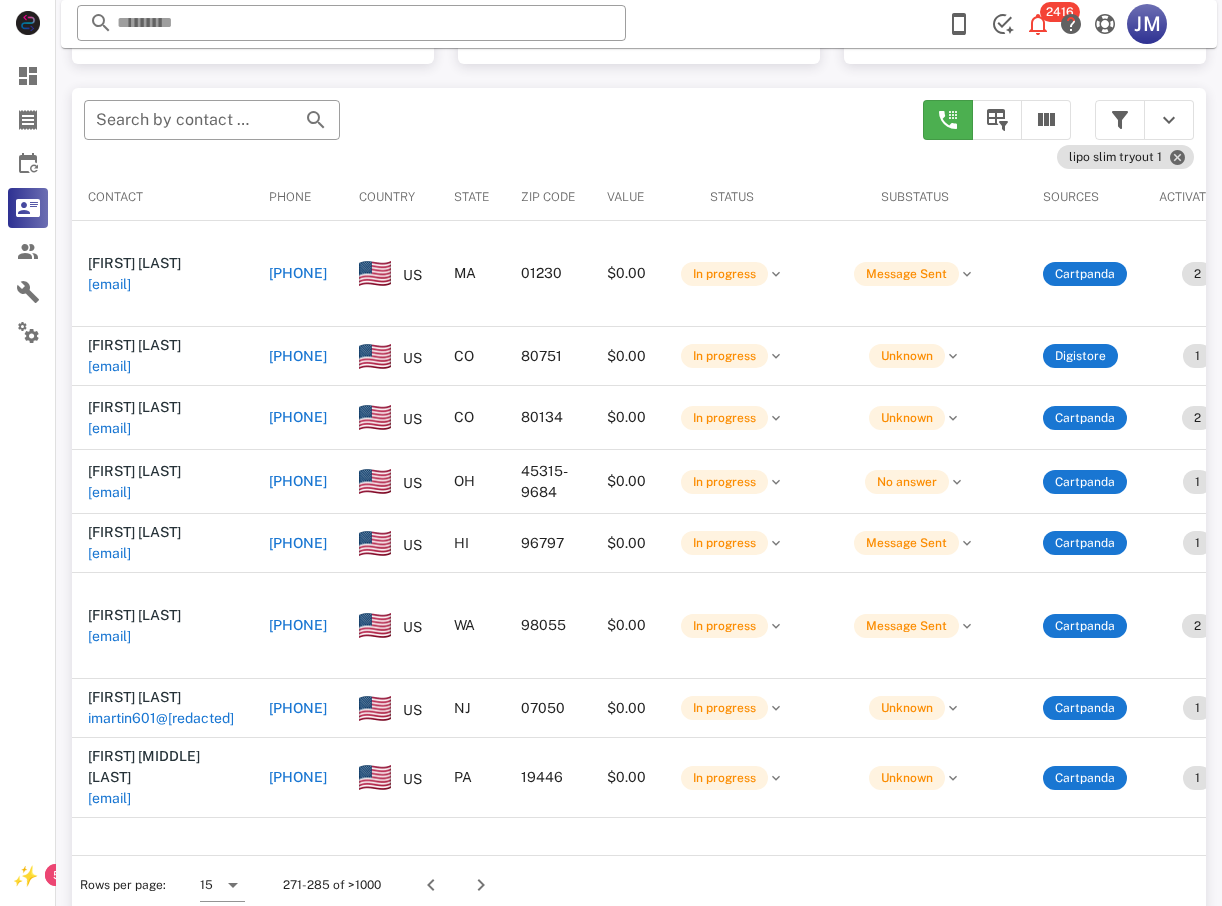 scroll, scrollTop: 380, scrollLeft: 0, axis: vertical 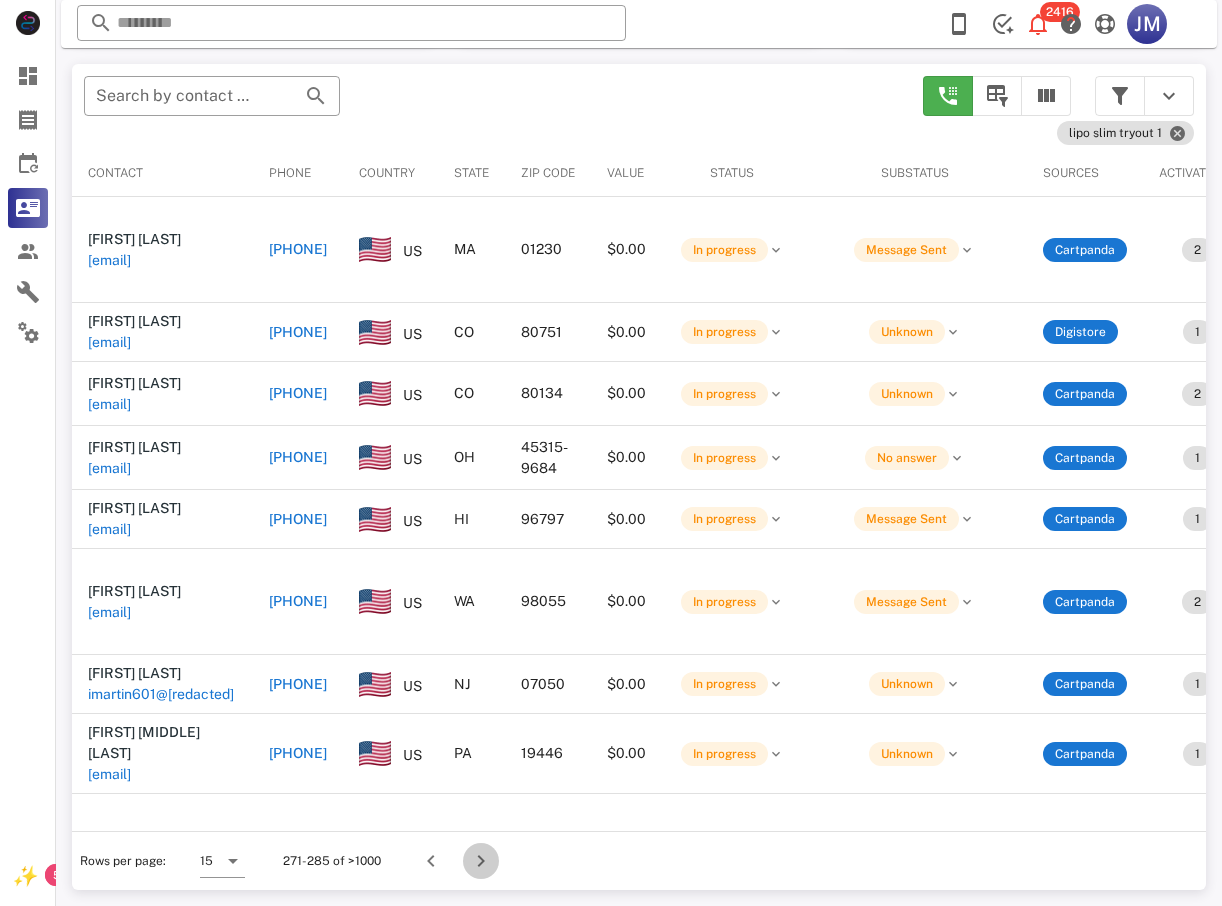 click at bounding box center [481, 861] 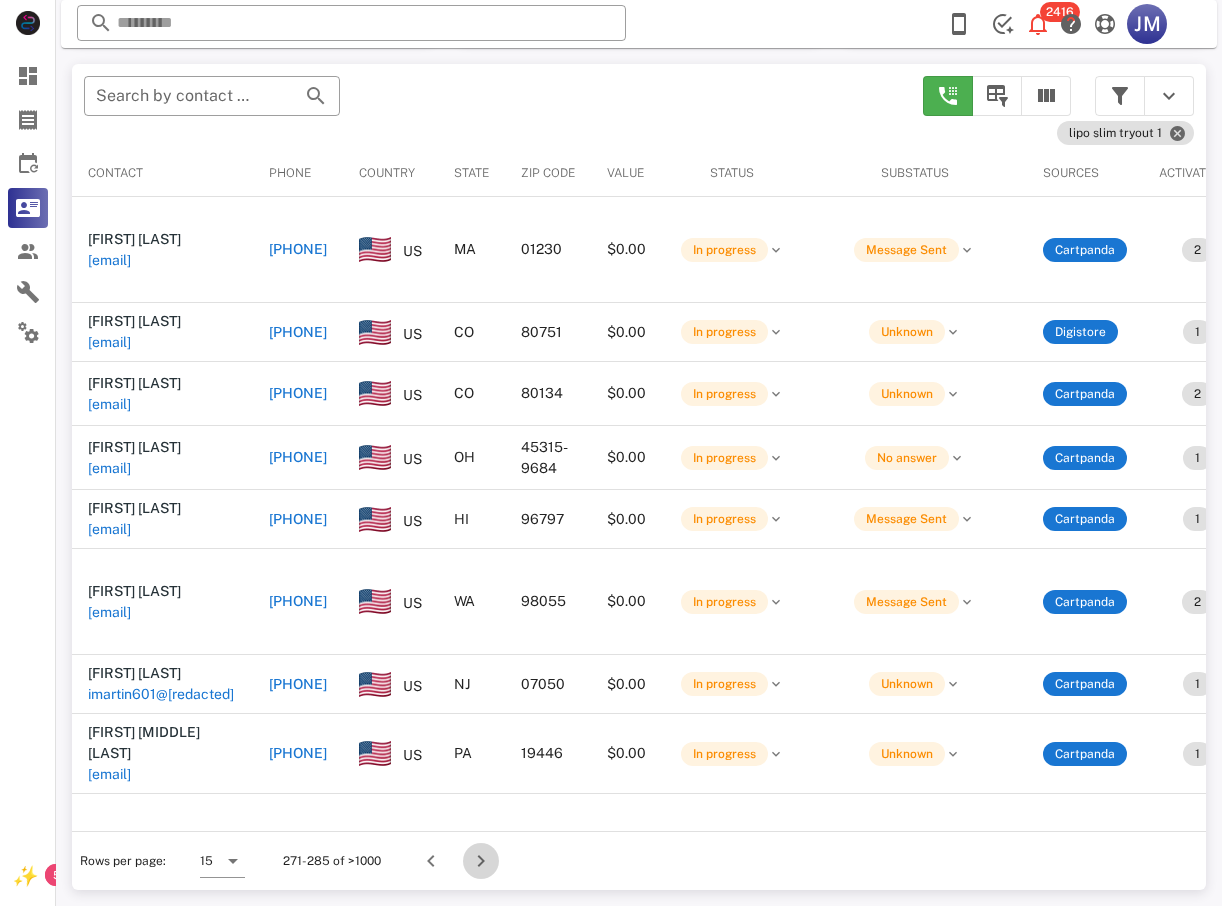 scroll, scrollTop: 356, scrollLeft: 0, axis: vertical 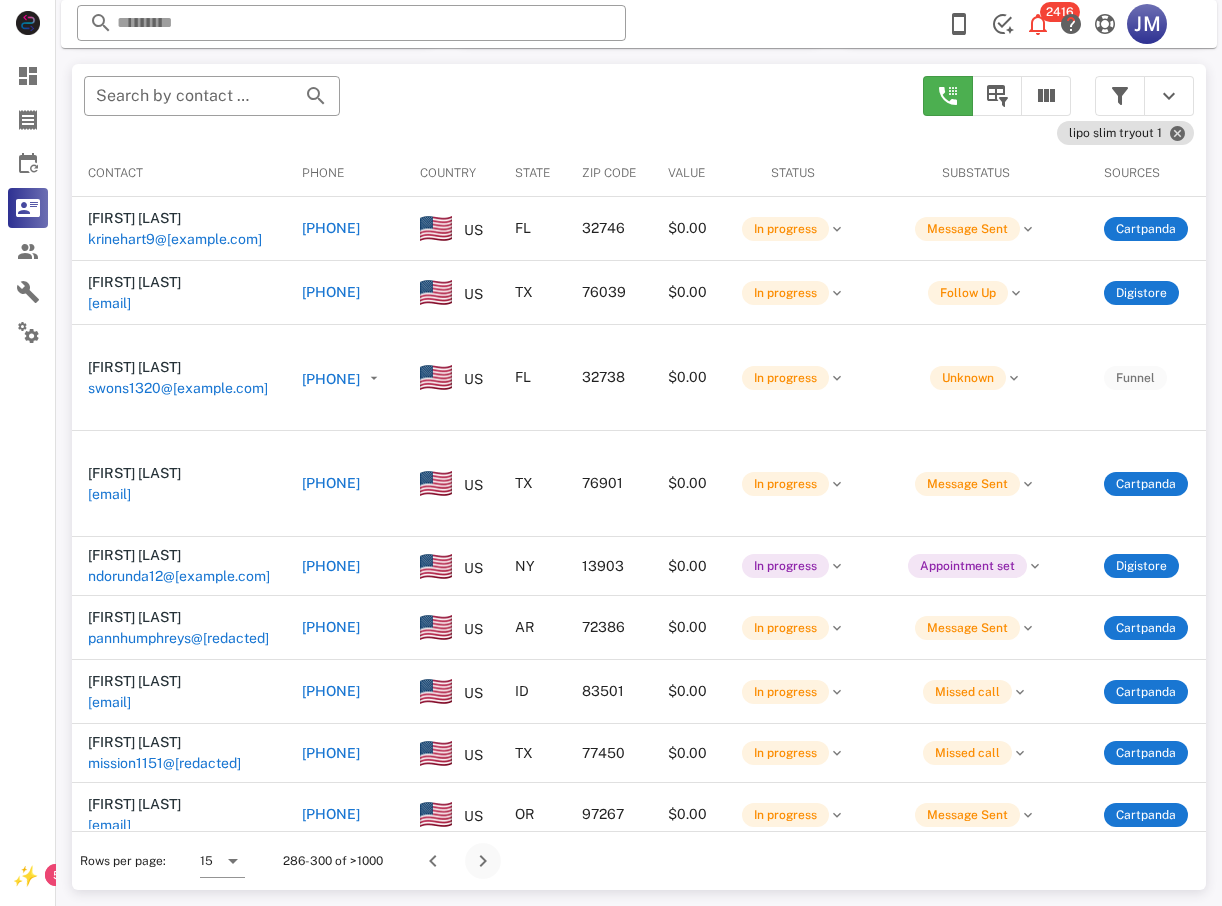 click on "Rows per page: 15  286-300 of >1000" at bounding box center (639, 860) 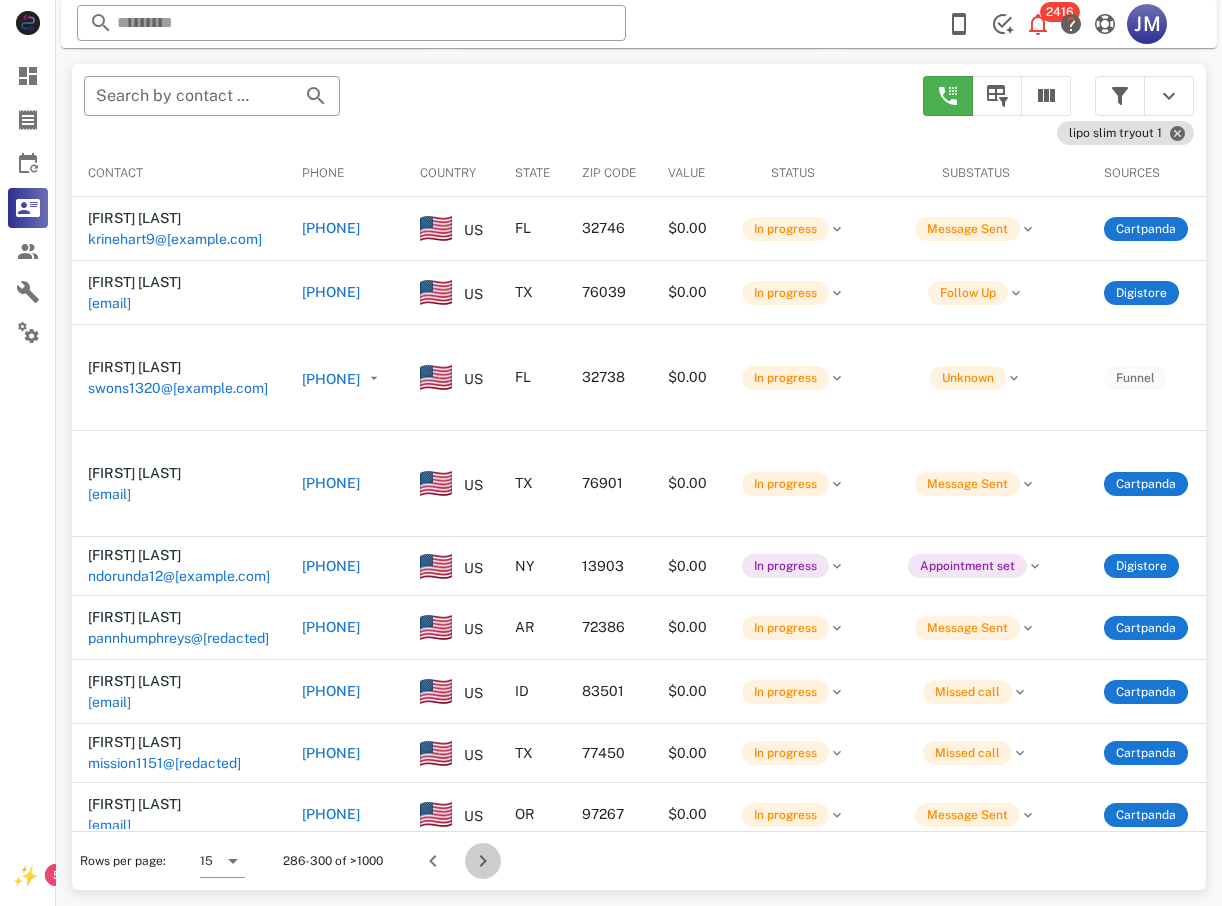 click at bounding box center (483, 861) 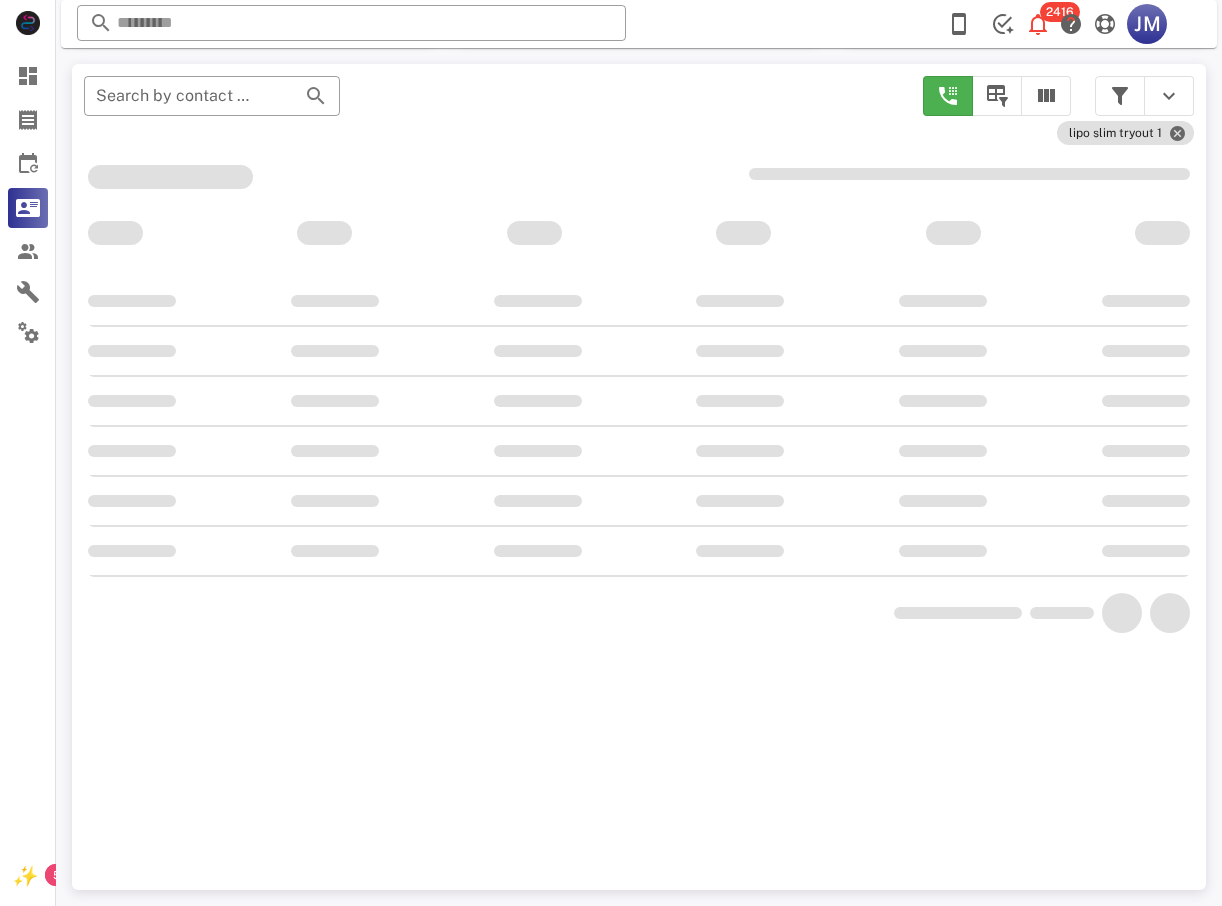 scroll, scrollTop: 356, scrollLeft: 0, axis: vertical 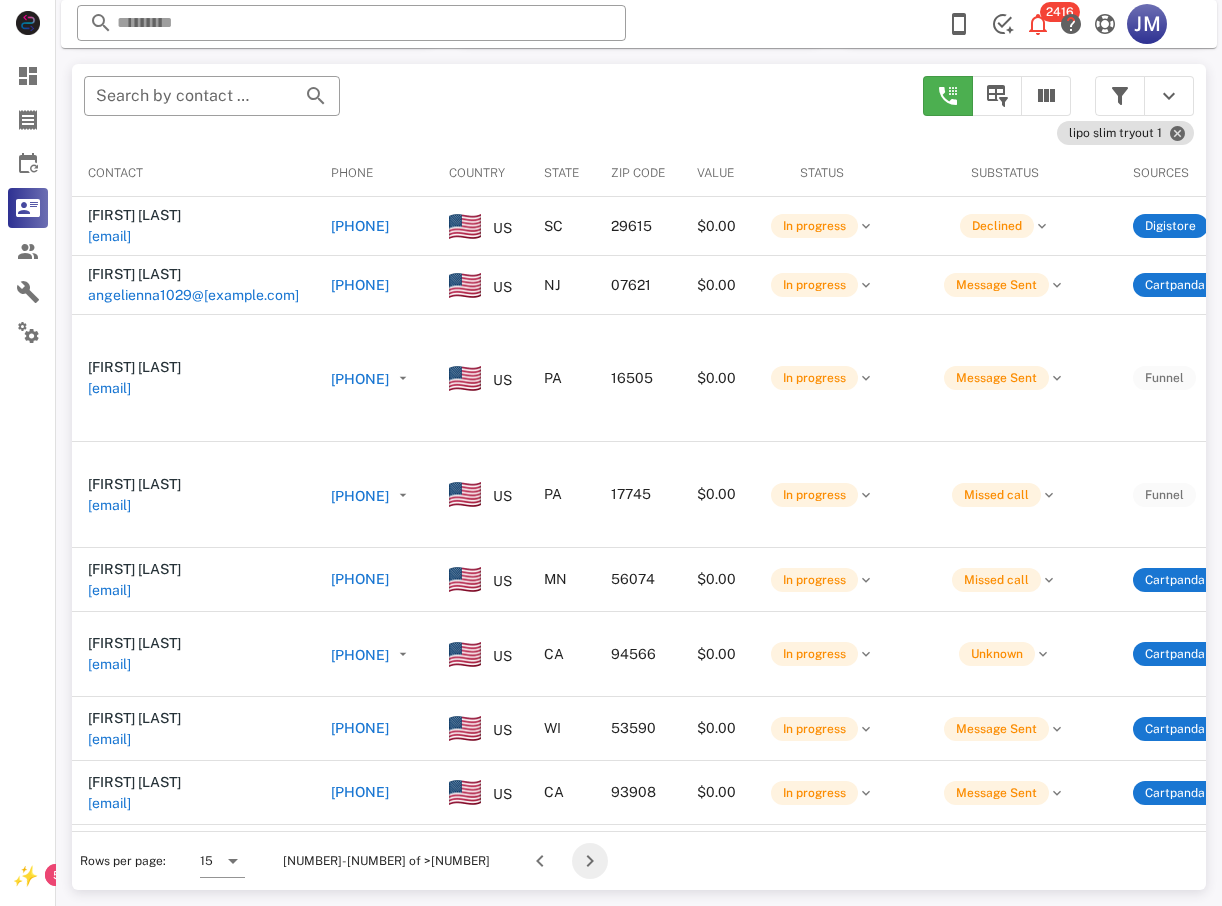 click at bounding box center [590, 861] 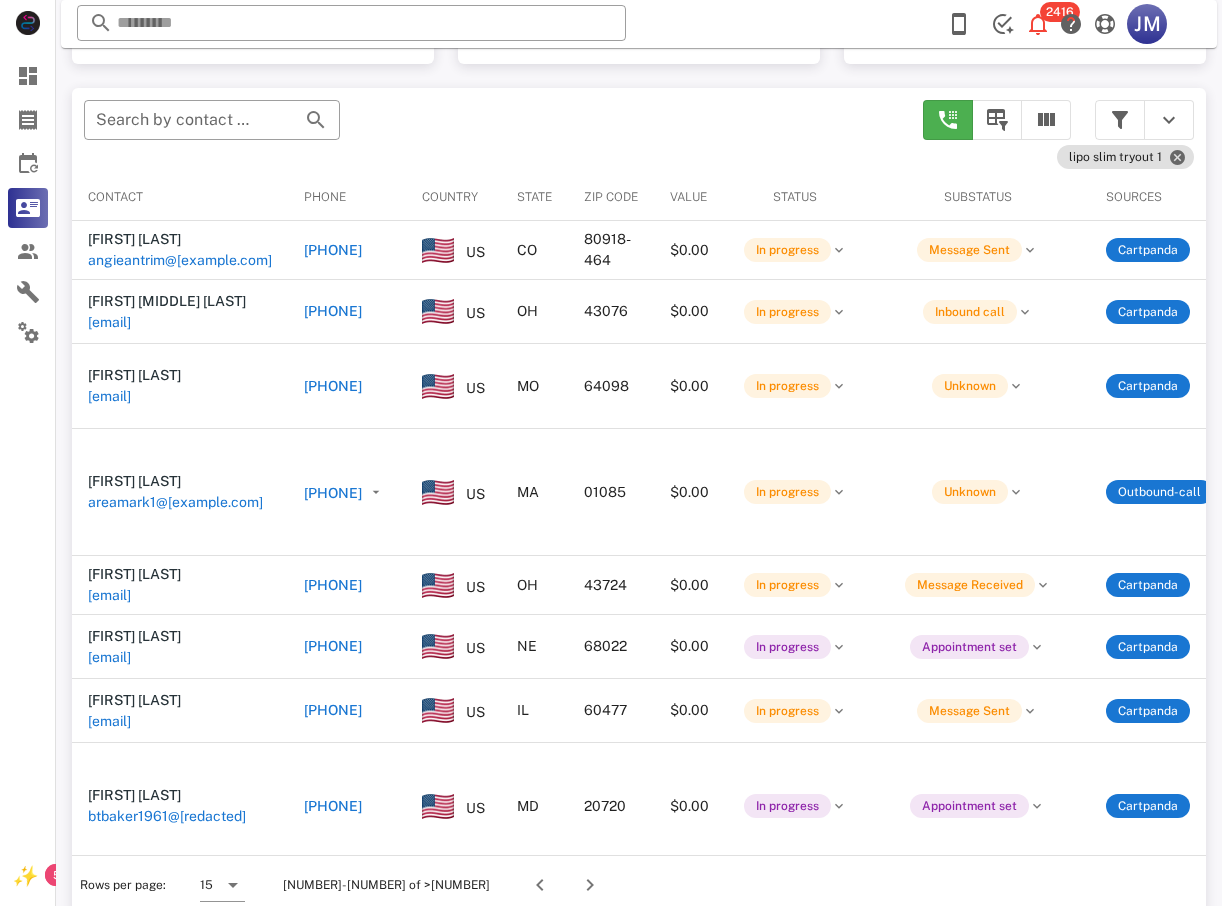 scroll, scrollTop: 380, scrollLeft: 0, axis: vertical 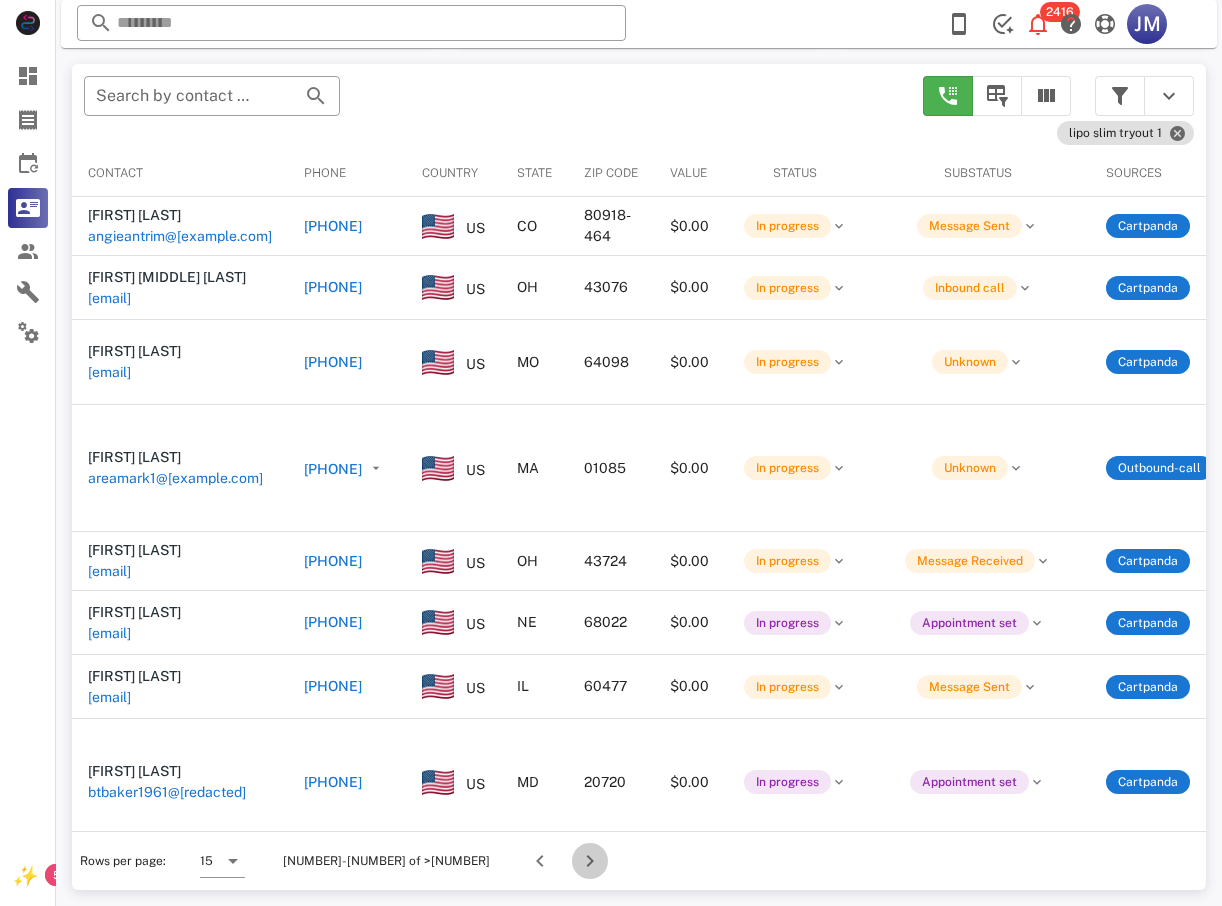click at bounding box center (590, 861) 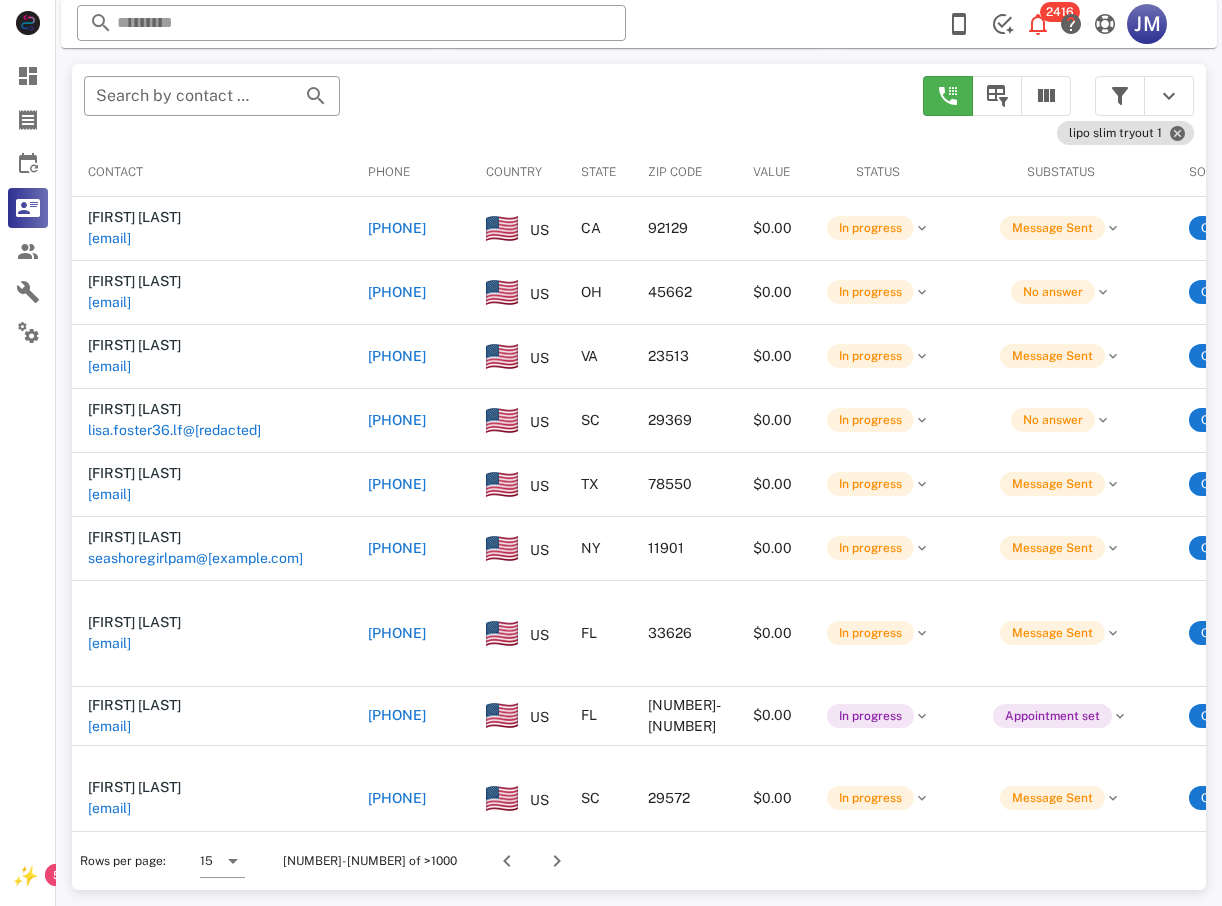 scroll, scrollTop: 380, scrollLeft: 0, axis: vertical 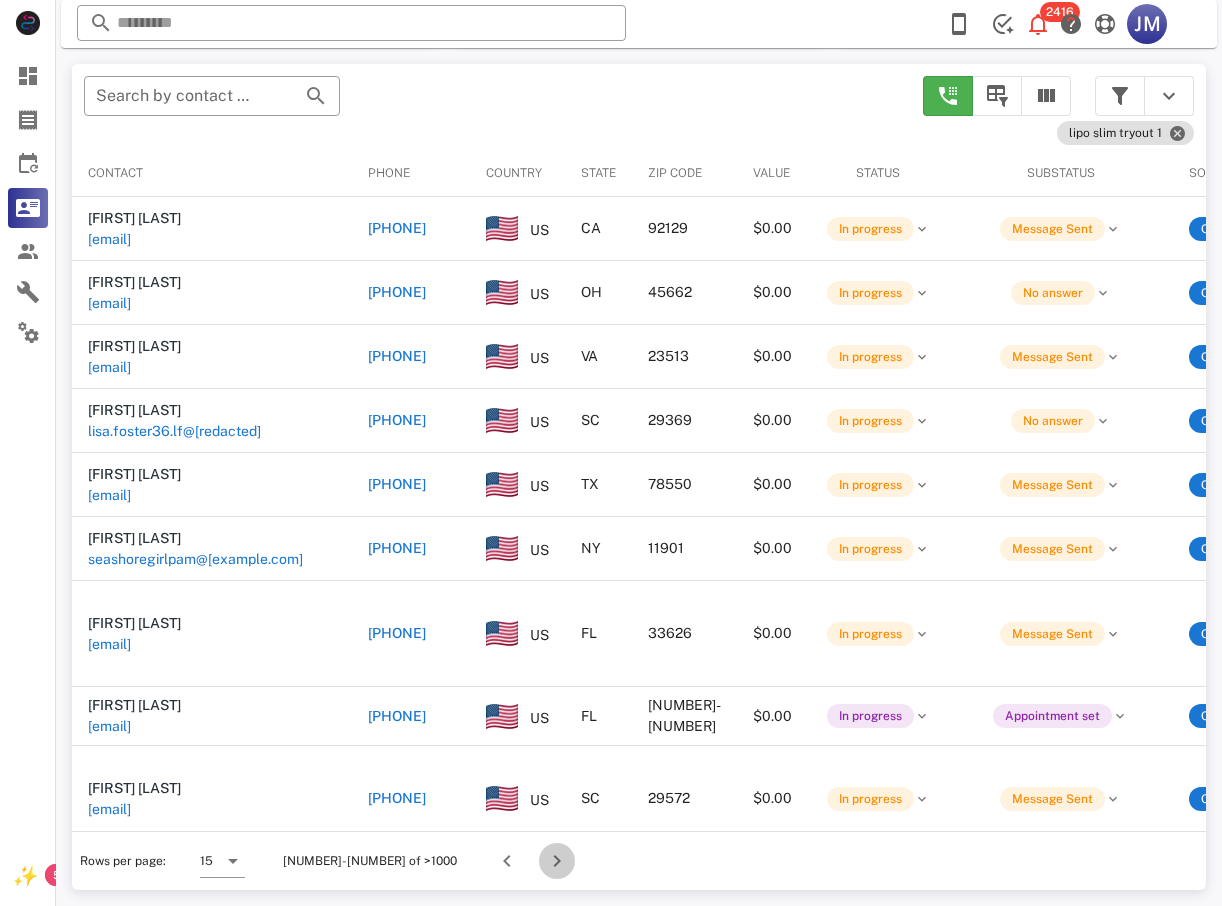 click at bounding box center (557, 861) 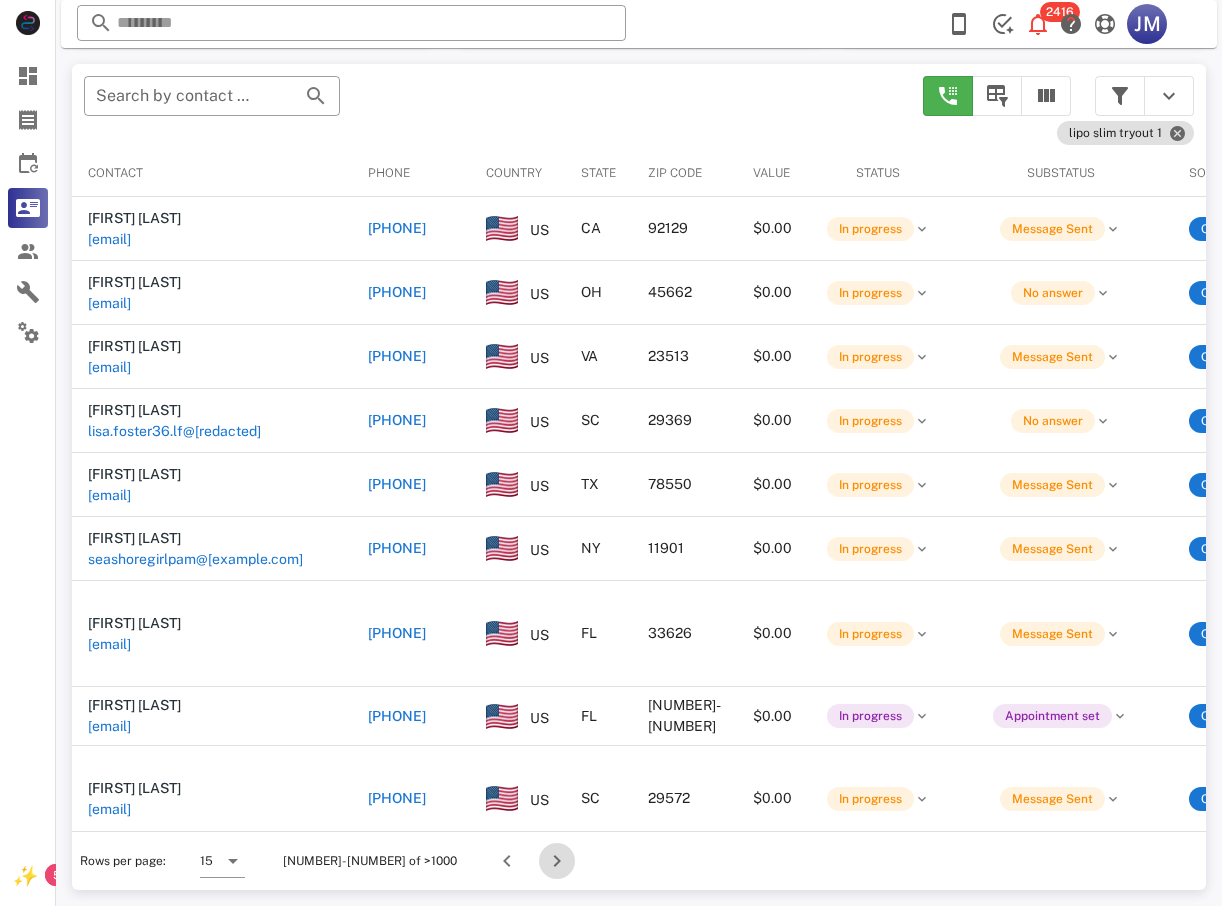 scroll, scrollTop: 356, scrollLeft: 0, axis: vertical 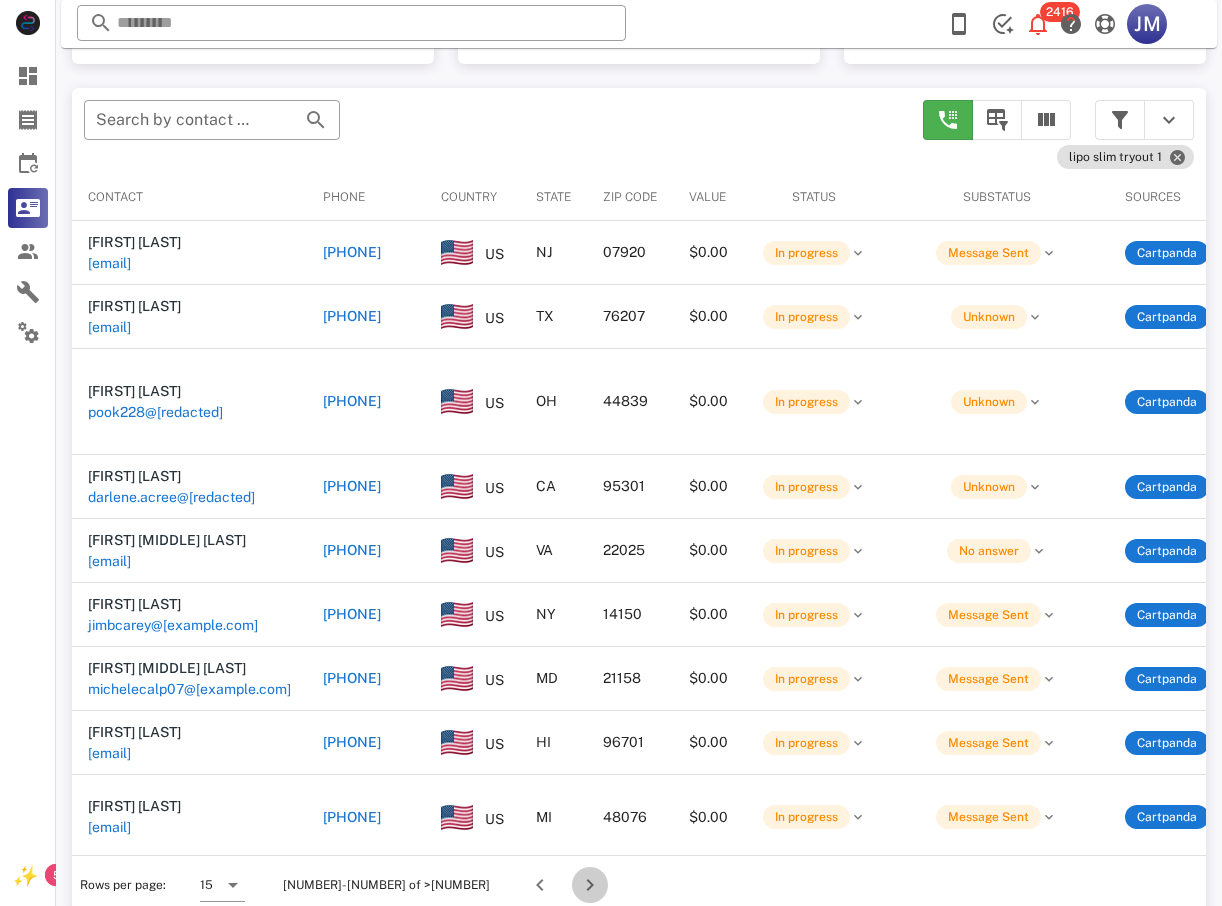 click on "Rows per page: 15  346-360 of >1000" at bounding box center [639, 884] 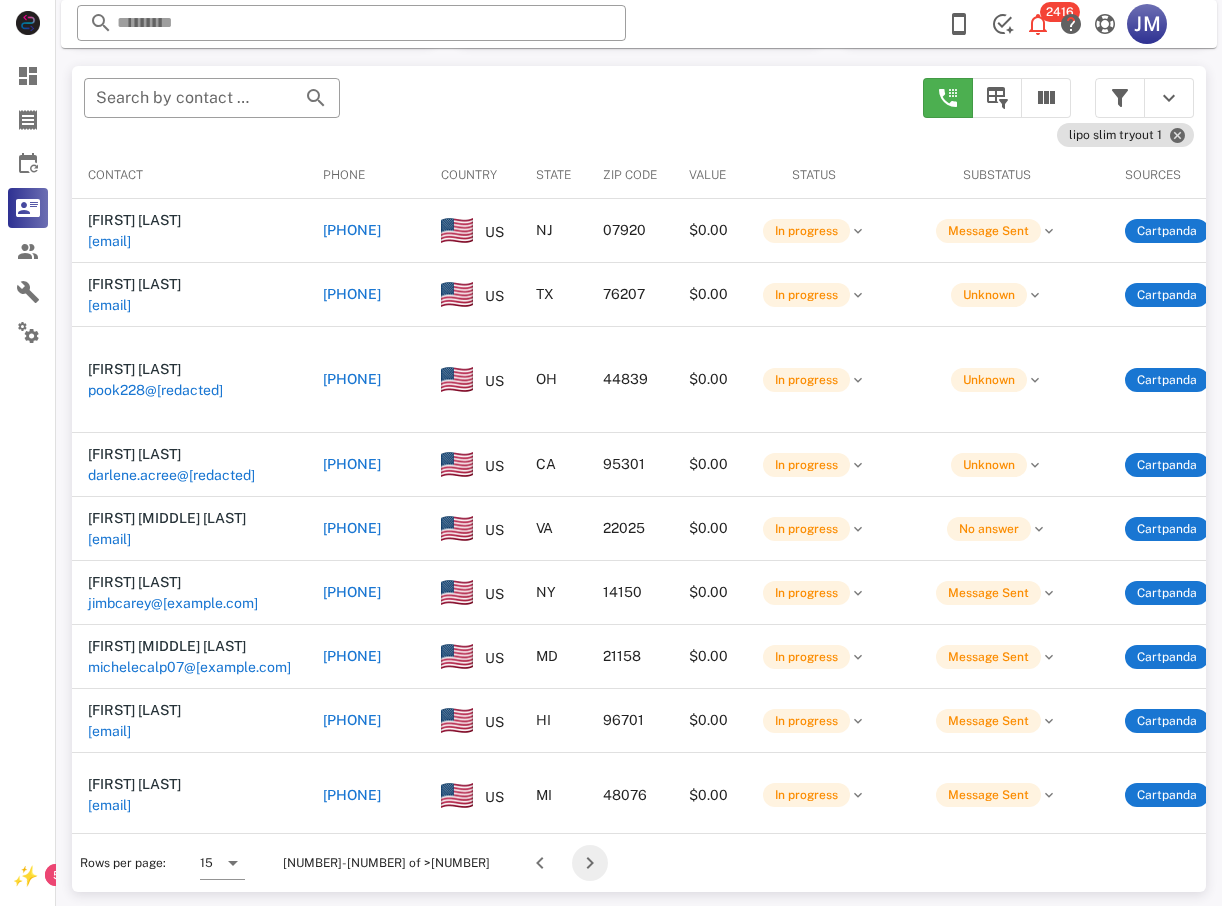 click at bounding box center (590, 863) 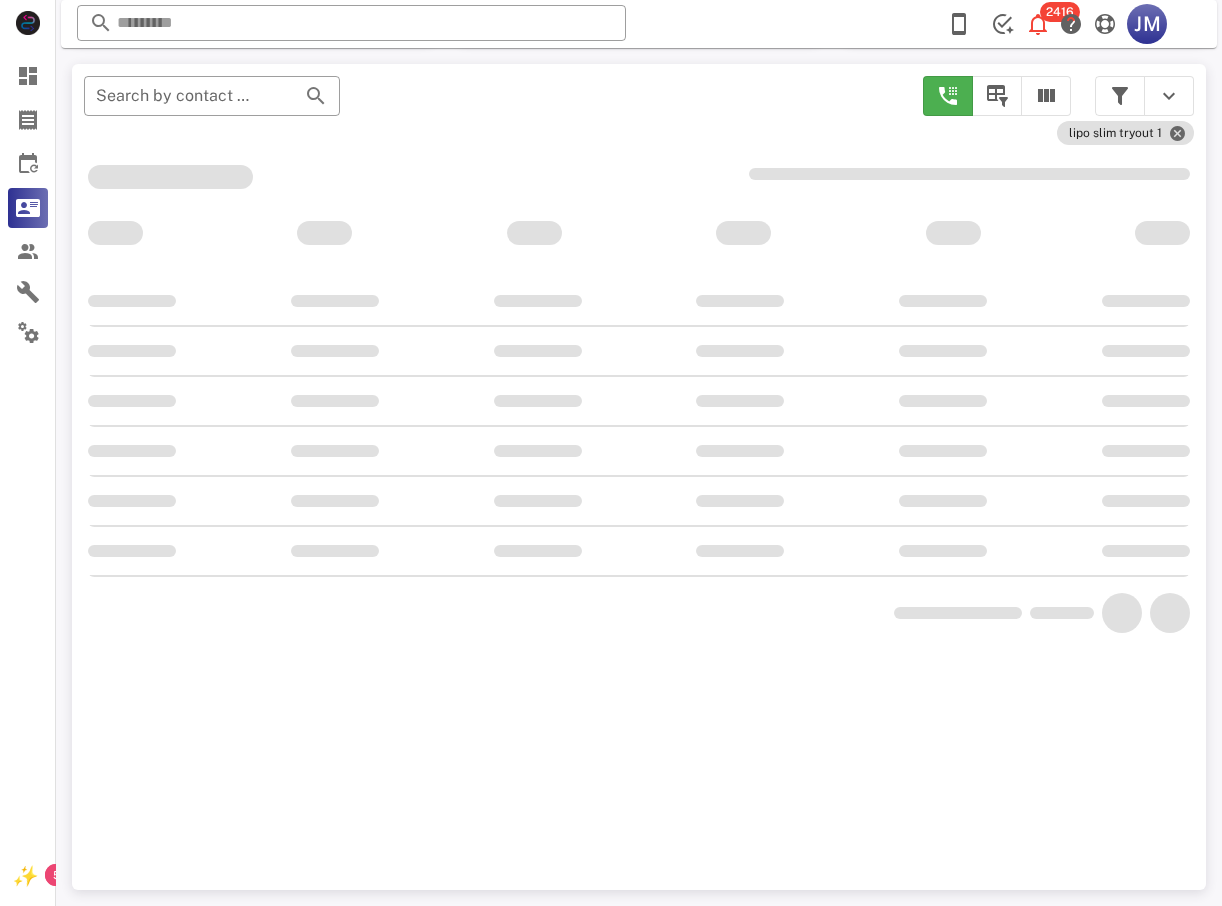 scroll, scrollTop: 356, scrollLeft: 0, axis: vertical 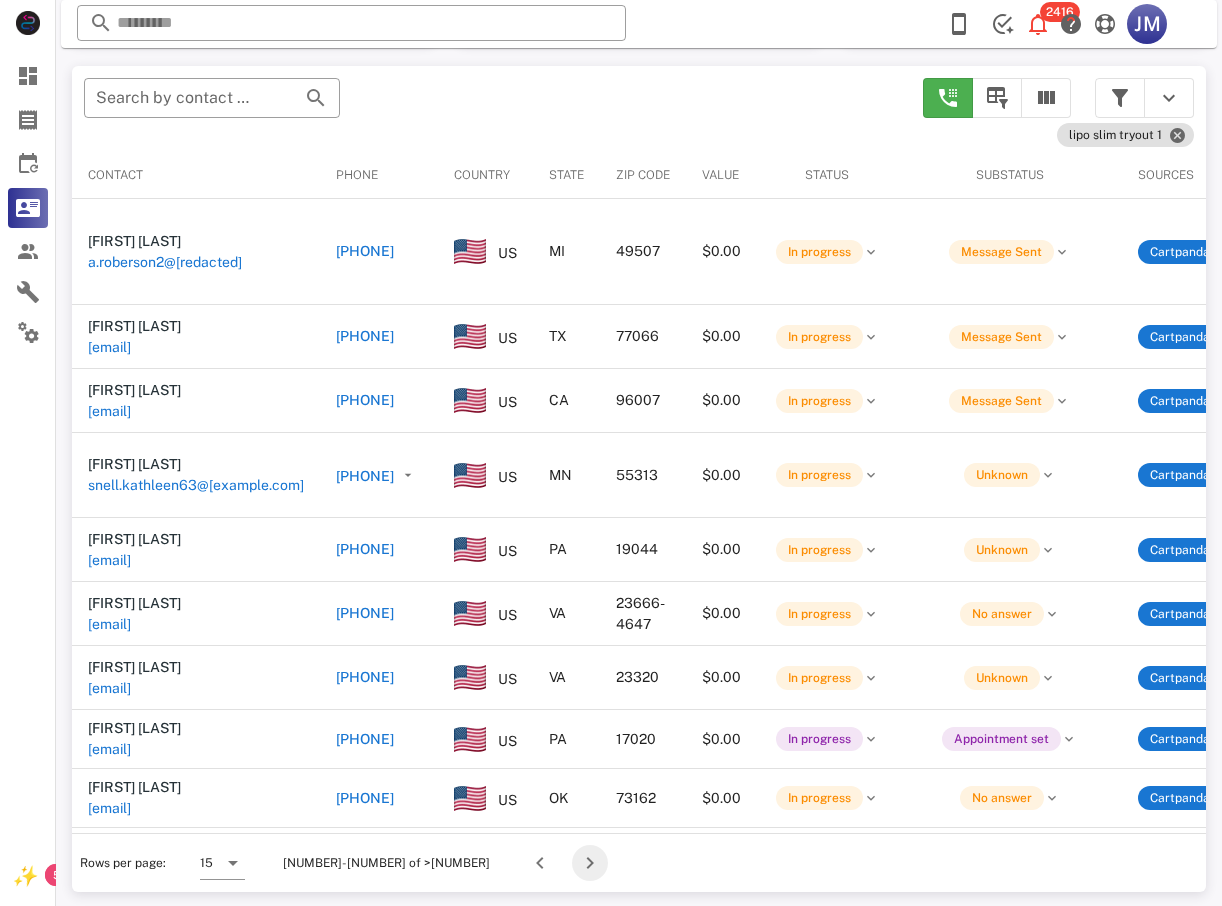 click at bounding box center (590, 863) 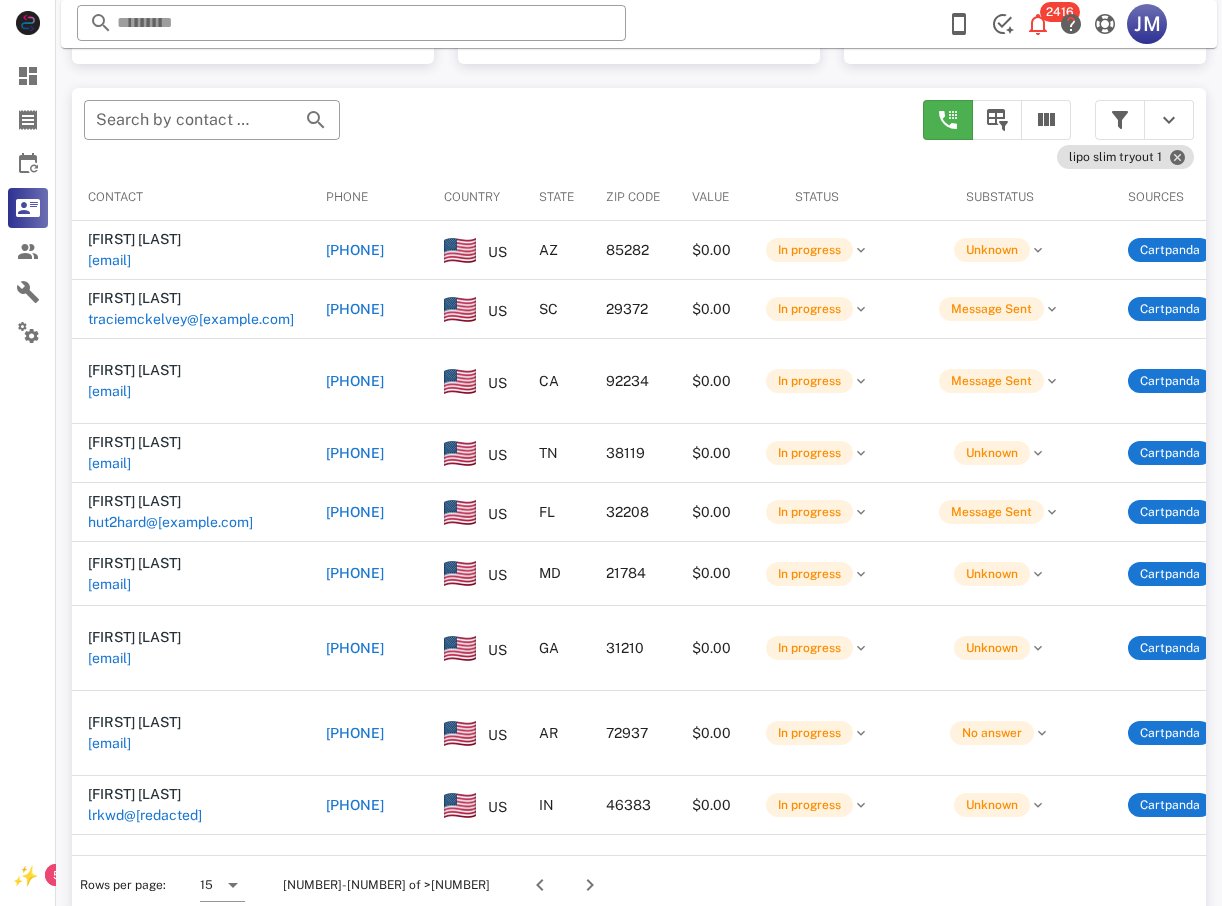 scroll, scrollTop: 378, scrollLeft: 0, axis: vertical 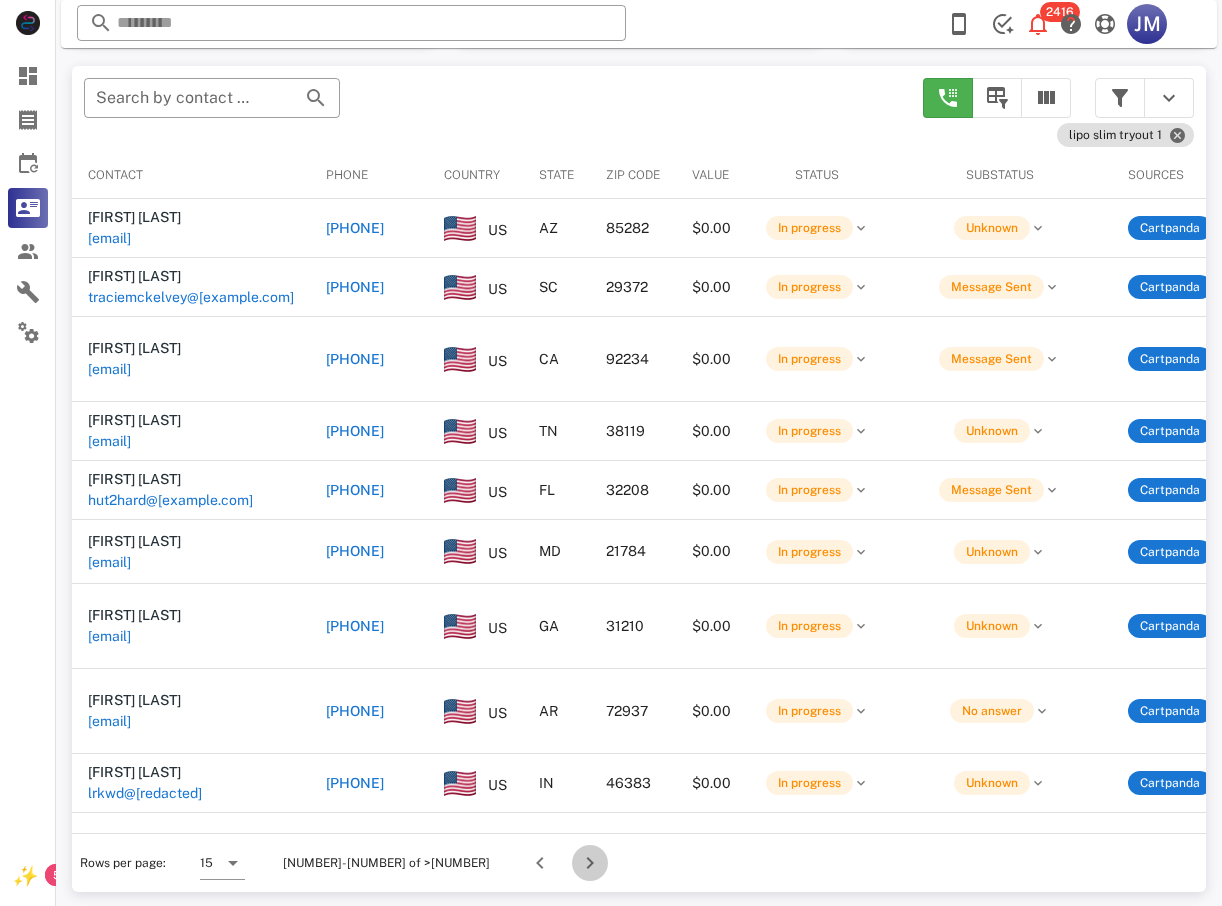 click at bounding box center (590, 863) 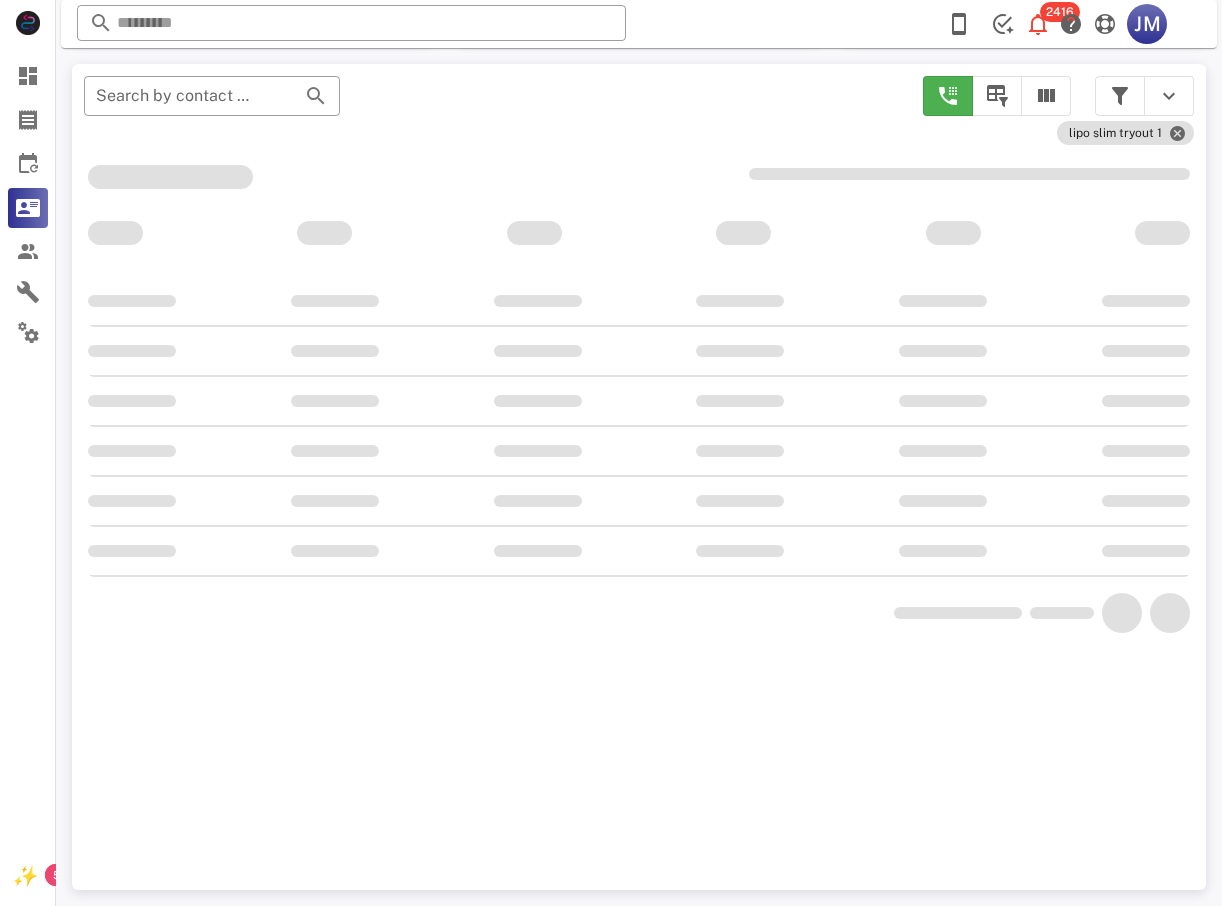 scroll, scrollTop: 378, scrollLeft: 0, axis: vertical 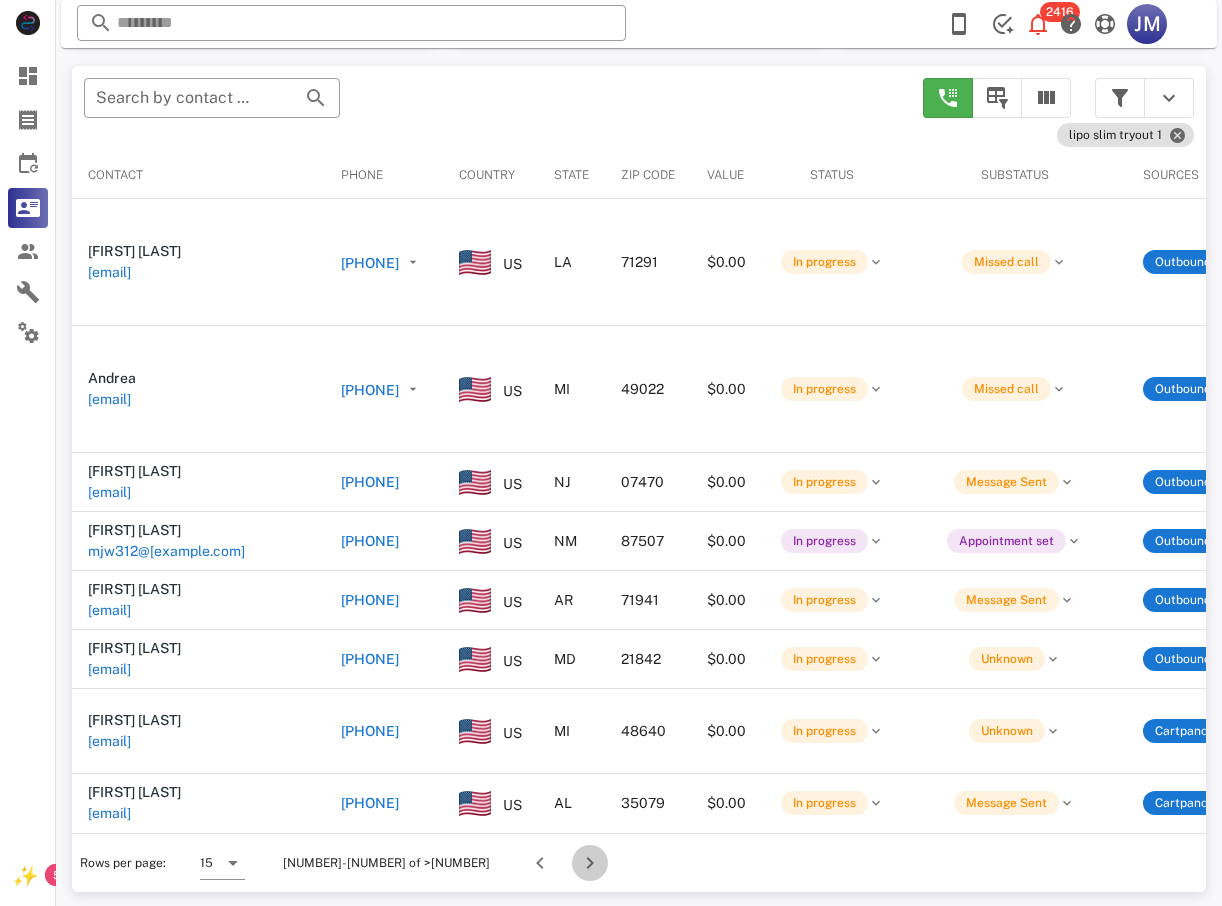 click at bounding box center [590, 863] 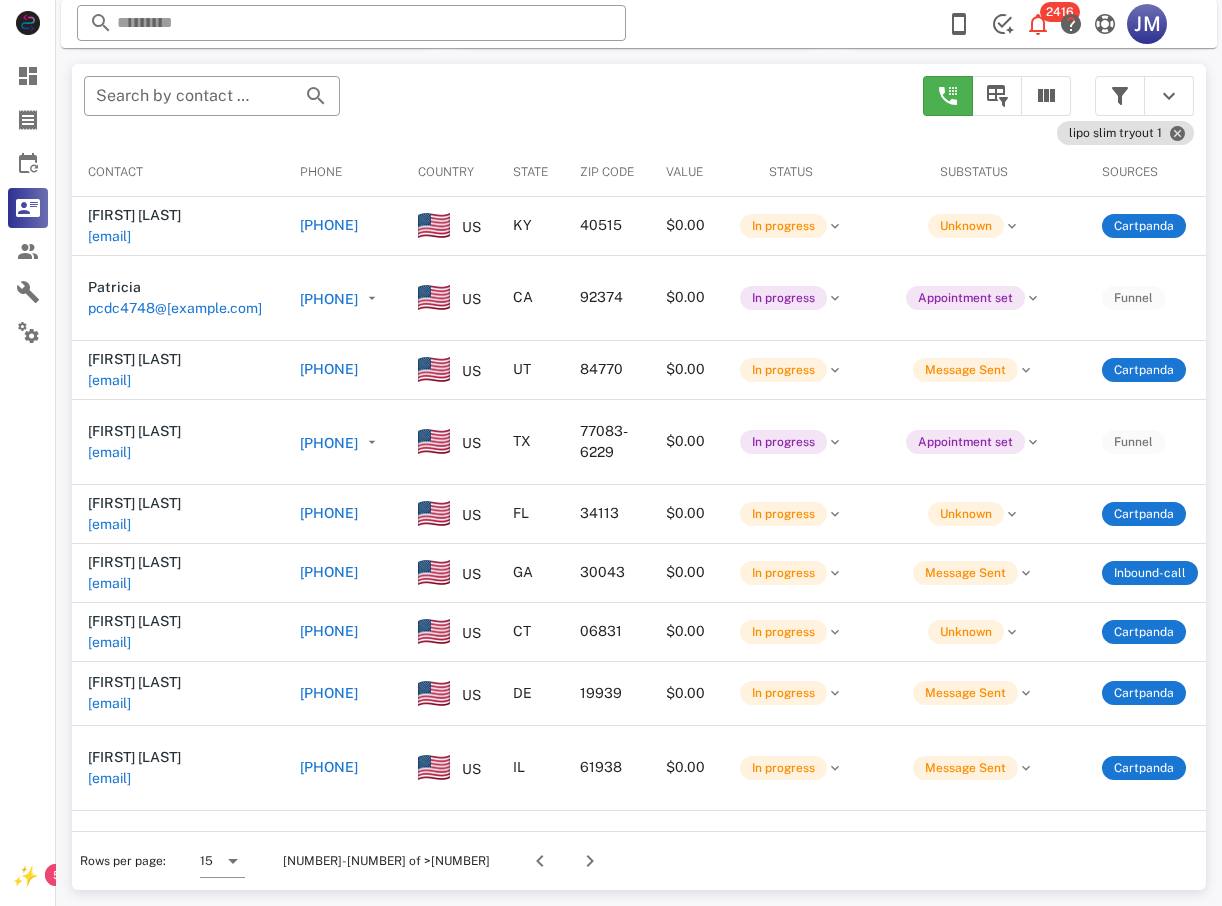 scroll, scrollTop: 378, scrollLeft: 0, axis: vertical 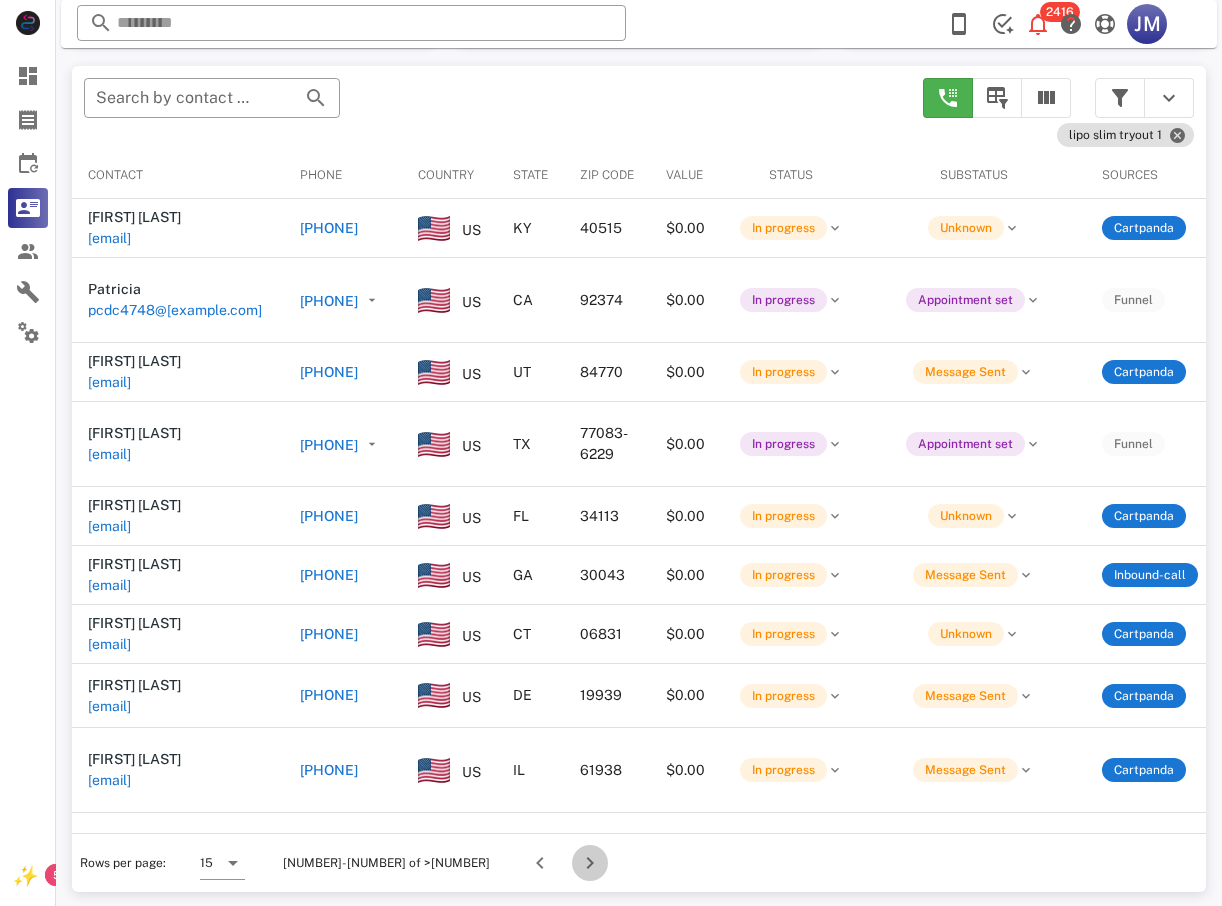 click at bounding box center [590, 863] 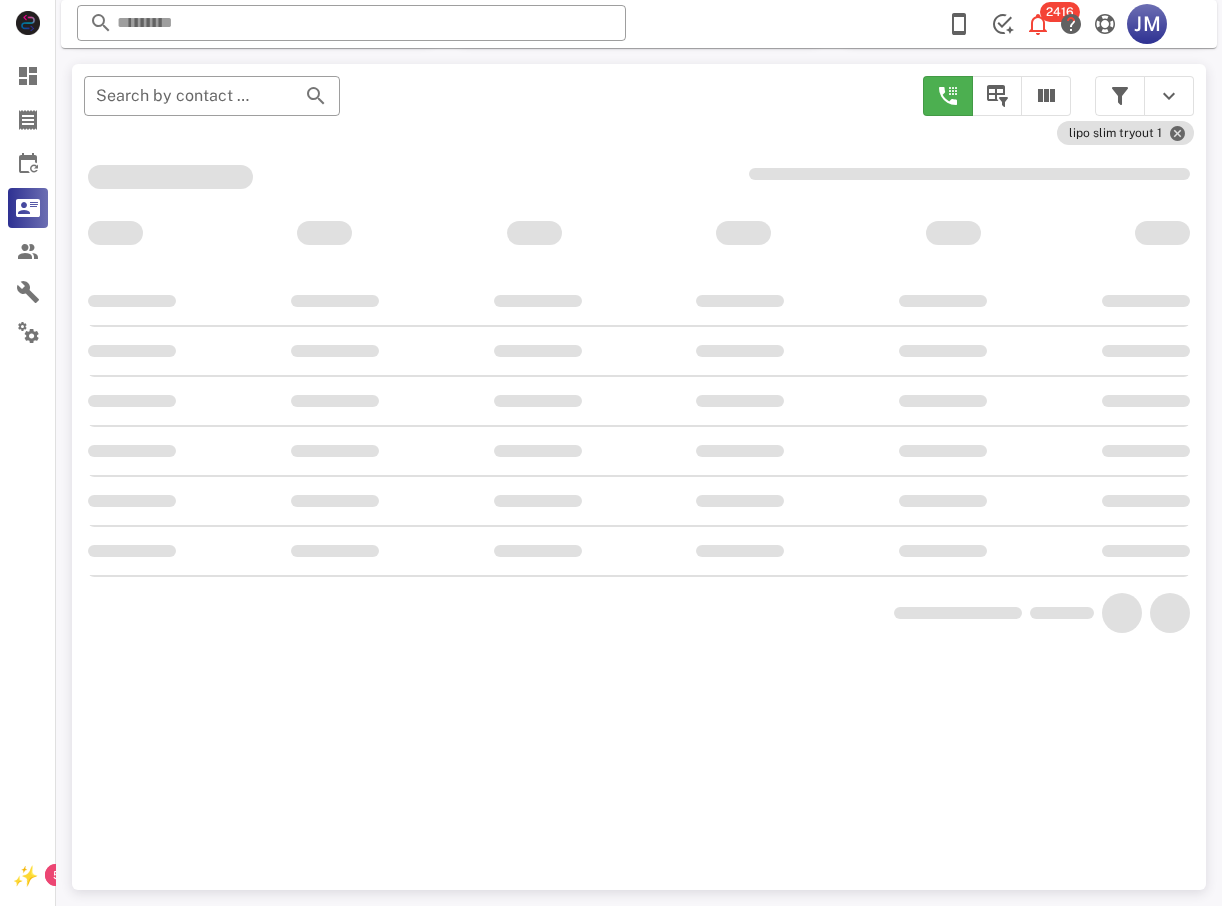 scroll, scrollTop: 356, scrollLeft: 0, axis: vertical 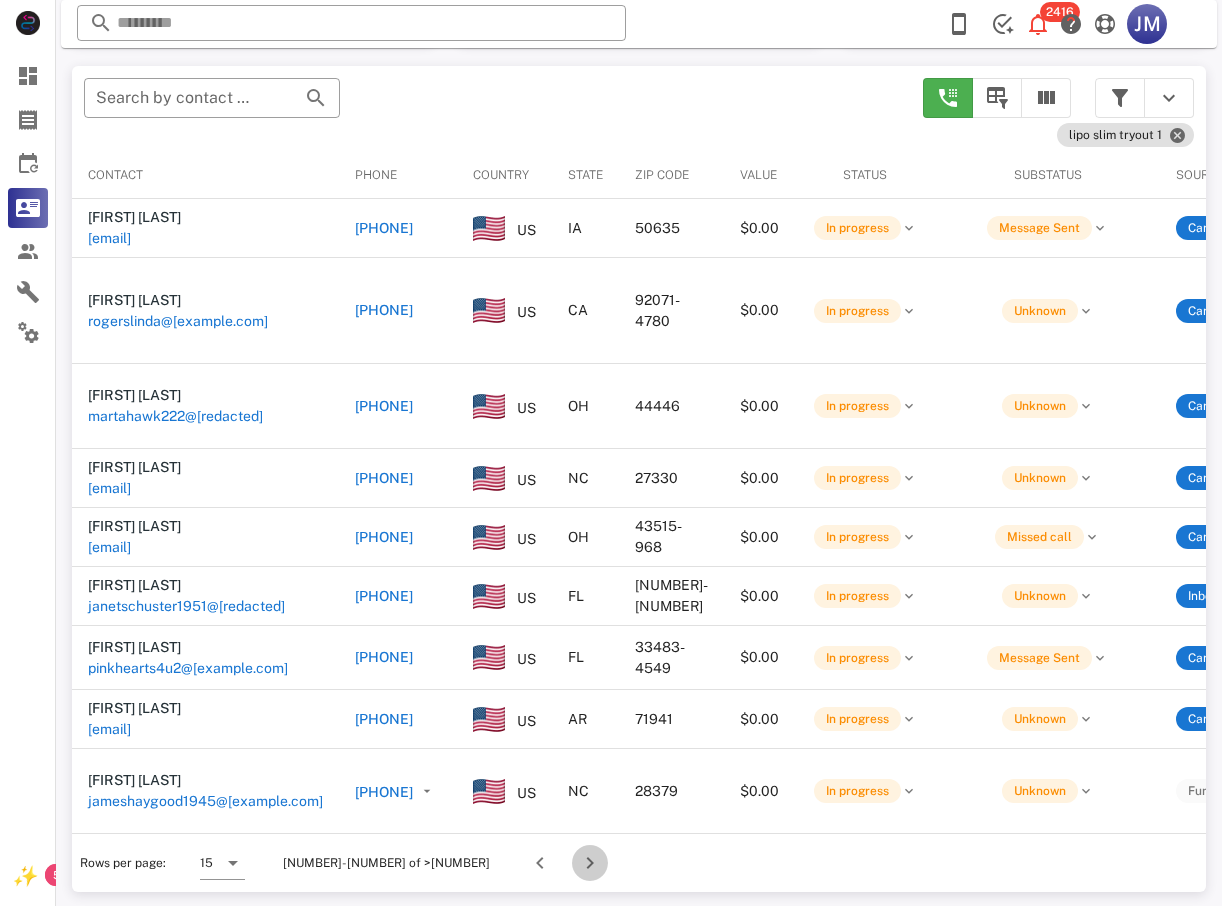 click at bounding box center [590, 863] 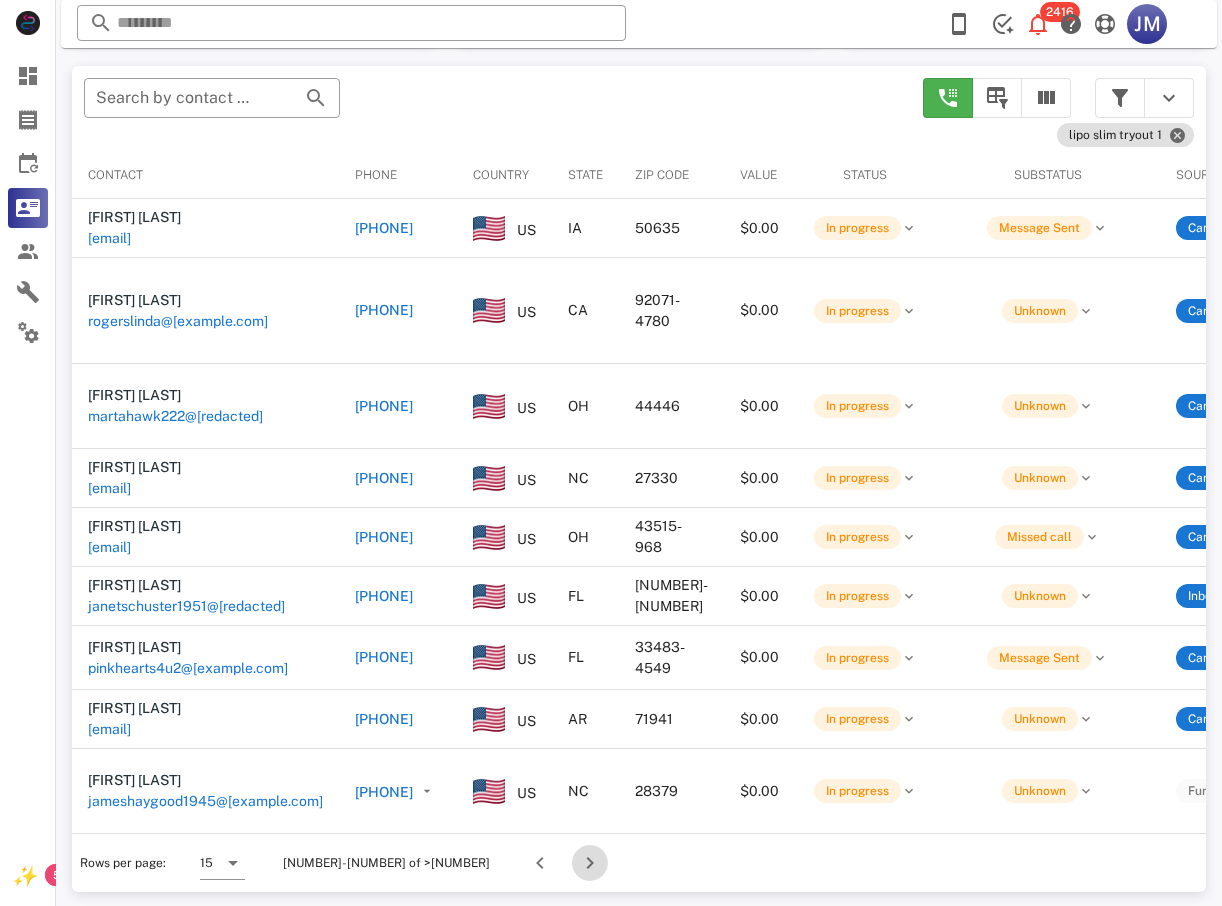 scroll, scrollTop: 356, scrollLeft: 0, axis: vertical 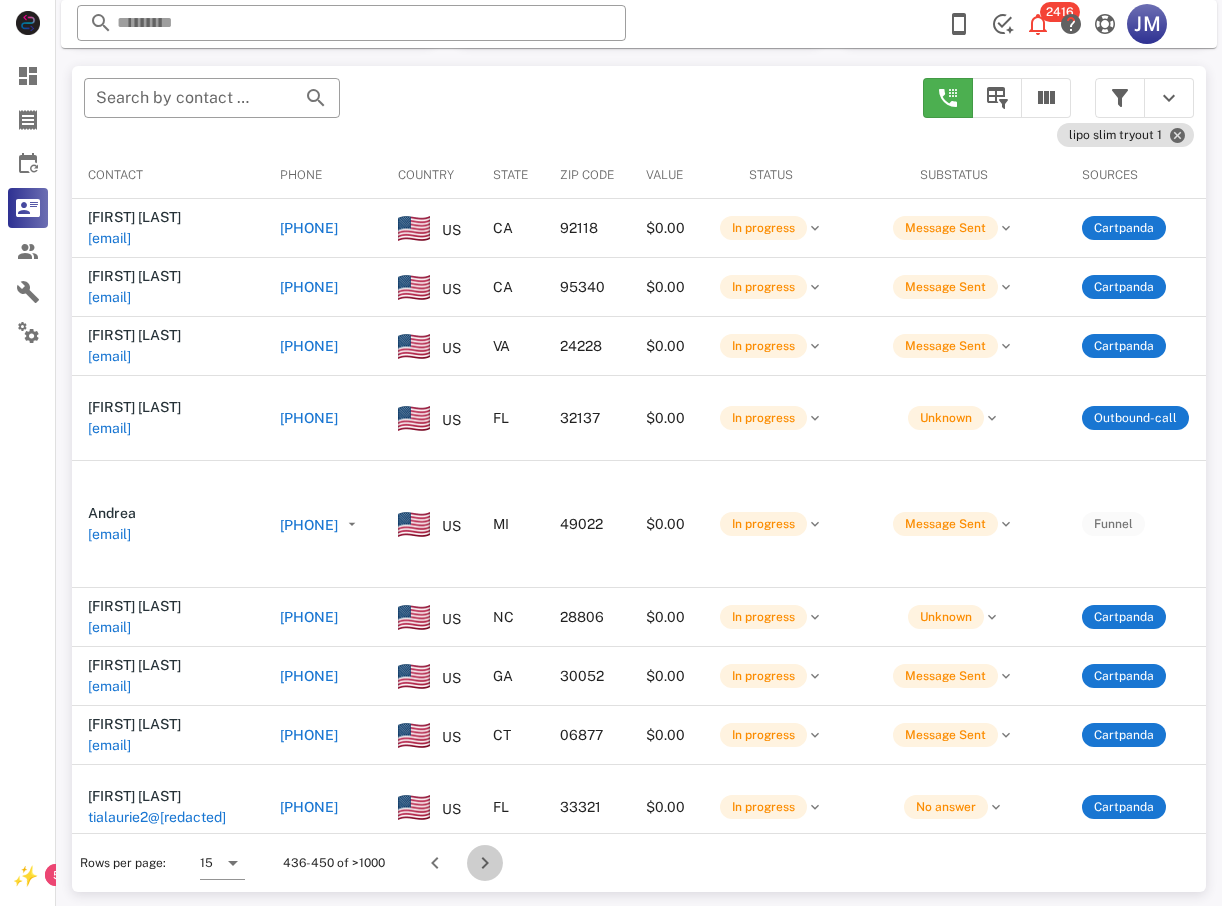 click at bounding box center (485, 863) 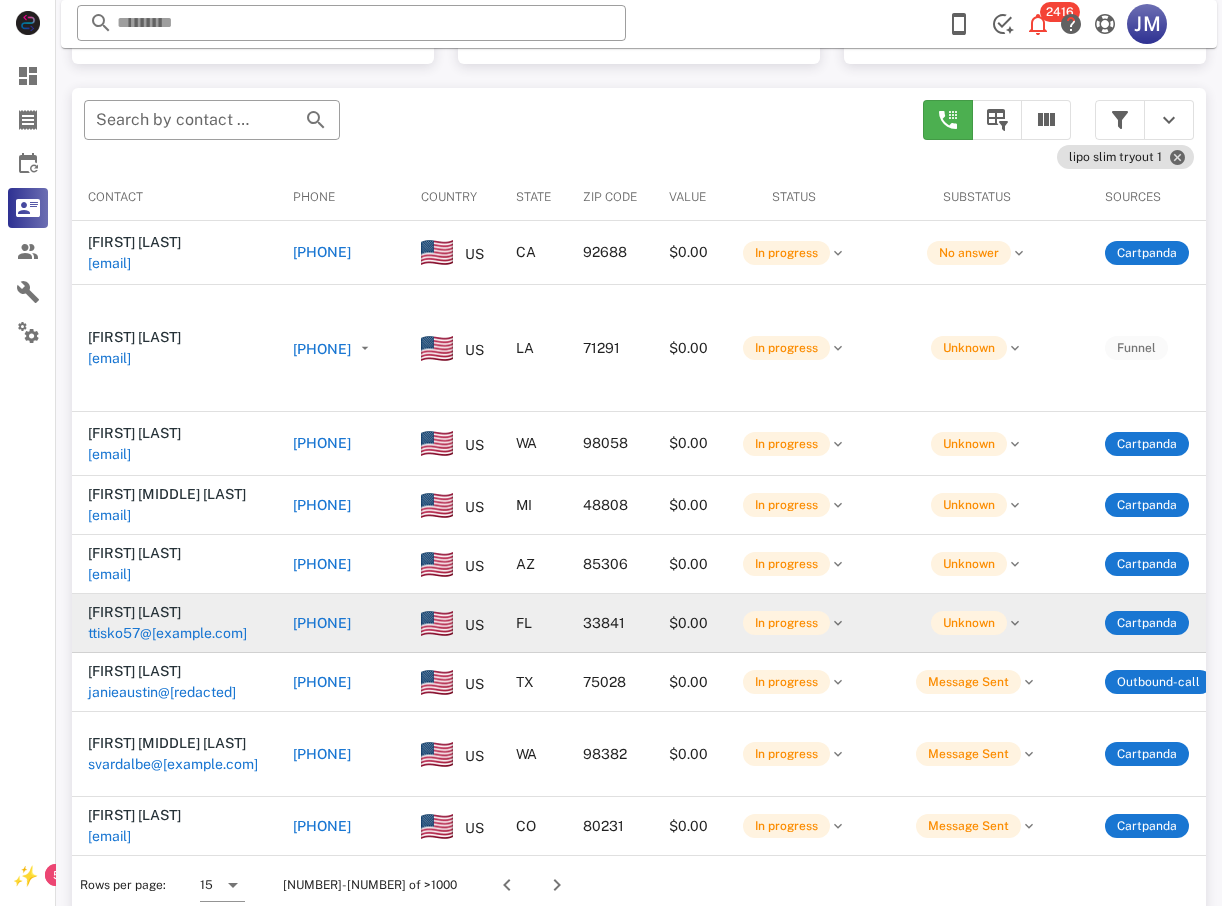 scroll, scrollTop: 378, scrollLeft: 0, axis: vertical 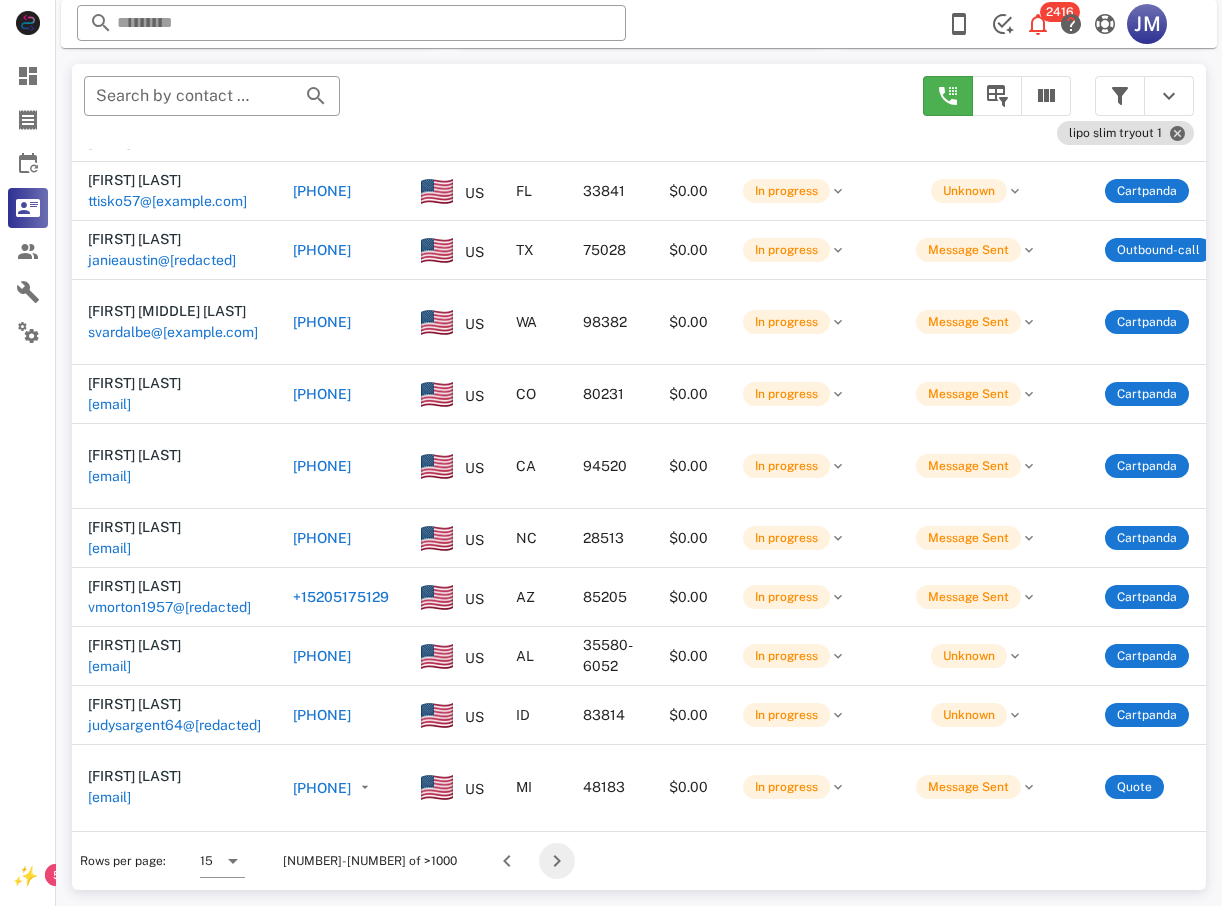 click at bounding box center (557, 861) 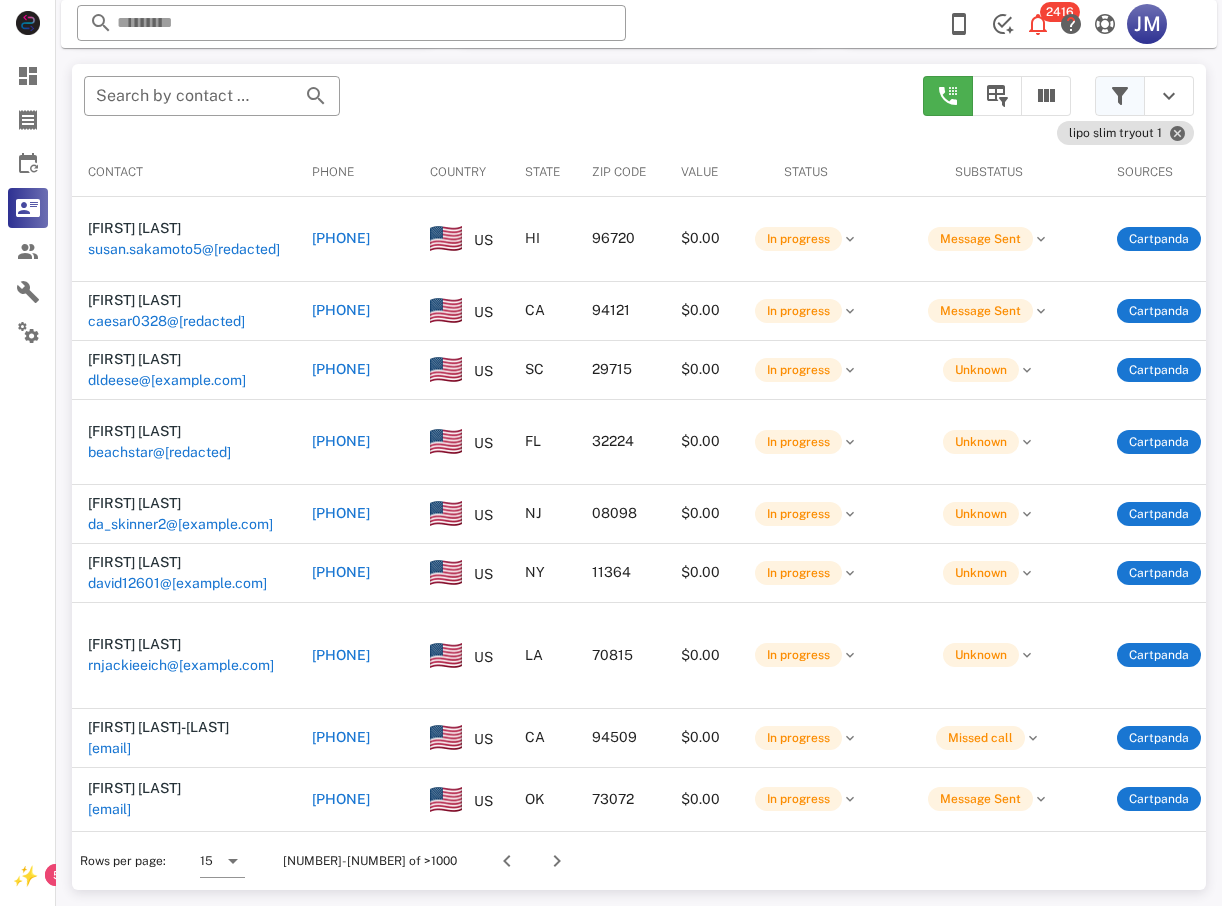 scroll, scrollTop: 380, scrollLeft: 0, axis: vertical 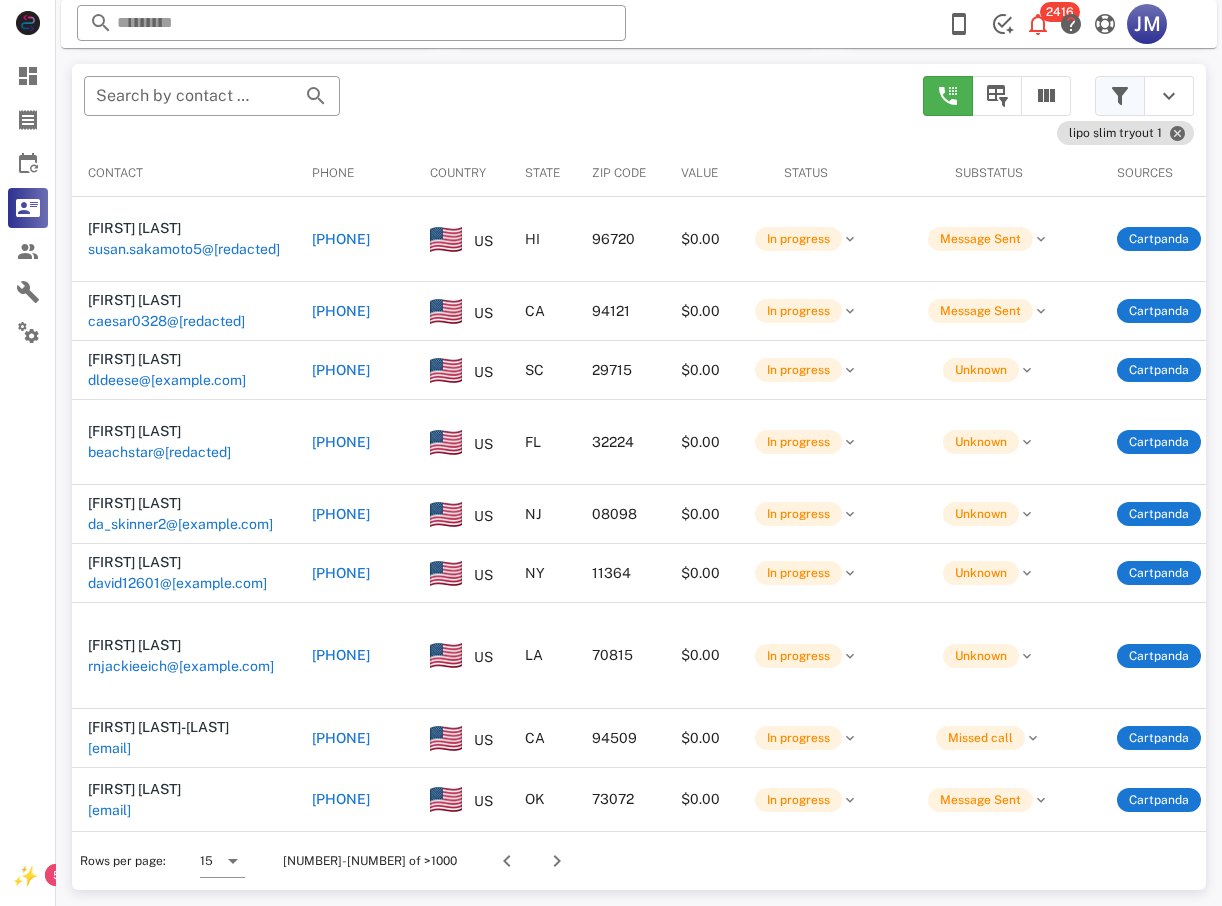 click at bounding box center [1120, 96] 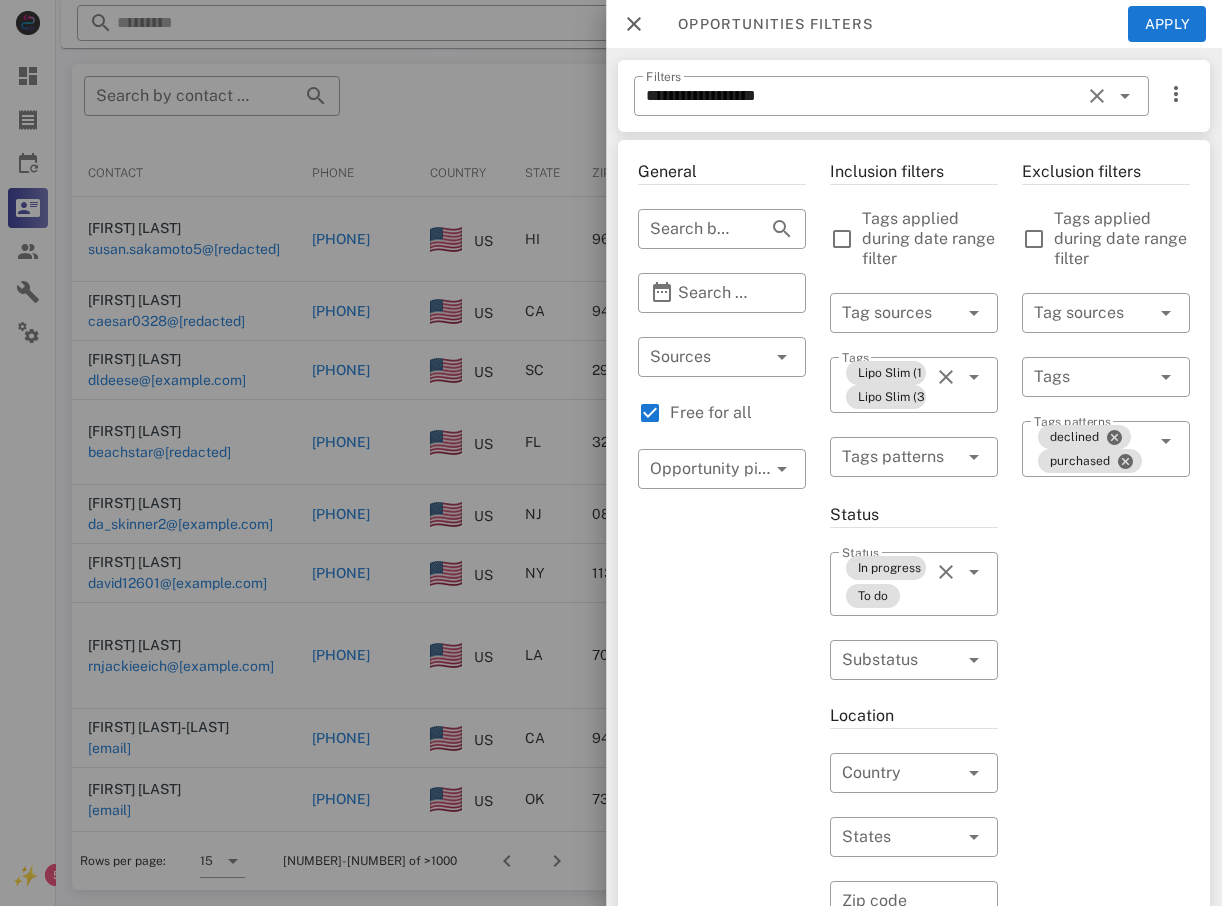 click at bounding box center (611, 453) 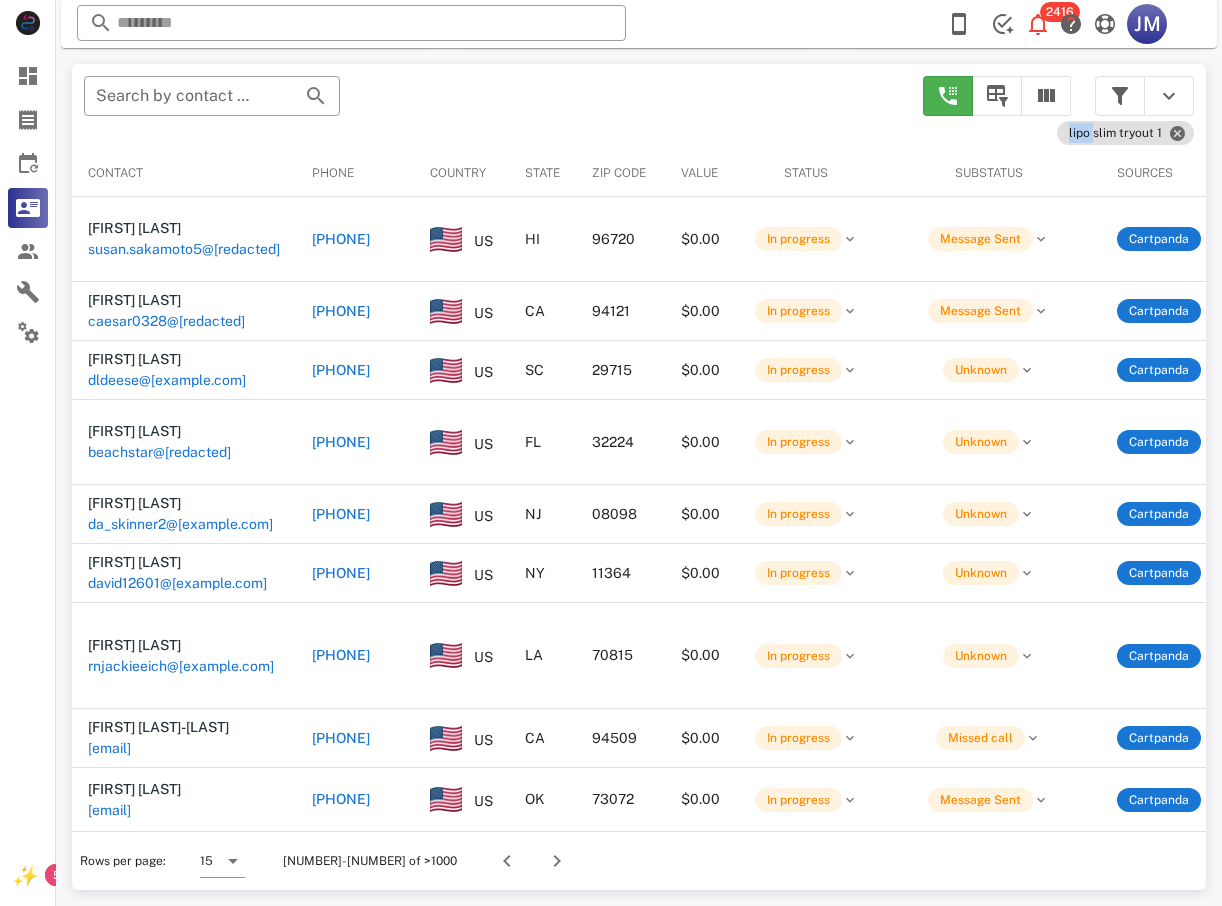 click on "​ Search by contact name, email or phone" at bounding box center (491, 106) 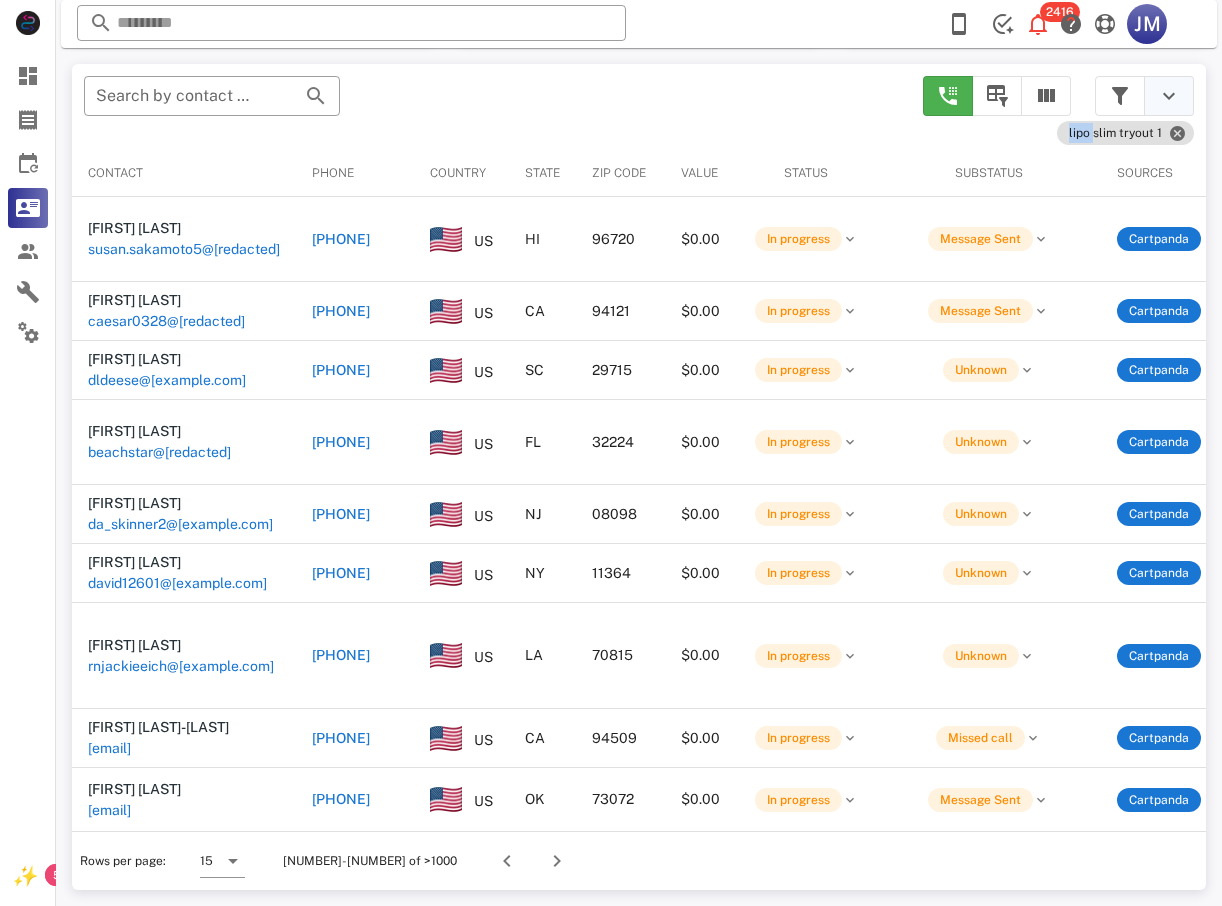 click at bounding box center [1169, 96] 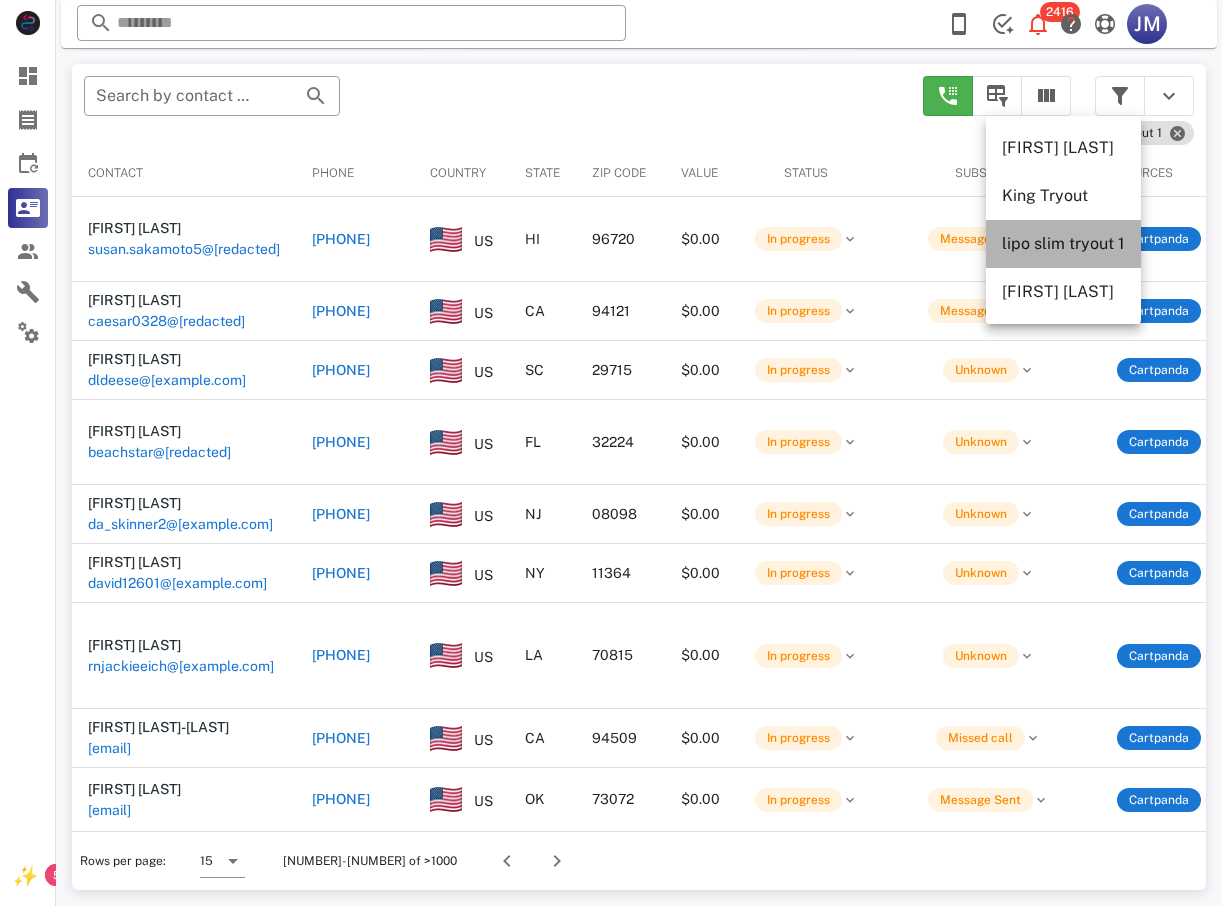click on "lipo slim tryout 1" at bounding box center [1063, 243] 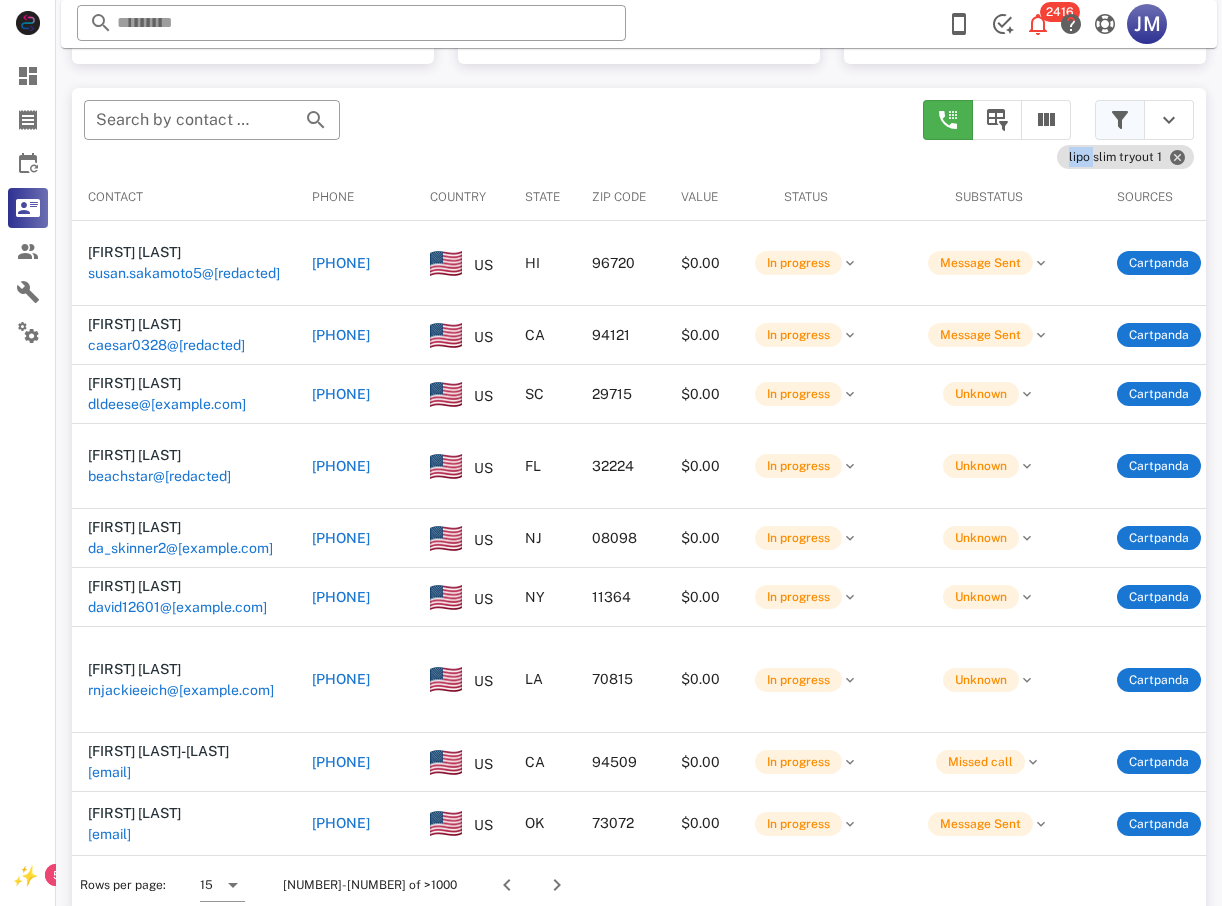 scroll, scrollTop: 380, scrollLeft: 0, axis: vertical 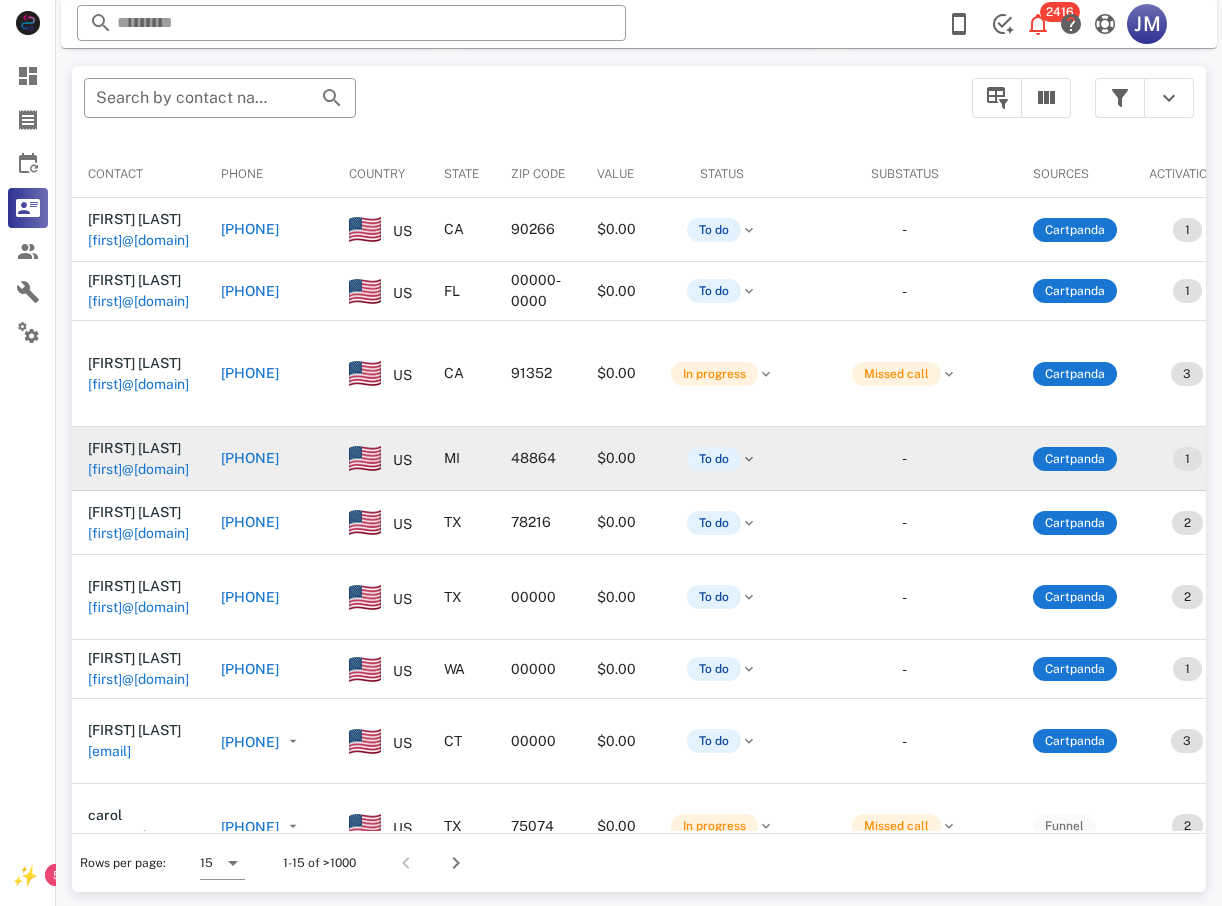 click on "[PHONE]" at bounding box center (250, 458) 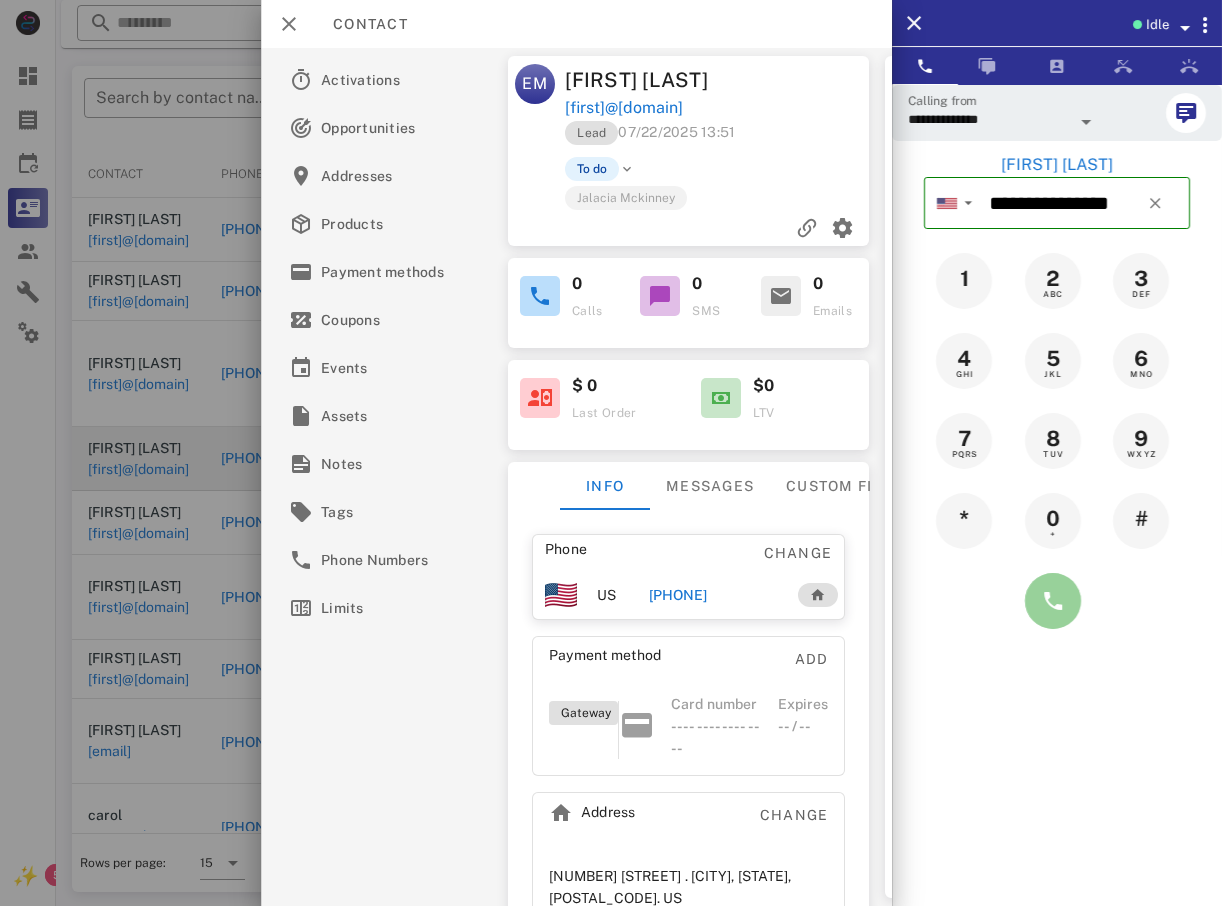 click at bounding box center [1053, 601] 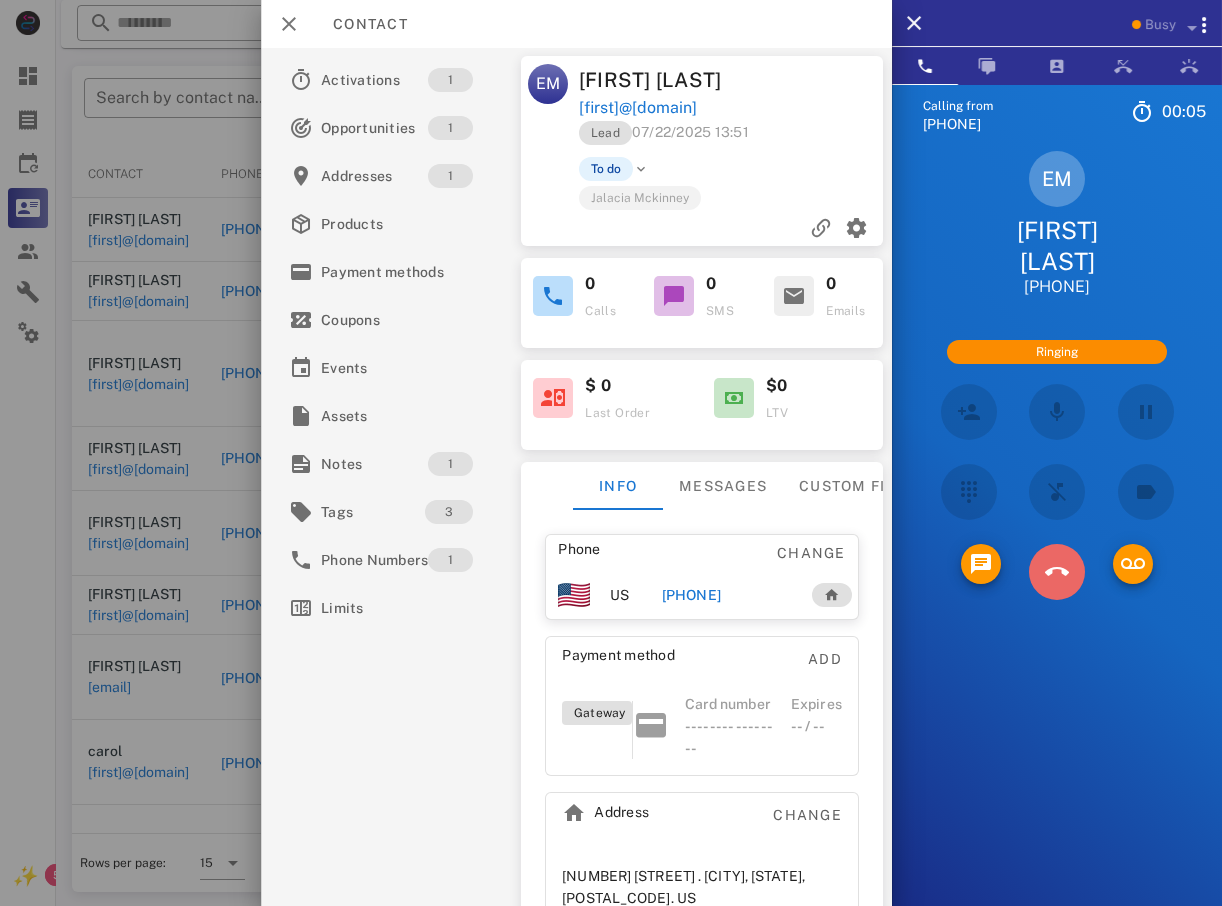 click at bounding box center (1056, 572) 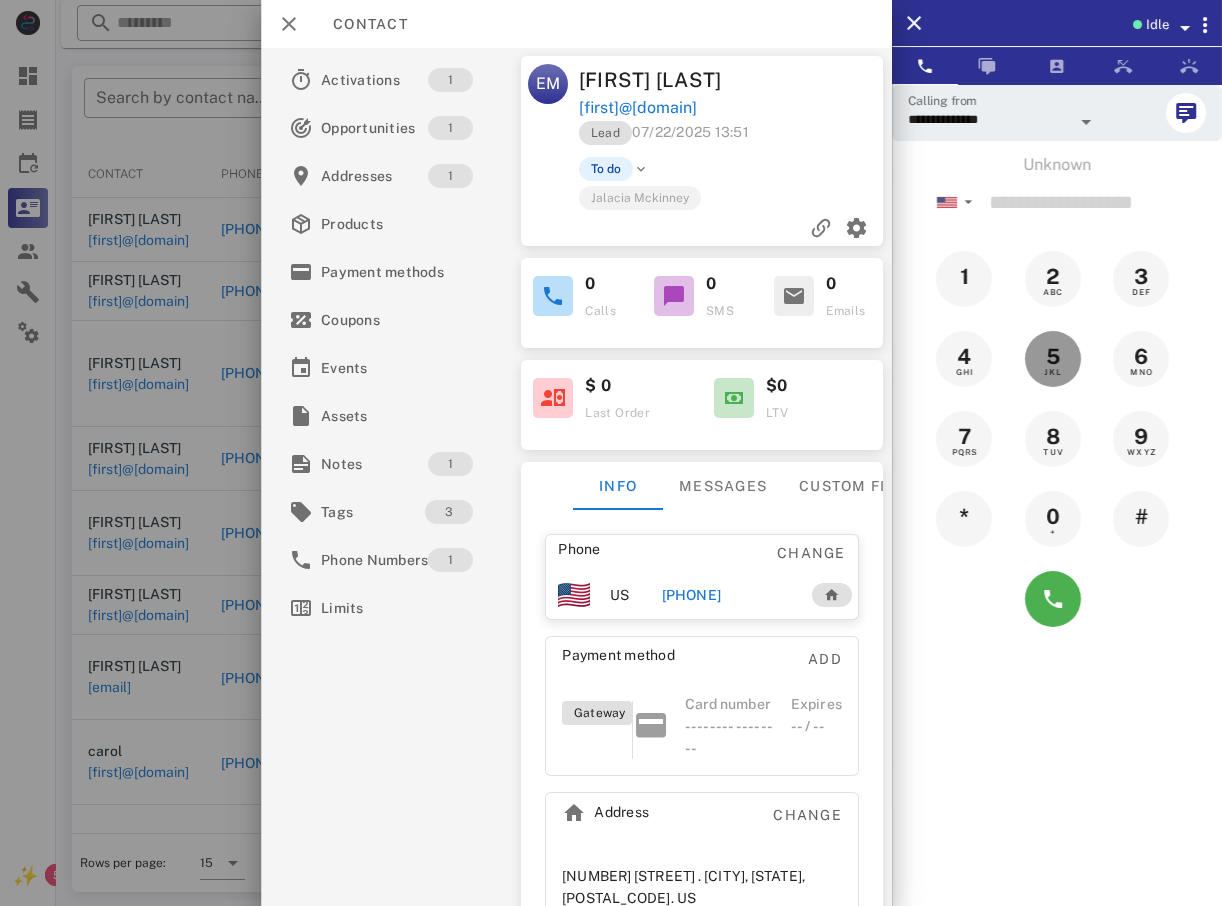 drag, startPoint x: 1051, startPoint y: 564, endPoint x: 1021, endPoint y: 571, distance: 30.805843 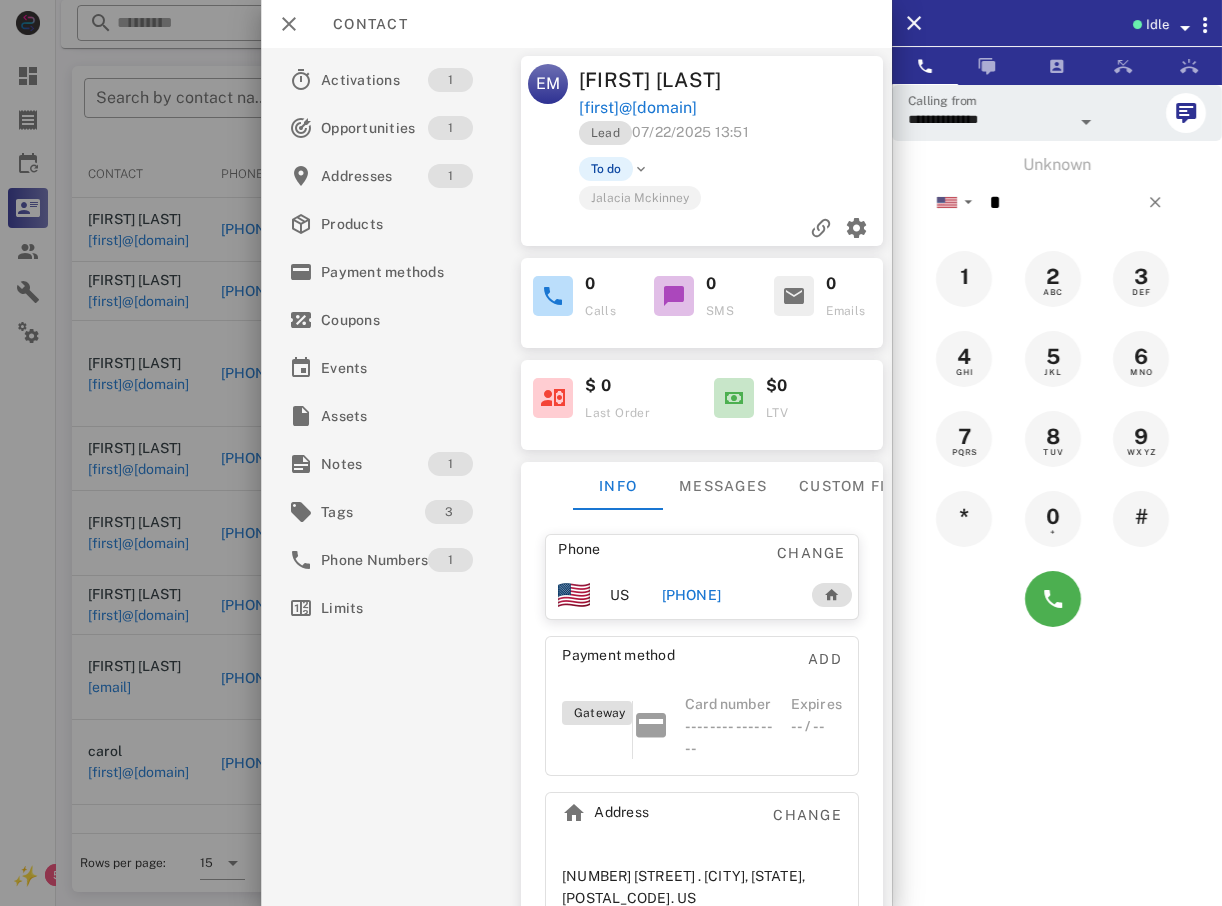 click at bounding box center [611, 453] 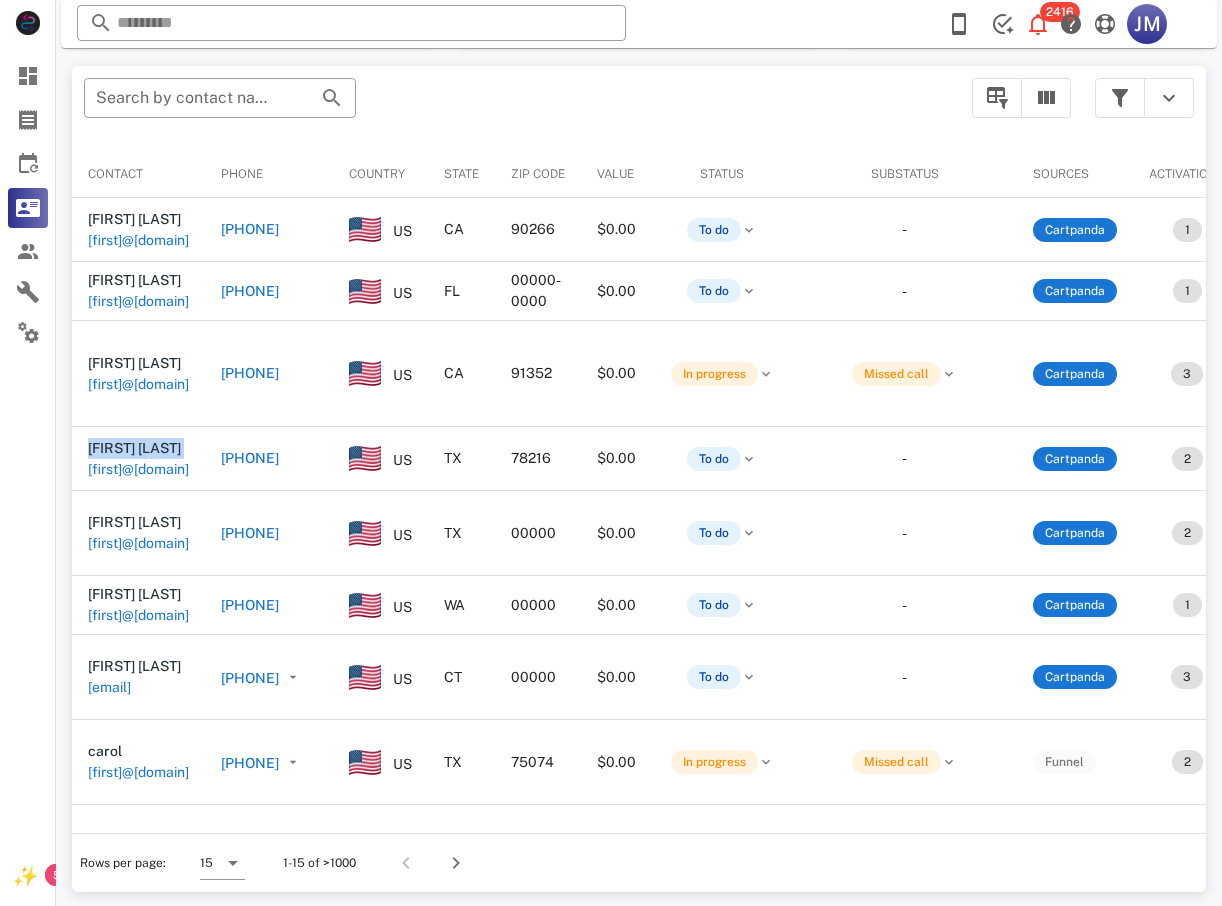 click on "[FIRST] [LAST] [FIRST]@[DOMAIN]" at bounding box center (138, 459) 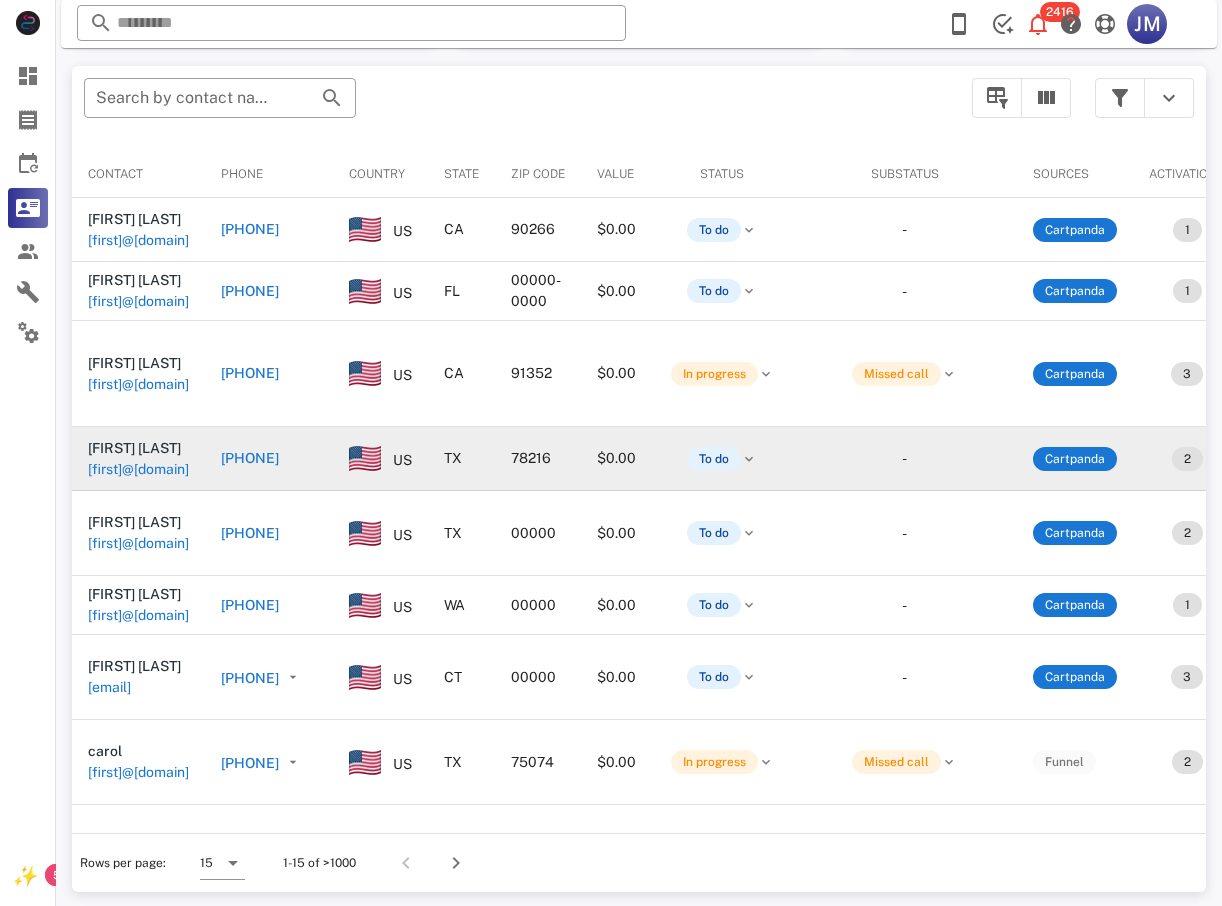 click on "[PHONE]" at bounding box center (250, 458) 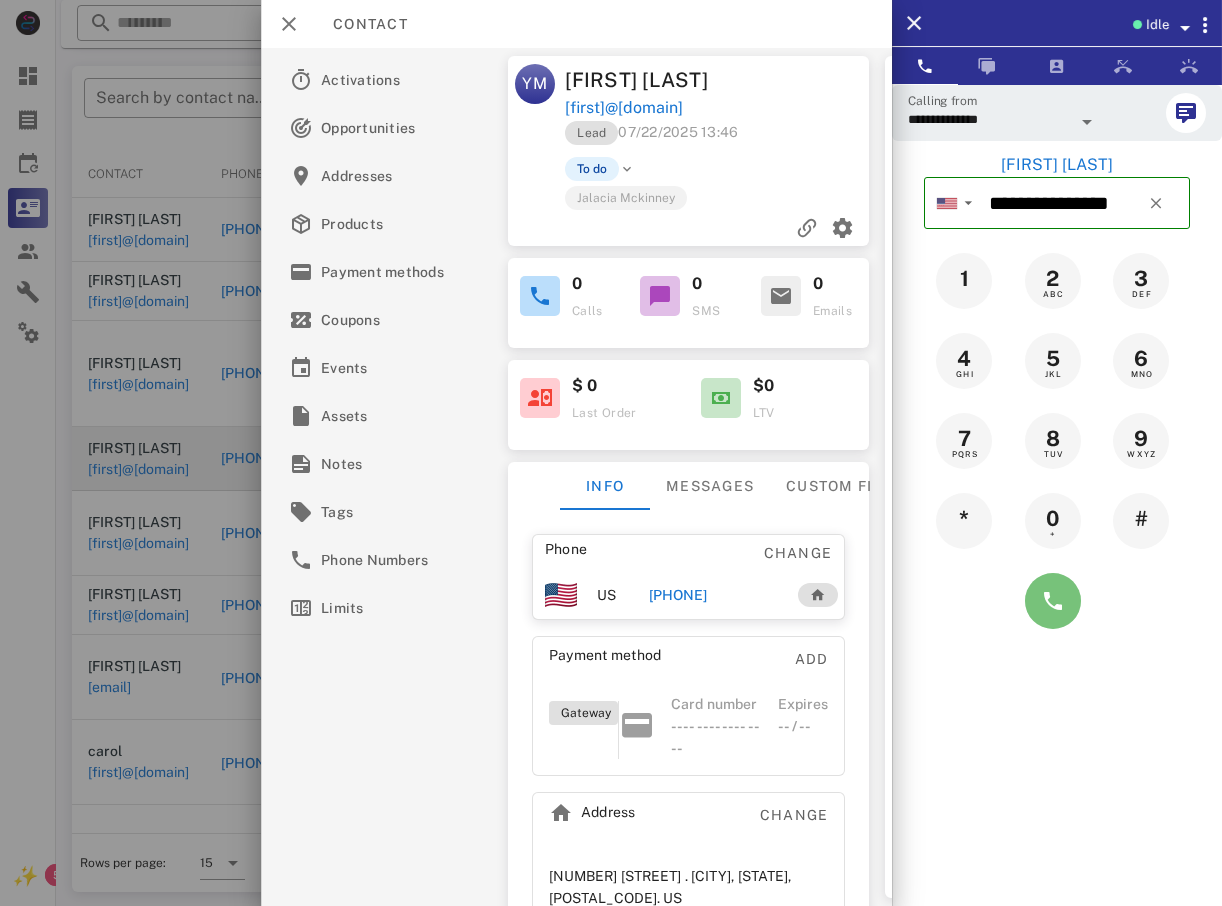 click at bounding box center (1053, 601) 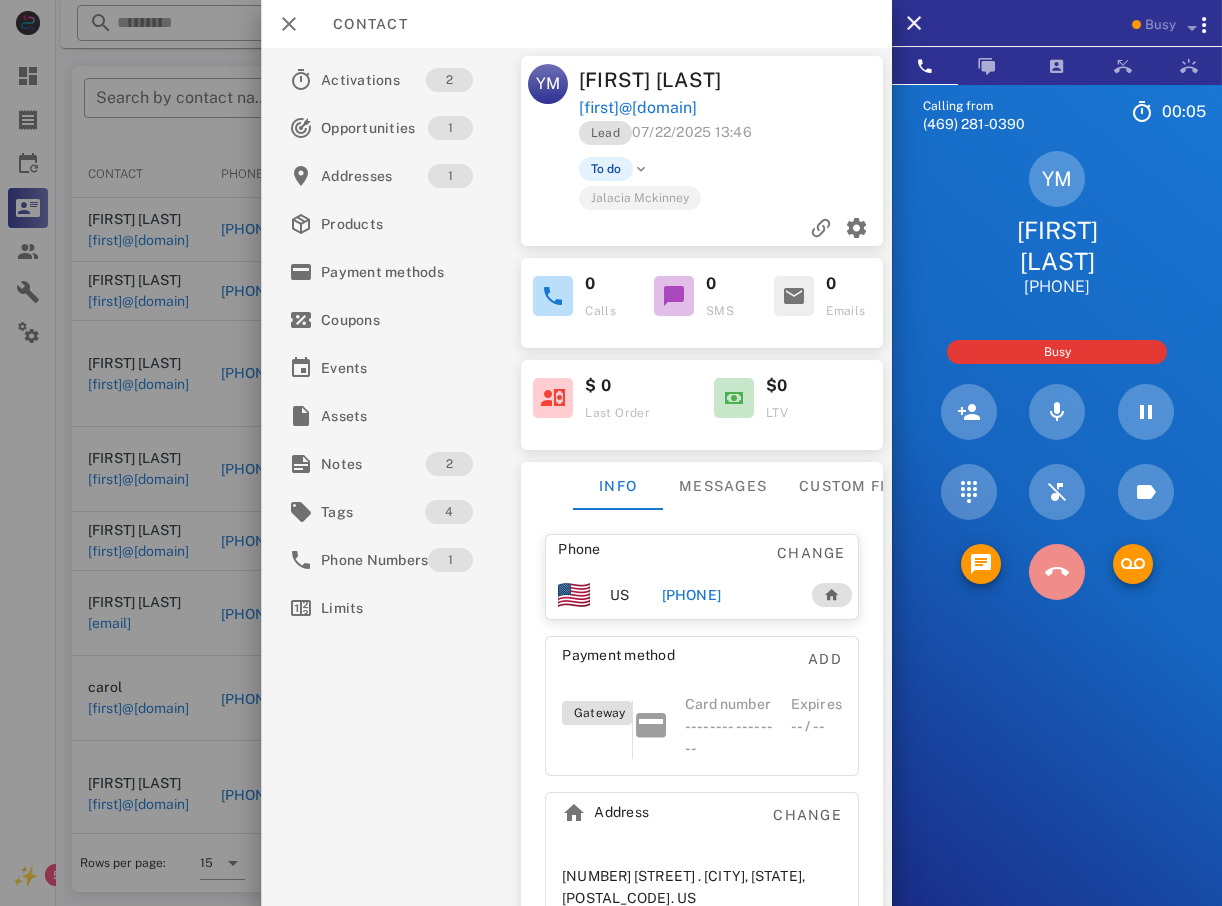 click at bounding box center [1057, 572] 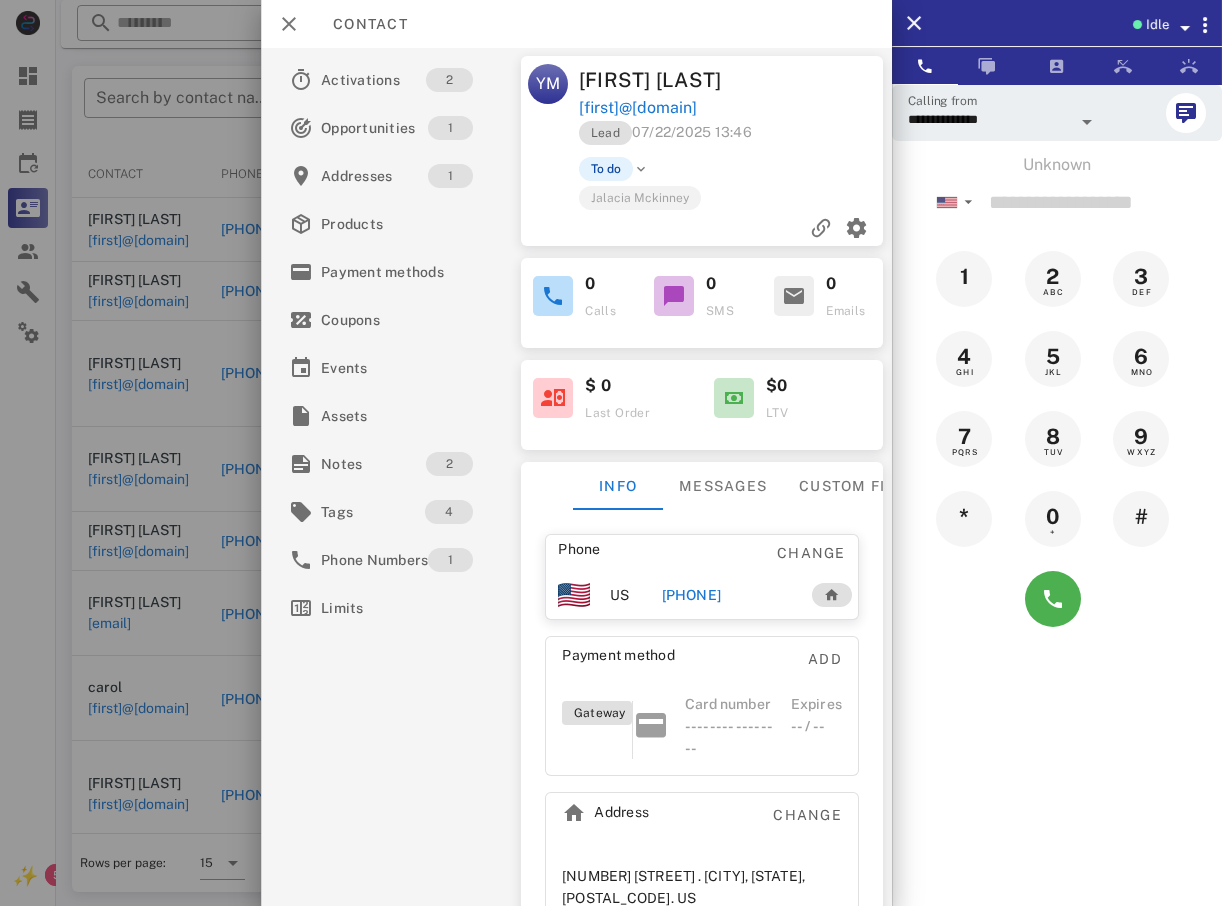 click at bounding box center [611, 453] 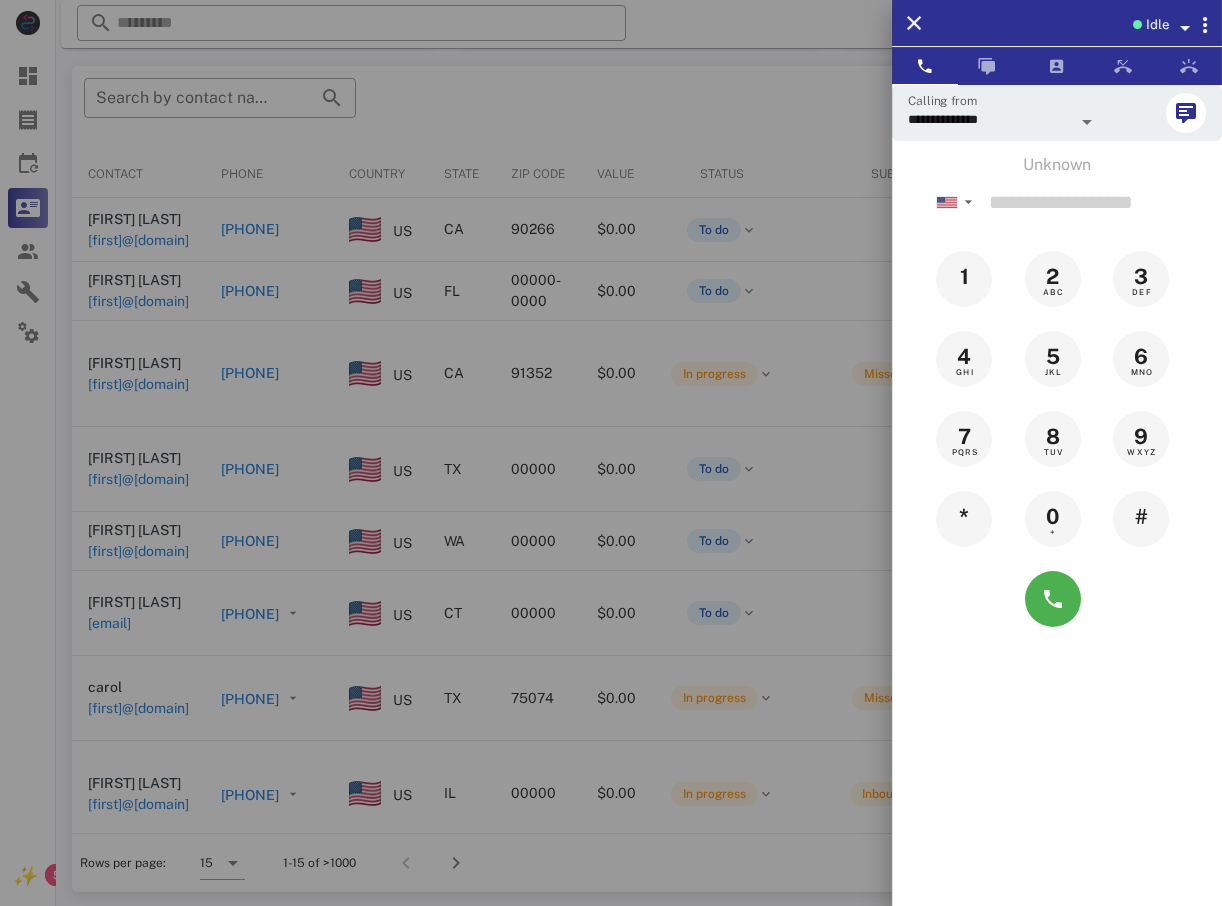 click at bounding box center (611, 453) 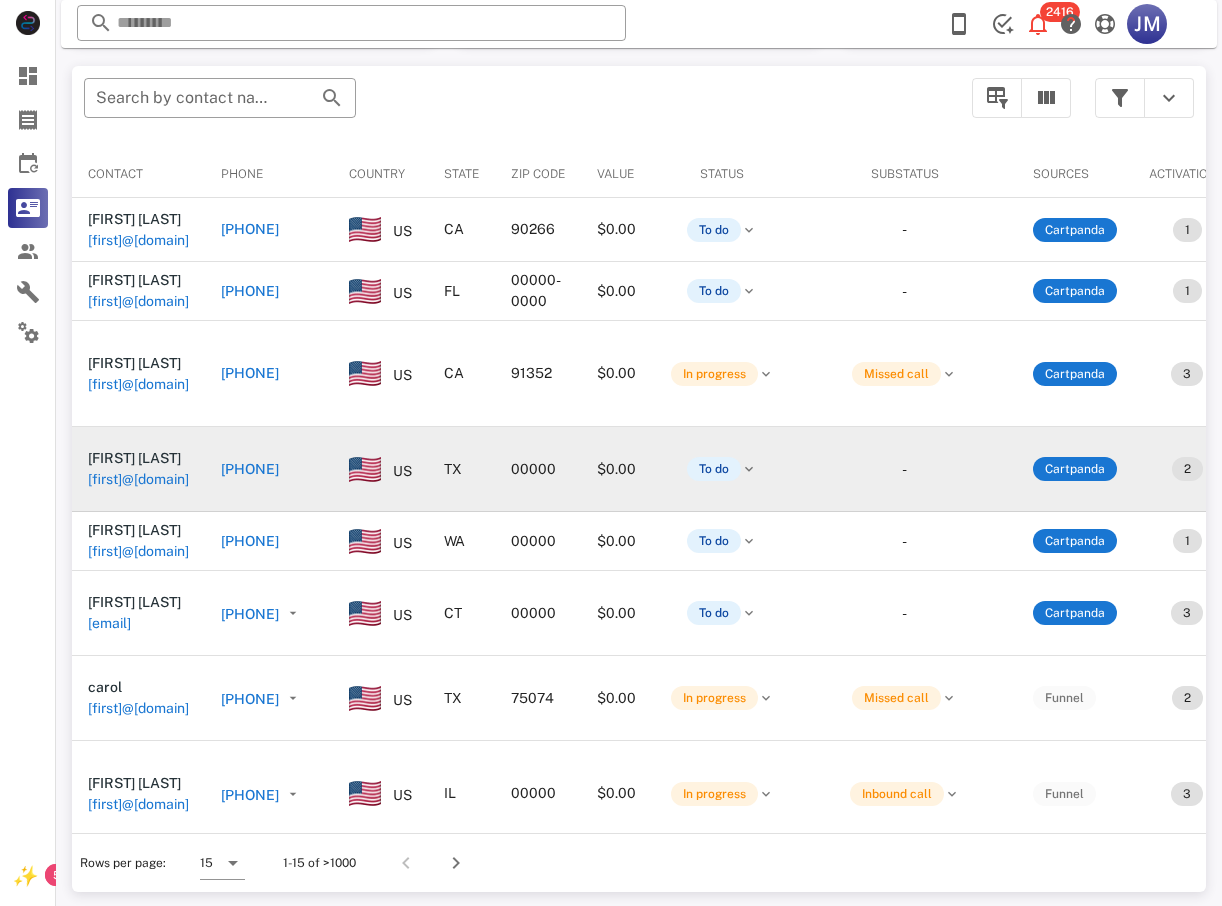 click on "[PHONE]" at bounding box center (250, 469) 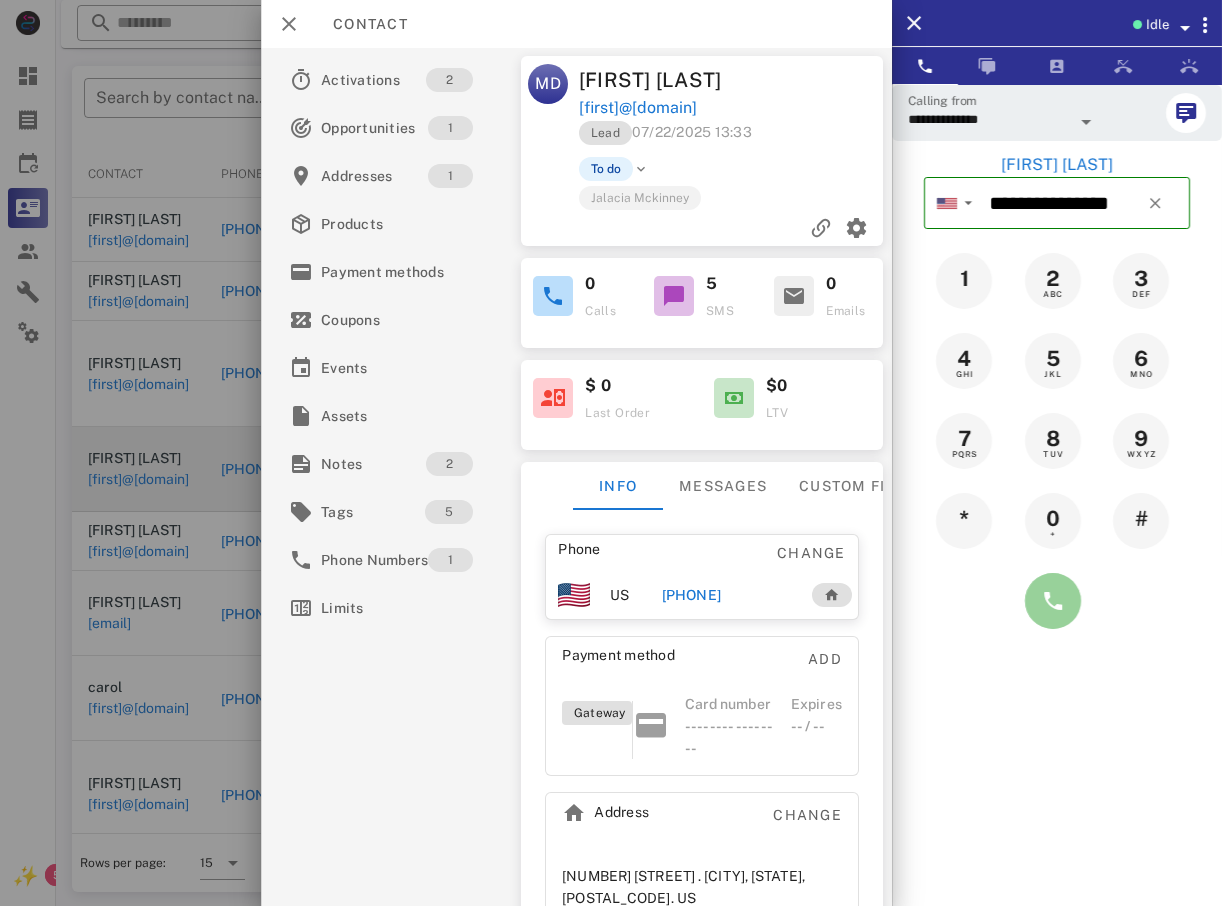 click at bounding box center [1053, 601] 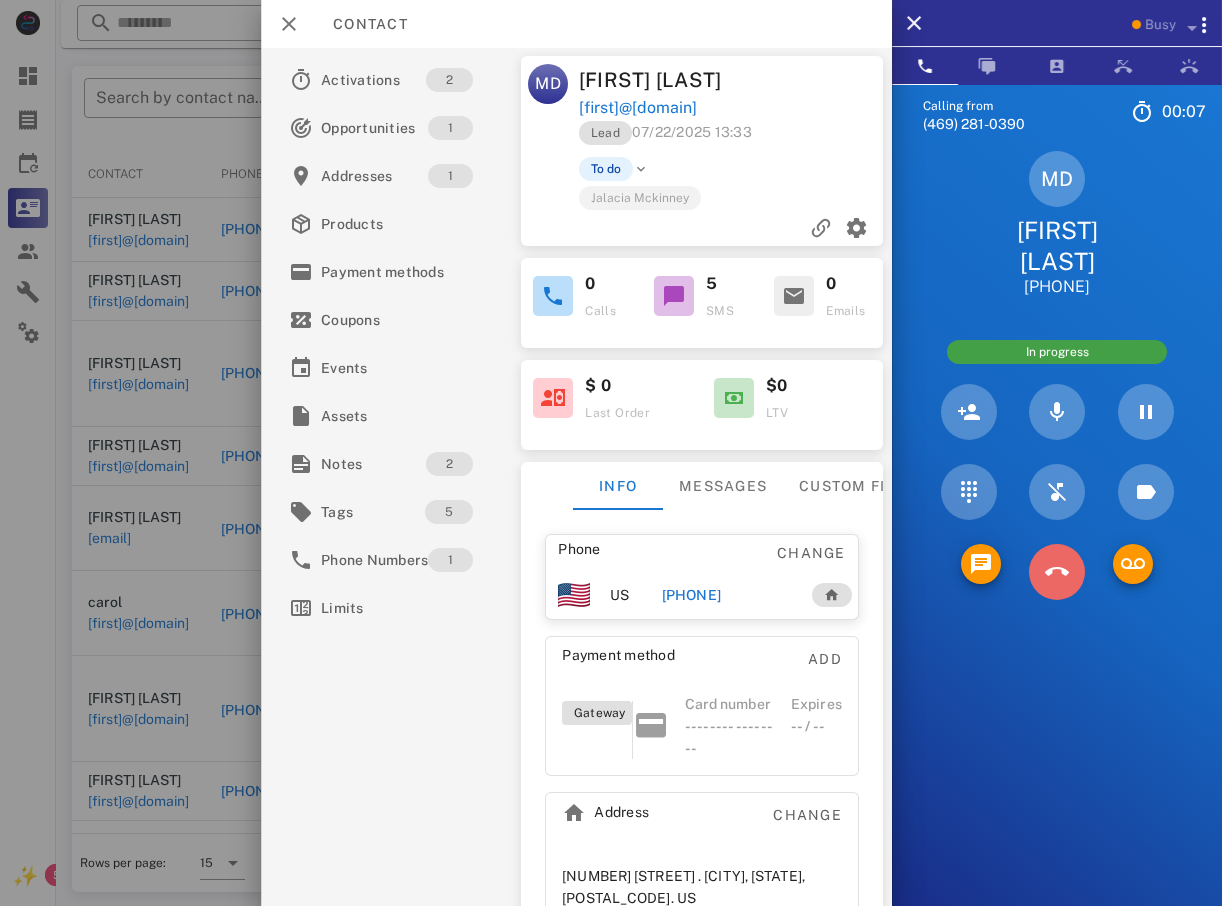 click at bounding box center [1057, 572] 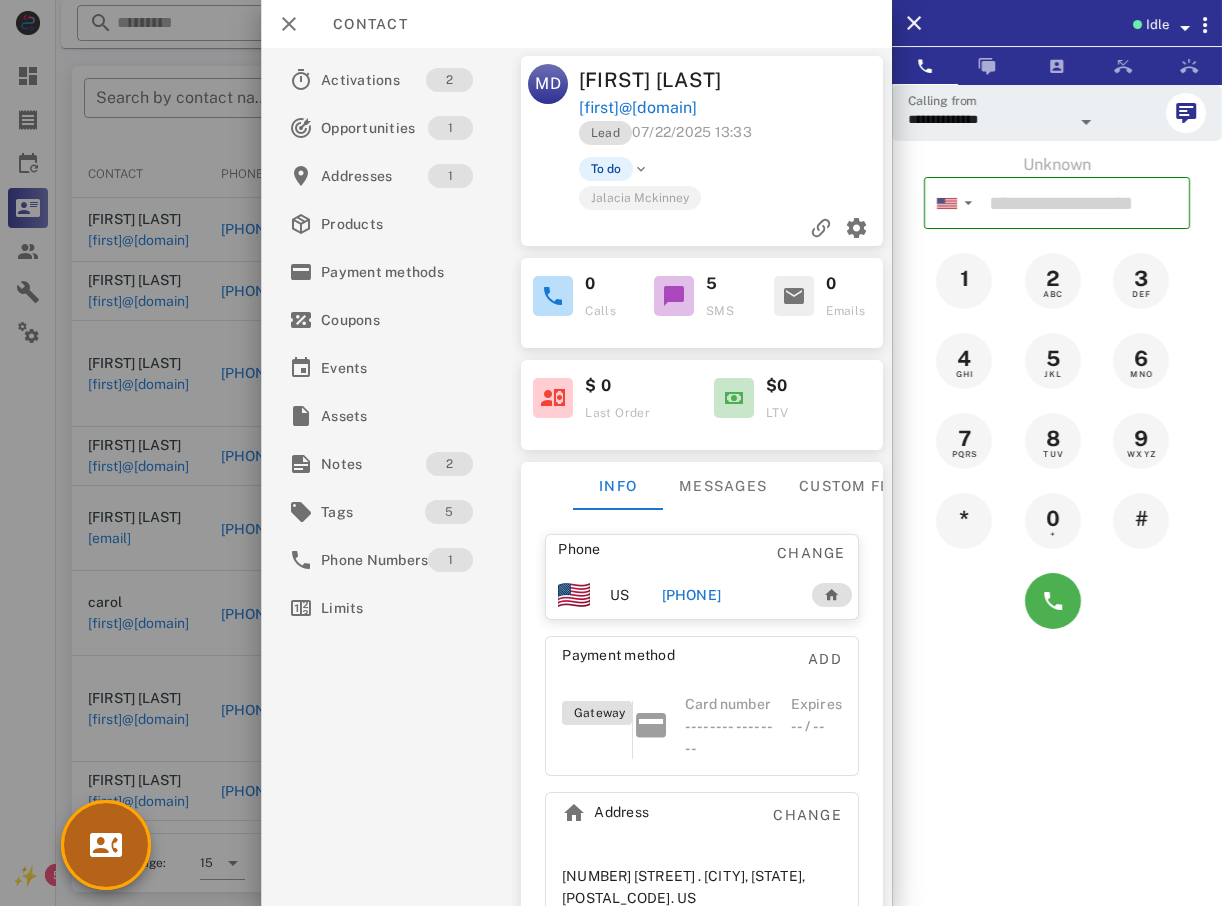 click at bounding box center [106, 845] 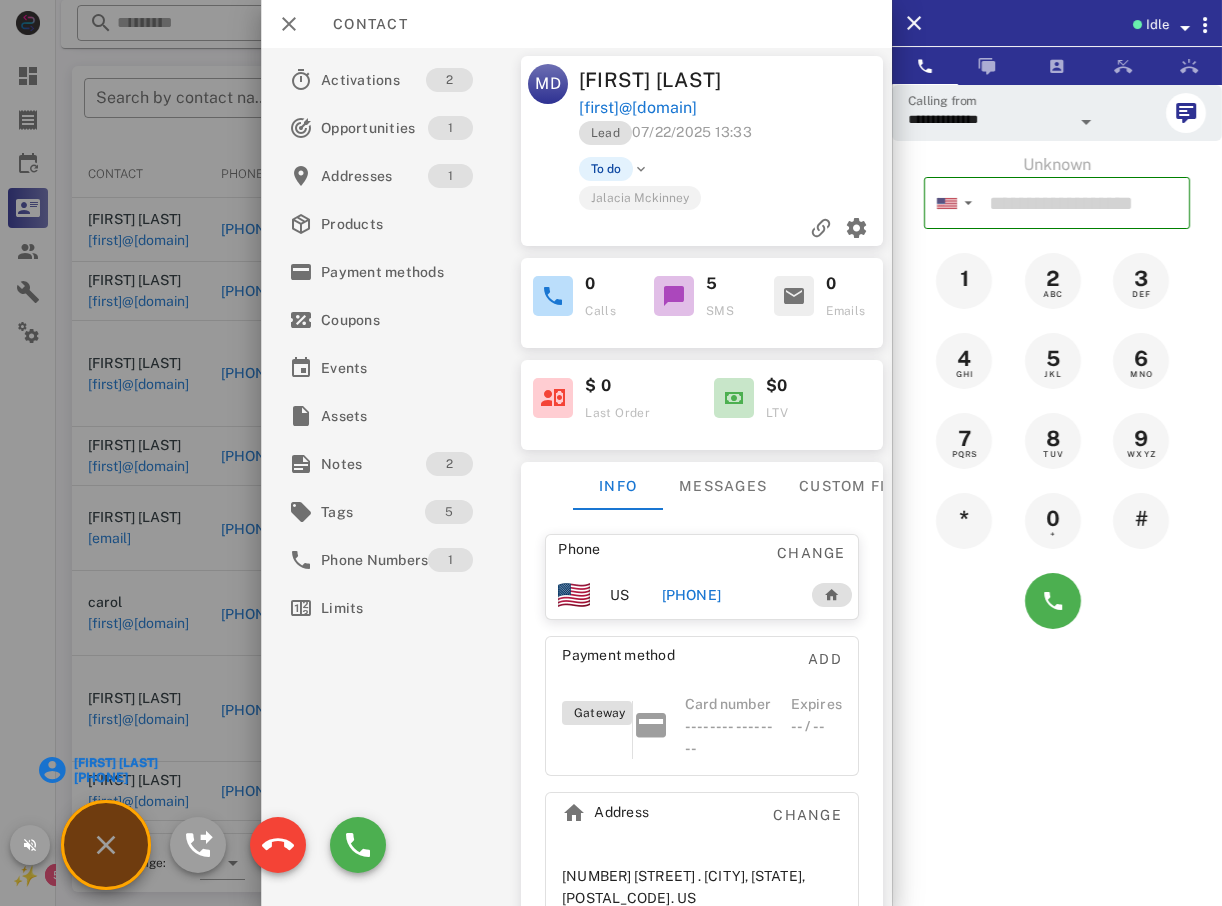 click on "[FIRST] [LAST] [PHONE]" at bounding box center [106, 845] 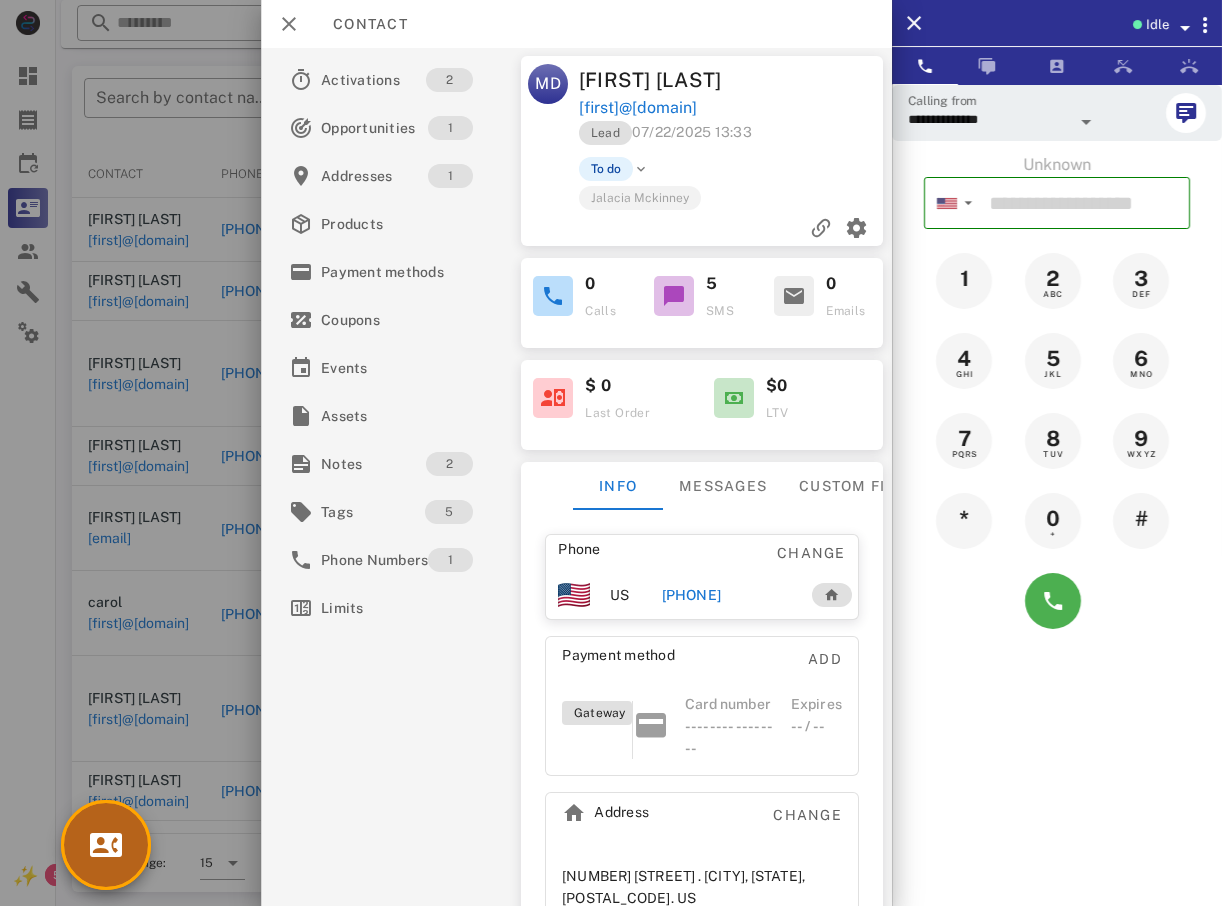 click at bounding box center [106, 845] 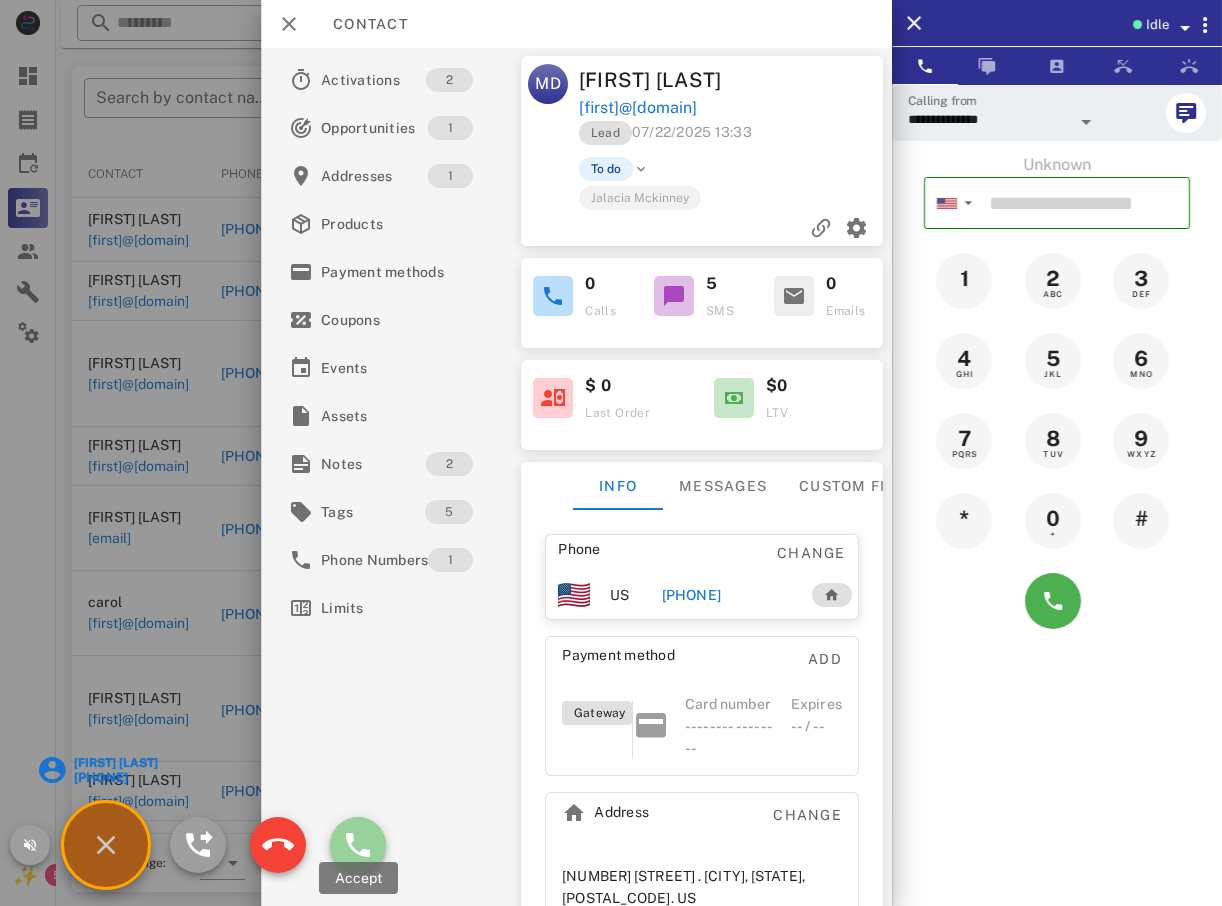 click at bounding box center (358, 845) 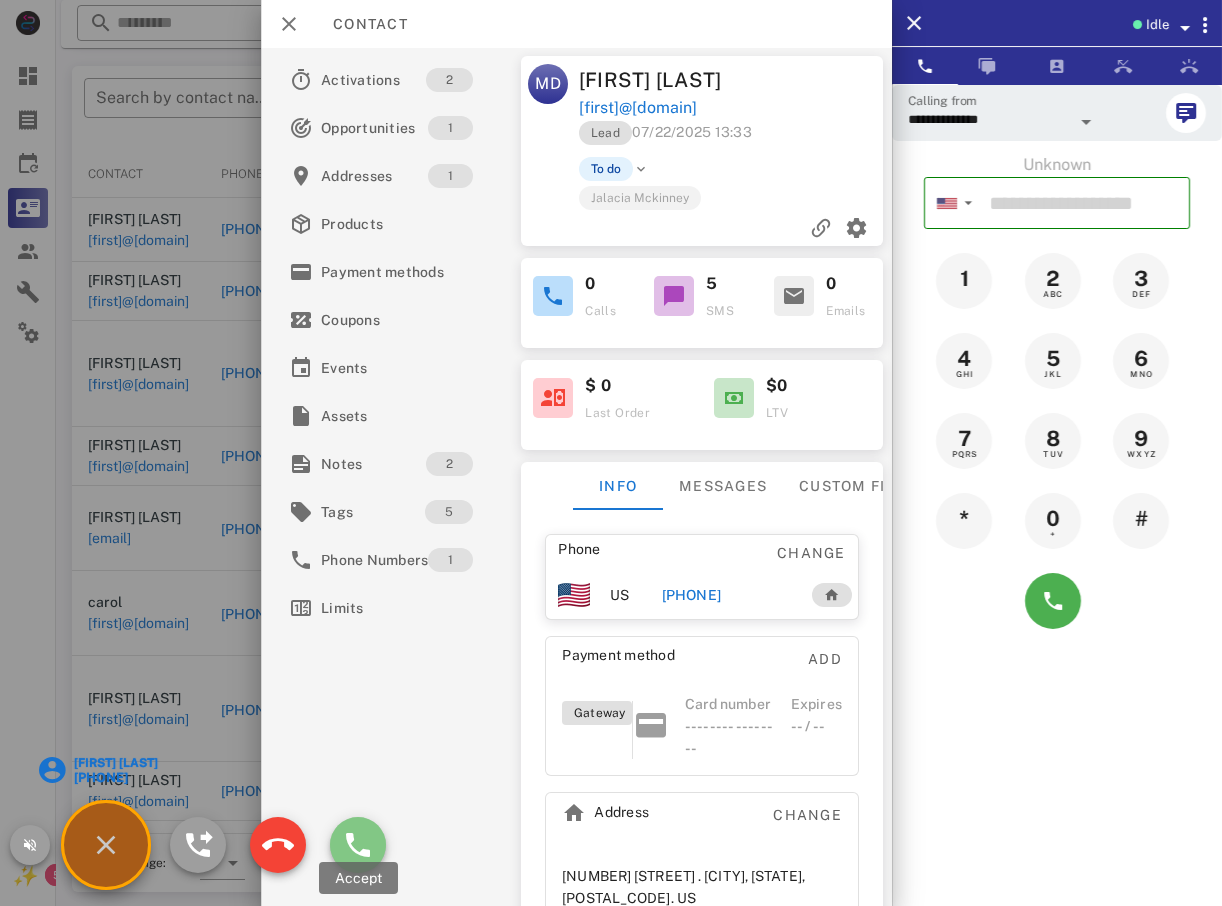 type on "**********" 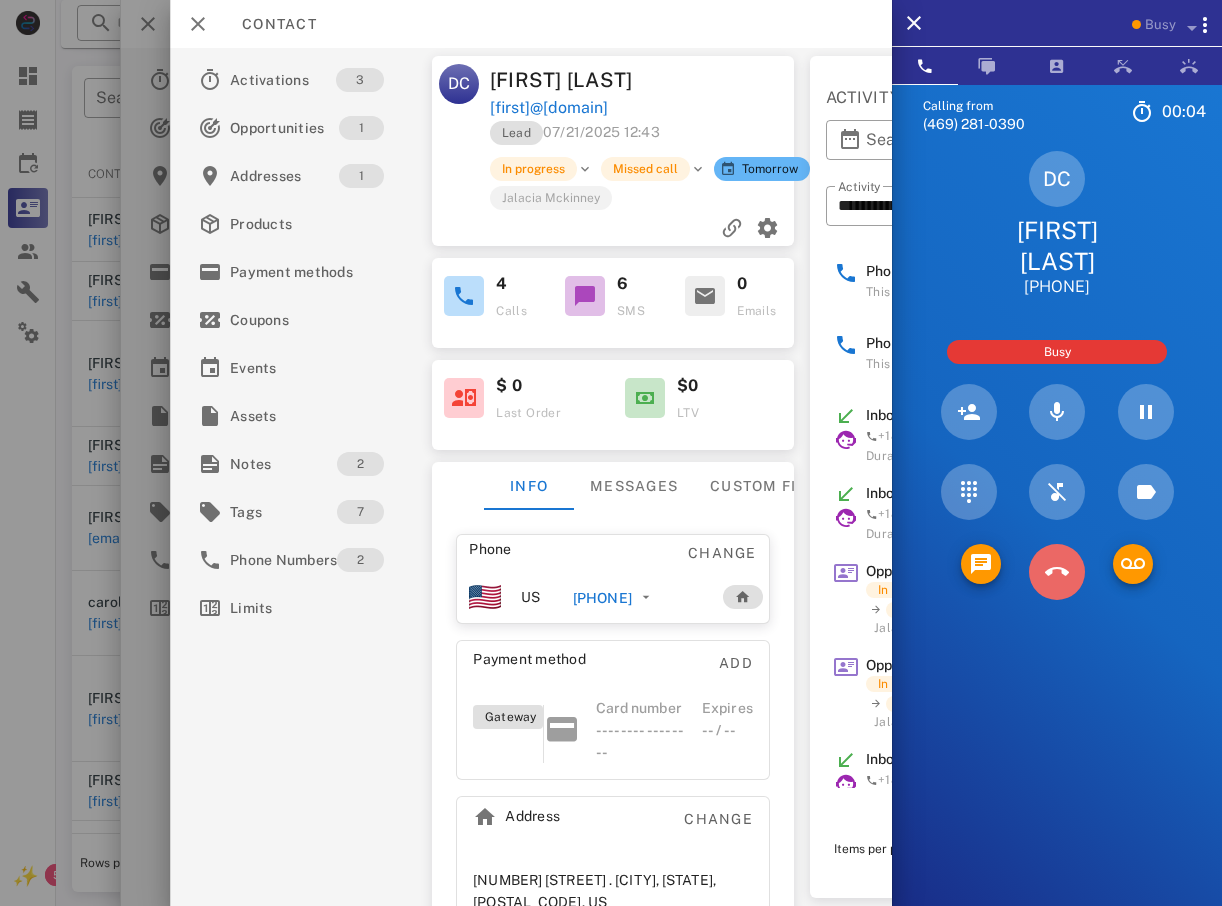 click at bounding box center [1057, 572] 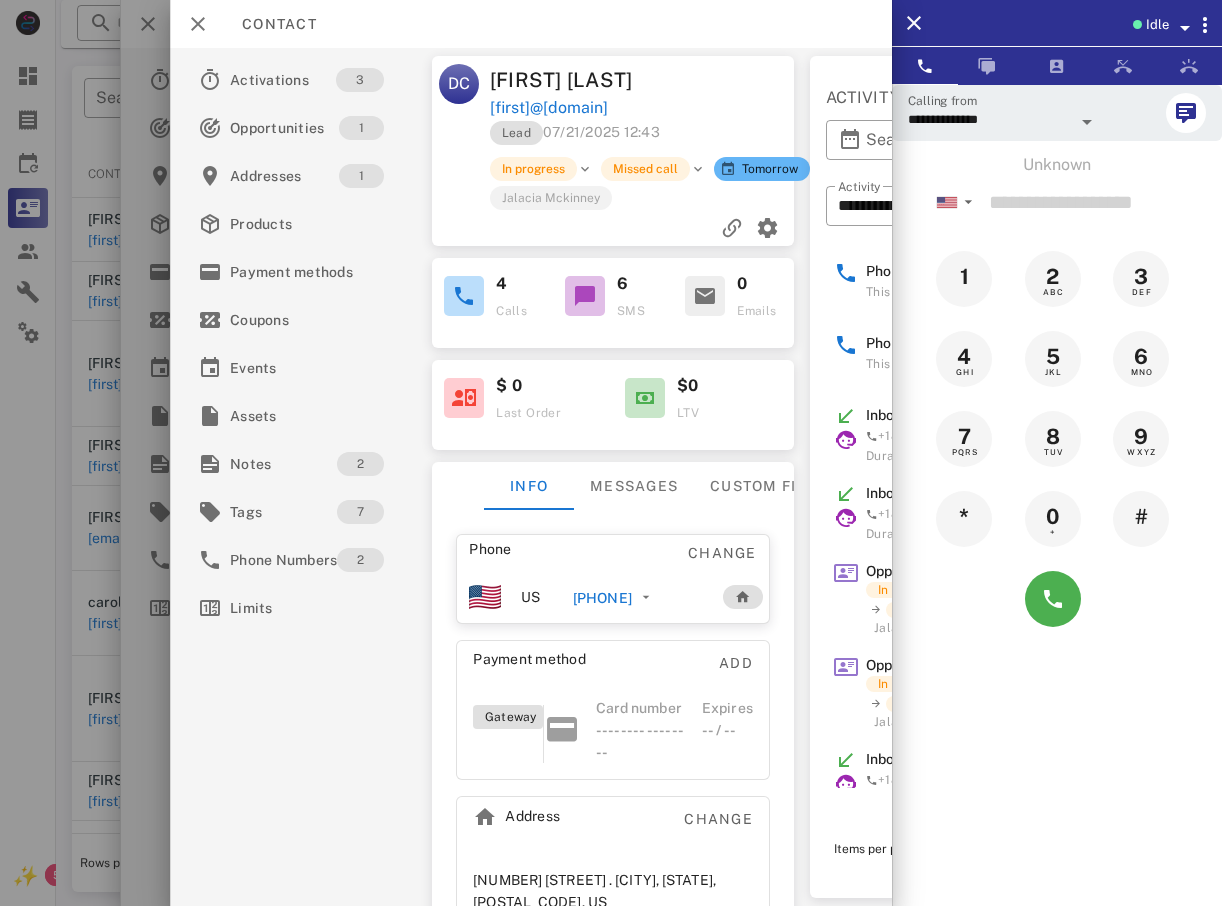 click at bounding box center [611, 453] 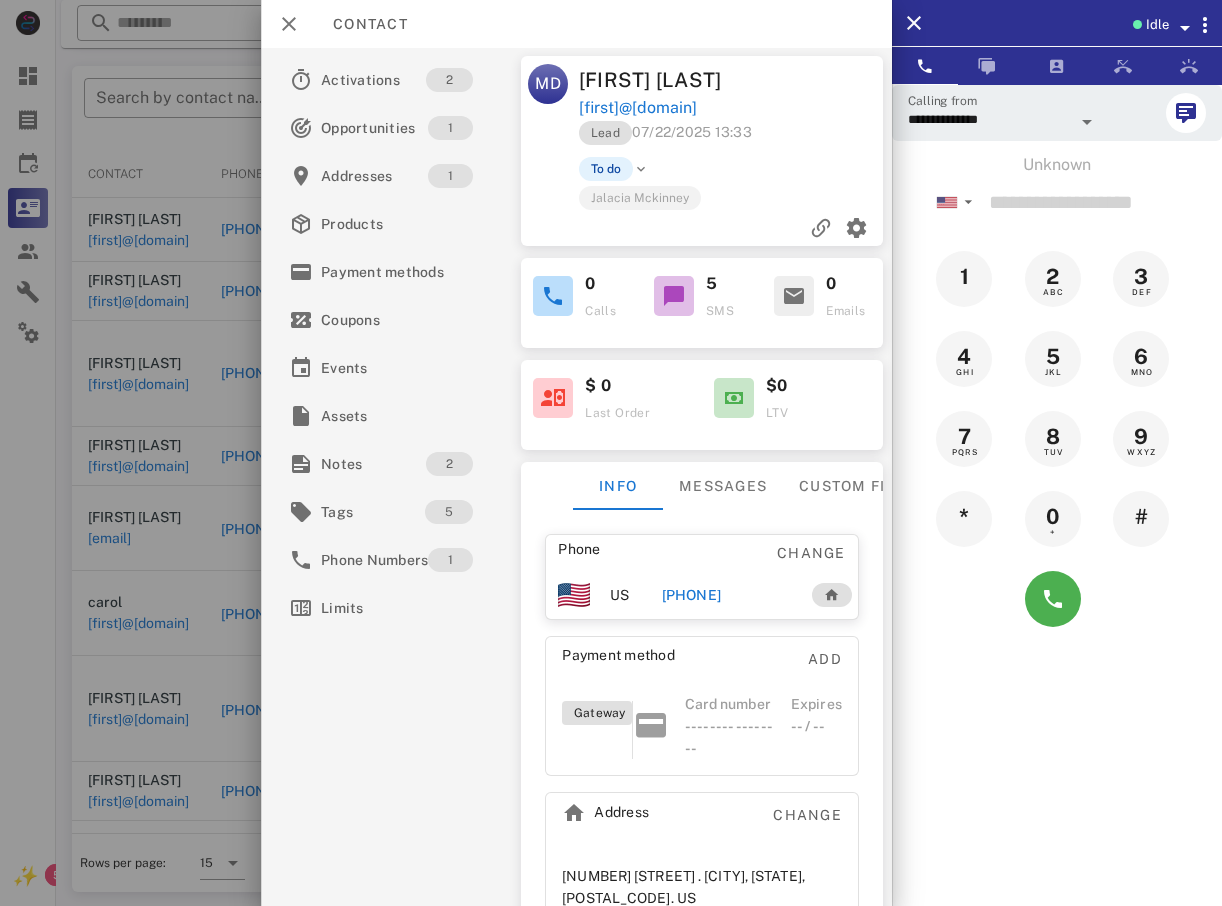 click at bounding box center [611, 453] 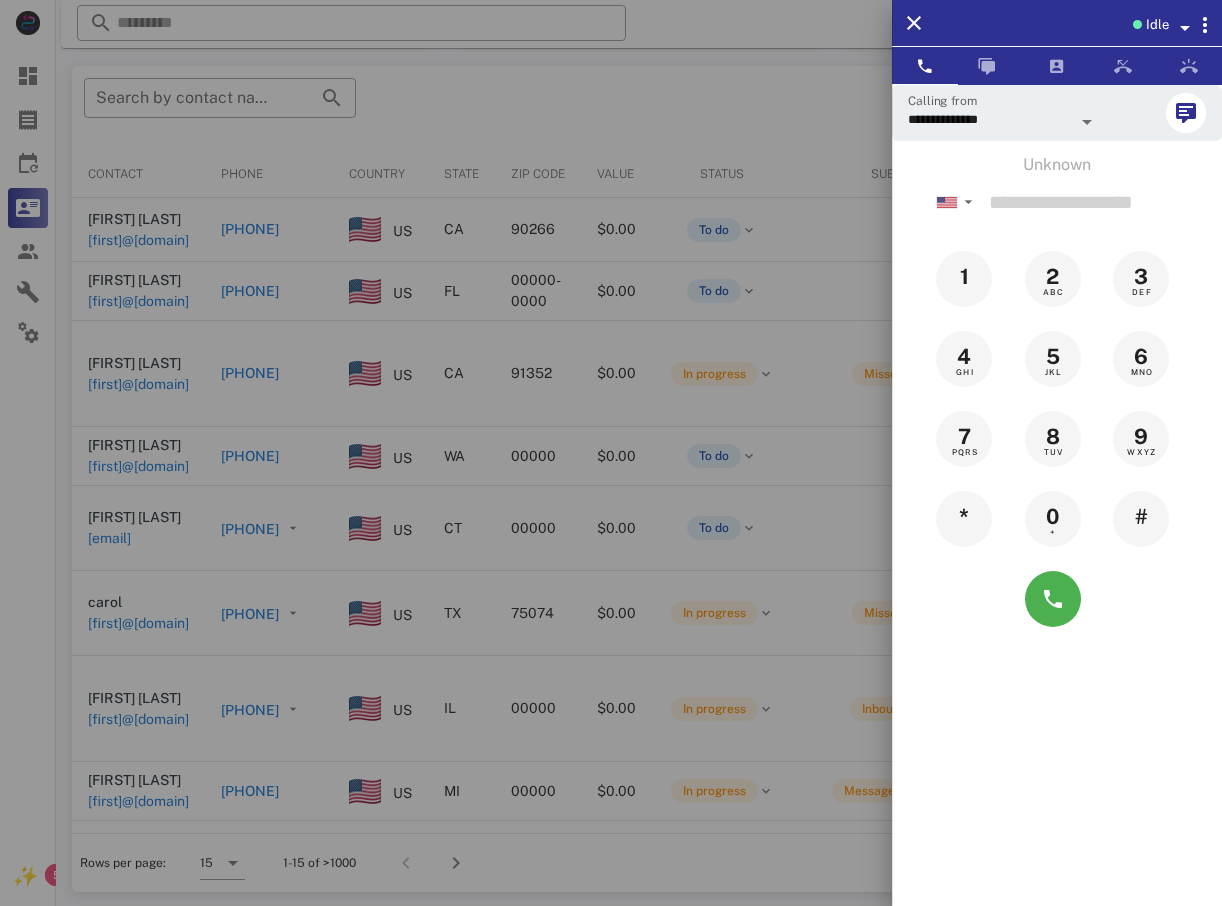 drag, startPoint x: 200, startPoint y: 522, endPoint x: 251, endPoint y: 553, distance: 59.682495 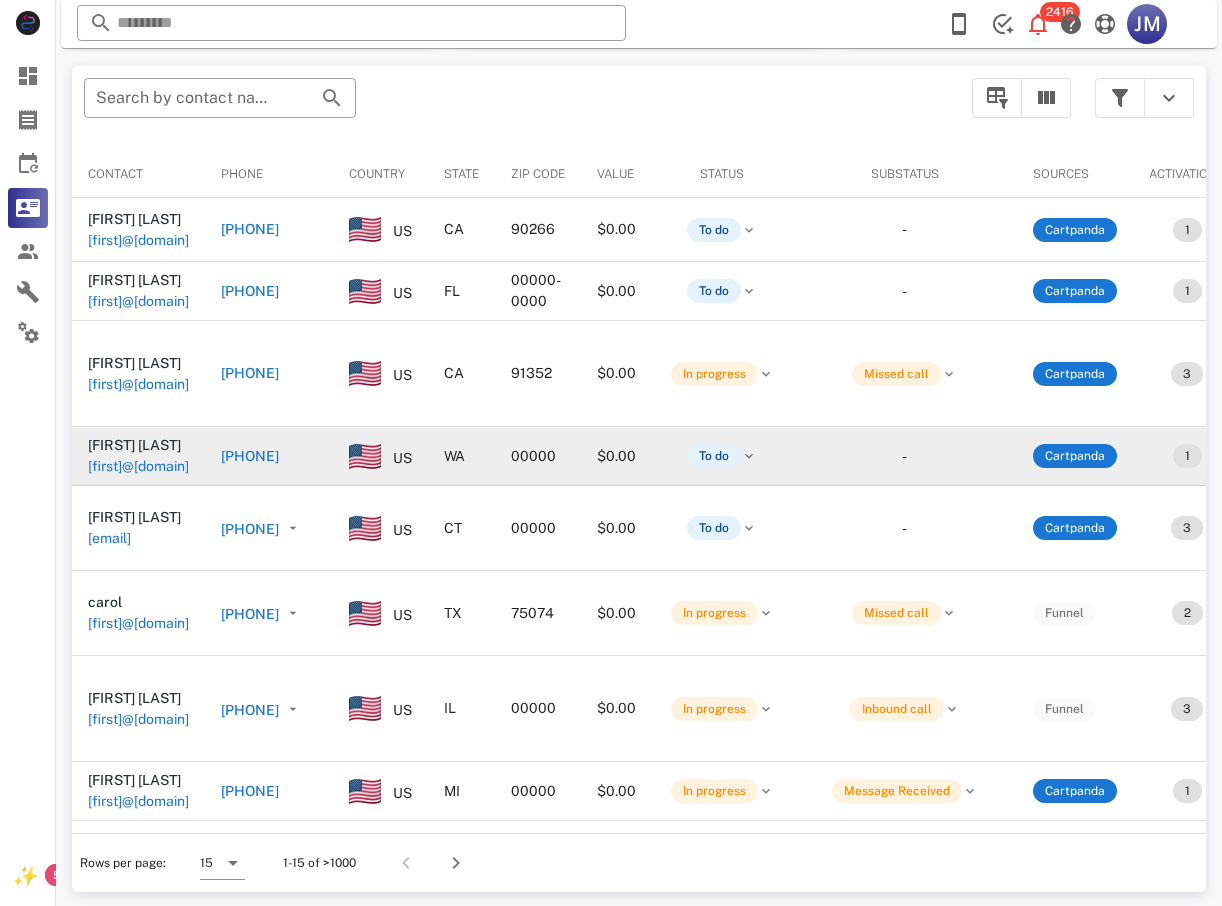 click on "[PHONE]" at bounding box center (250, 456) 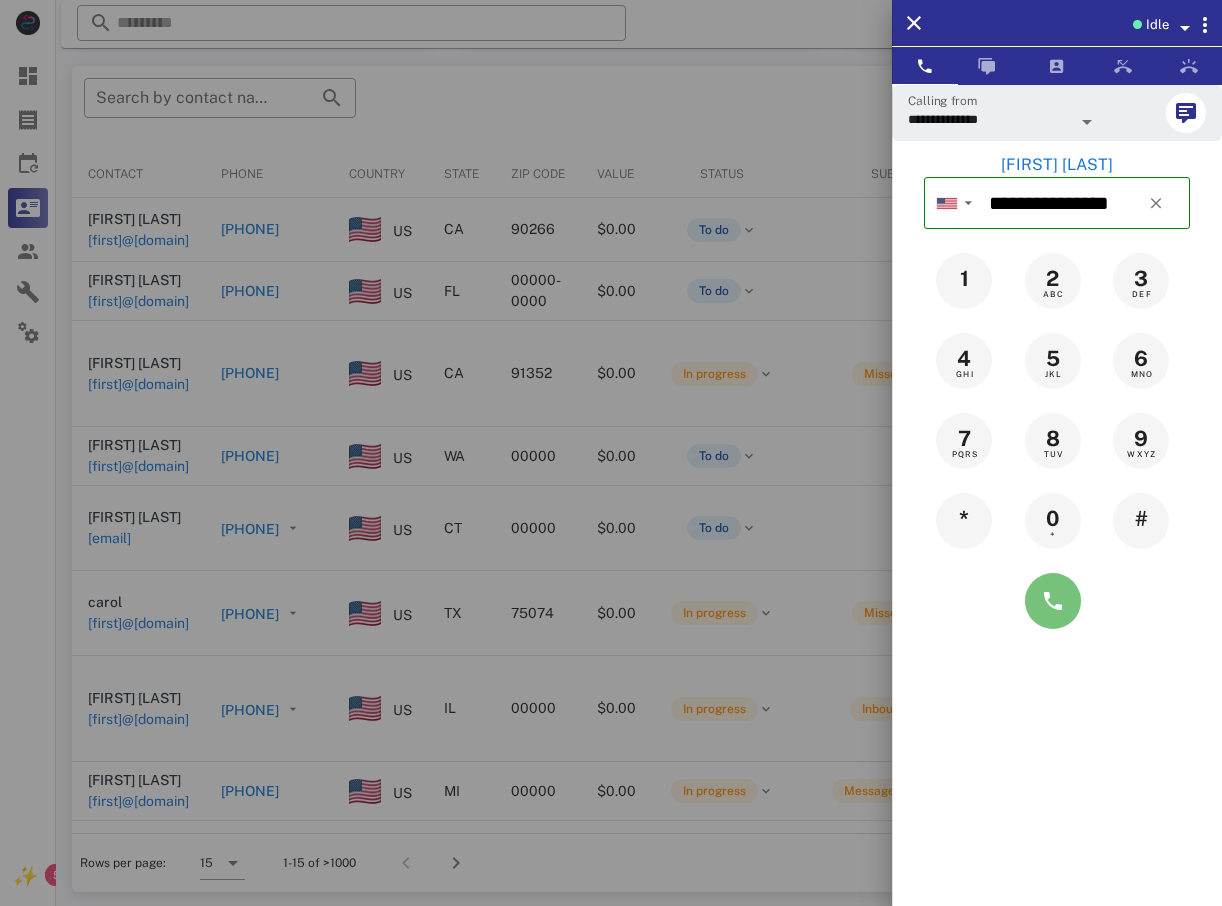 click at bounding box center [1053, 601] 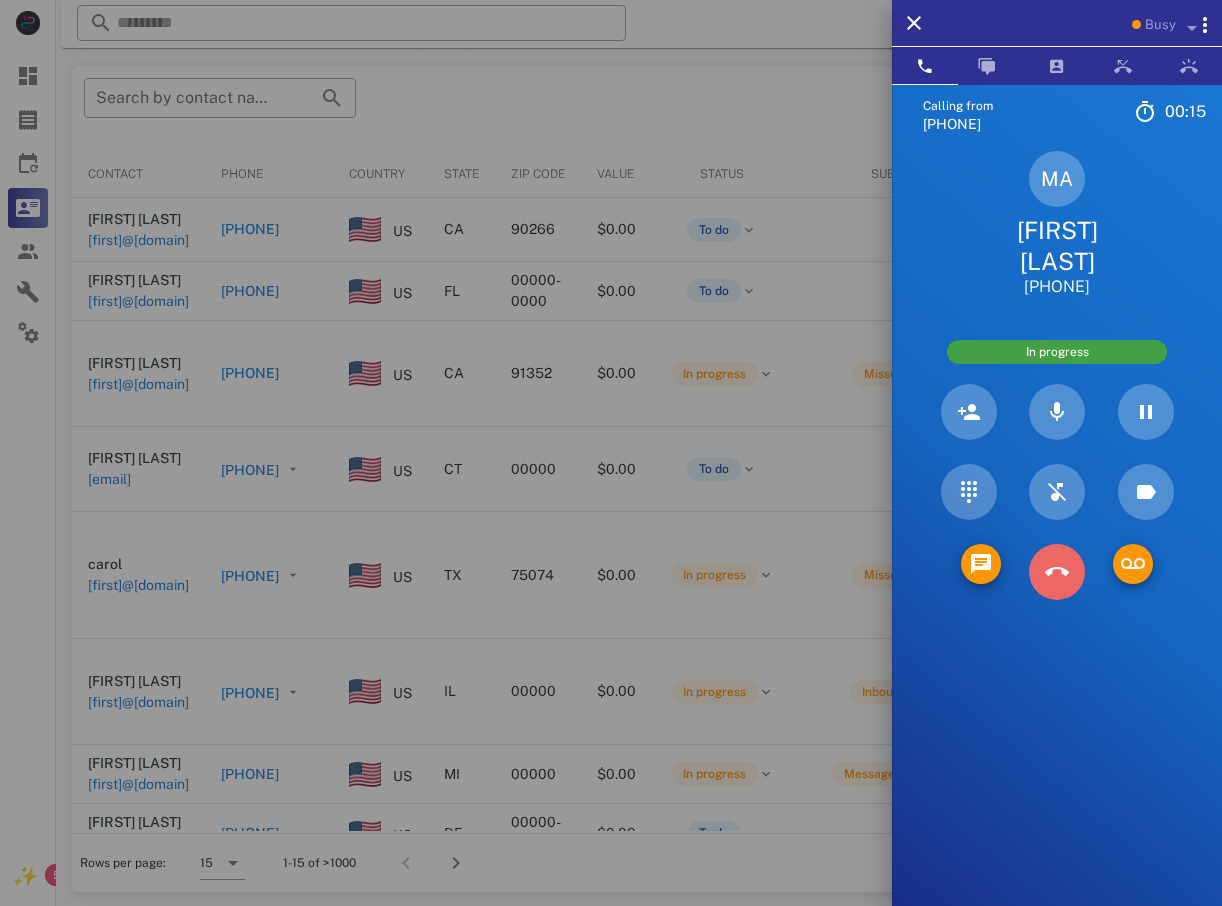 click at bounding box center [1057, 572] 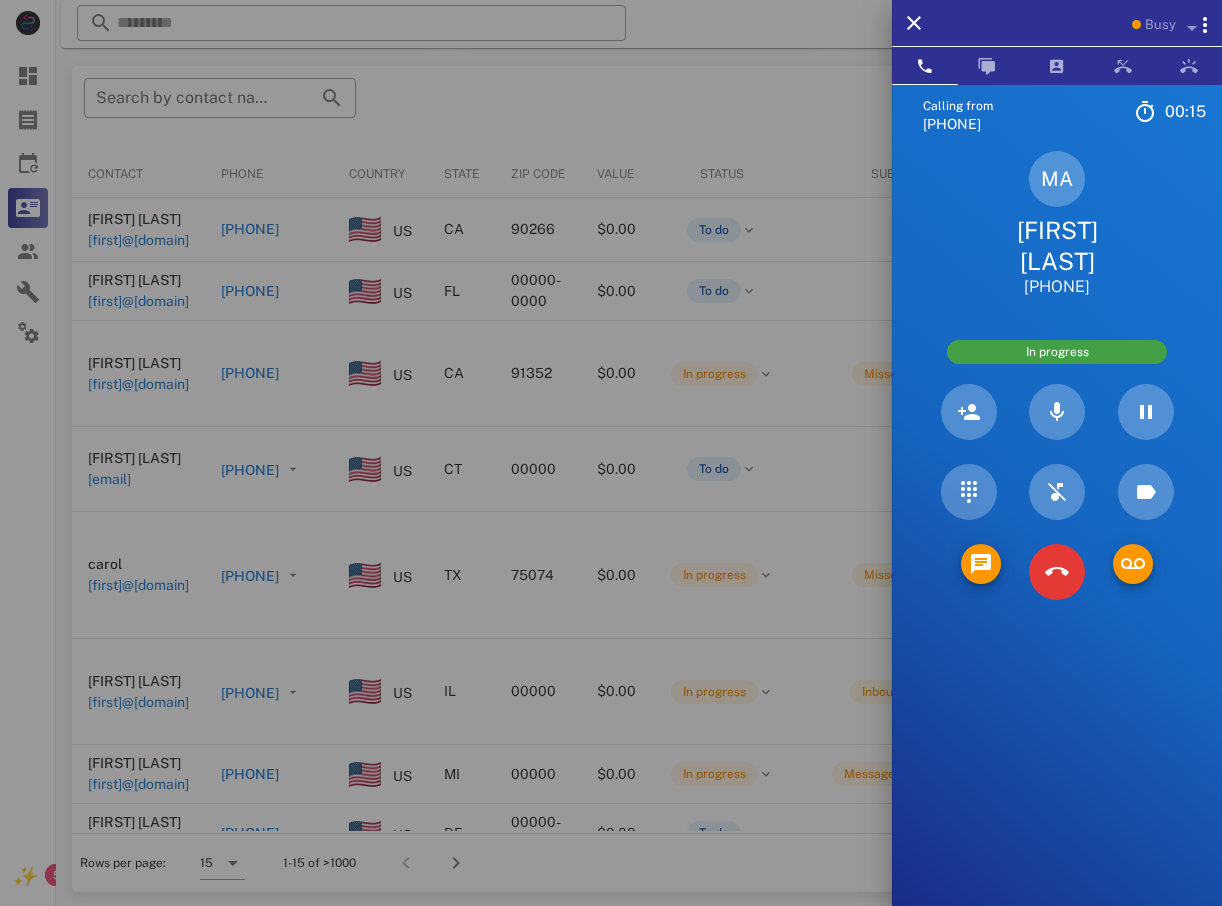 click on "5 JKL" at bounding box center [0, 0] 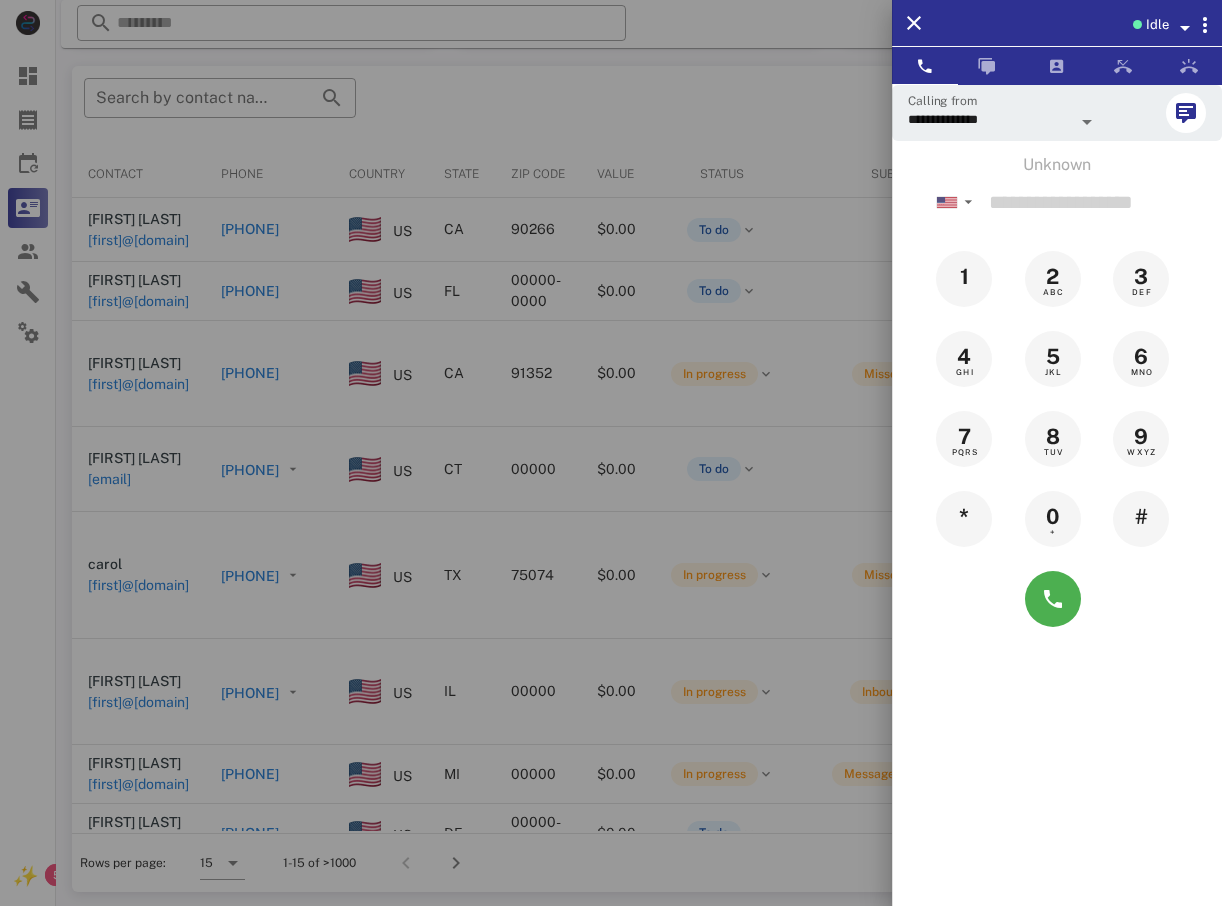 click at bounding box center (611, 453) 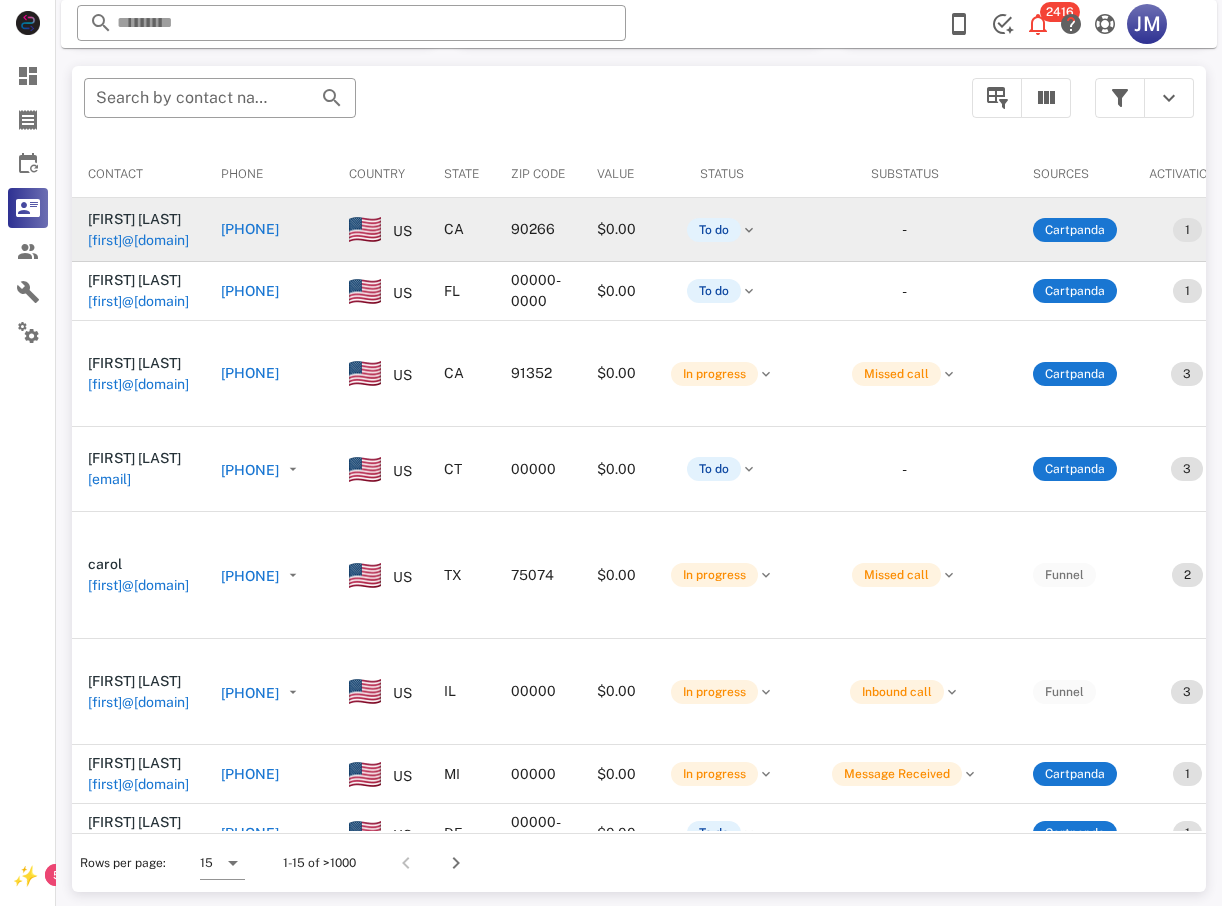 click on "[PHONE]" at bounding box center [250, 229] 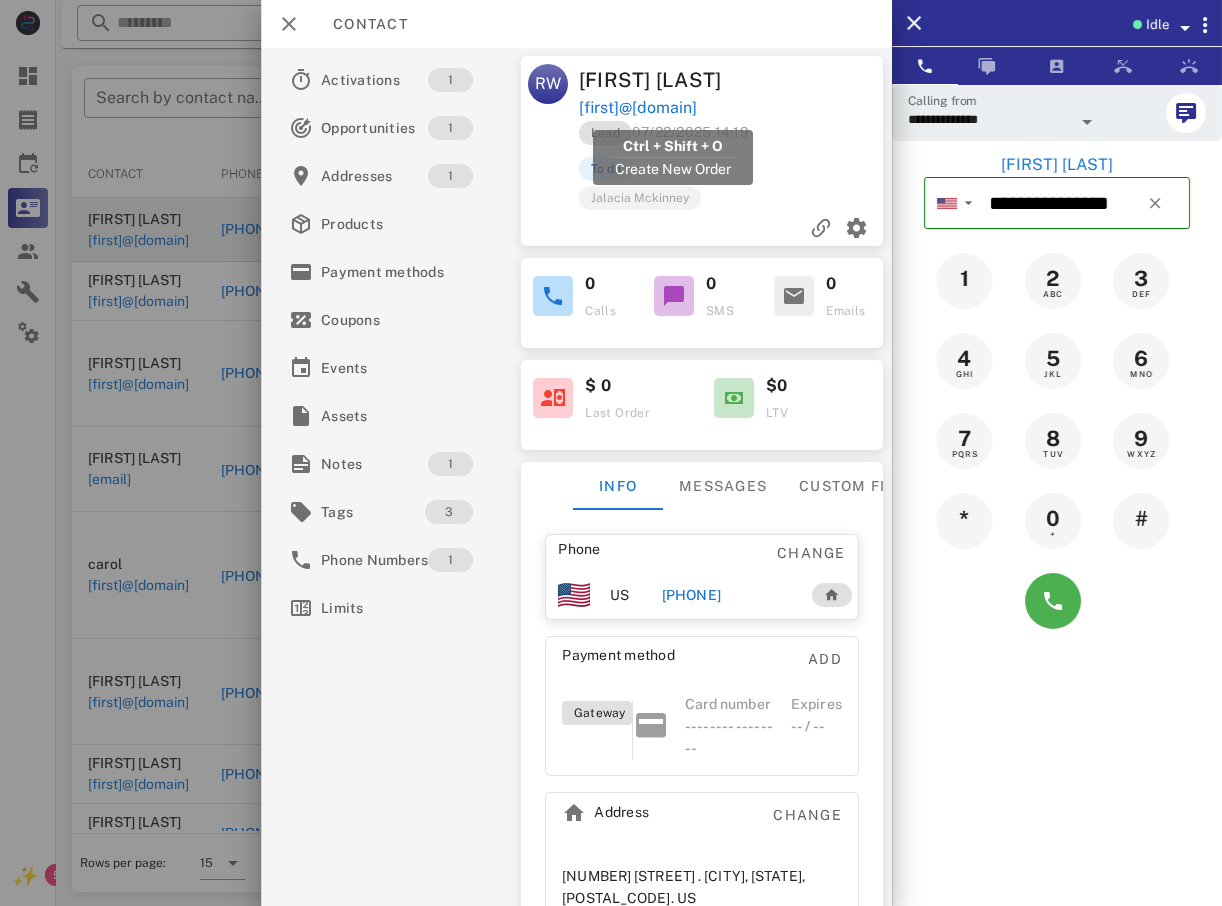 click on "[FIRST]@[DOMAIN]" at bounding box center [637, 108] 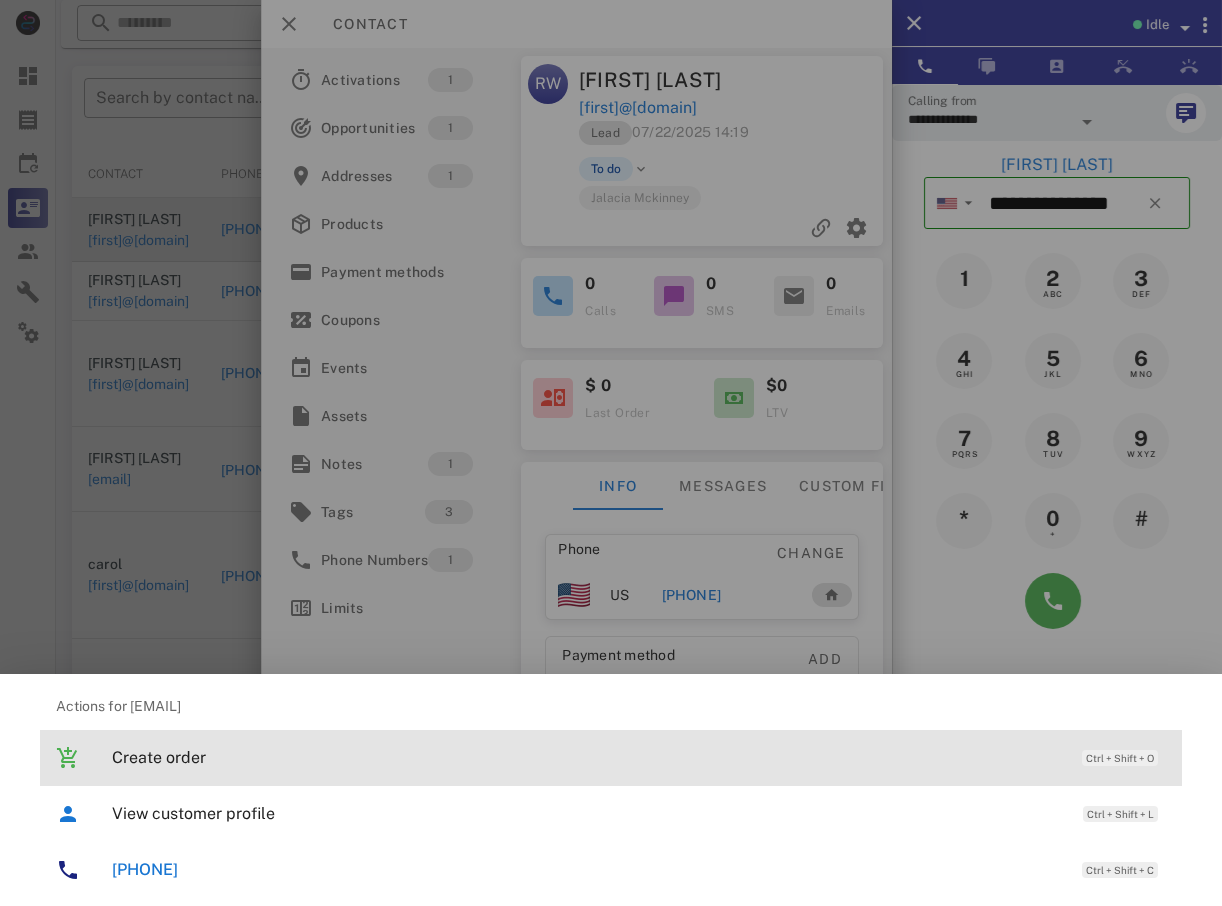 click on "Create order" at bounding box center [587, 757] 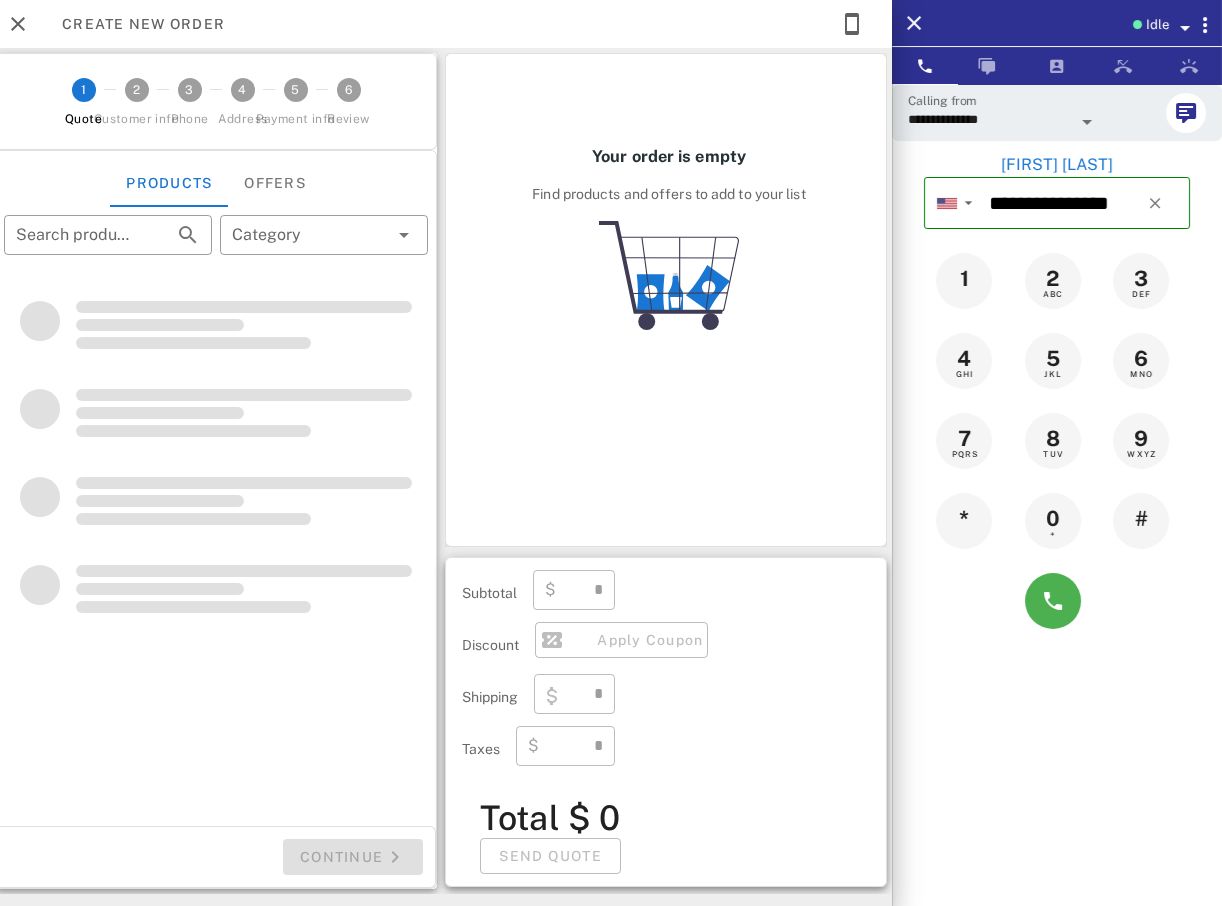 type on "**********" 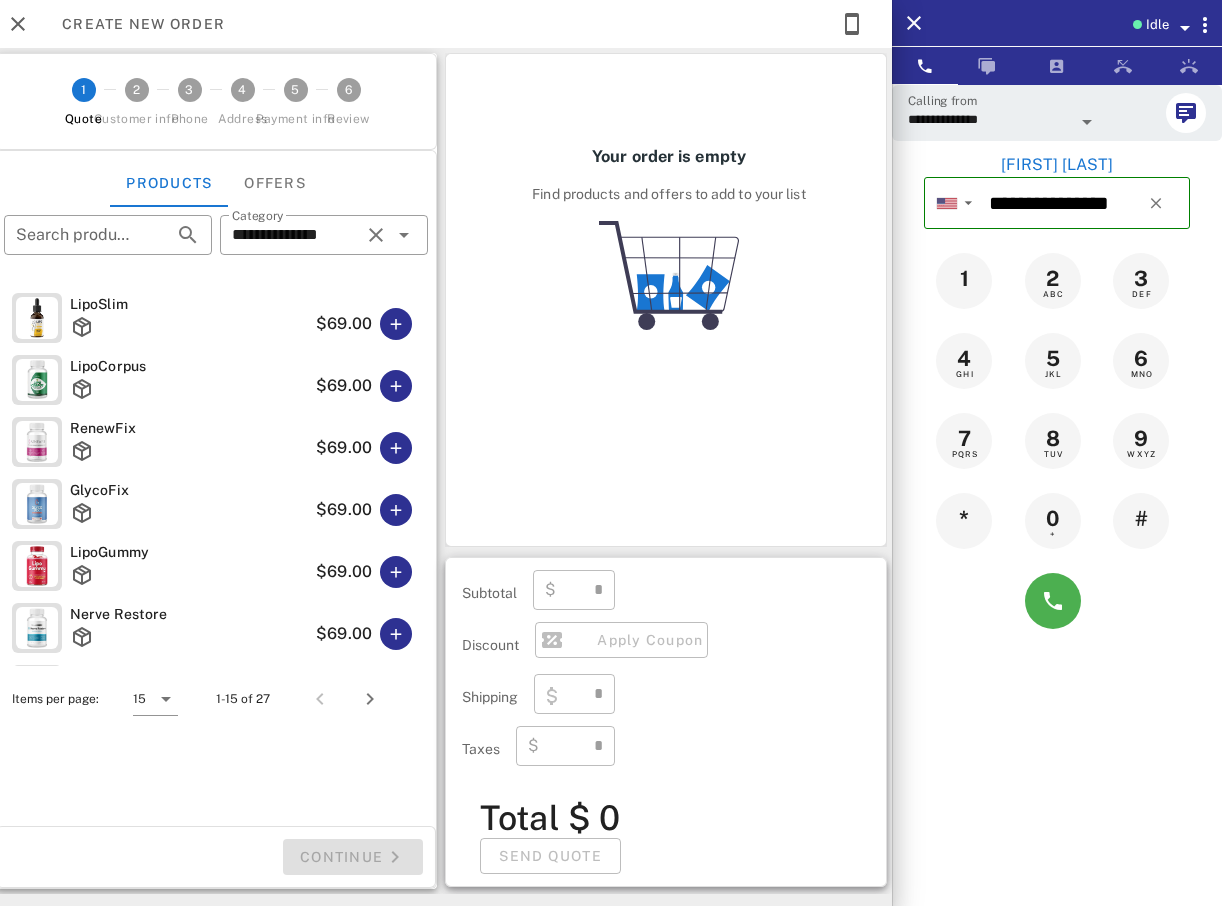 type on "****" 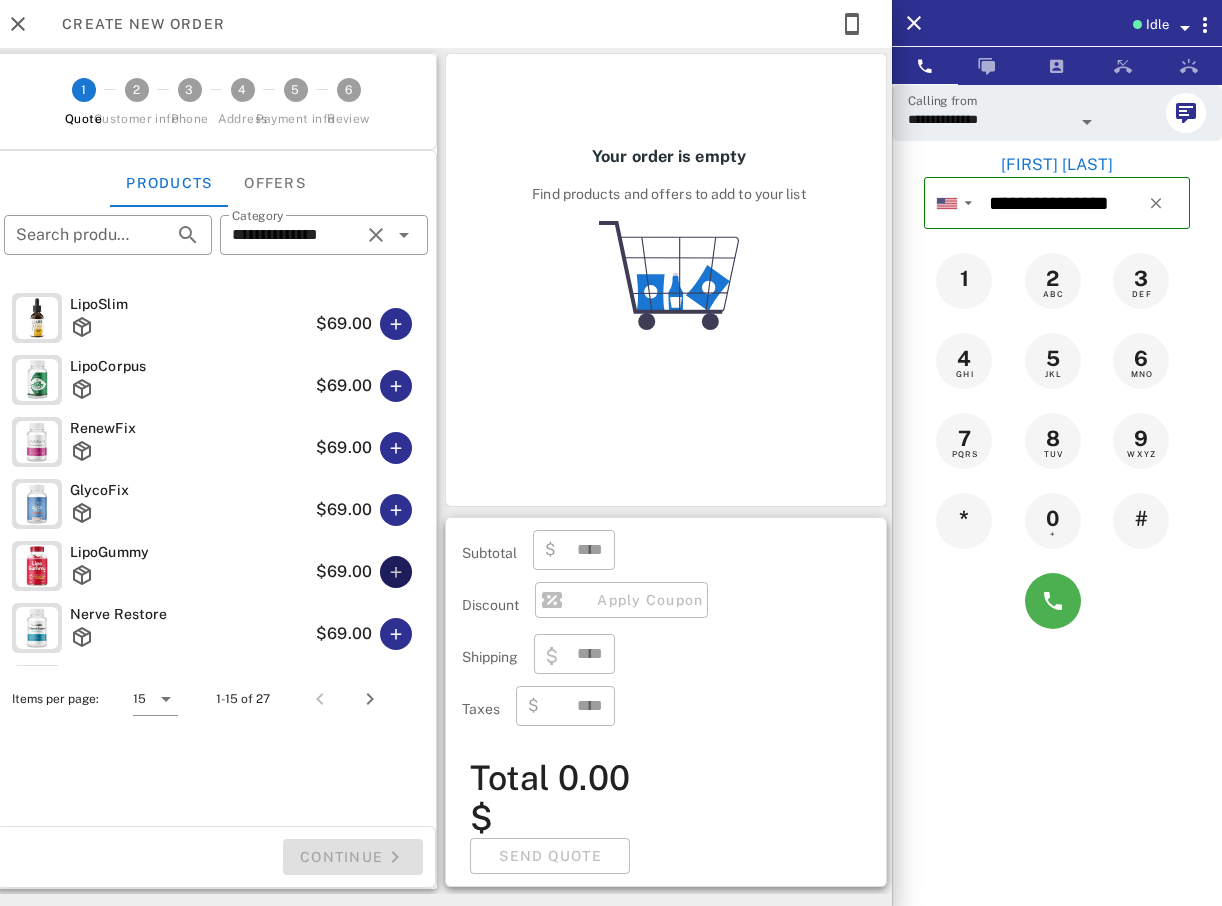 click at bounding box center (396, 572) 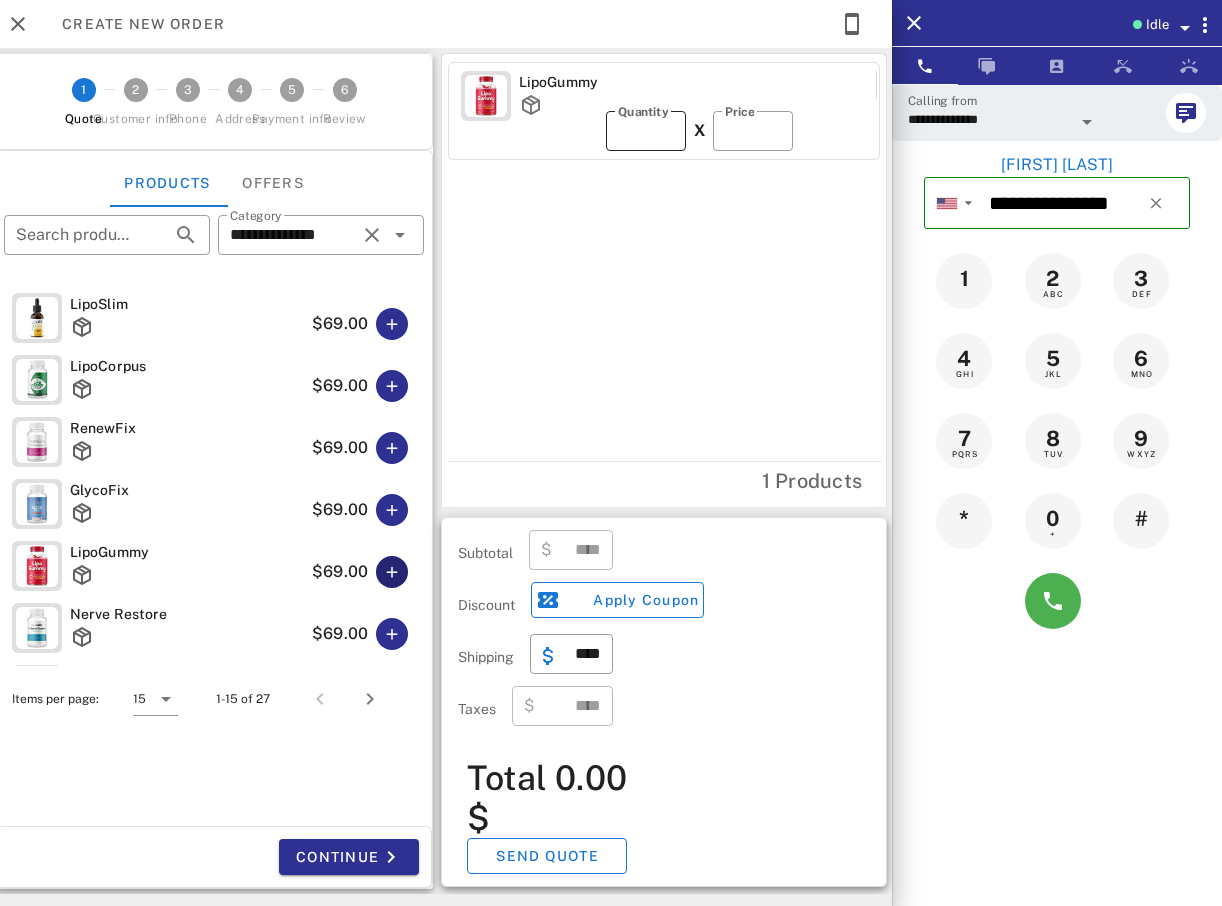 type on "*****" 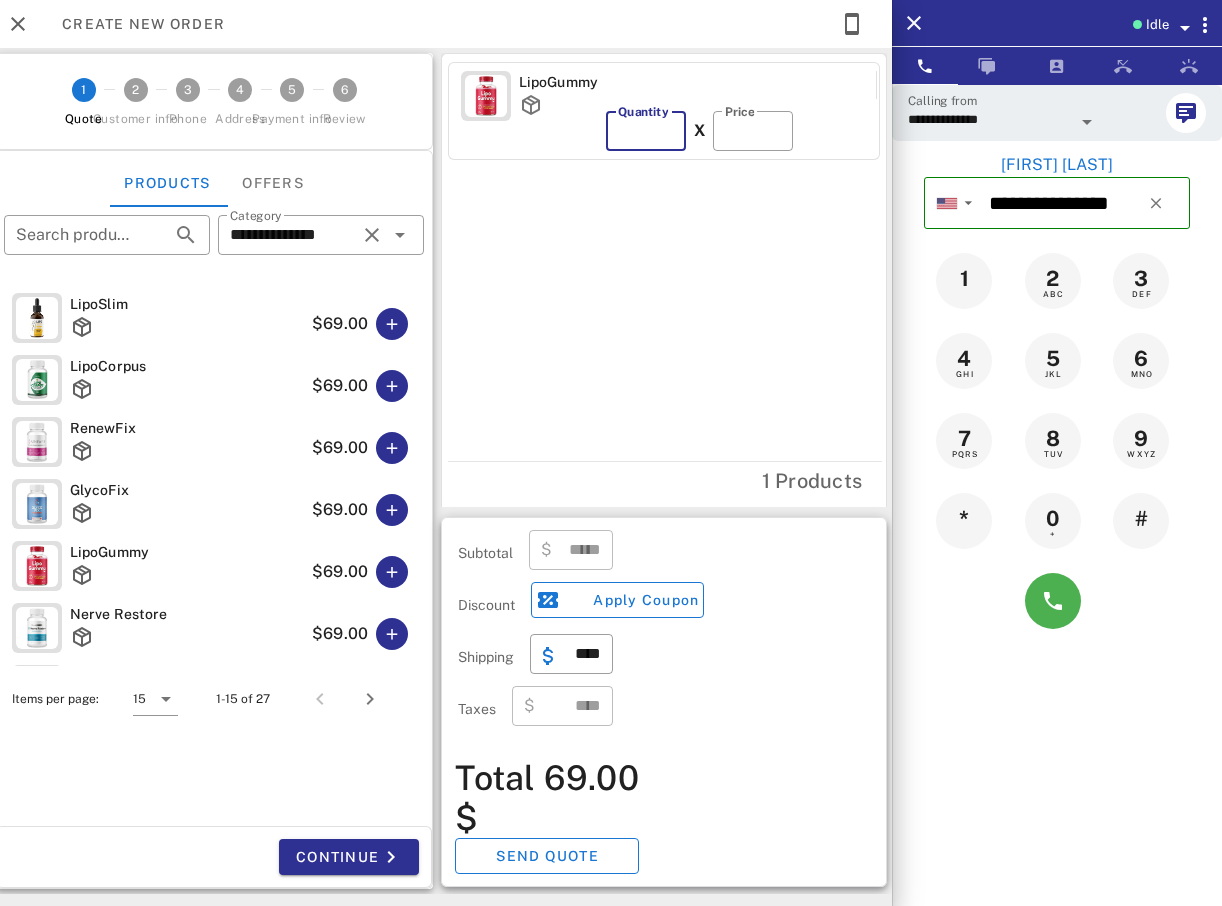click on "*" at bounding box center (646, 131) 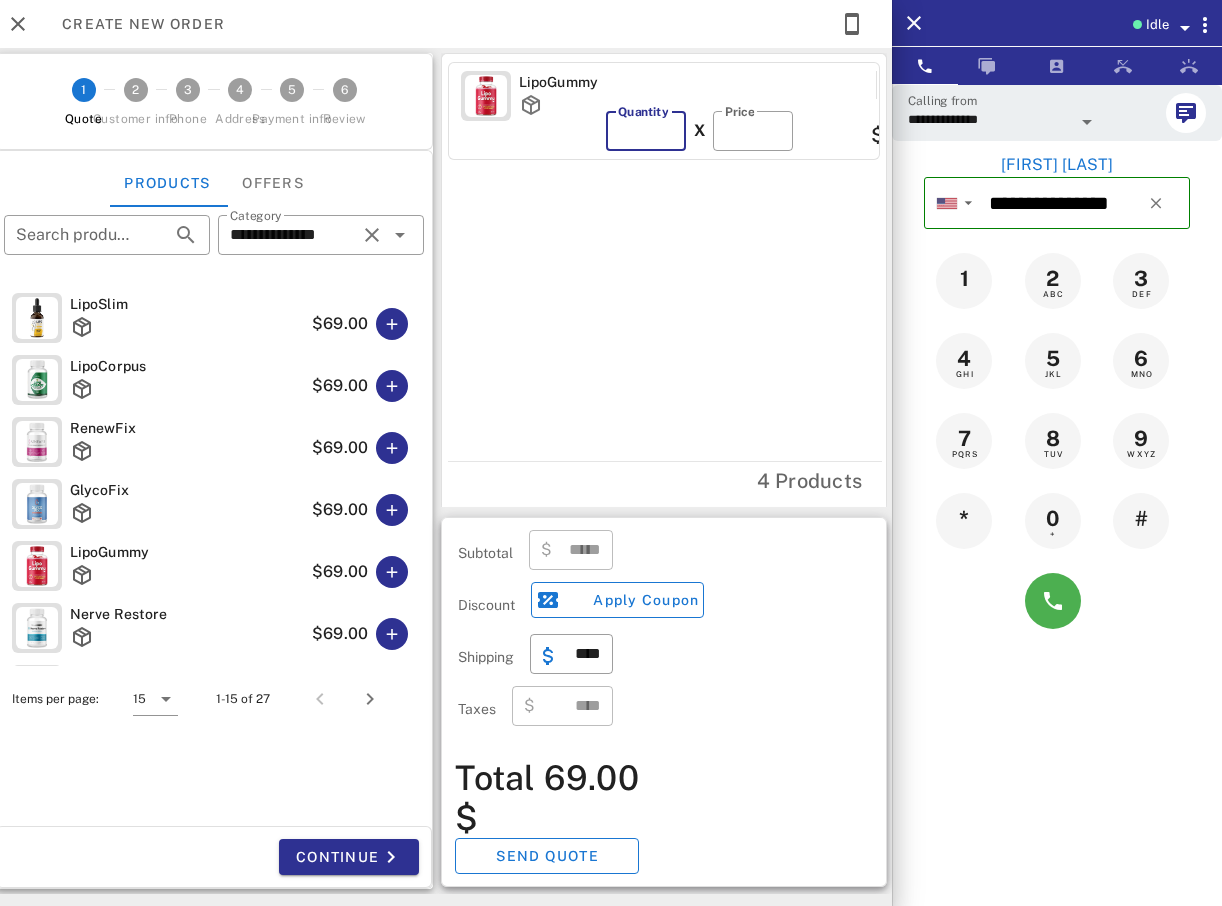 type on "**" 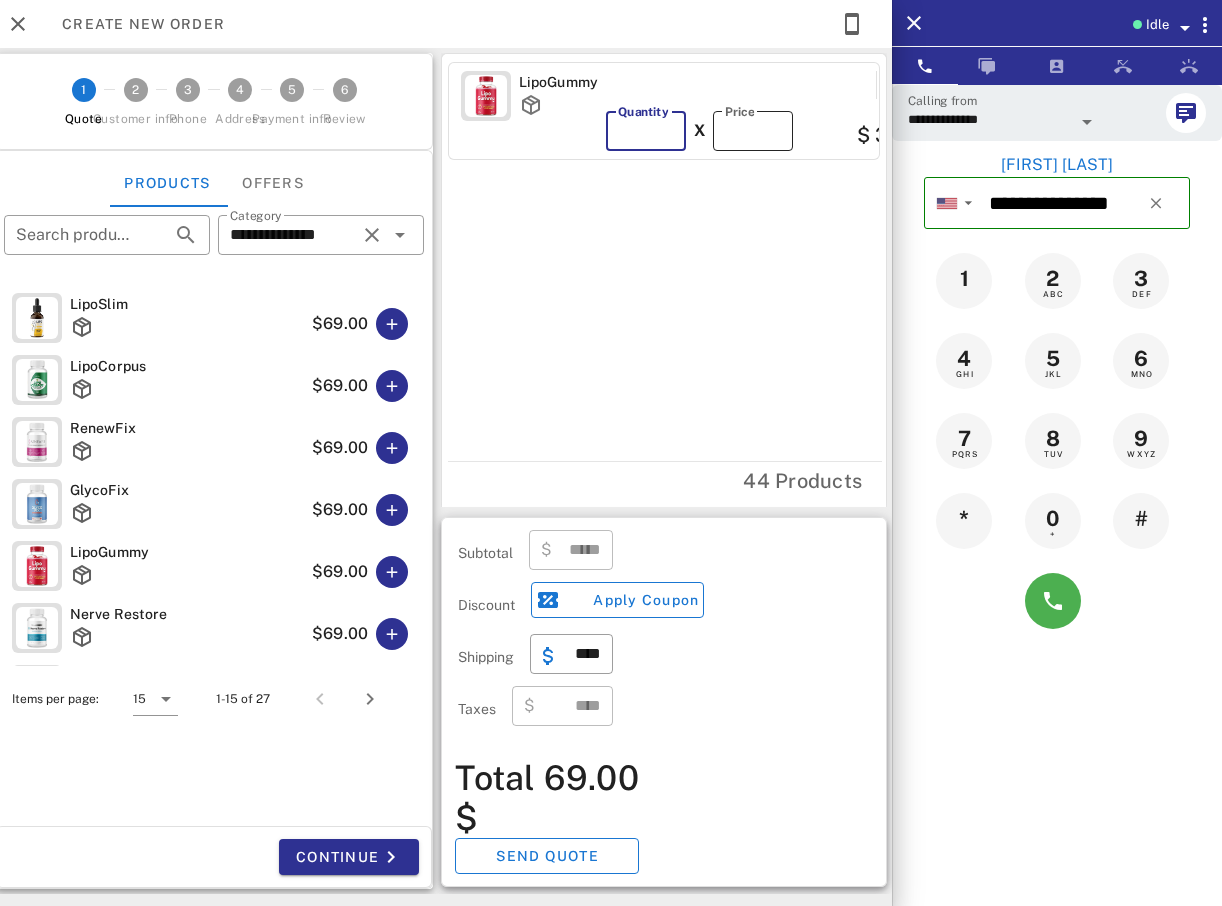 type on "*******" 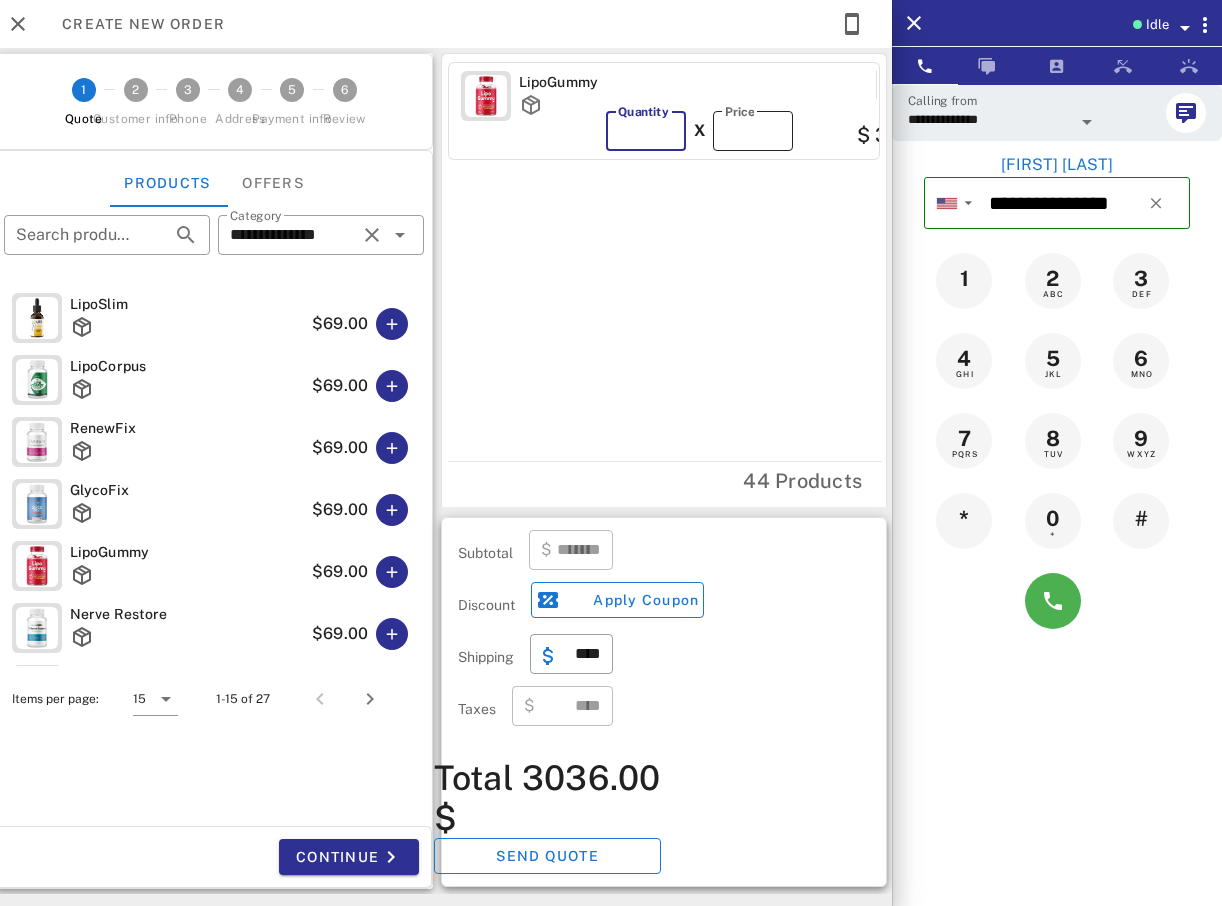 type on "**" 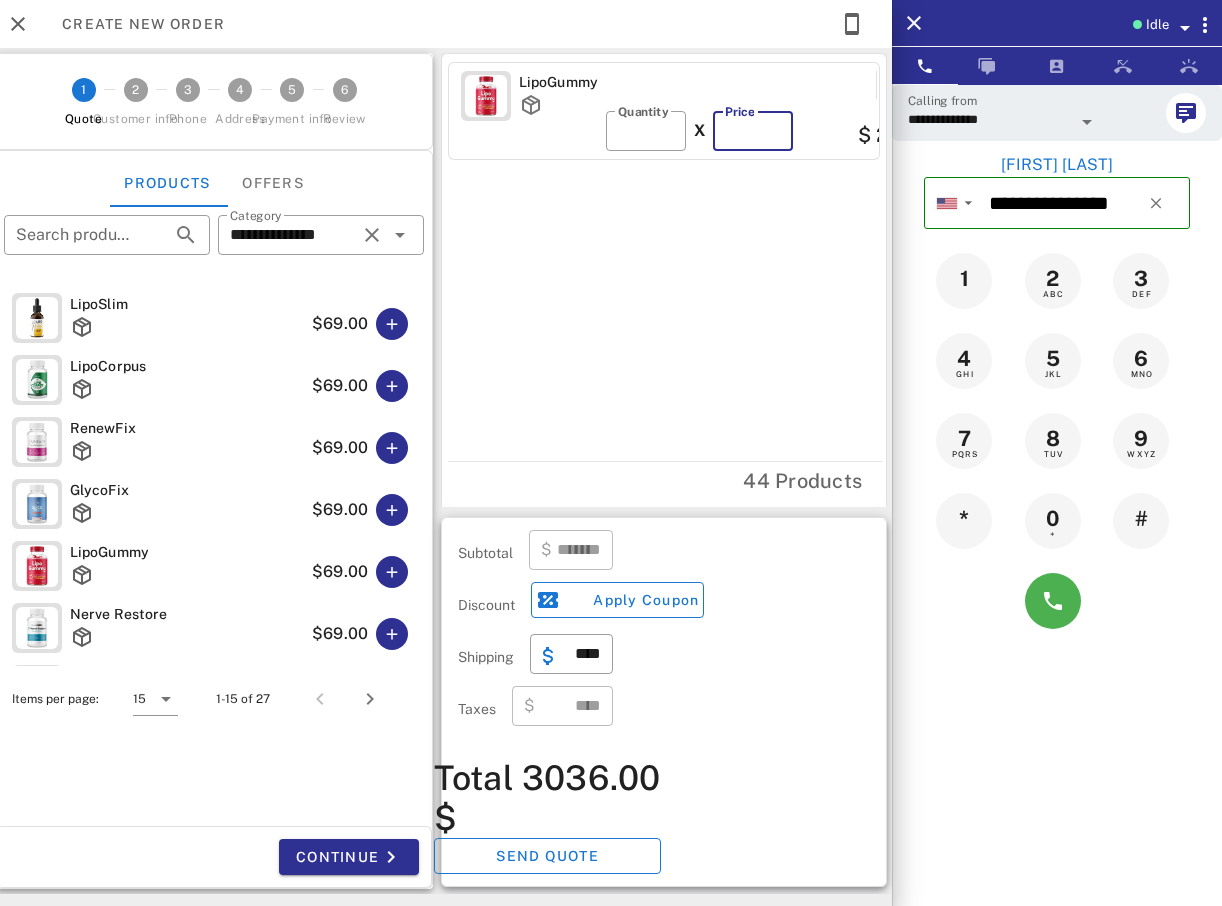 click on "**" at bounding box center [753, 131] 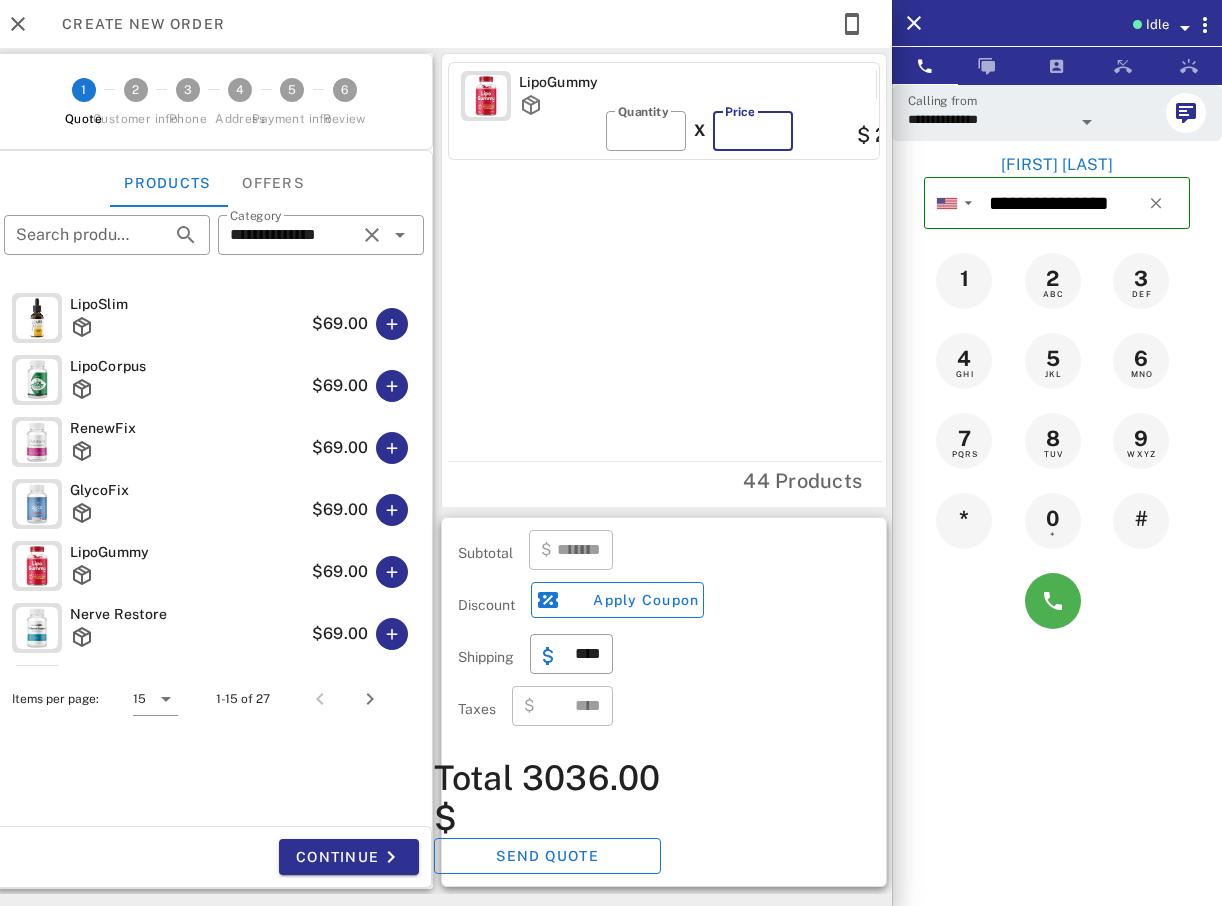 type on "**" 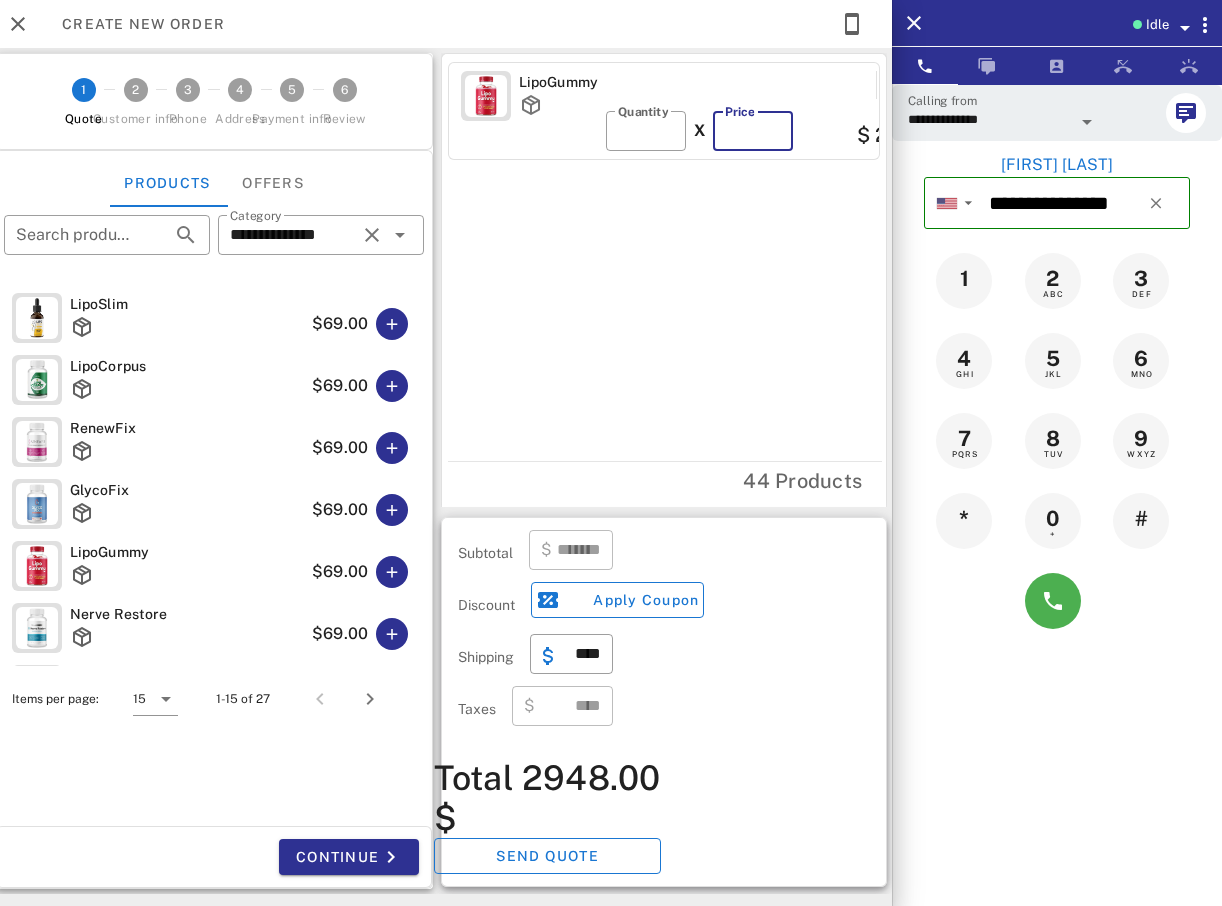 click on "**" at bounding box center [753, 131] 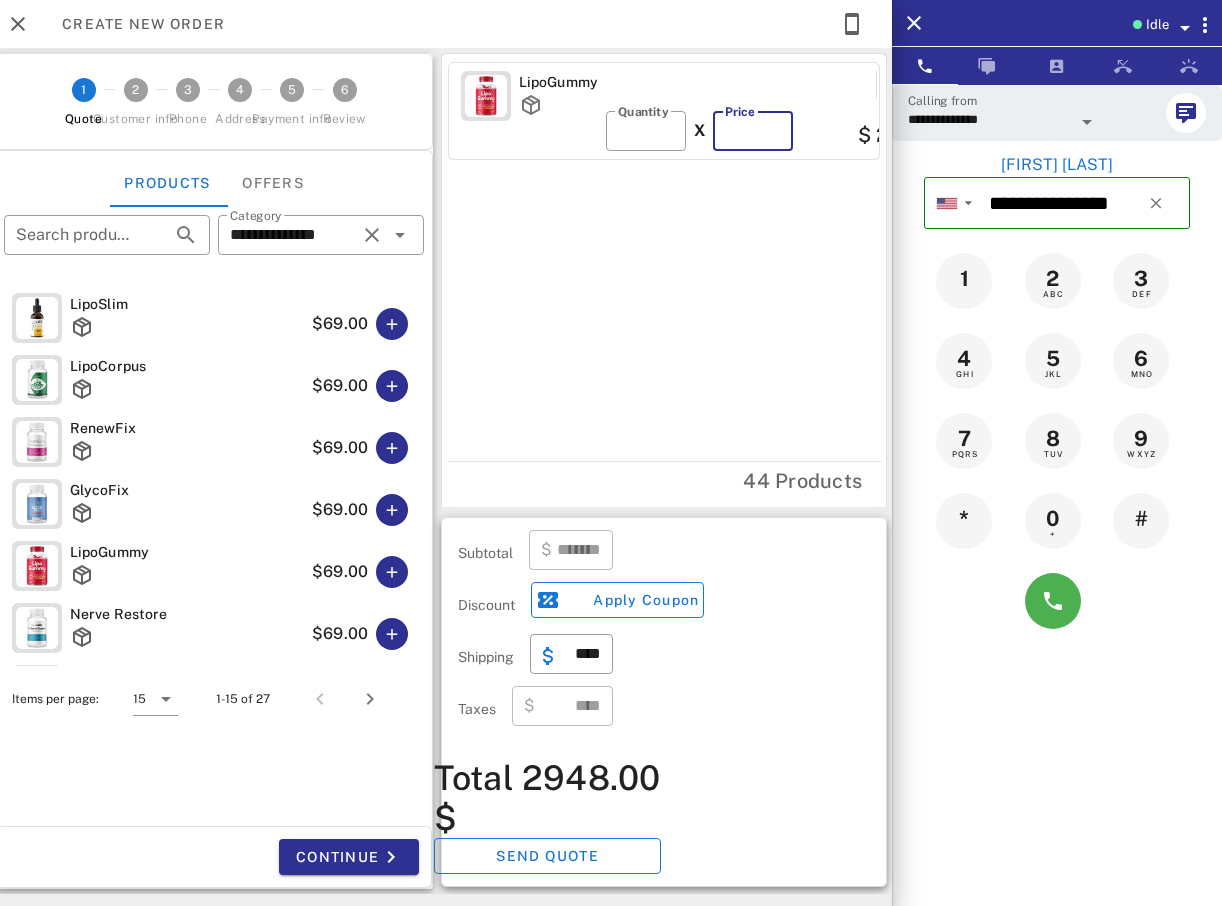 click on "**" at bounding box center [753, 131] 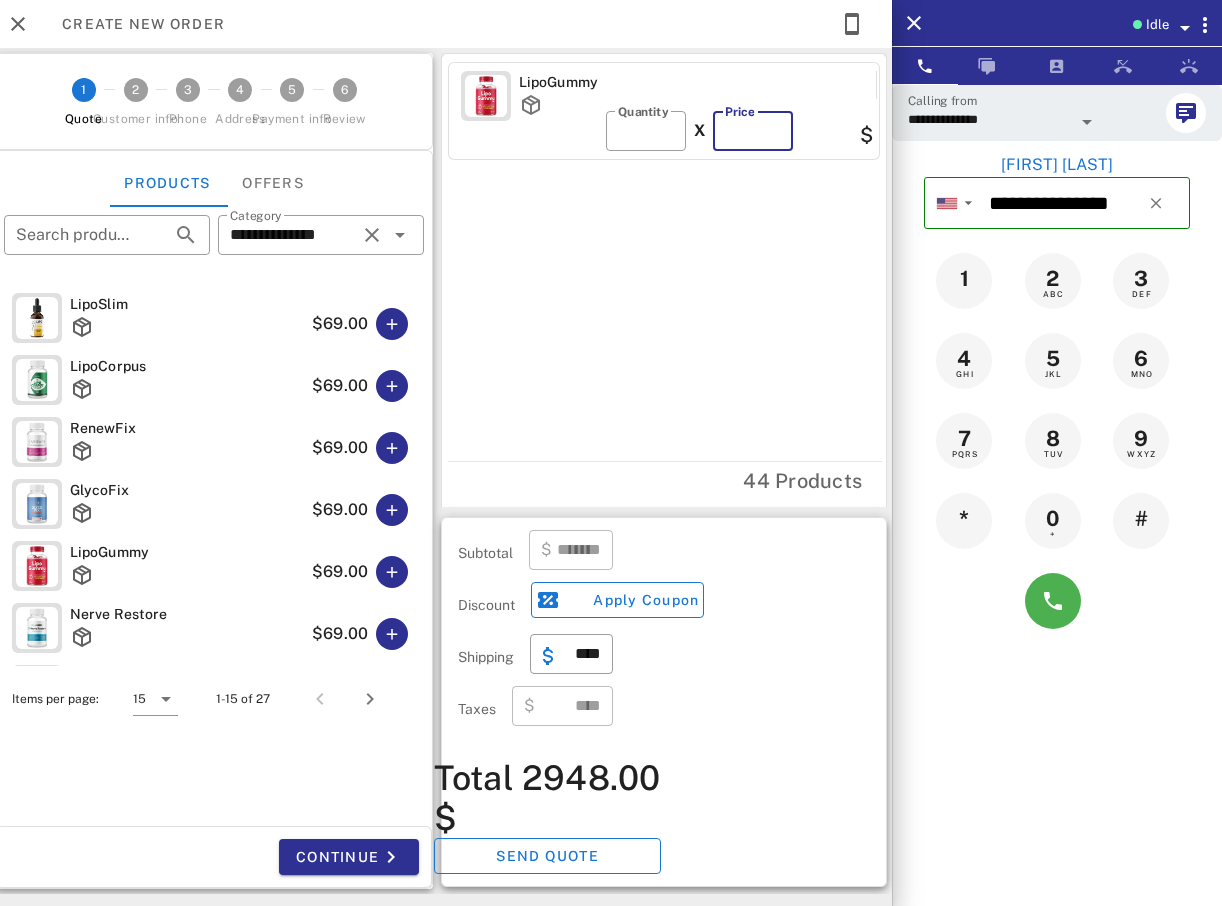 click on "**" at bounding box center [753, 131] 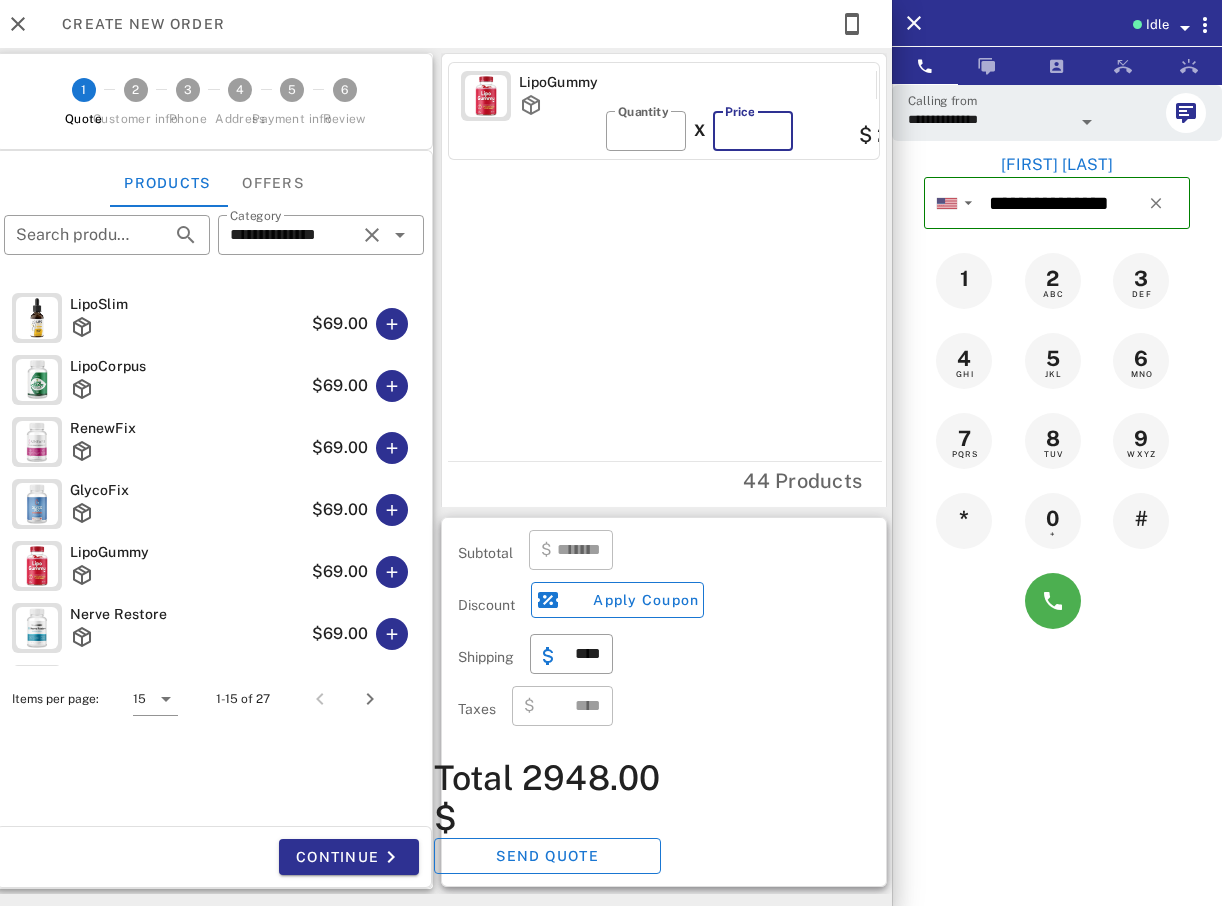 click on "**" at bounding box center [753, 131] 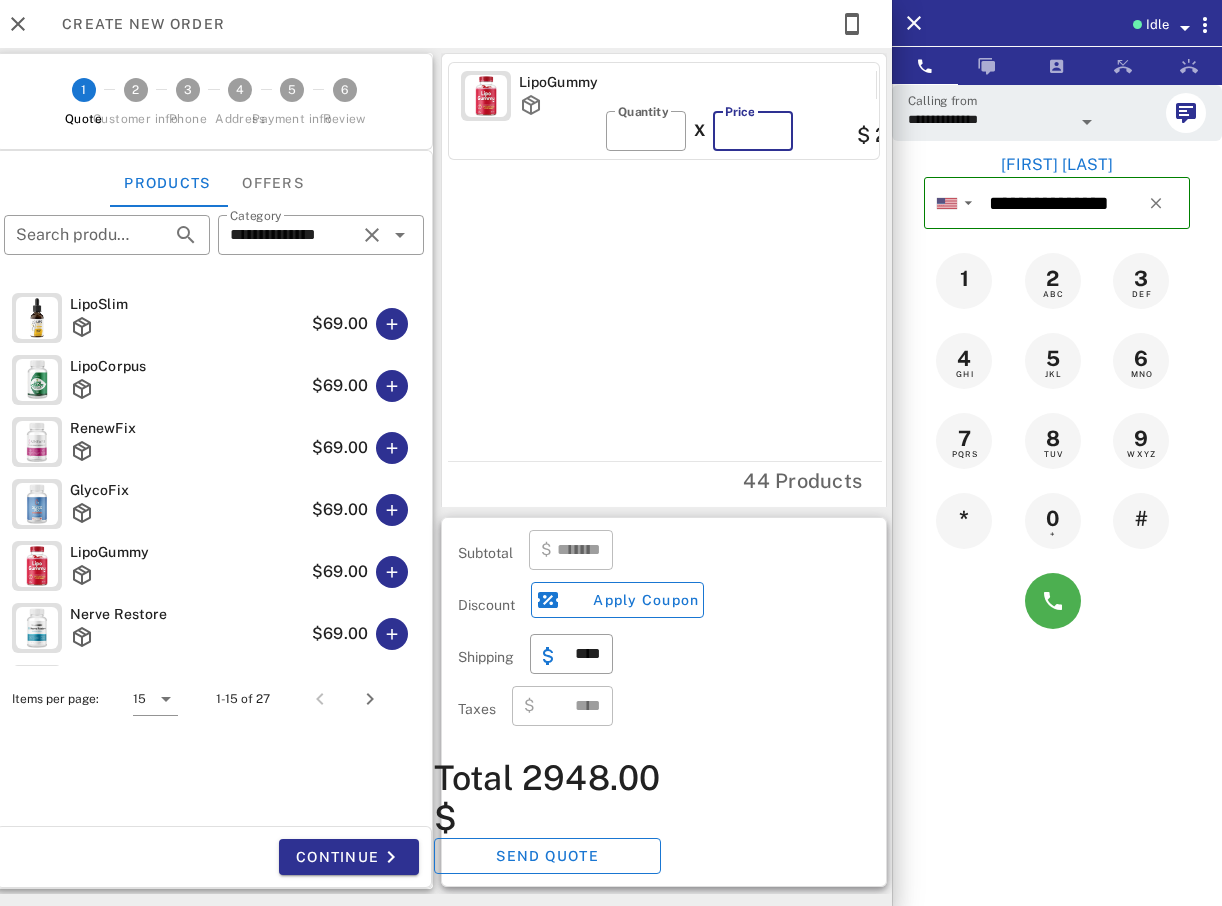 click on "**" at bounding box center (753, 131) 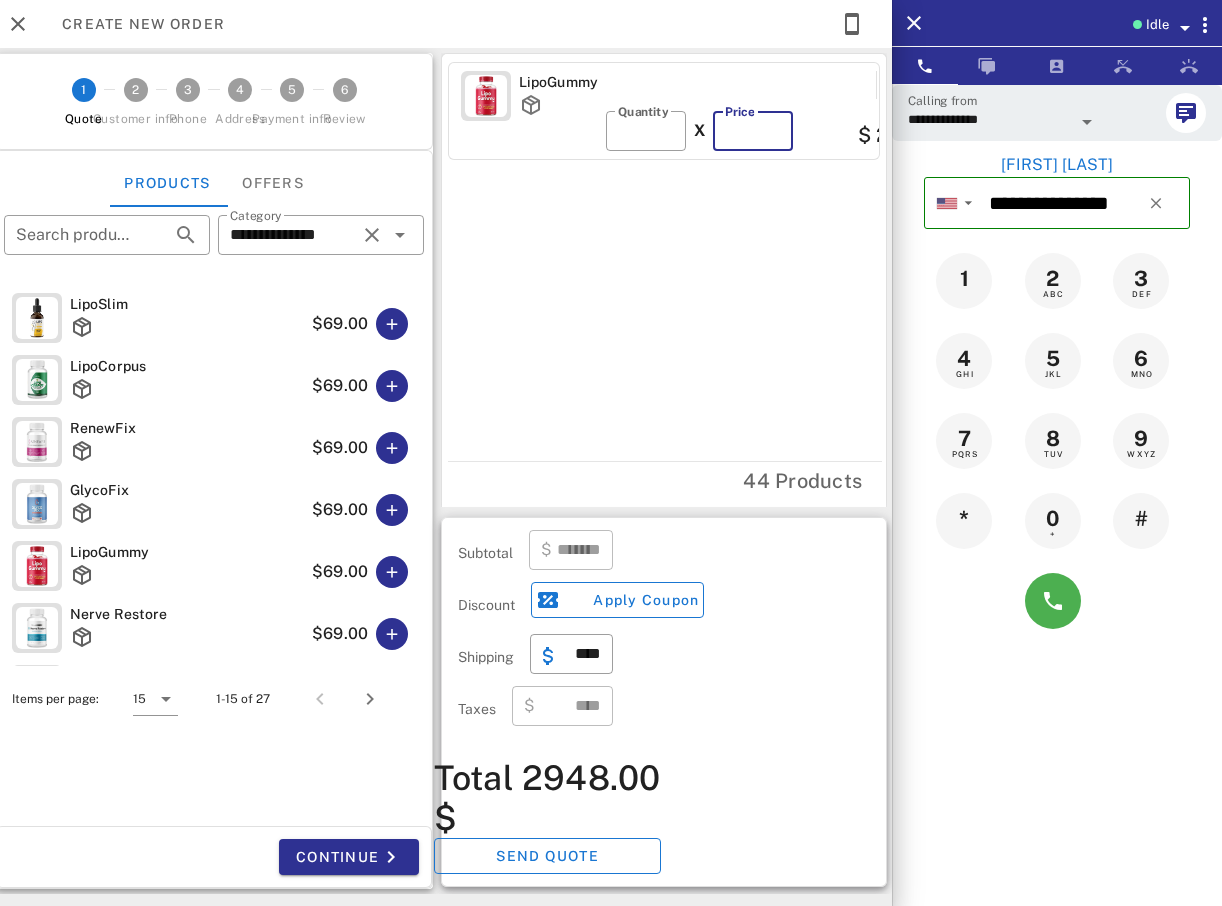 type on "**" 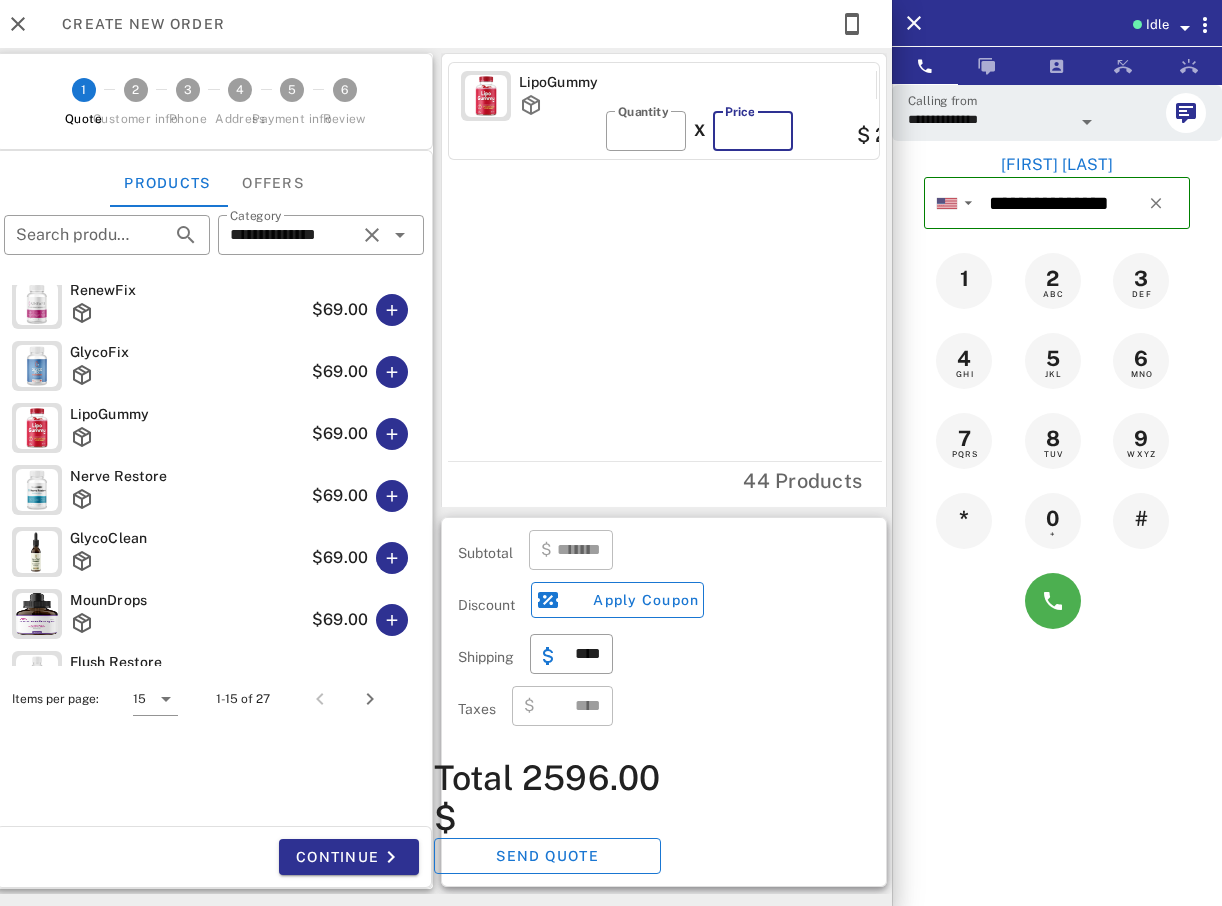 scroll, scrollTop: 100, scrollLeft: 0, axis: vertical 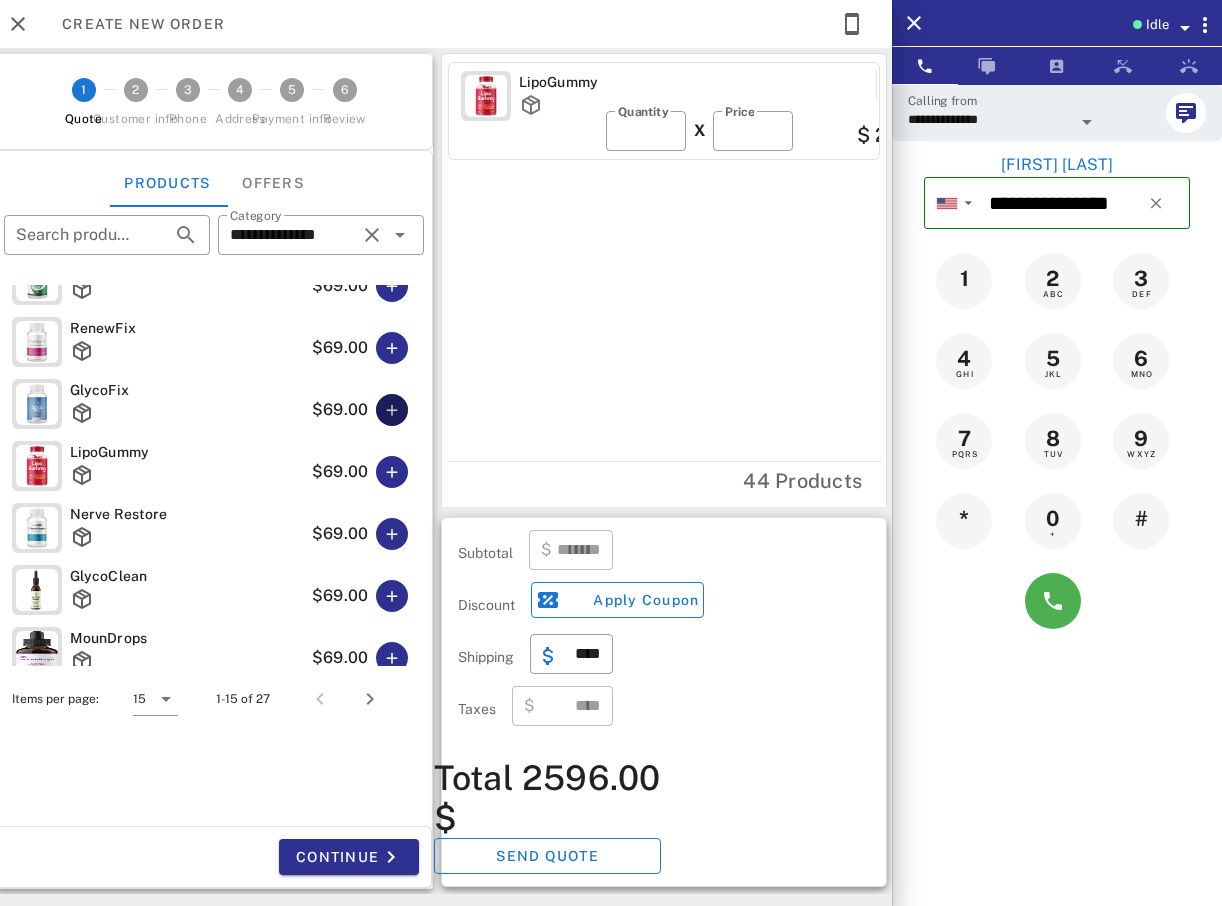 click at bounding box center [392, 410] 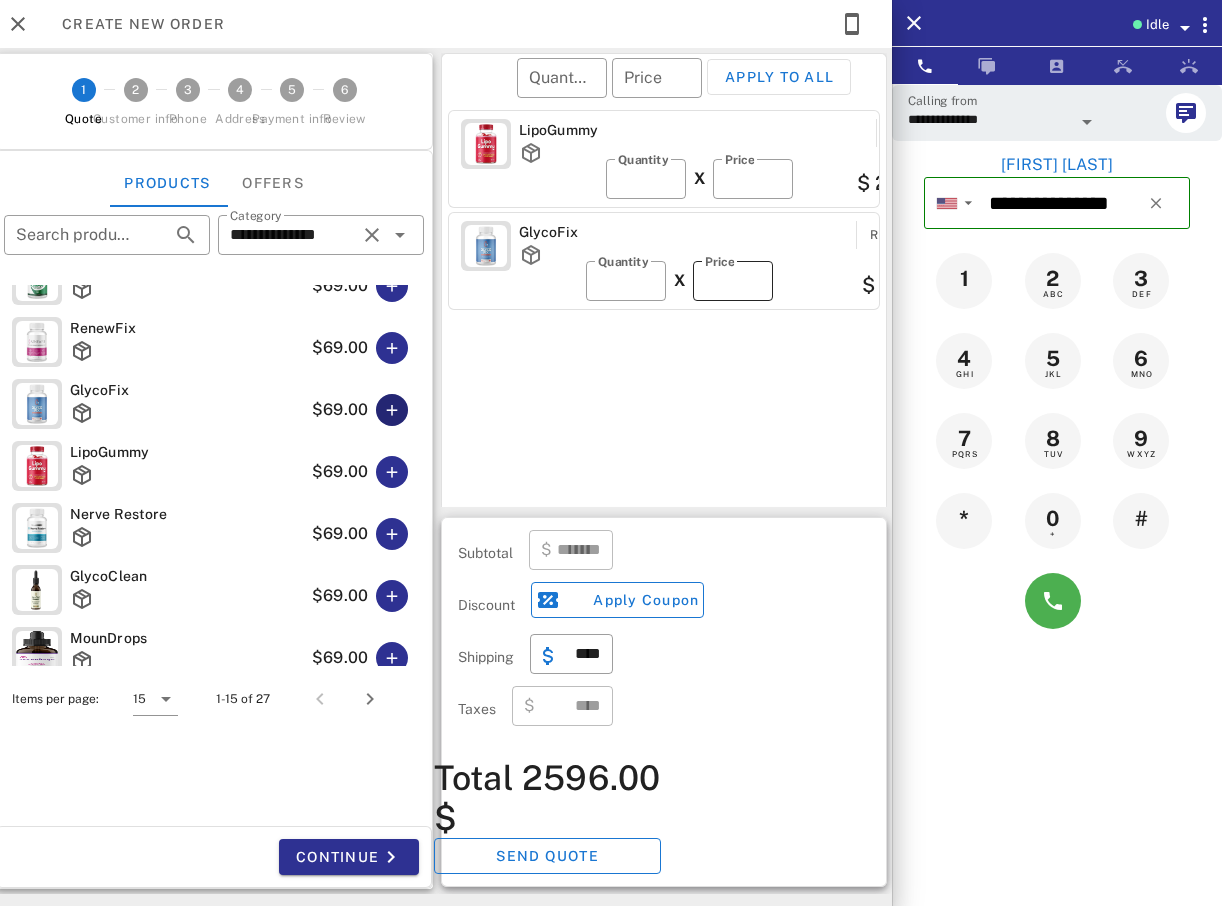 type on "*******" 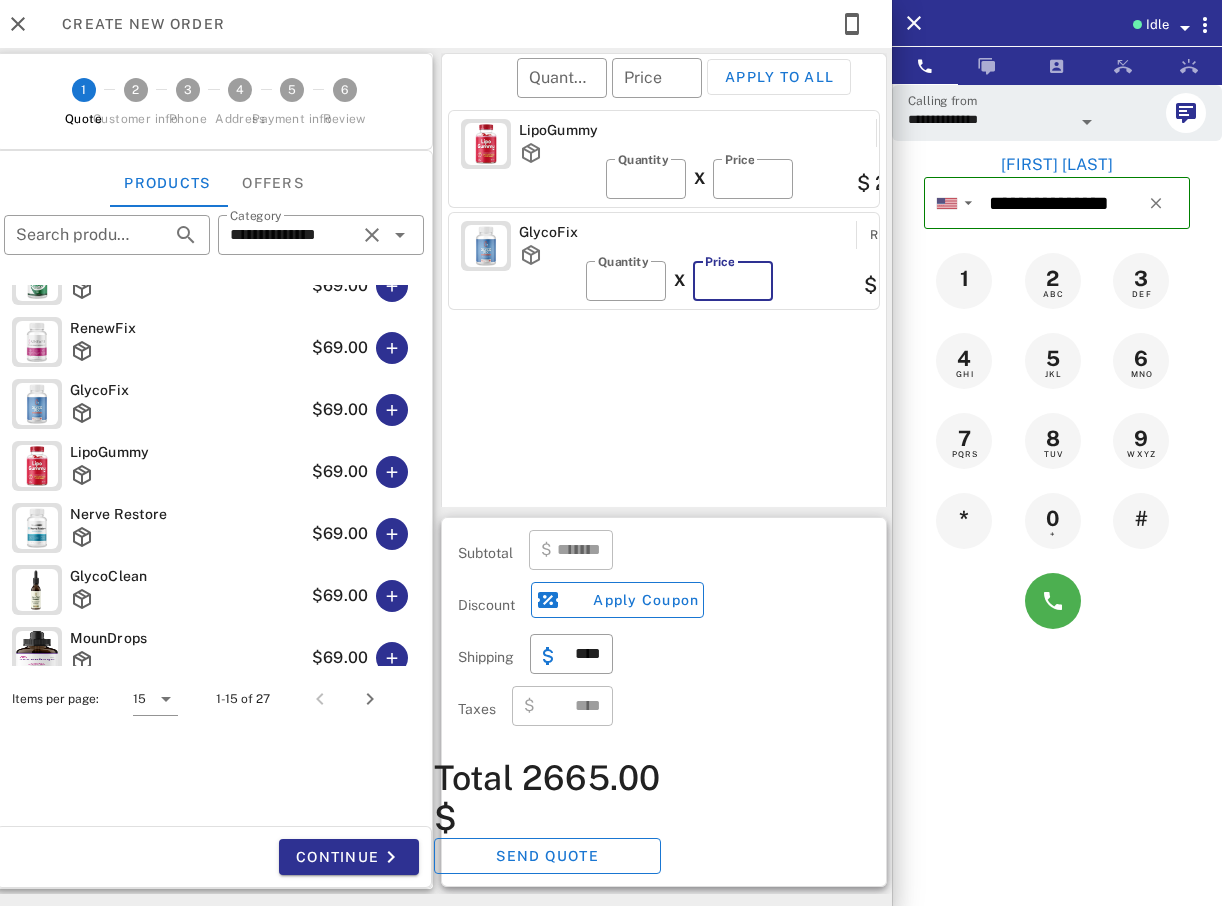 click on "**" at bounding box center [733, 281] 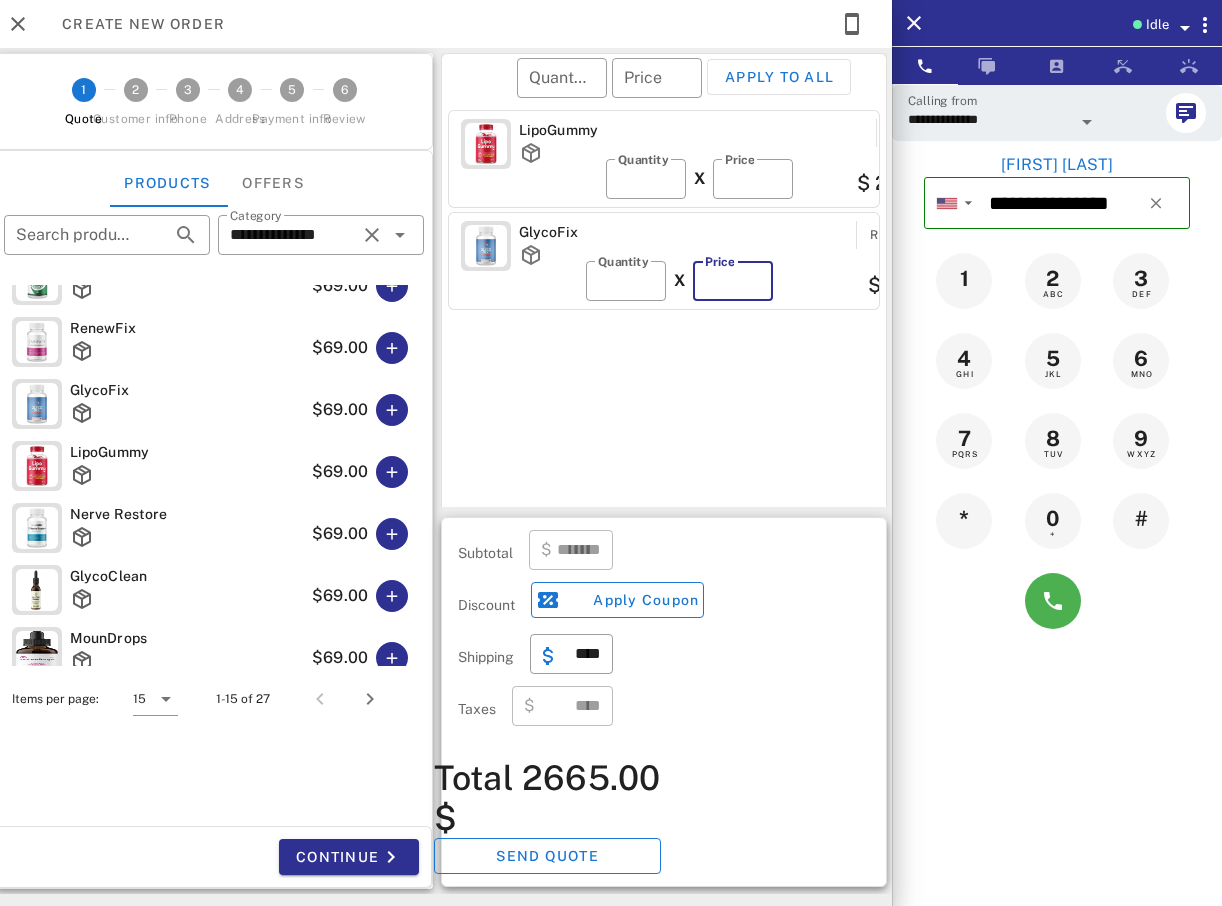 click on "**" at bounding box center (733, 281) 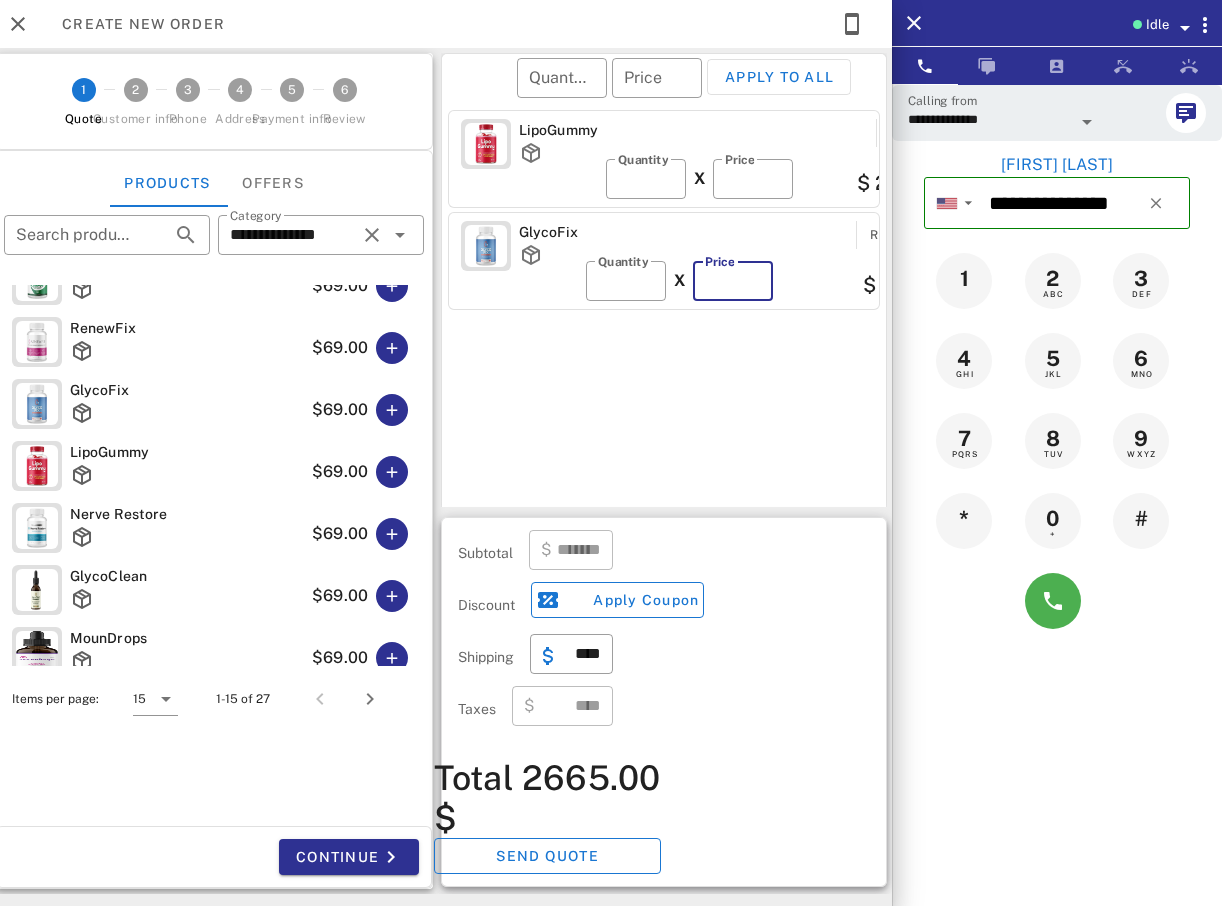 click on "**" at bounding box center (733, 281) 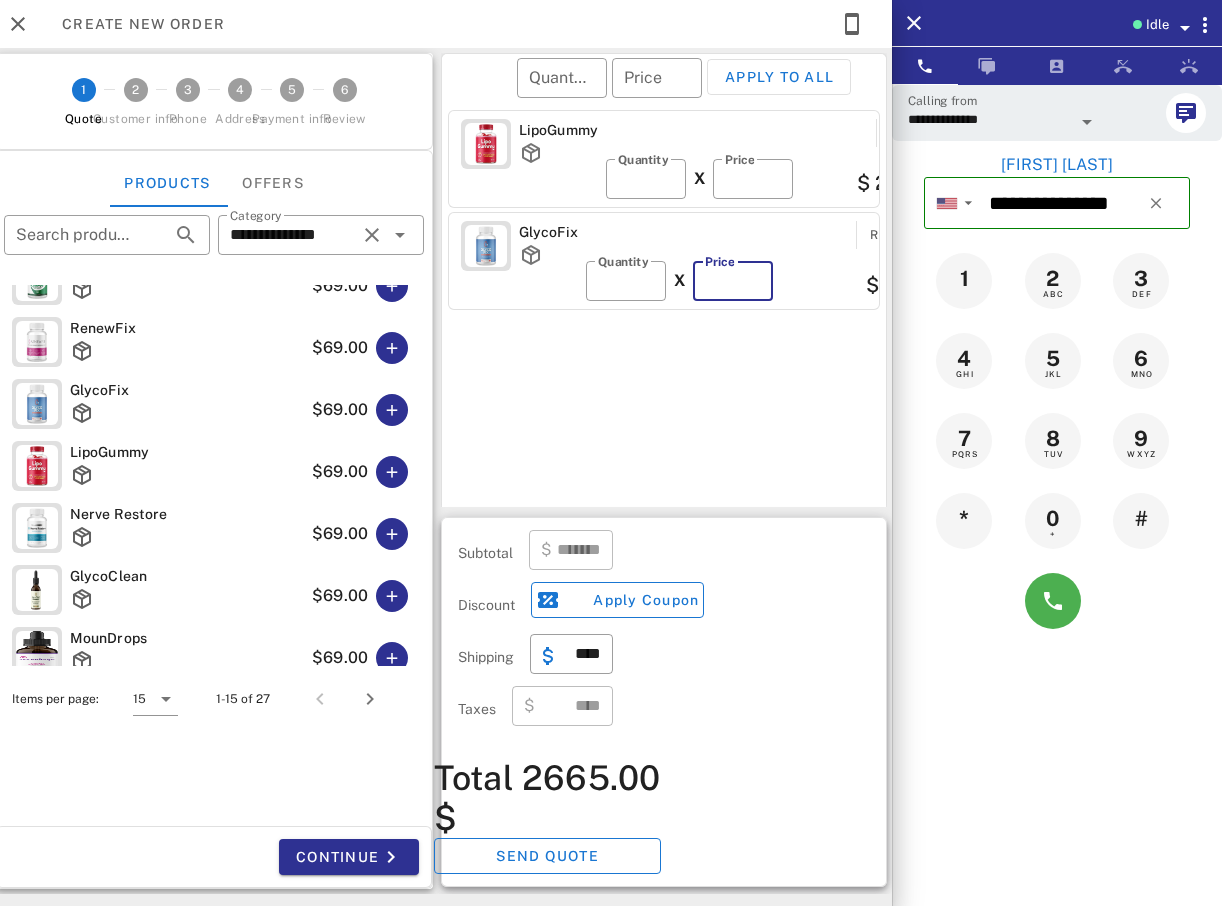click on "**" at bounding box center [733, 281] 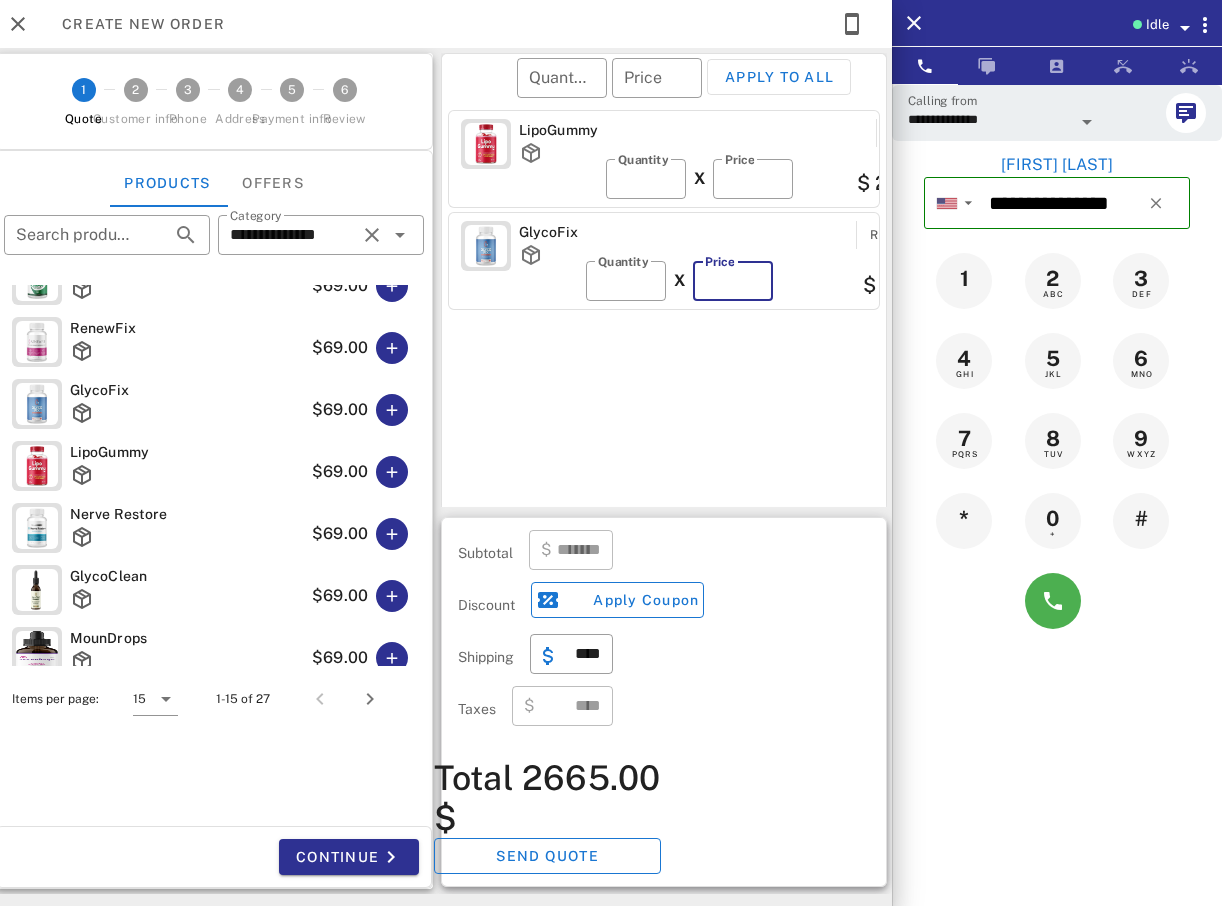 click on "**" at bounding box center (733, 281) 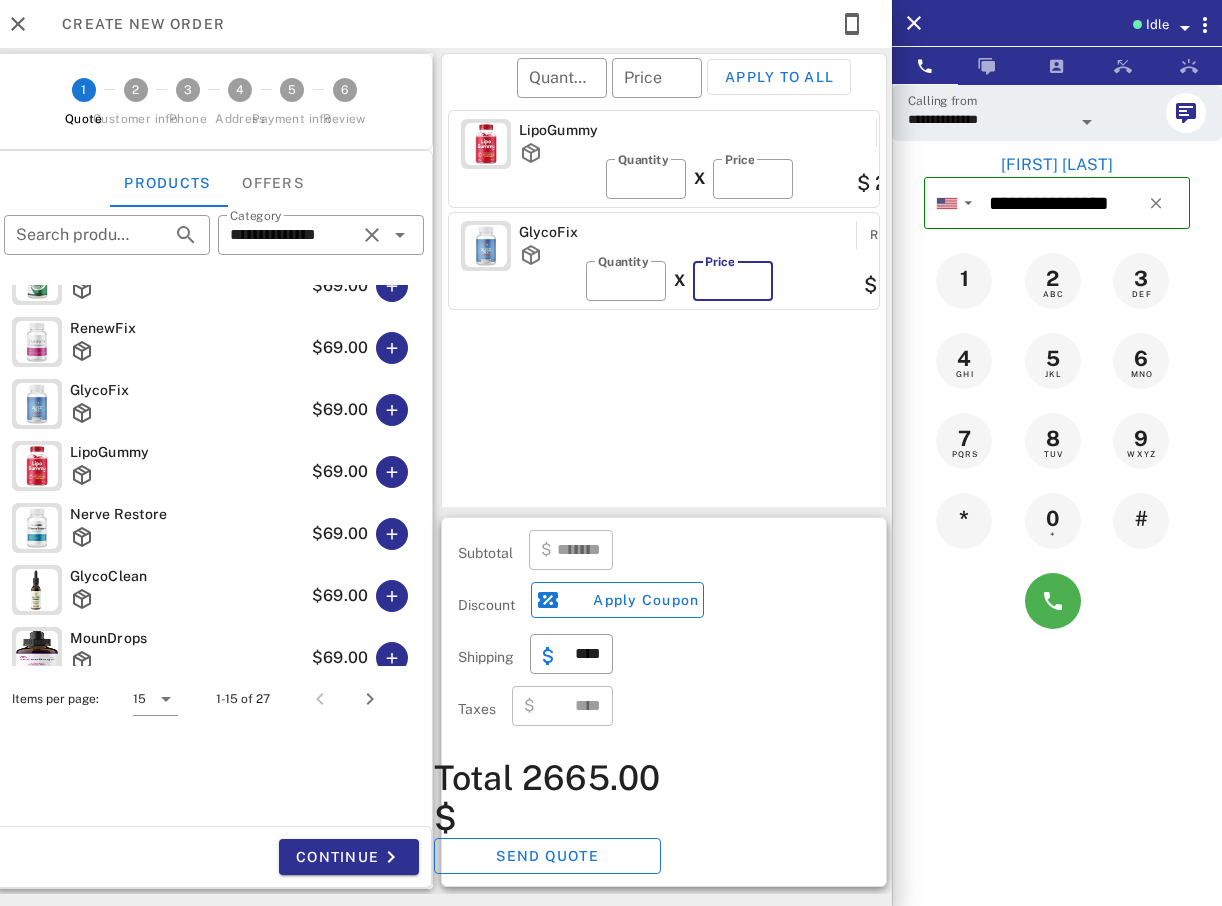 click on "**" at bounding box center [733, 281] 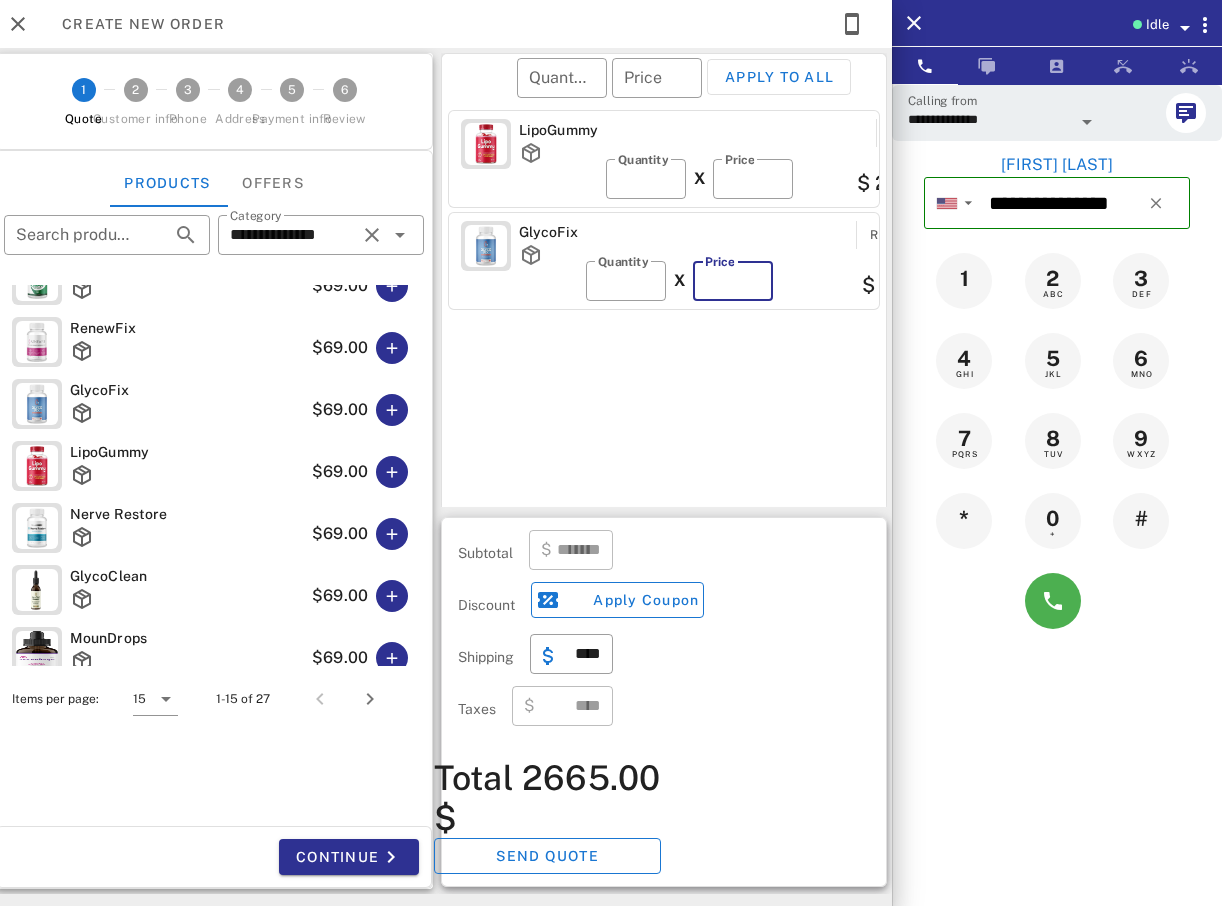 click on "**" at bounding box center [733, 281] 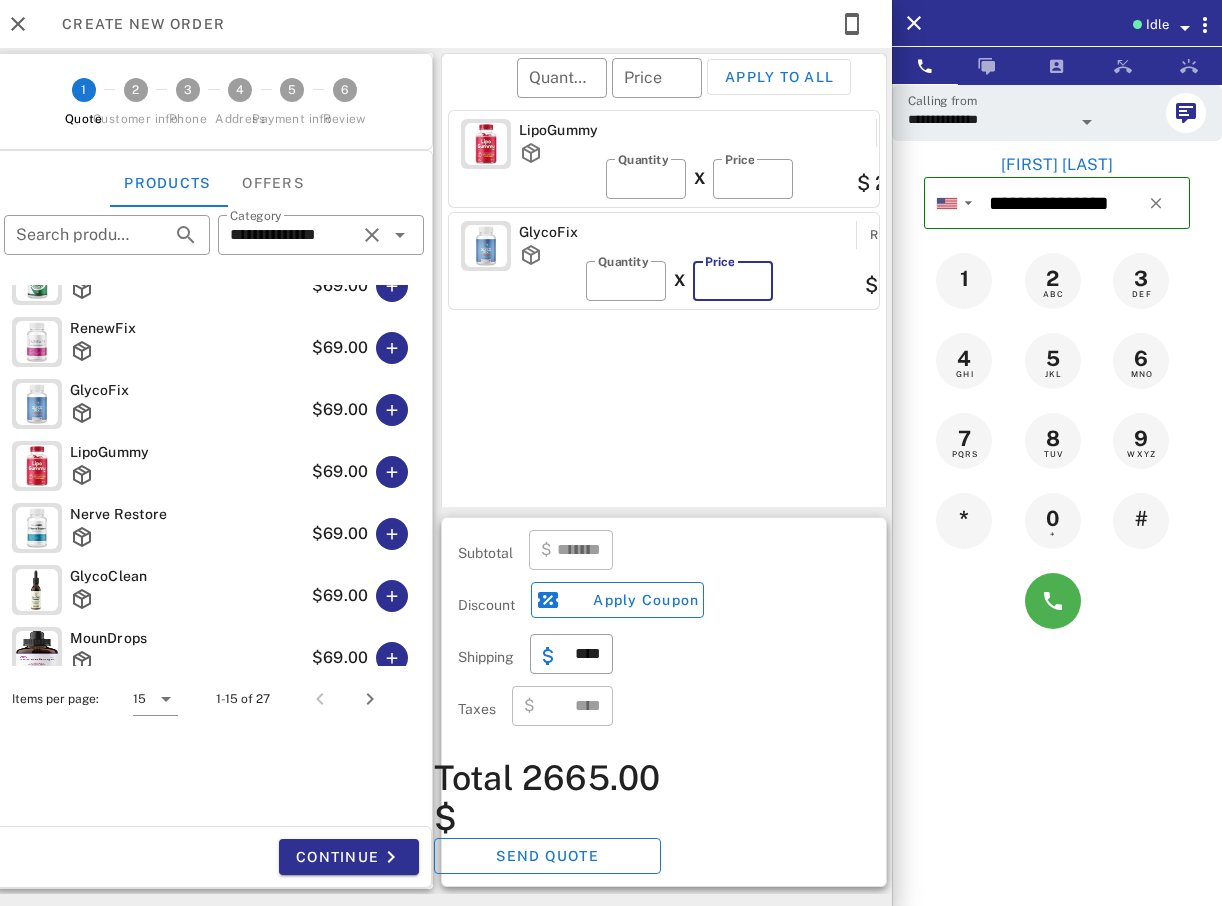 click on "**" at bounding box center (733, 281) 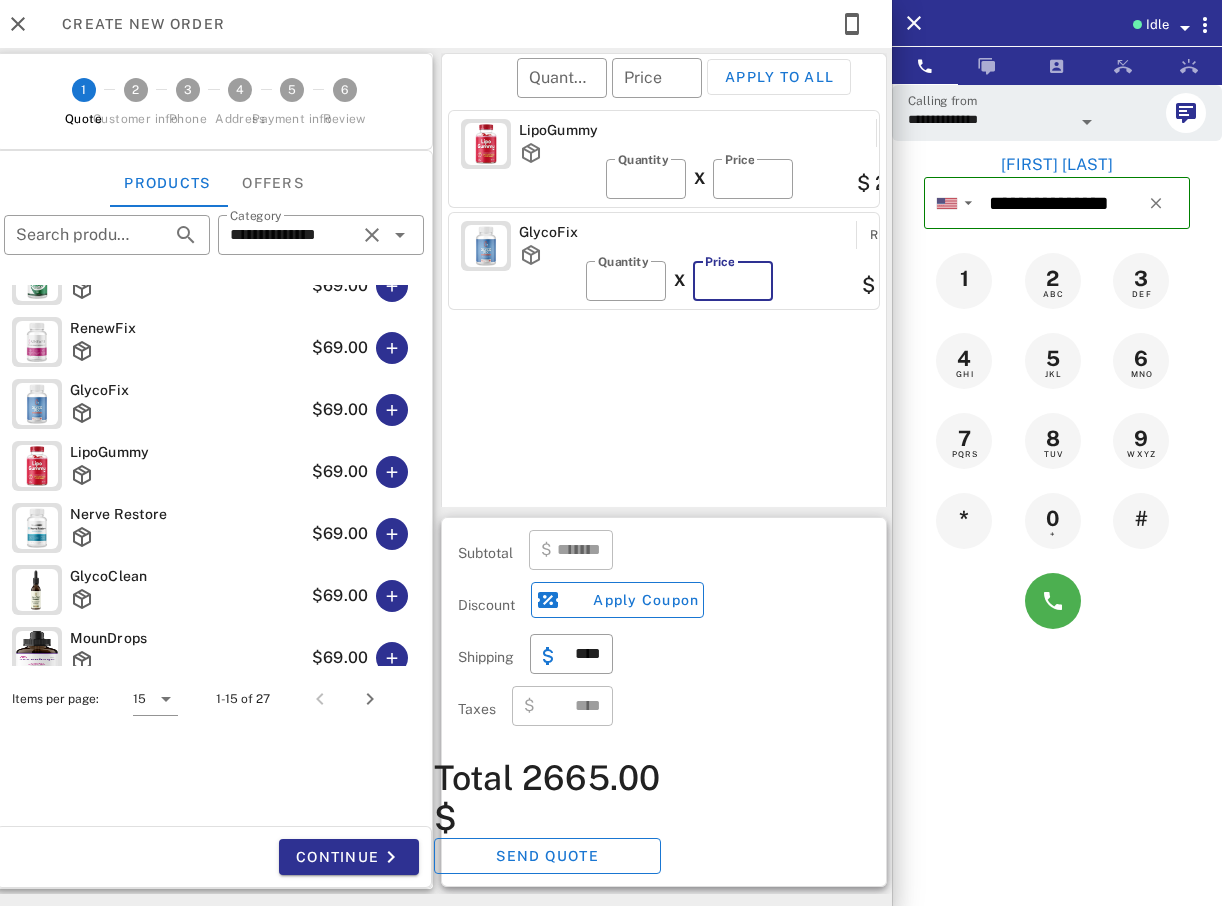 click on "**" at bounding box center [733, 281] 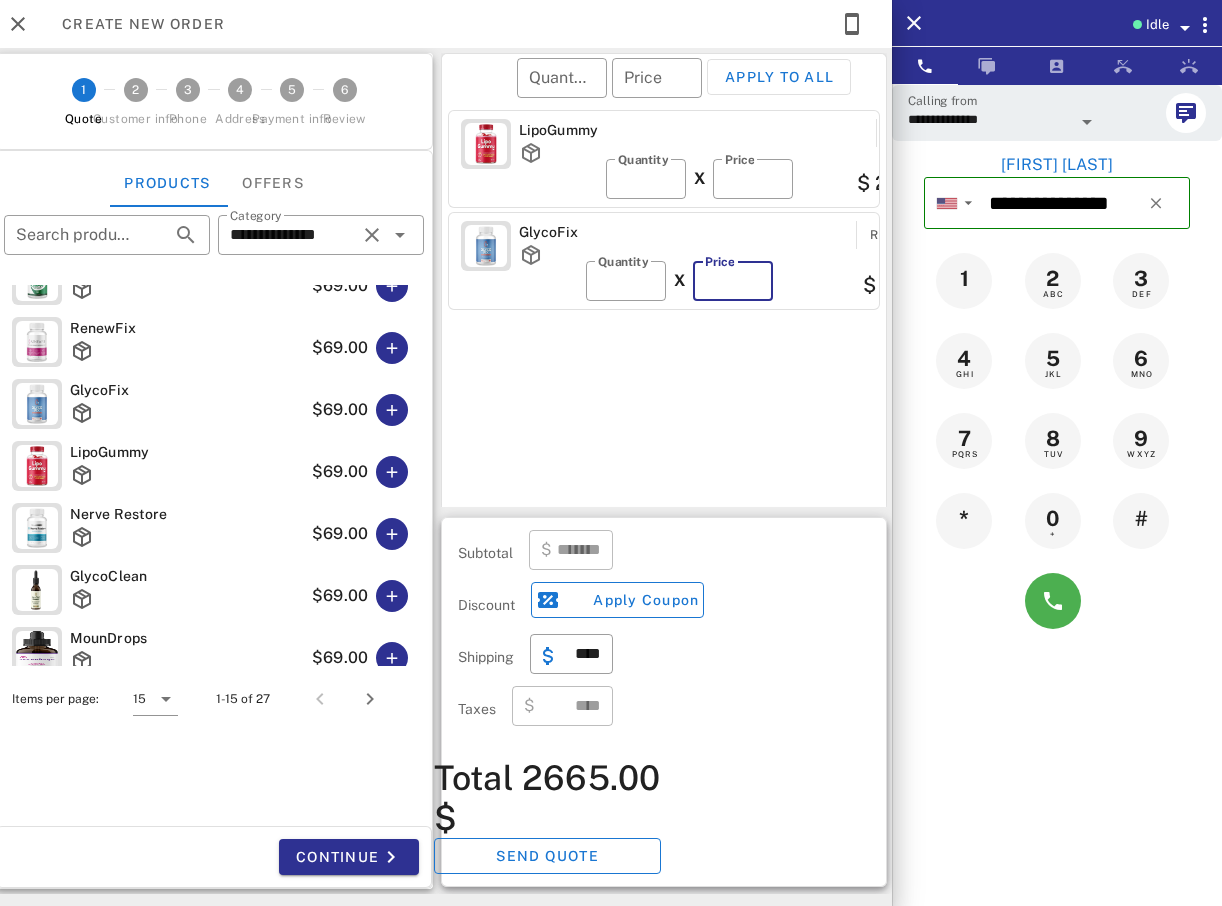 type on "**" 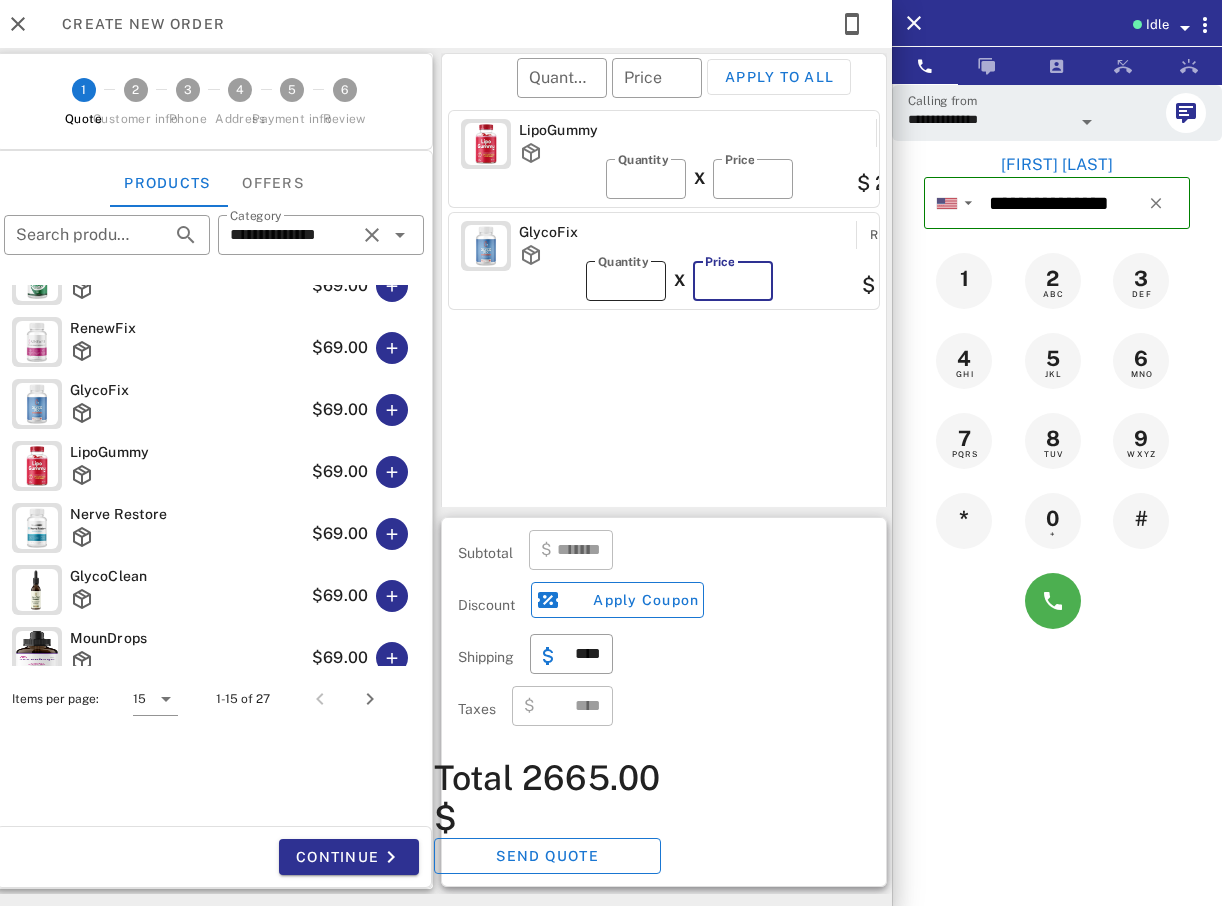 type on "*" 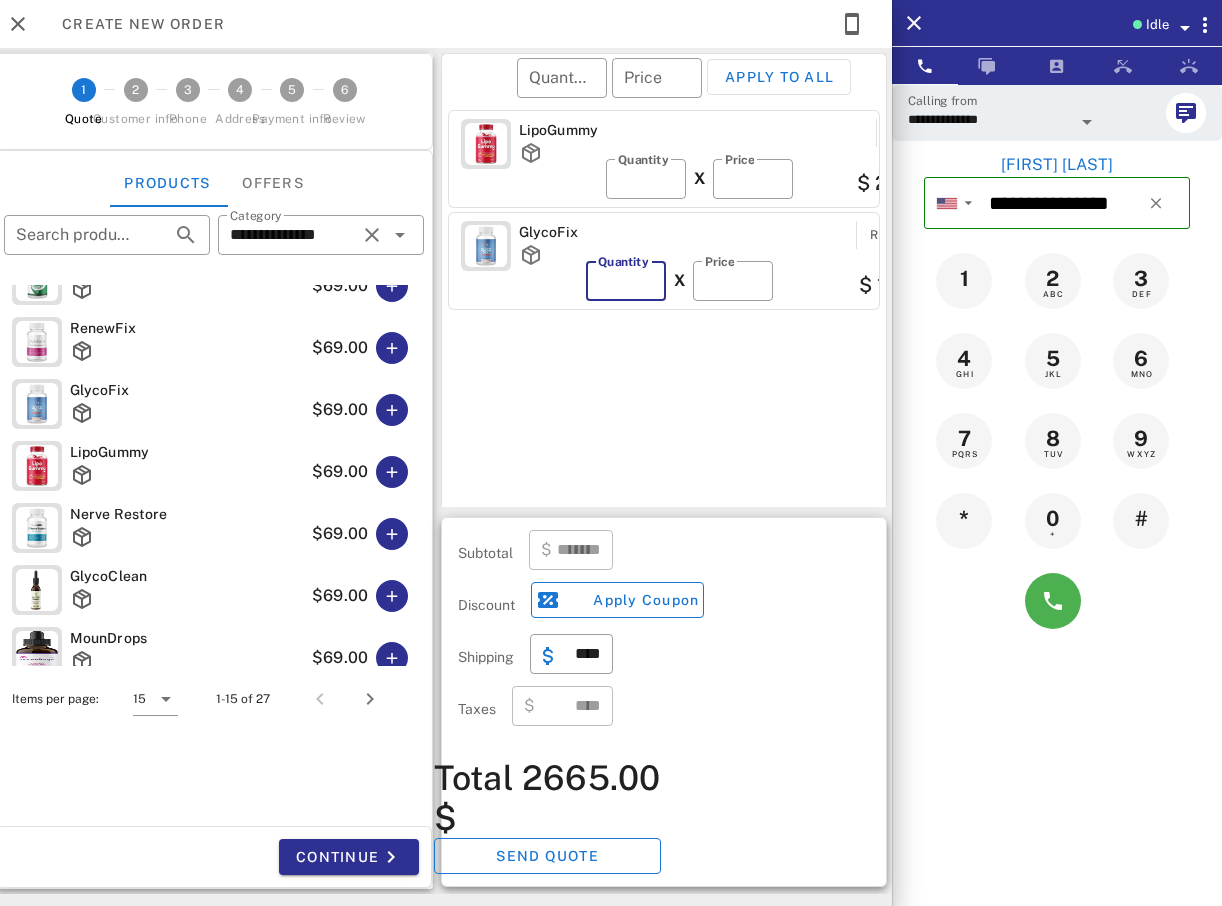 type on "*******" 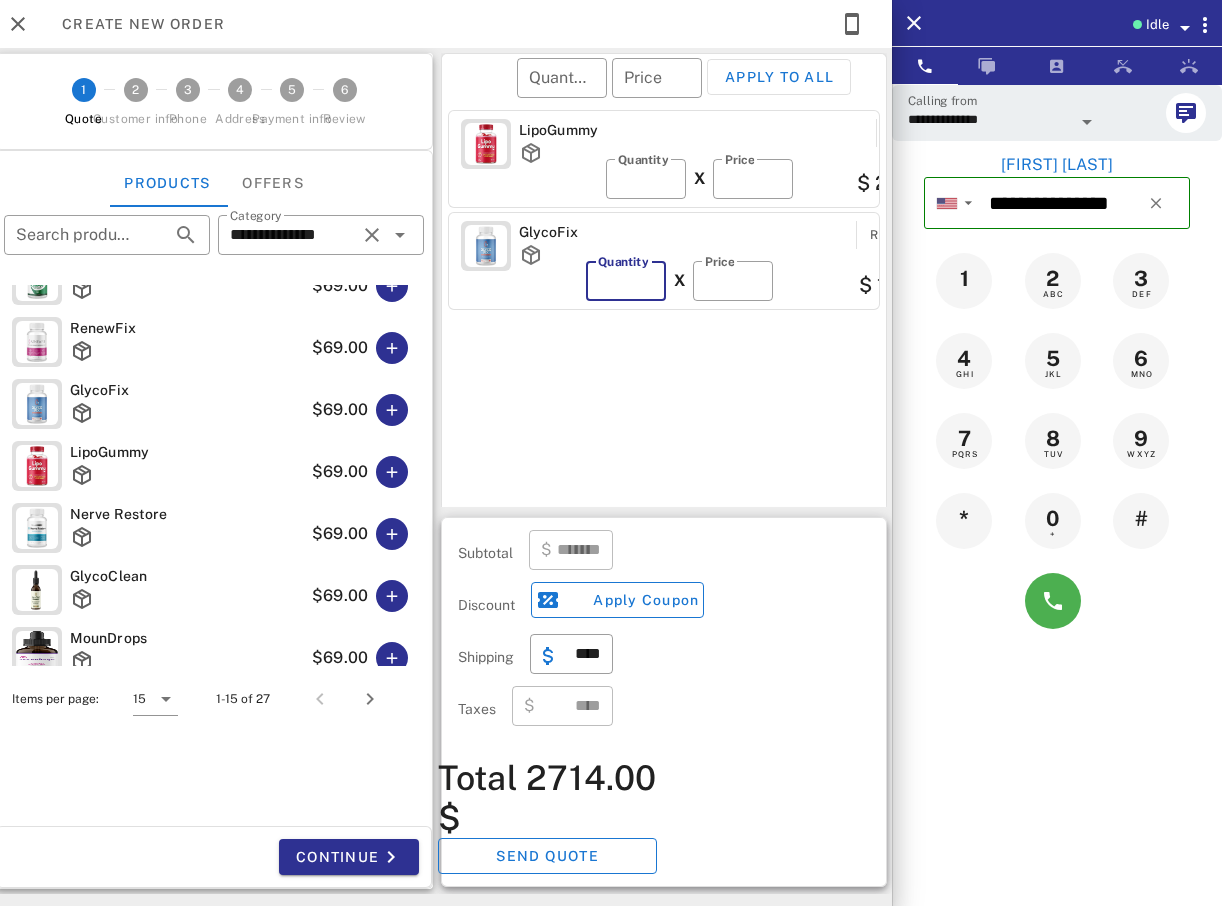 click on "*" at bounding box center (626, 281) 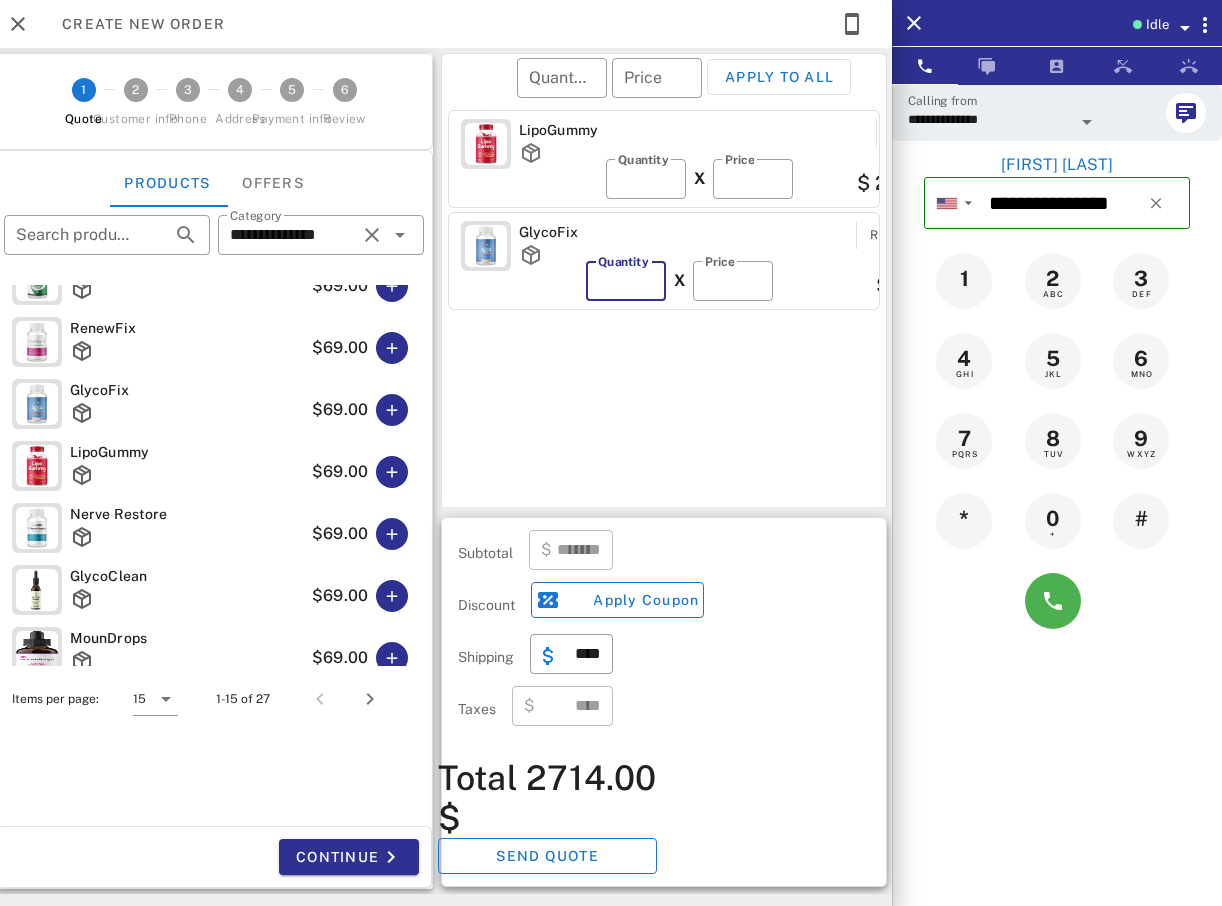 type on "***" 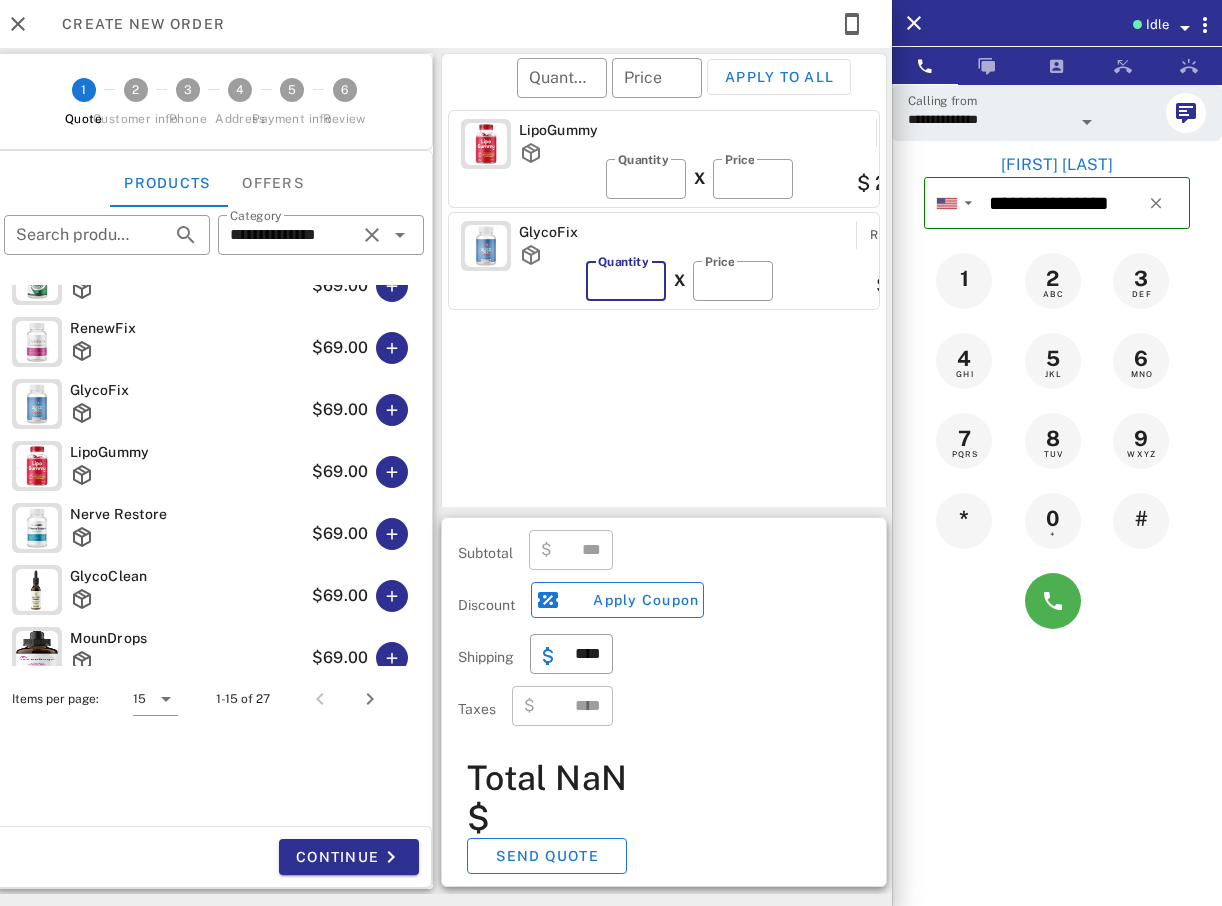 type on "**" 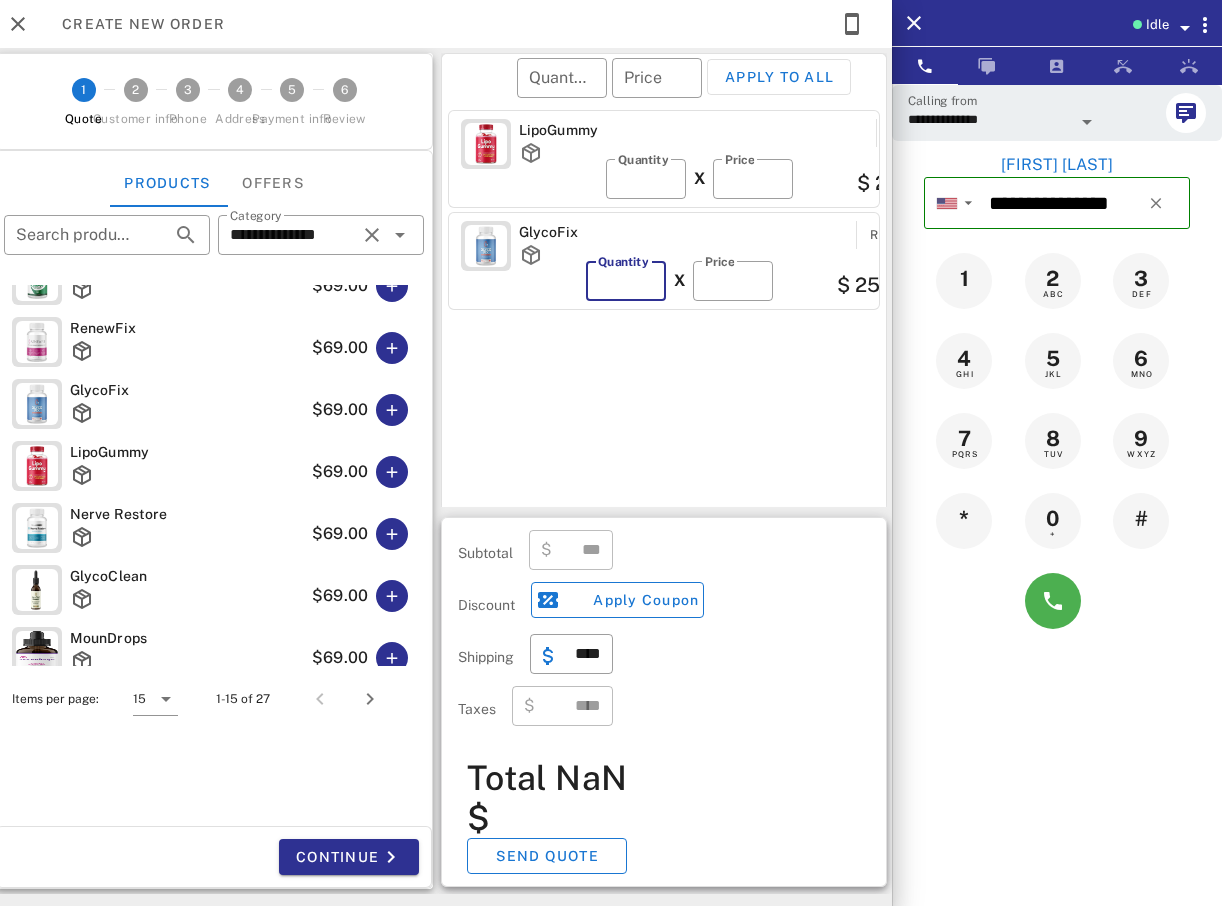 type on "*******" 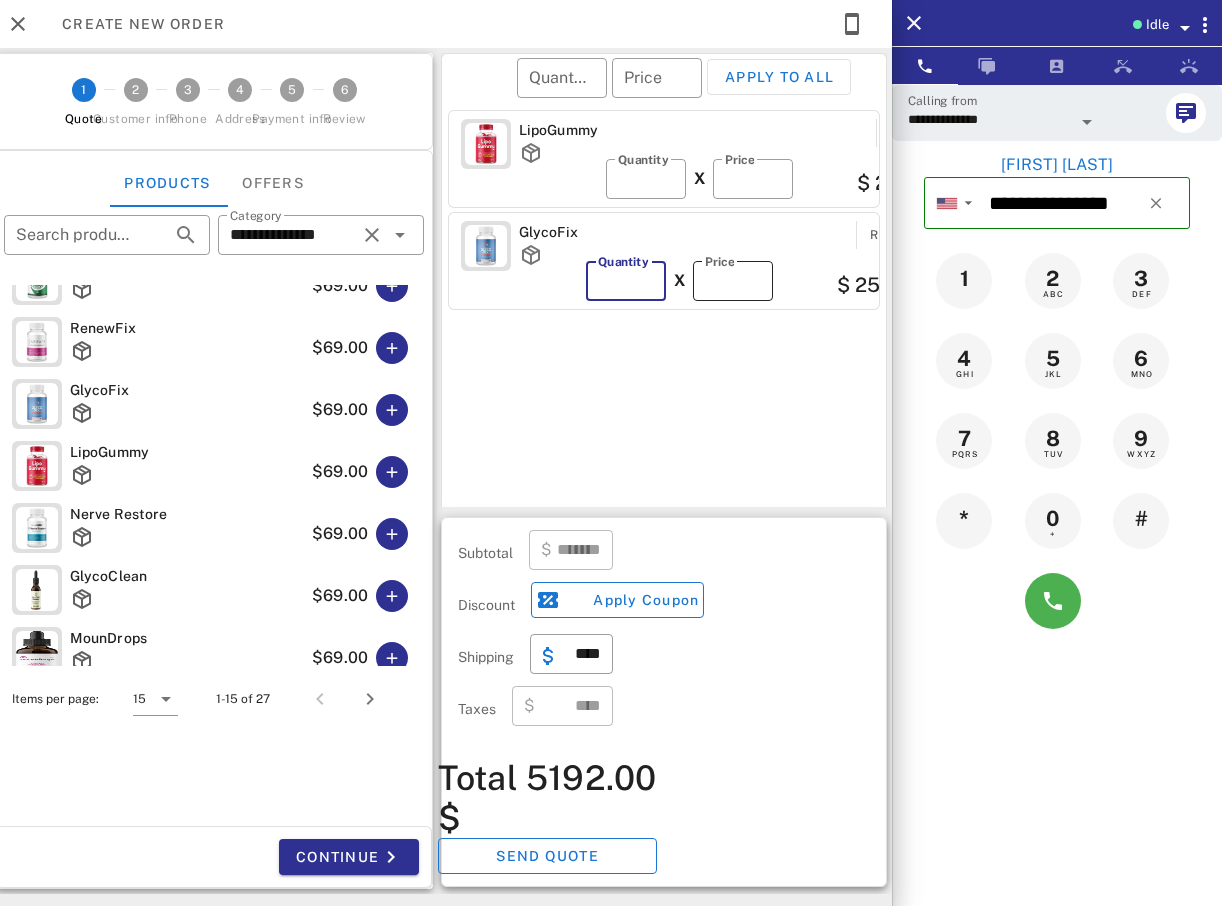type on "**" 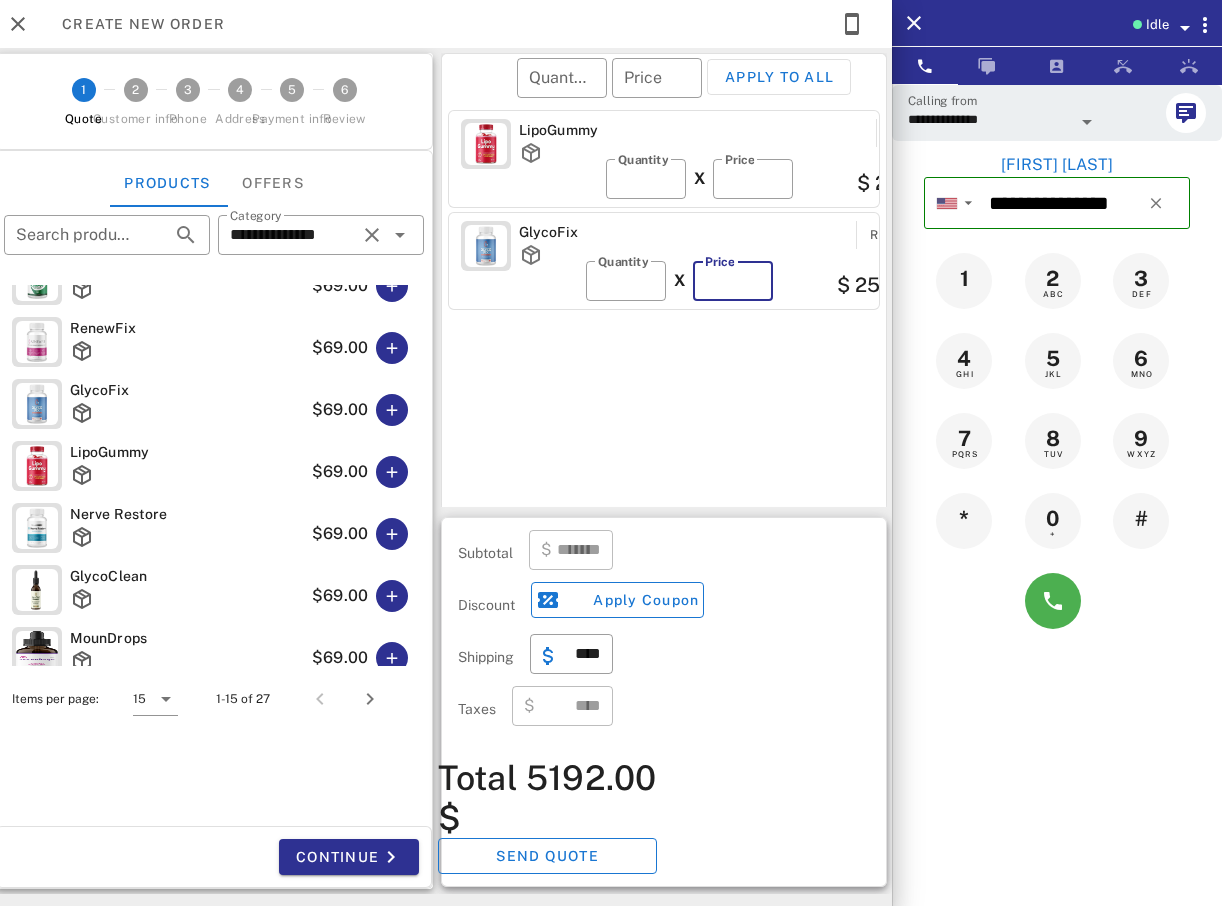 type on "*" 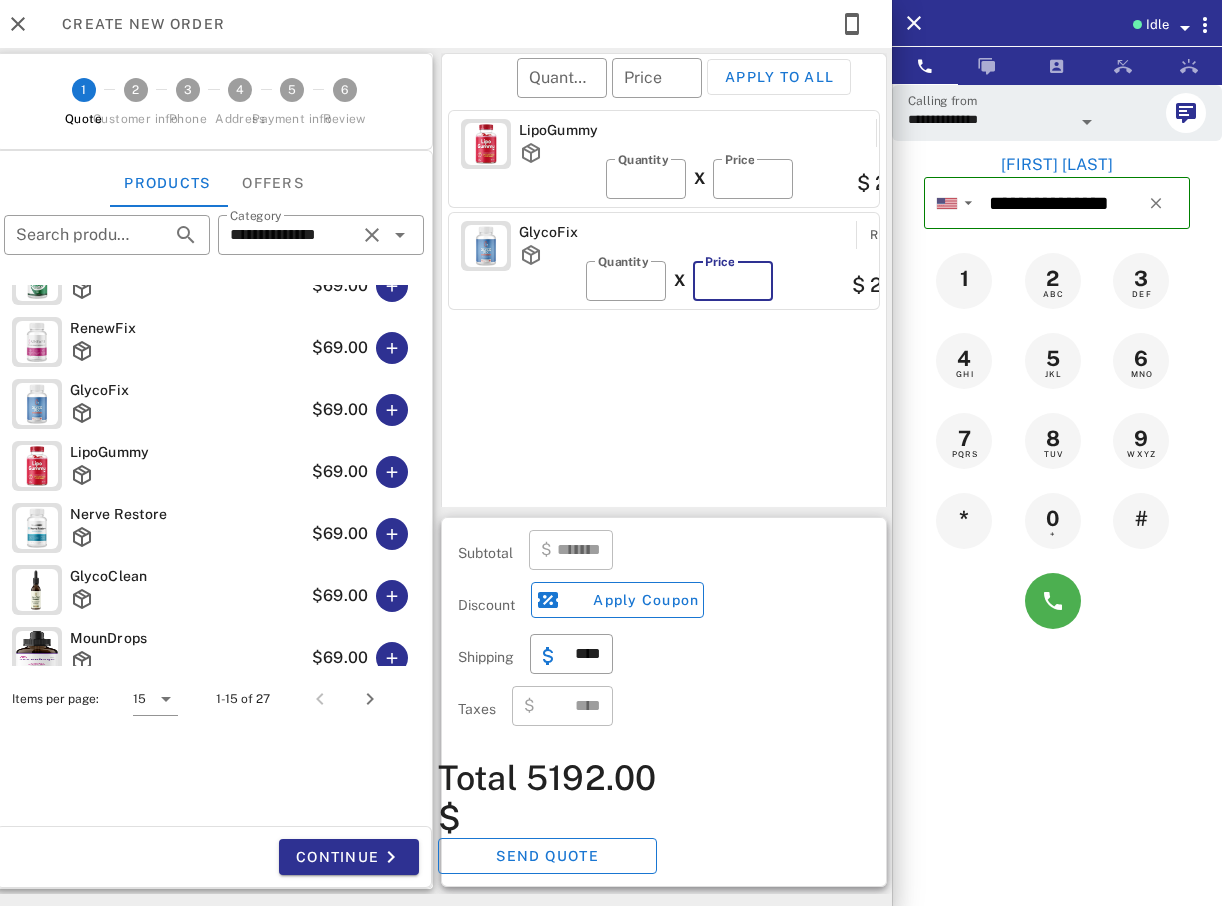 type 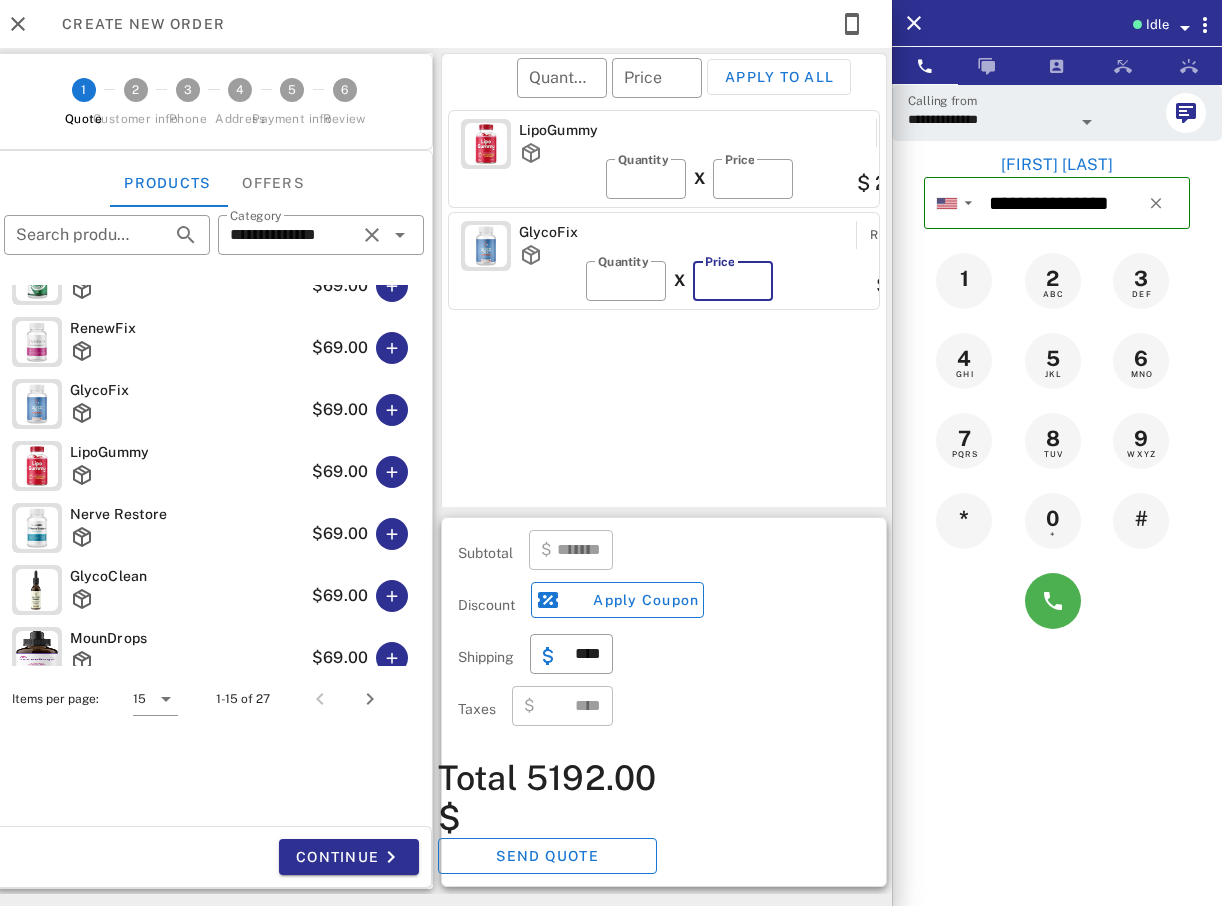 type on "*******" 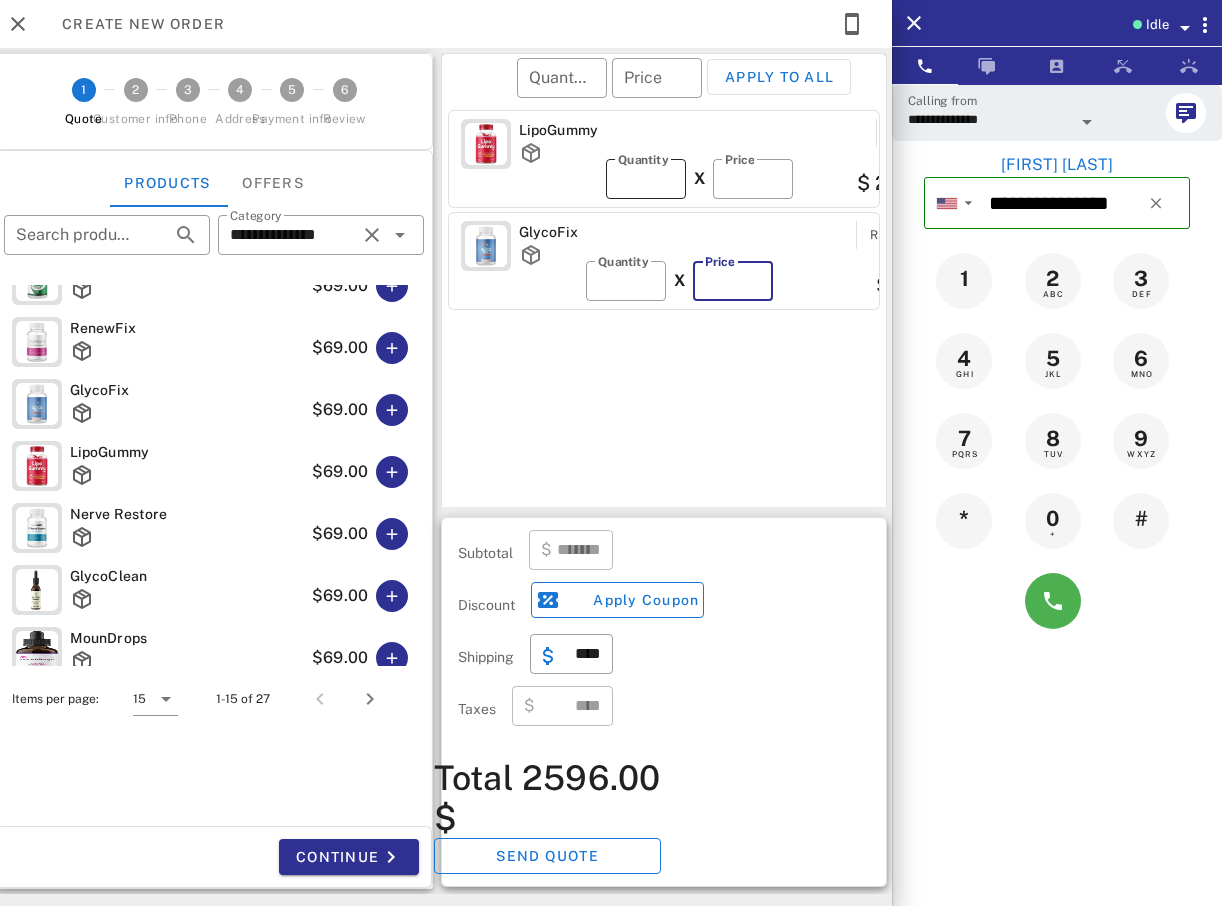 type 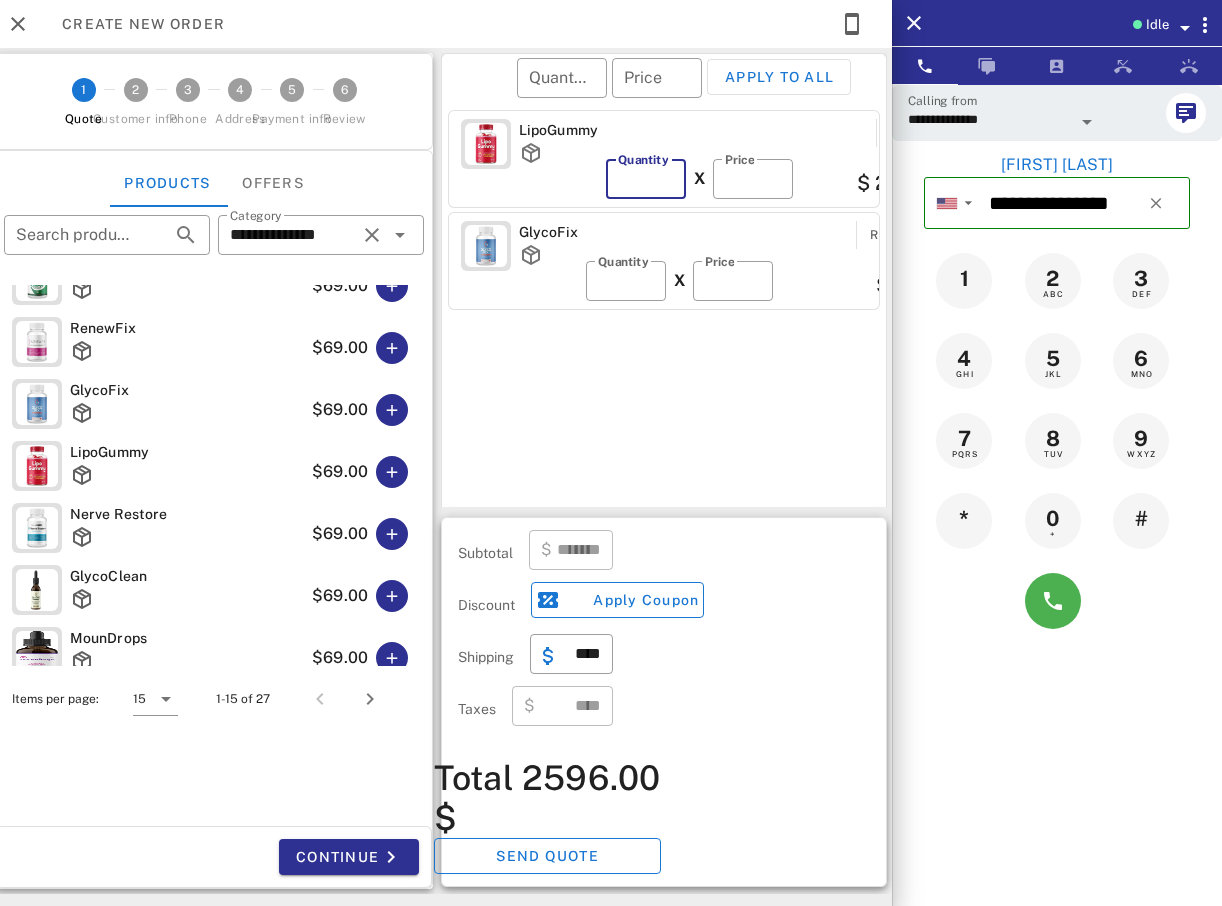 click on "**" at bounding box center [646, 179] 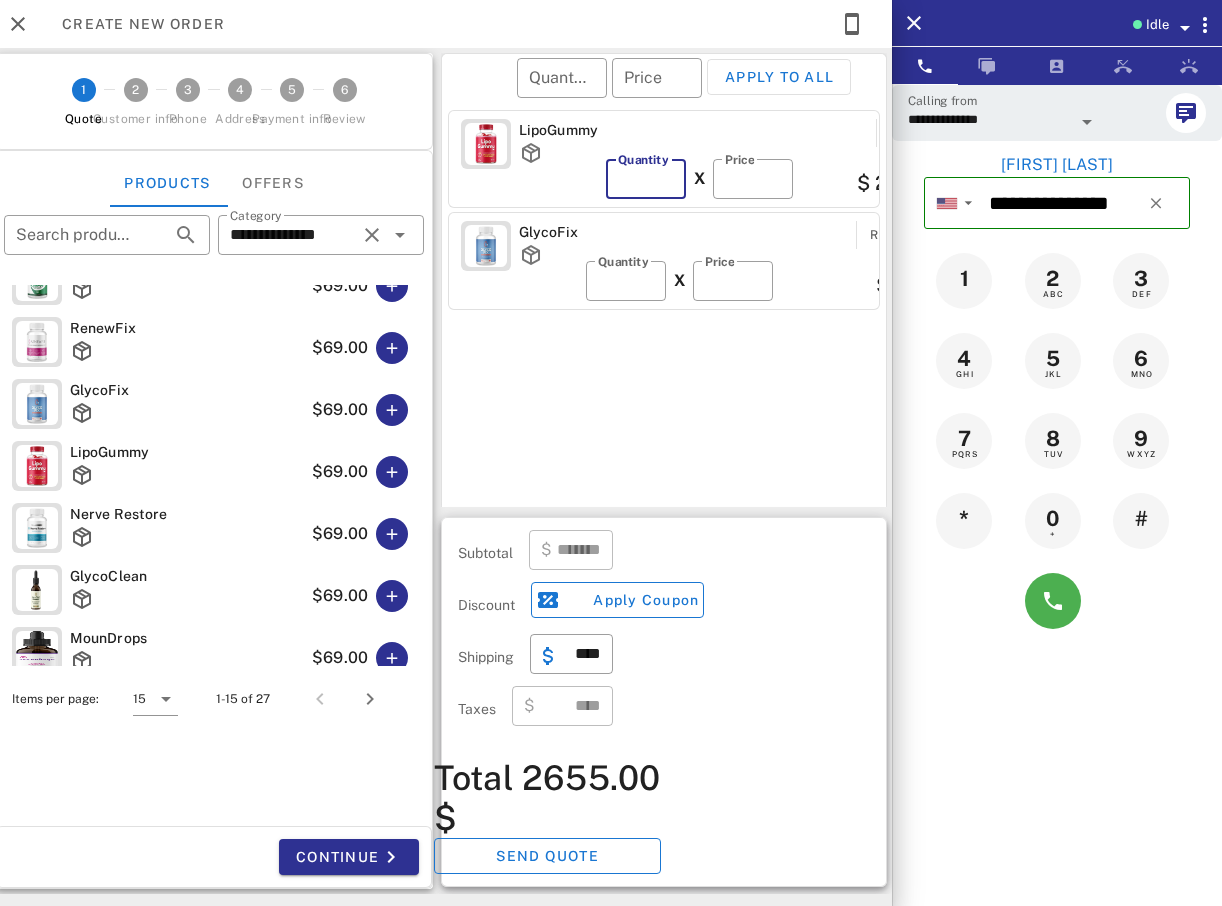 type on "*" 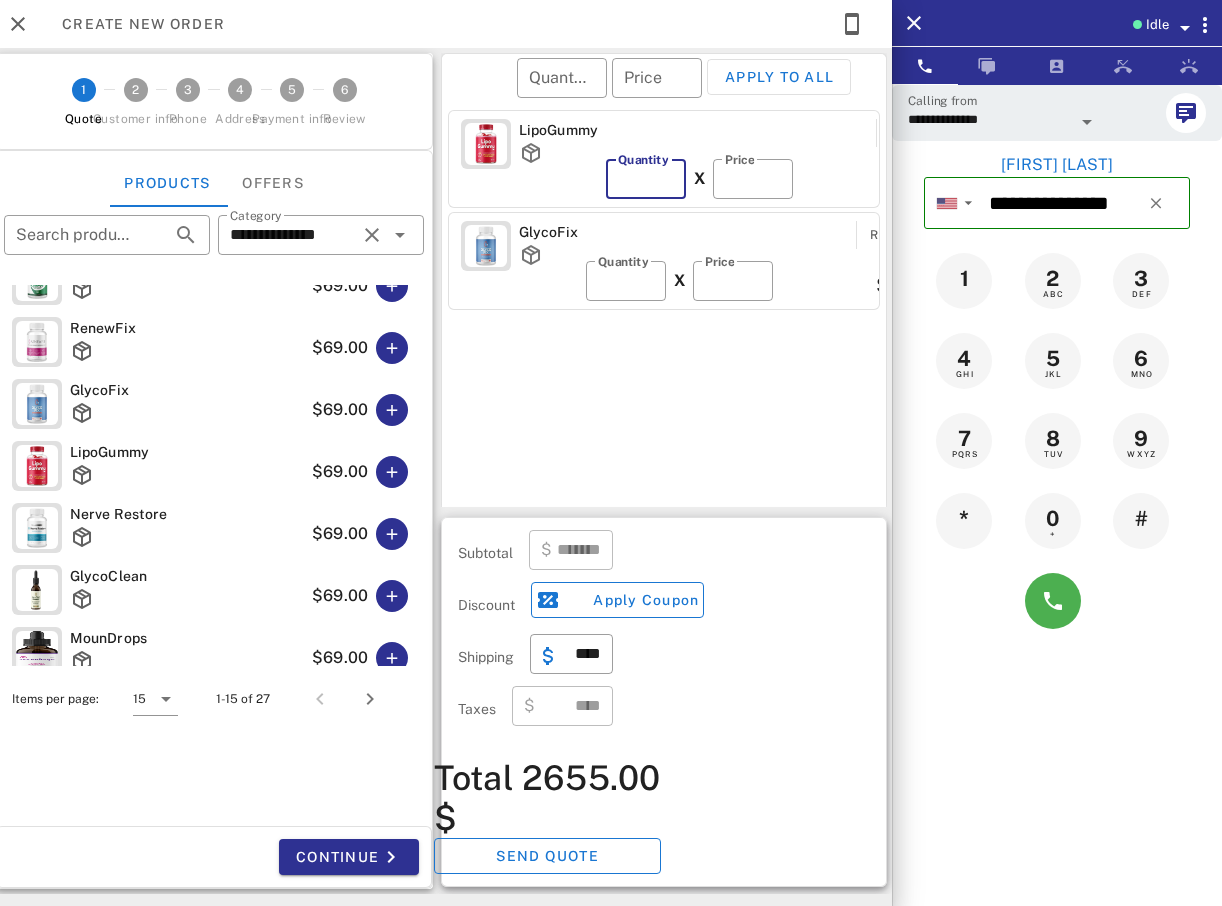 type on "***" 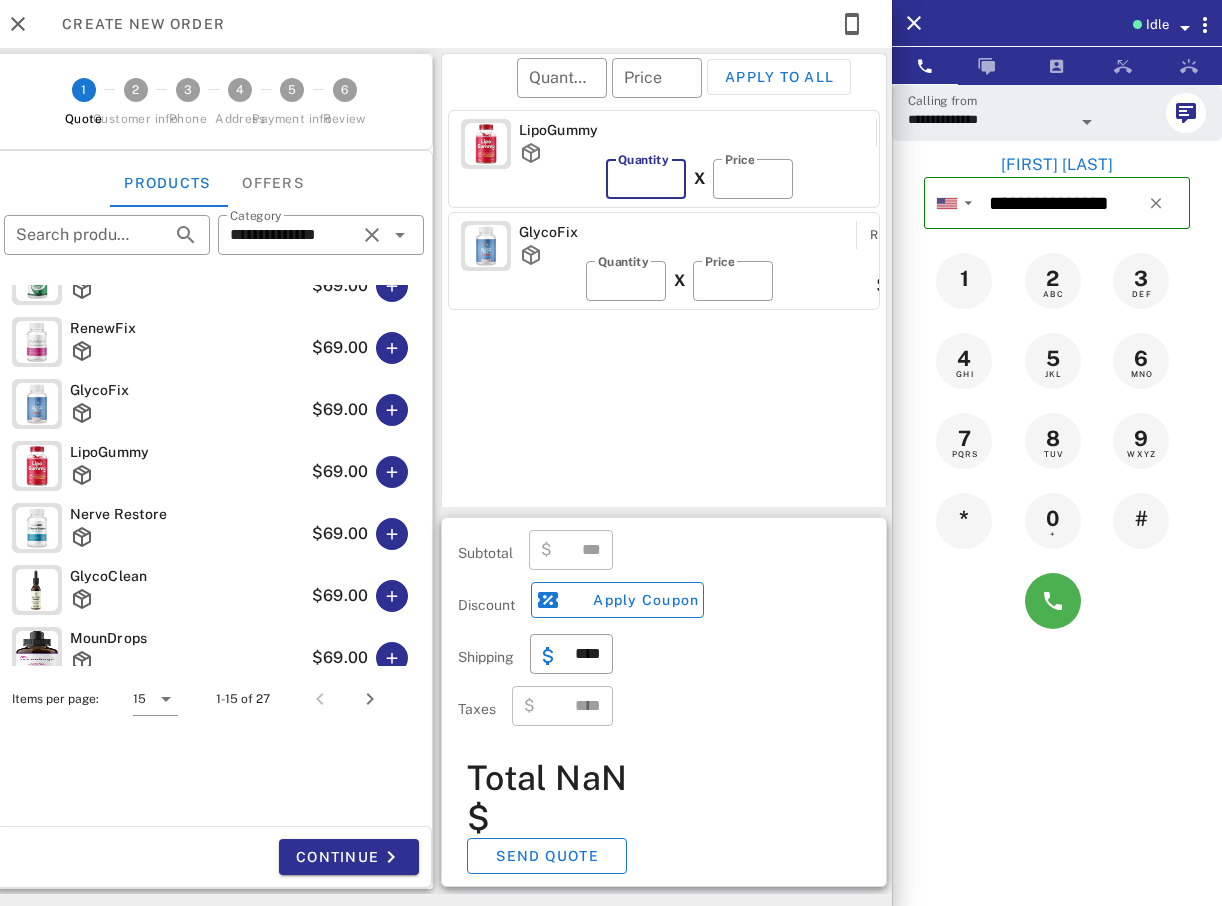 type on "*" 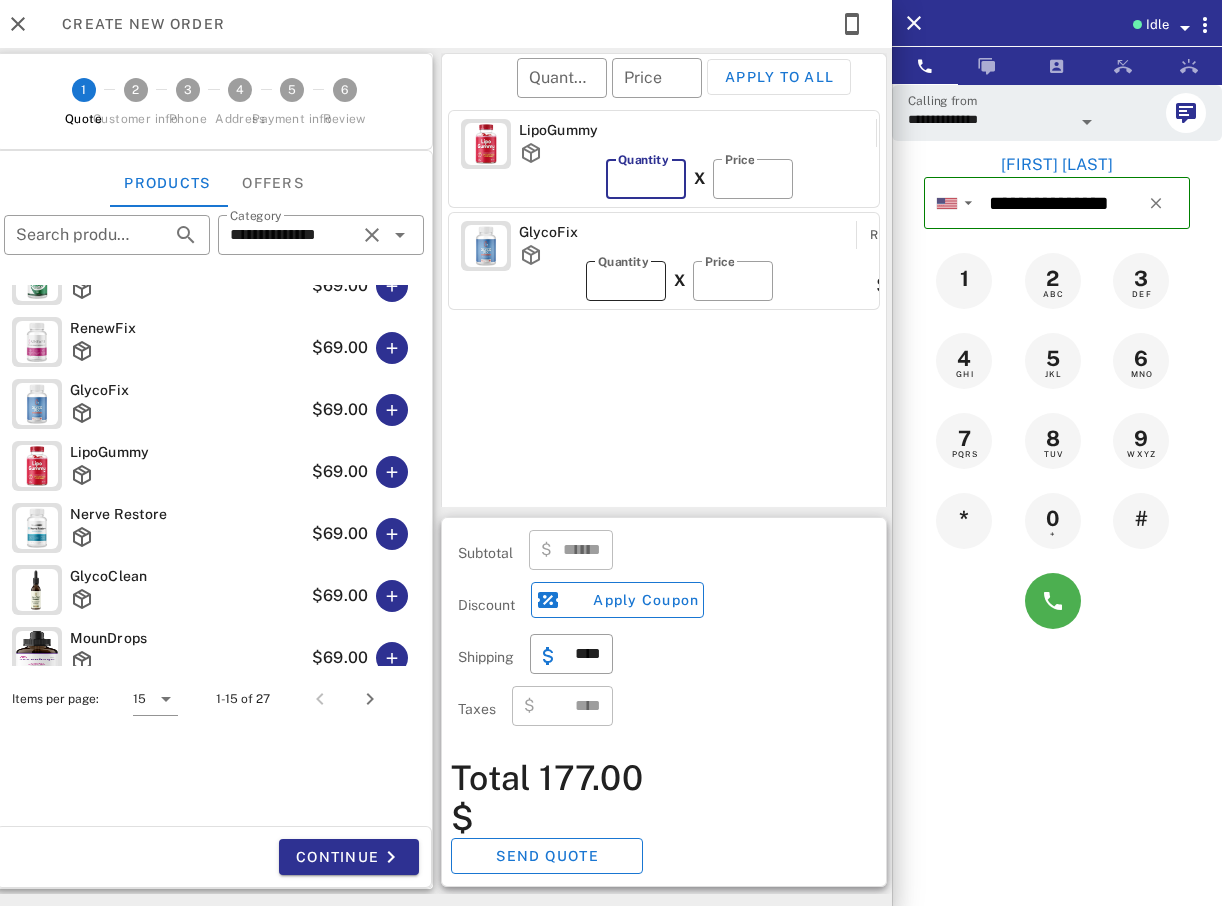 type on "*" 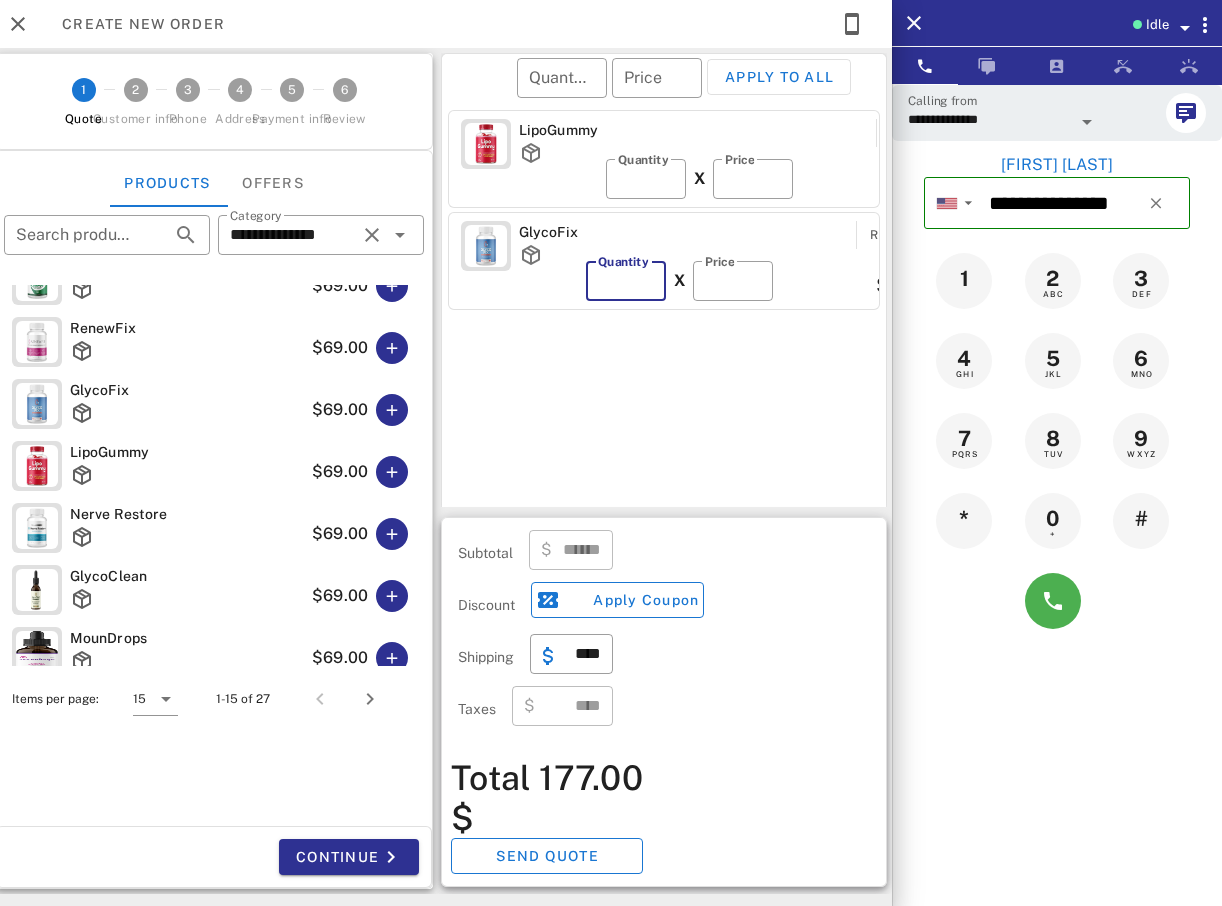 click on "**" at bounding box center (626, 281) 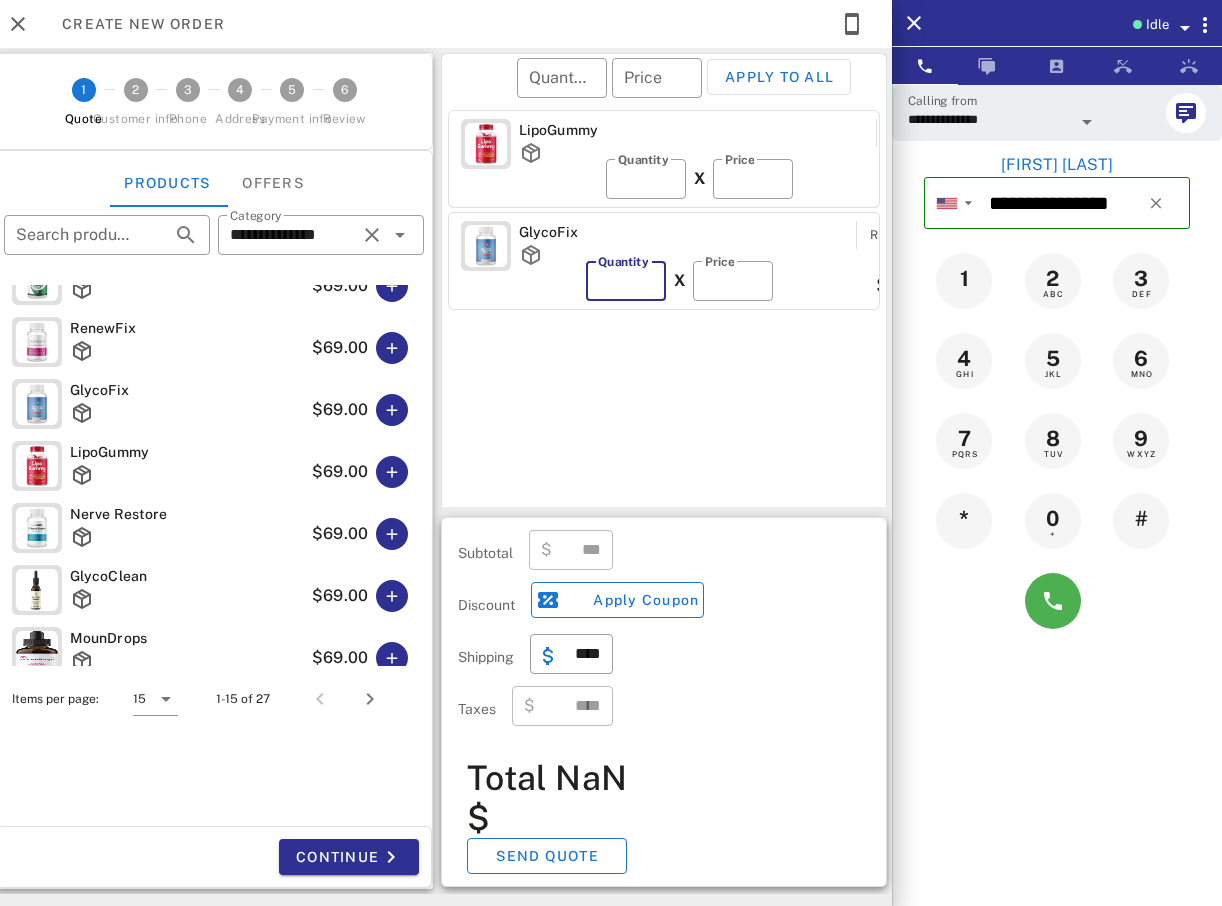 type on "*" 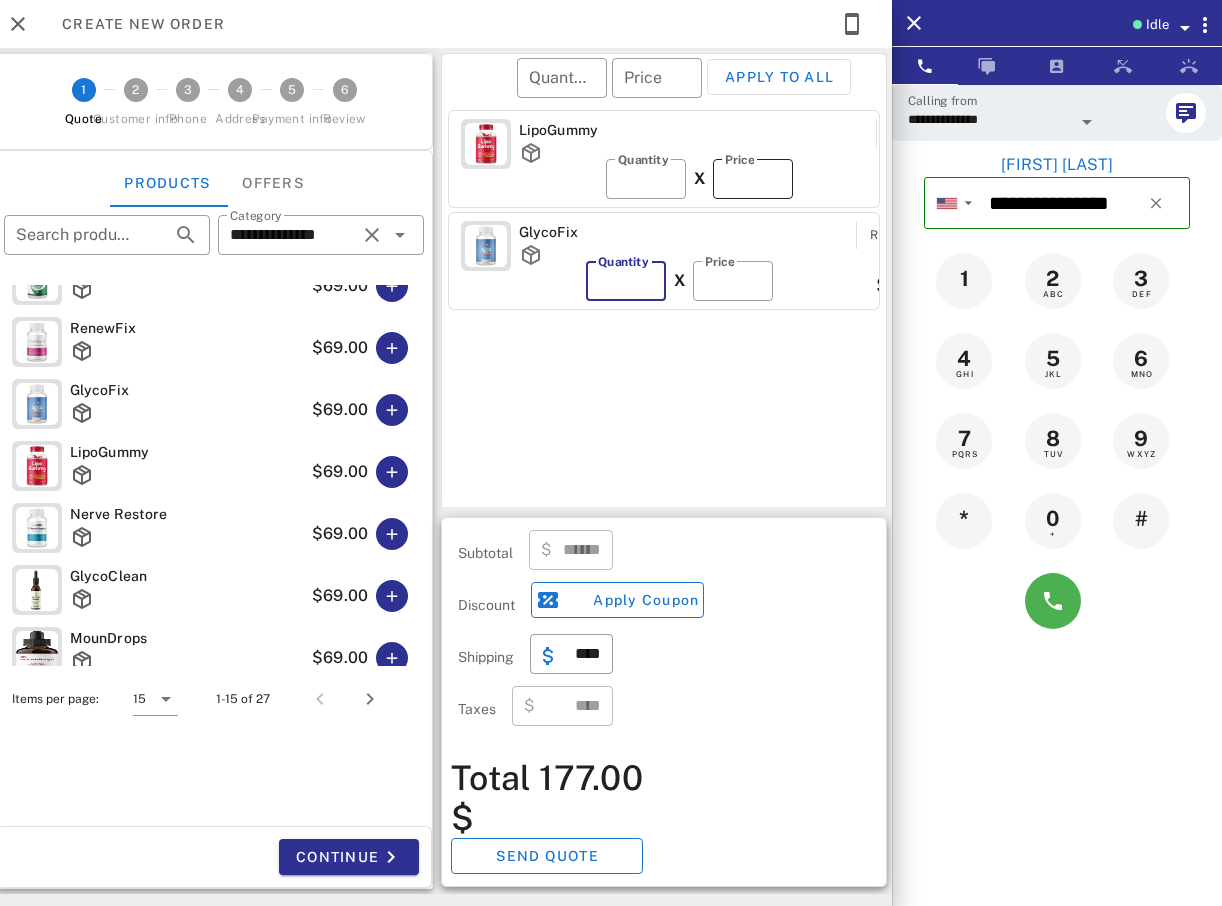 type on "*" 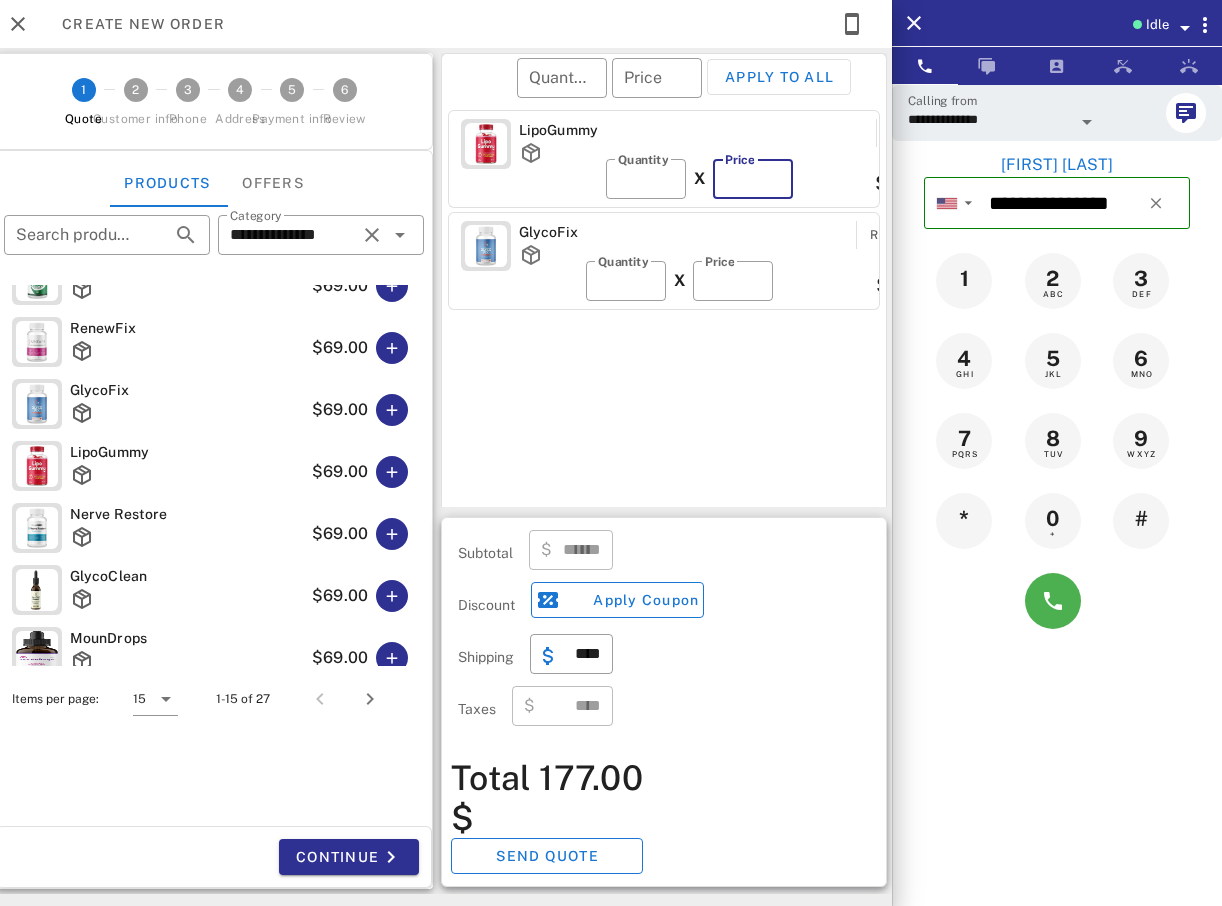 click on "**" at bounding box center [753, 179] 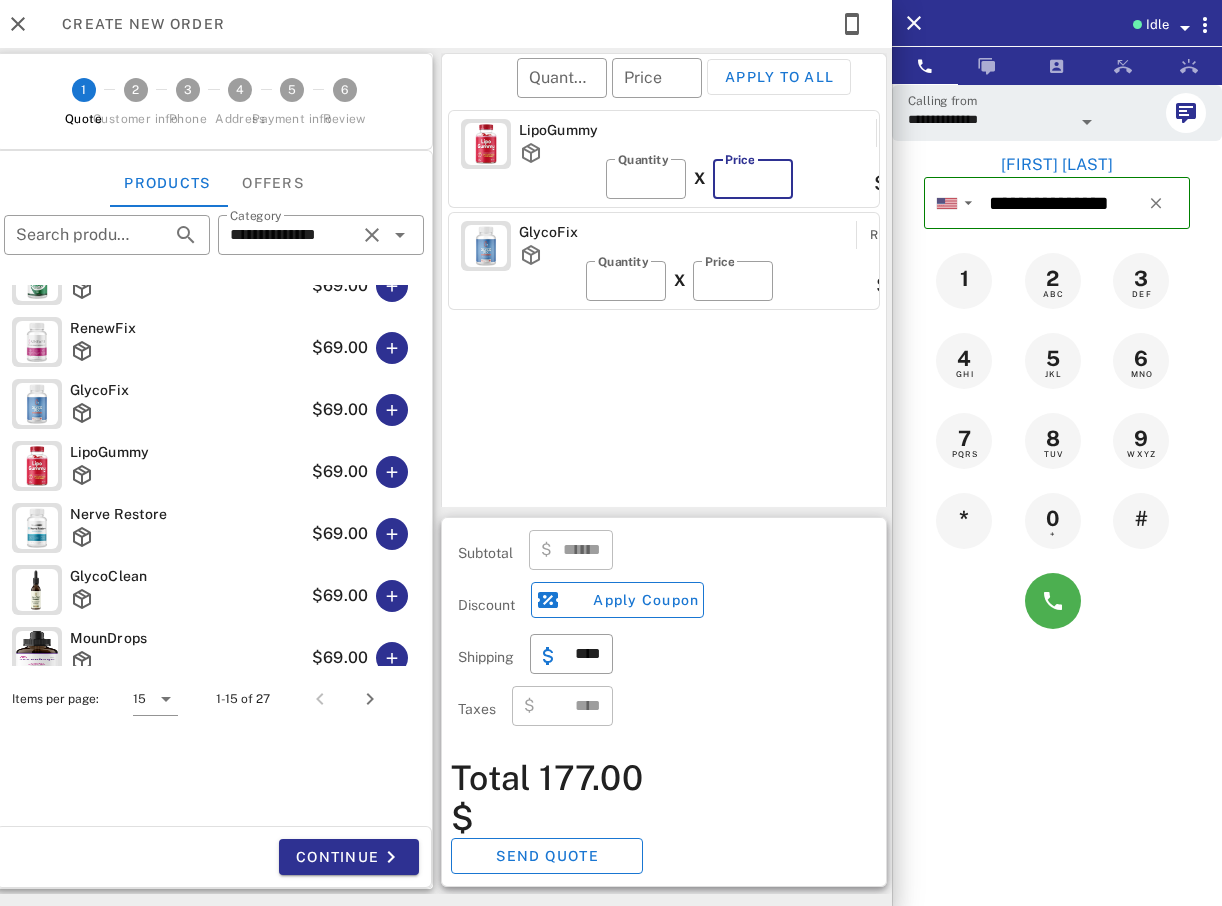 click on "**" at bounding box center [753, 179] 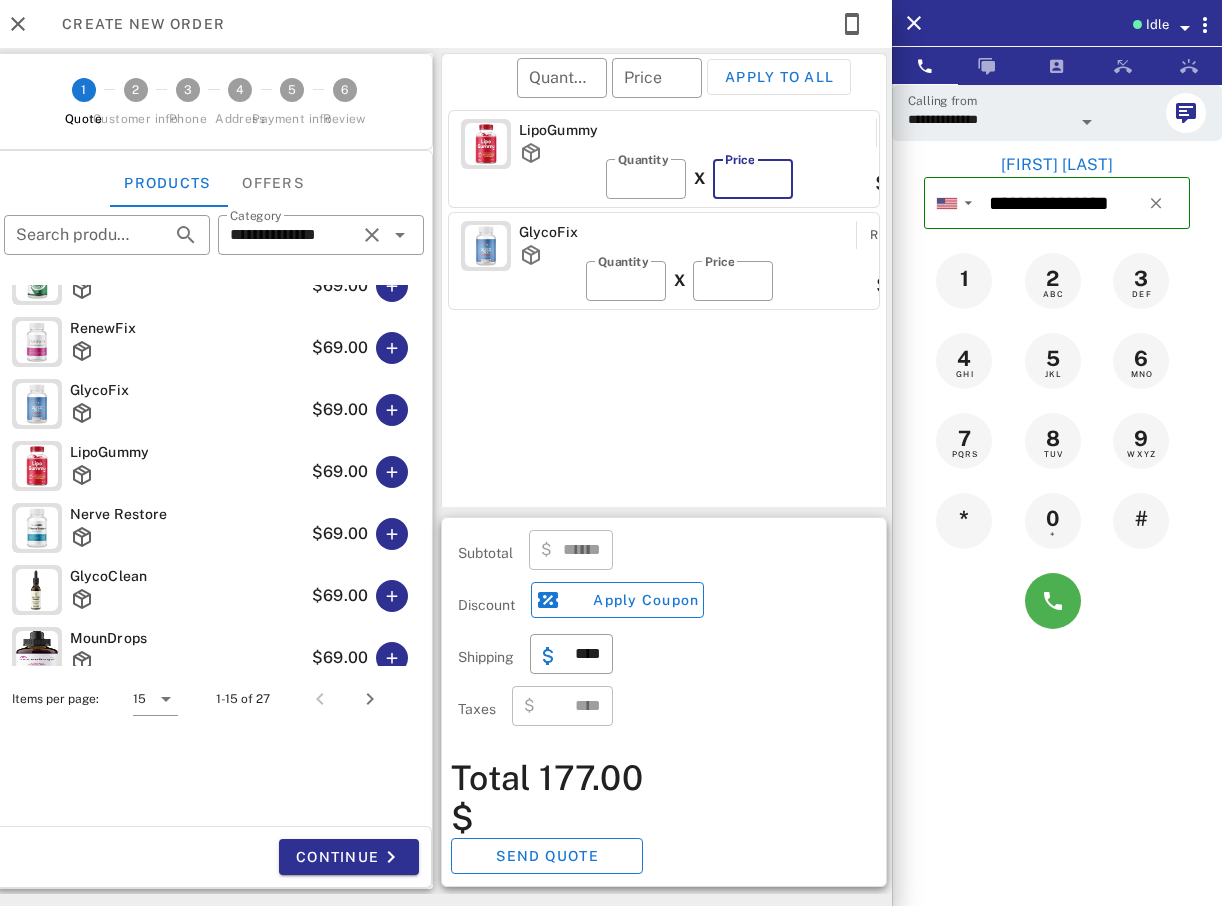 click on "**" at bounding box center (753, 179) 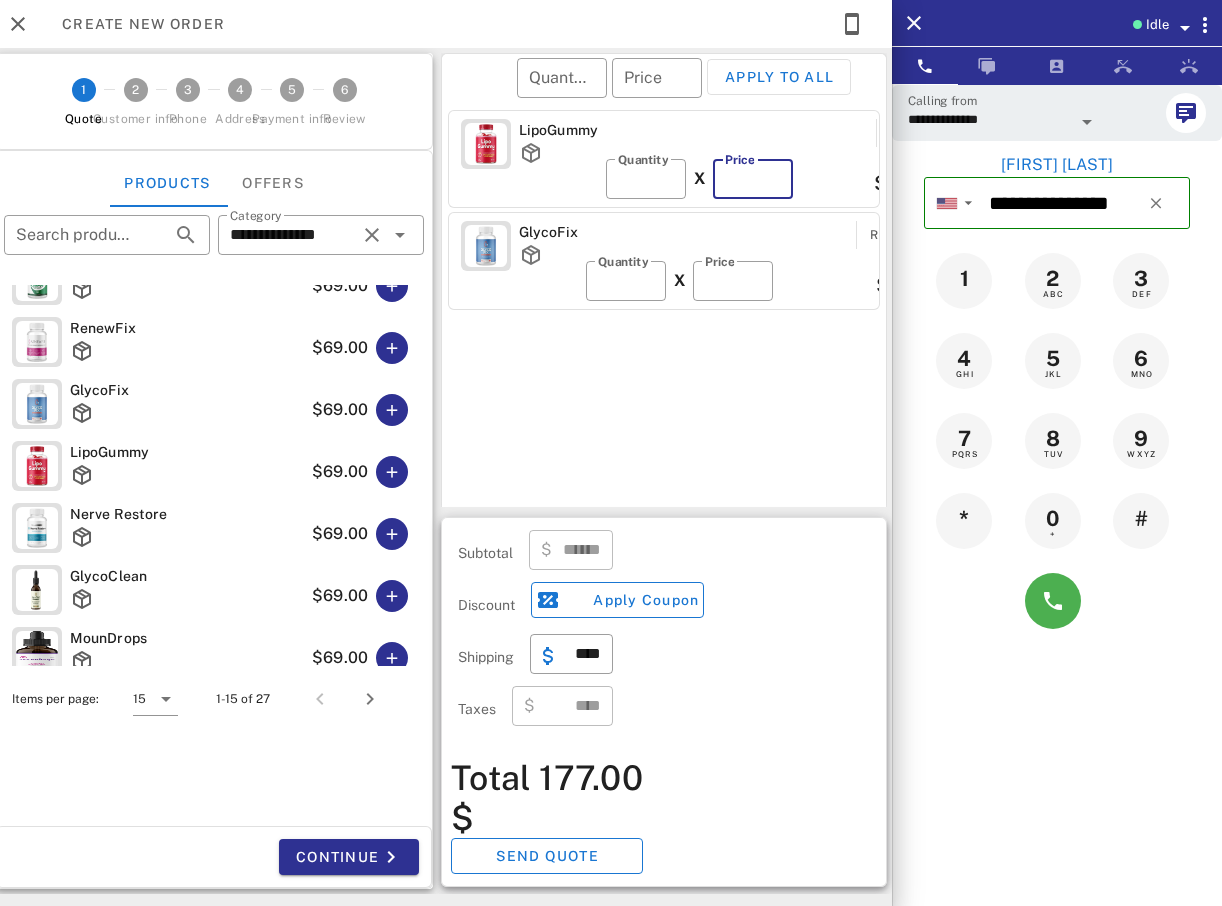 click on "**" at bounding box center [753, 179] 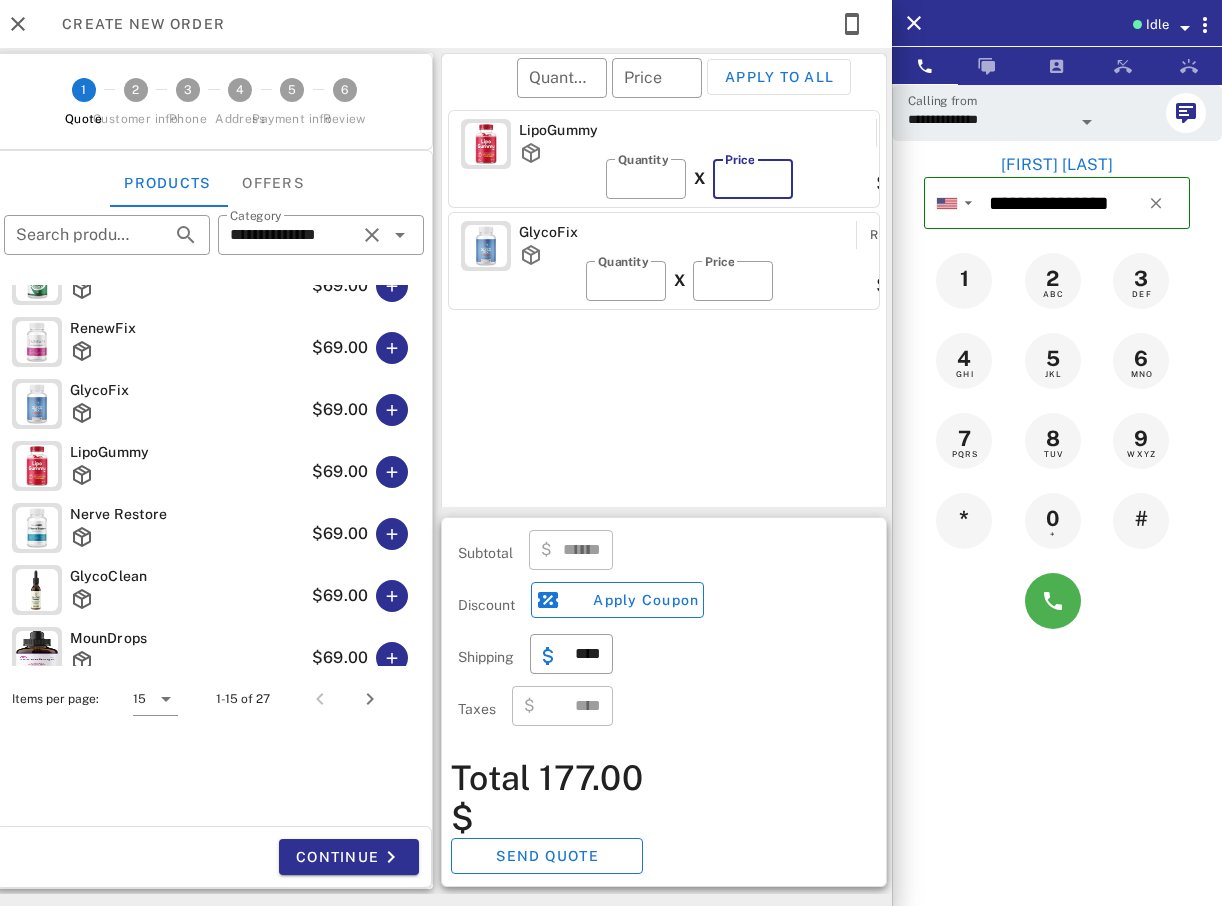 click on "**" at bounding box center (753, 179) 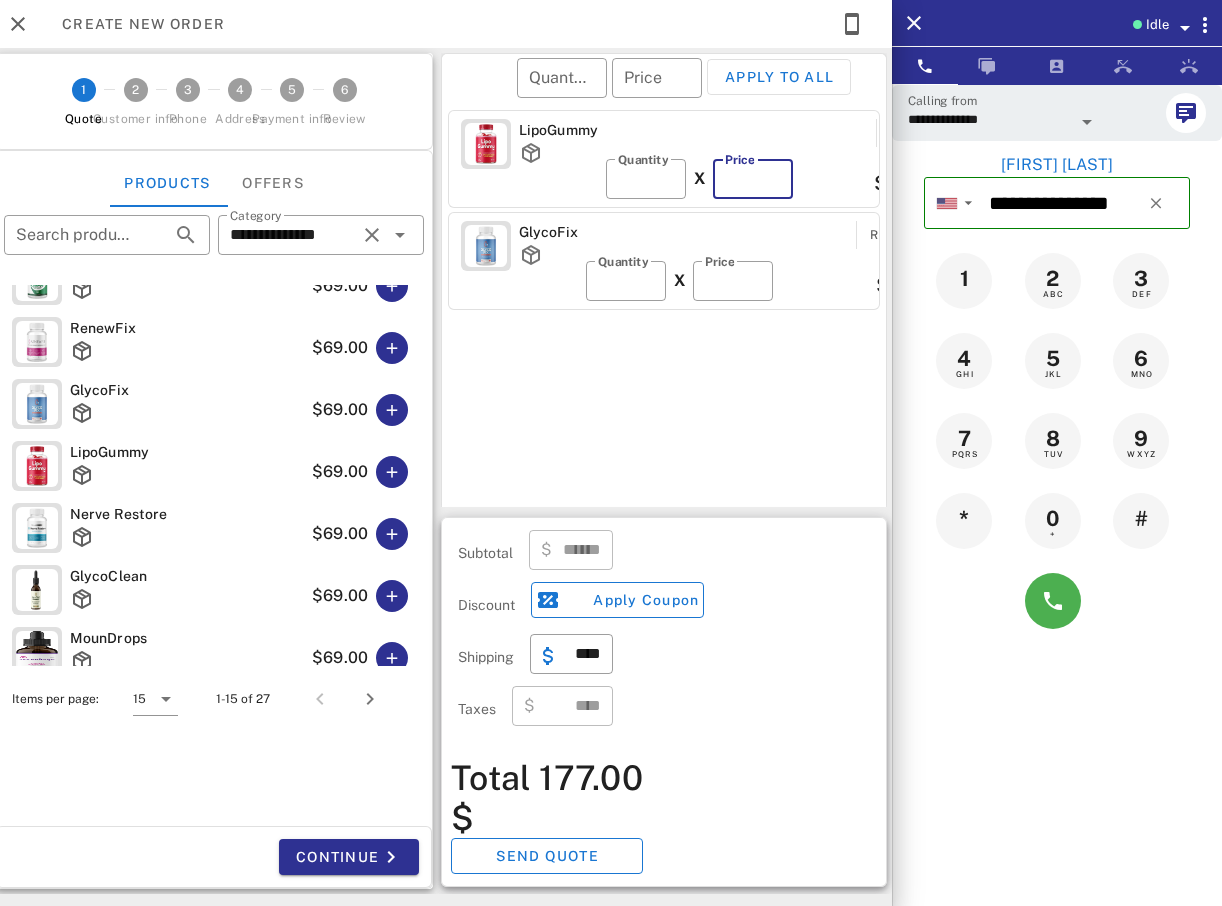 type on "**" 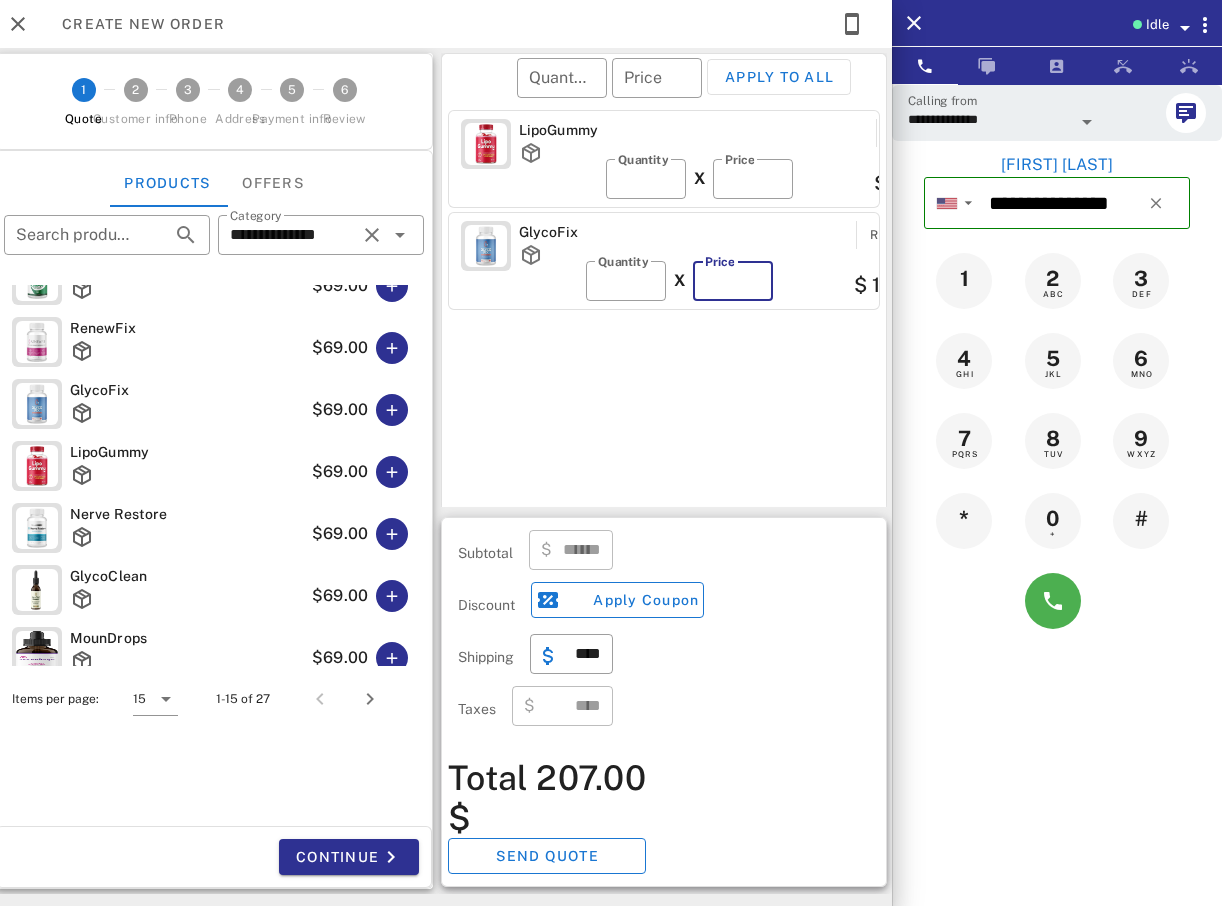 drag, startPoint x: 756, startPoint y: 272, endPoint x: 756, endPoint y: 285, distance: 13 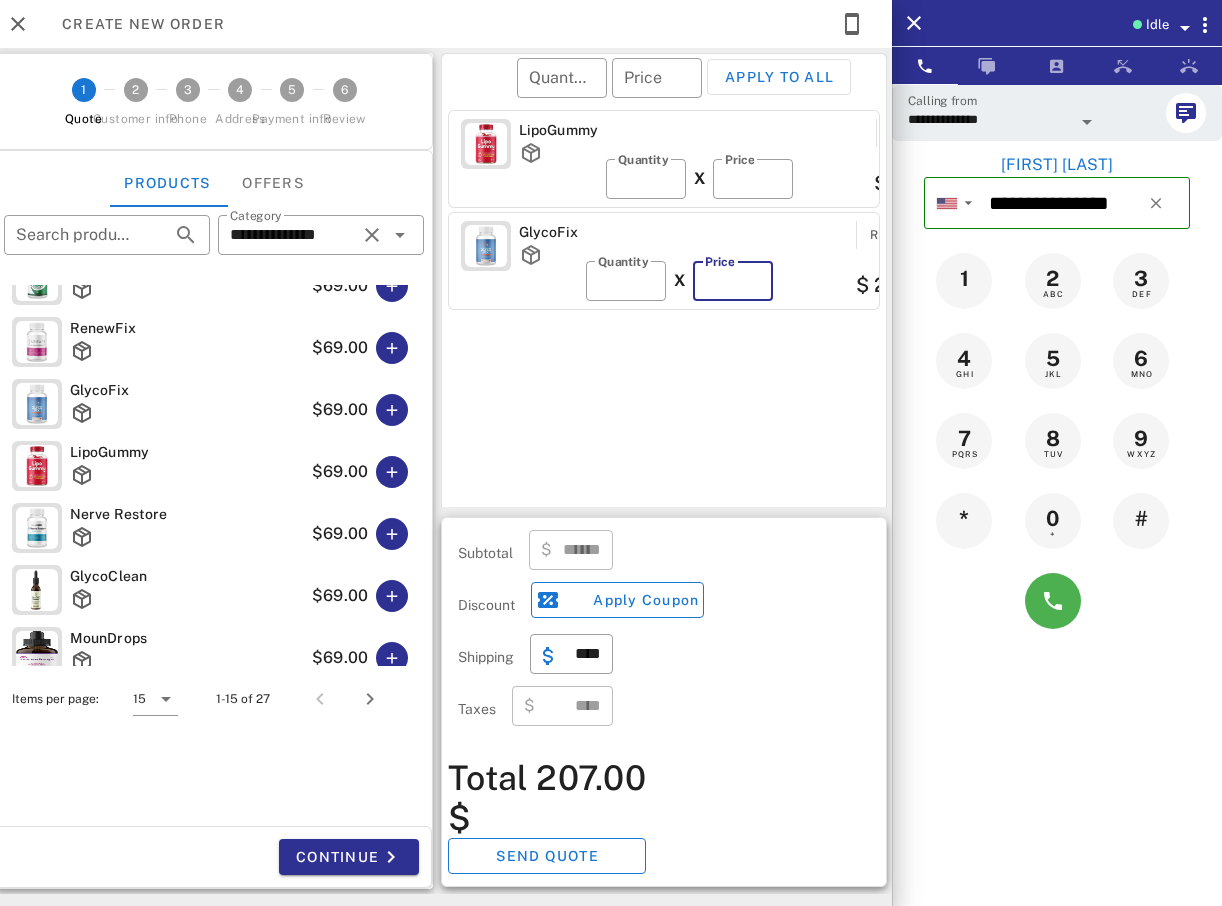 click on "**" at bounding box center [733, 281] 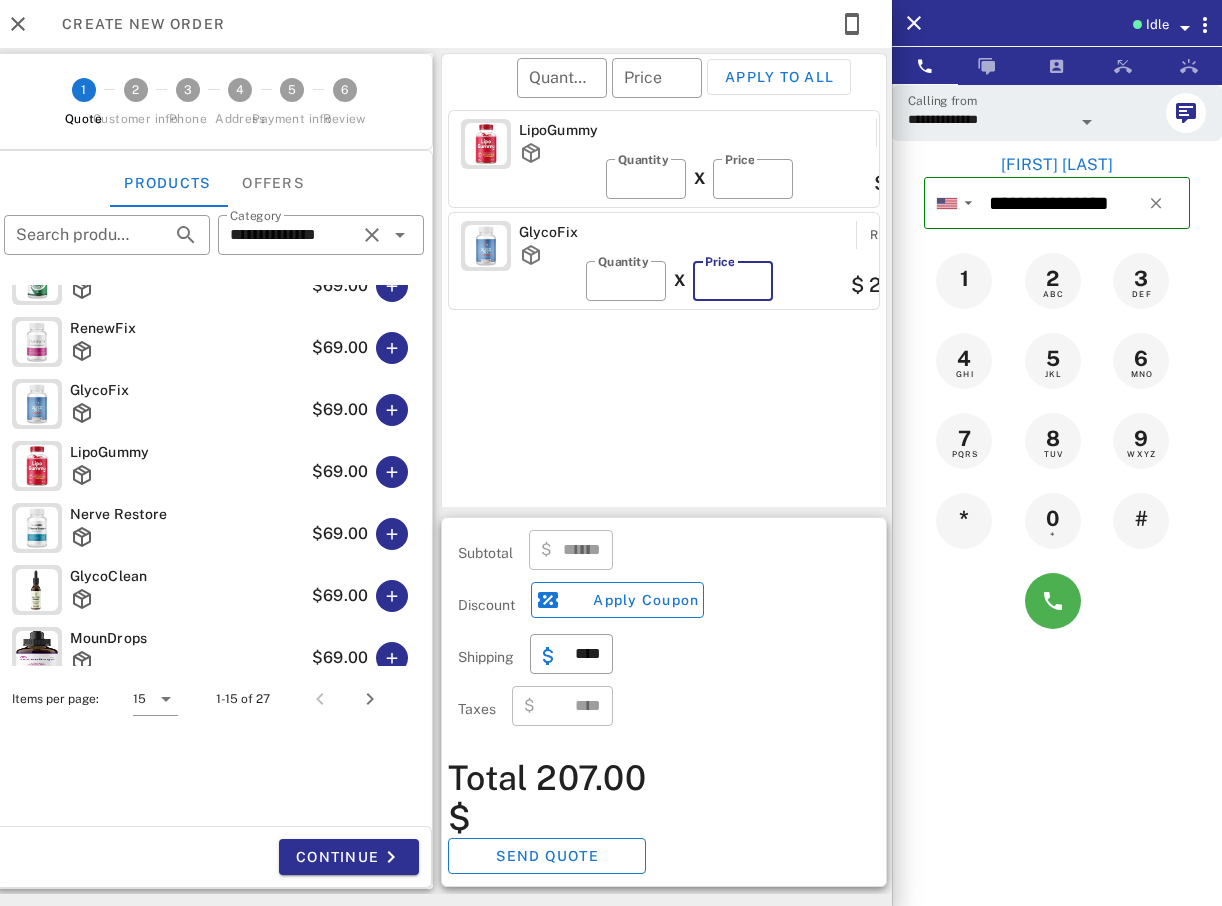click on "**" at bounding box center (733, 281) 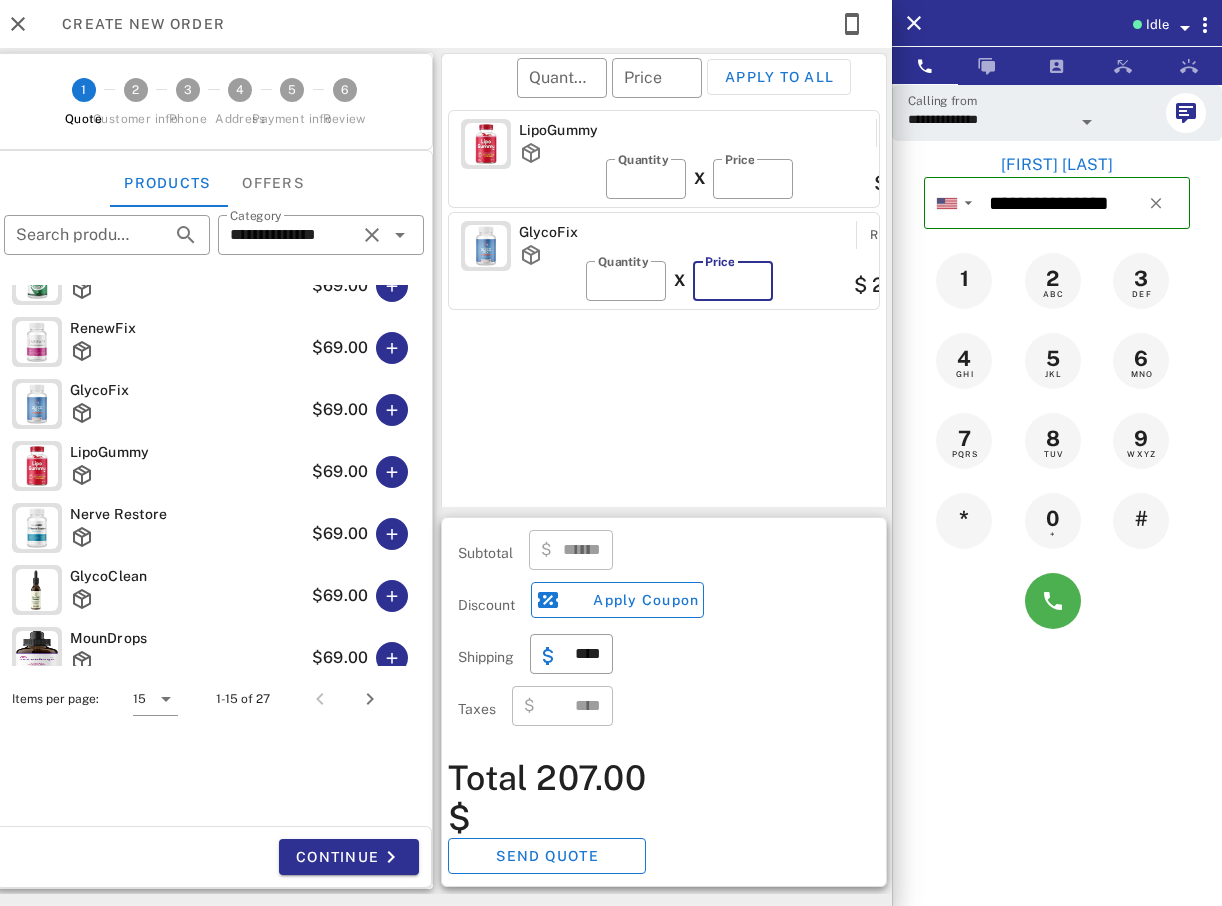 type on "**" 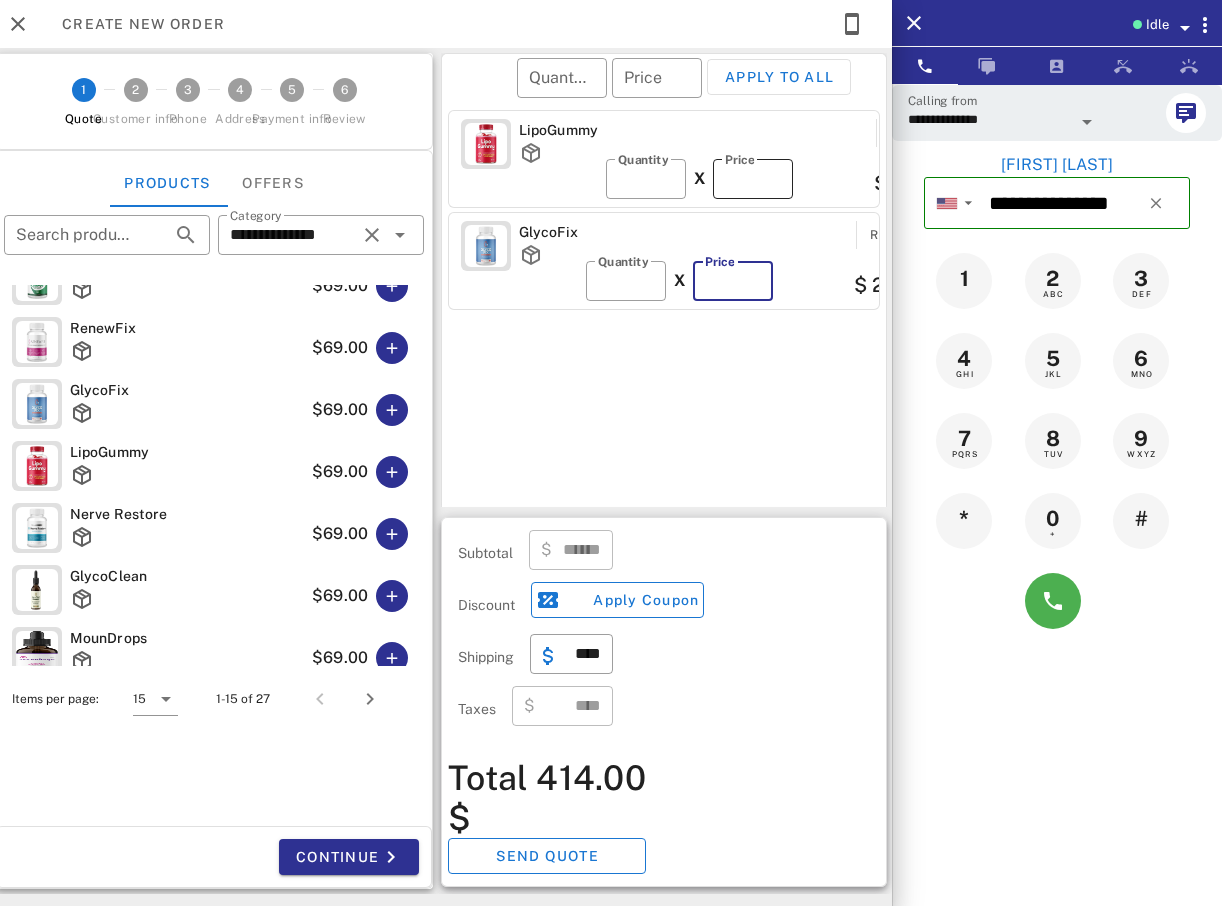 click on "**" at bounding box center (753, 179) 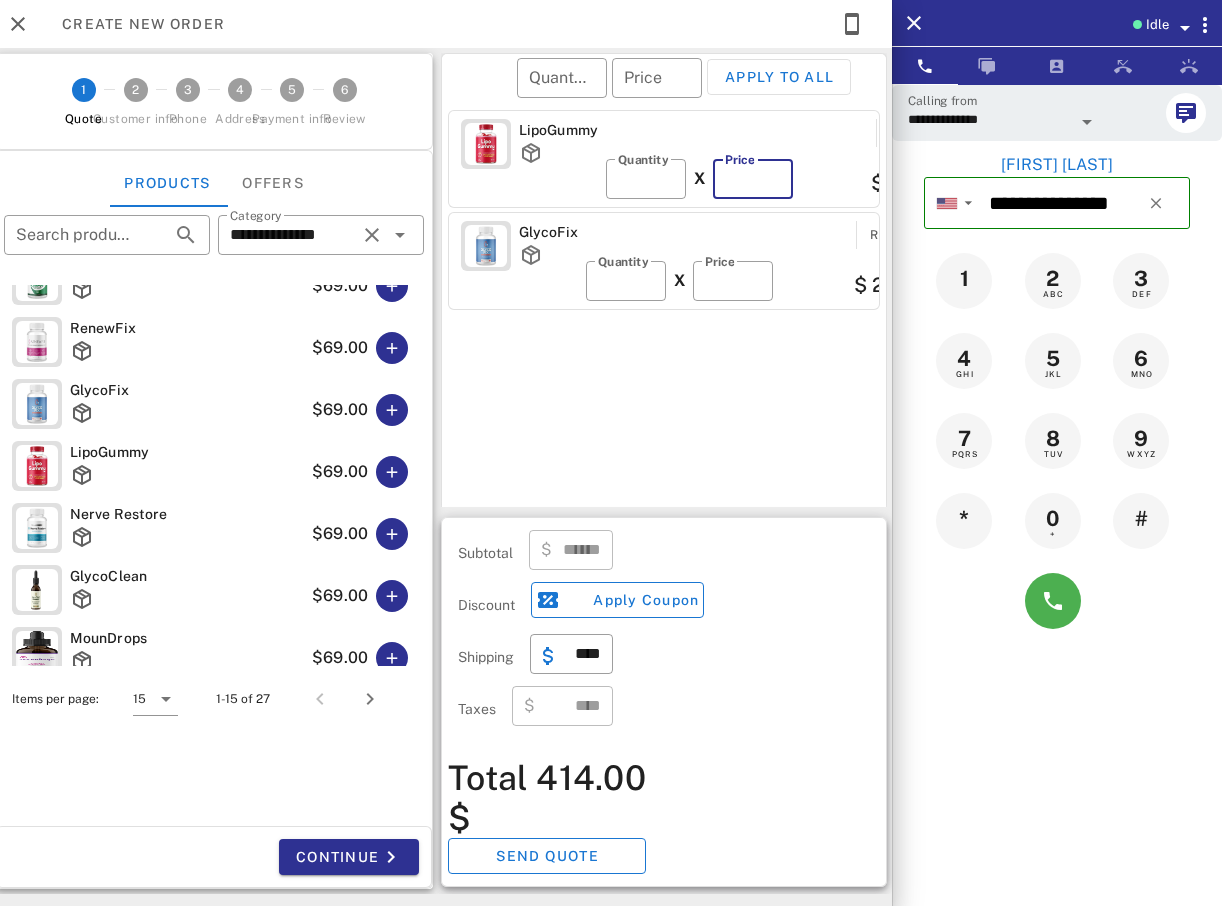 click on "**" at bounding box center (753, 179) 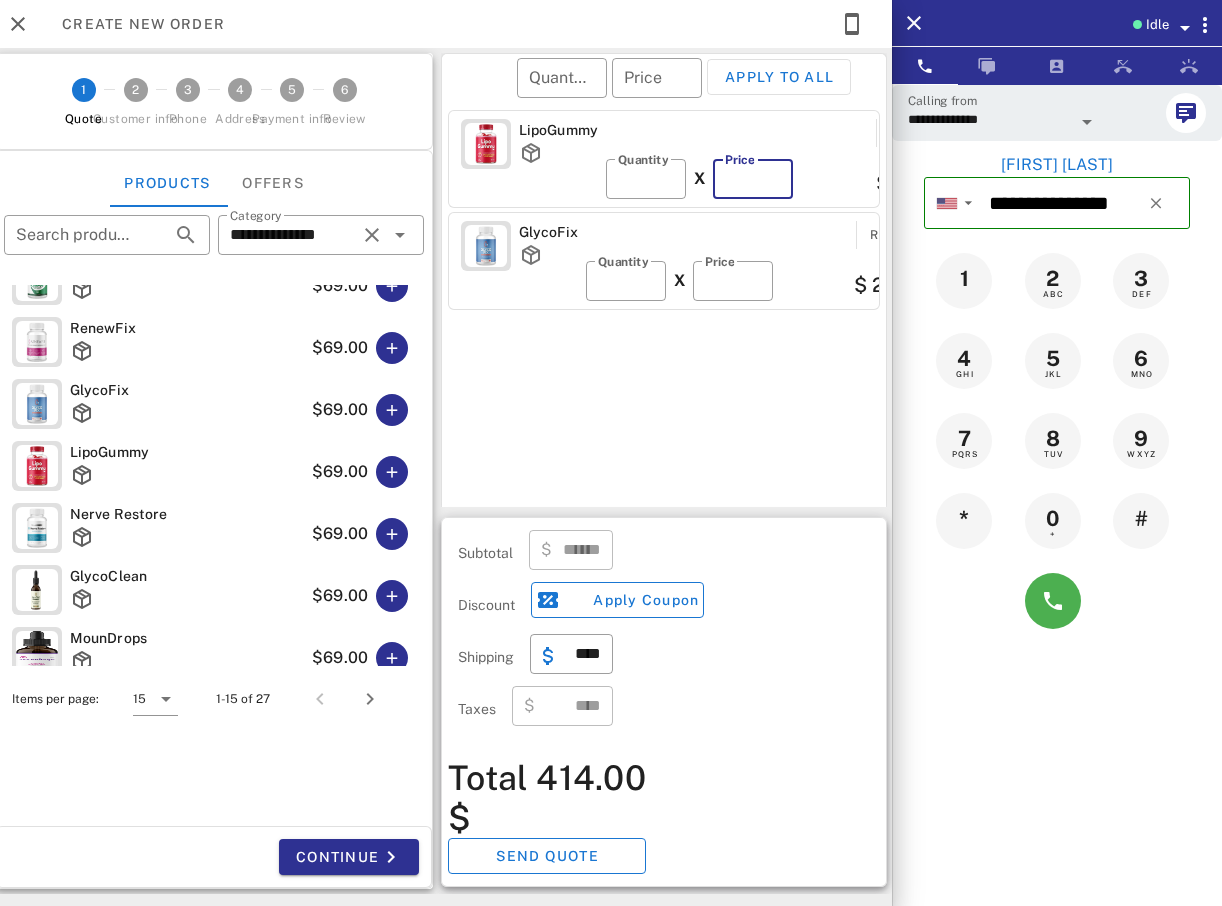 click on "**" at bounding box center (753, 179) 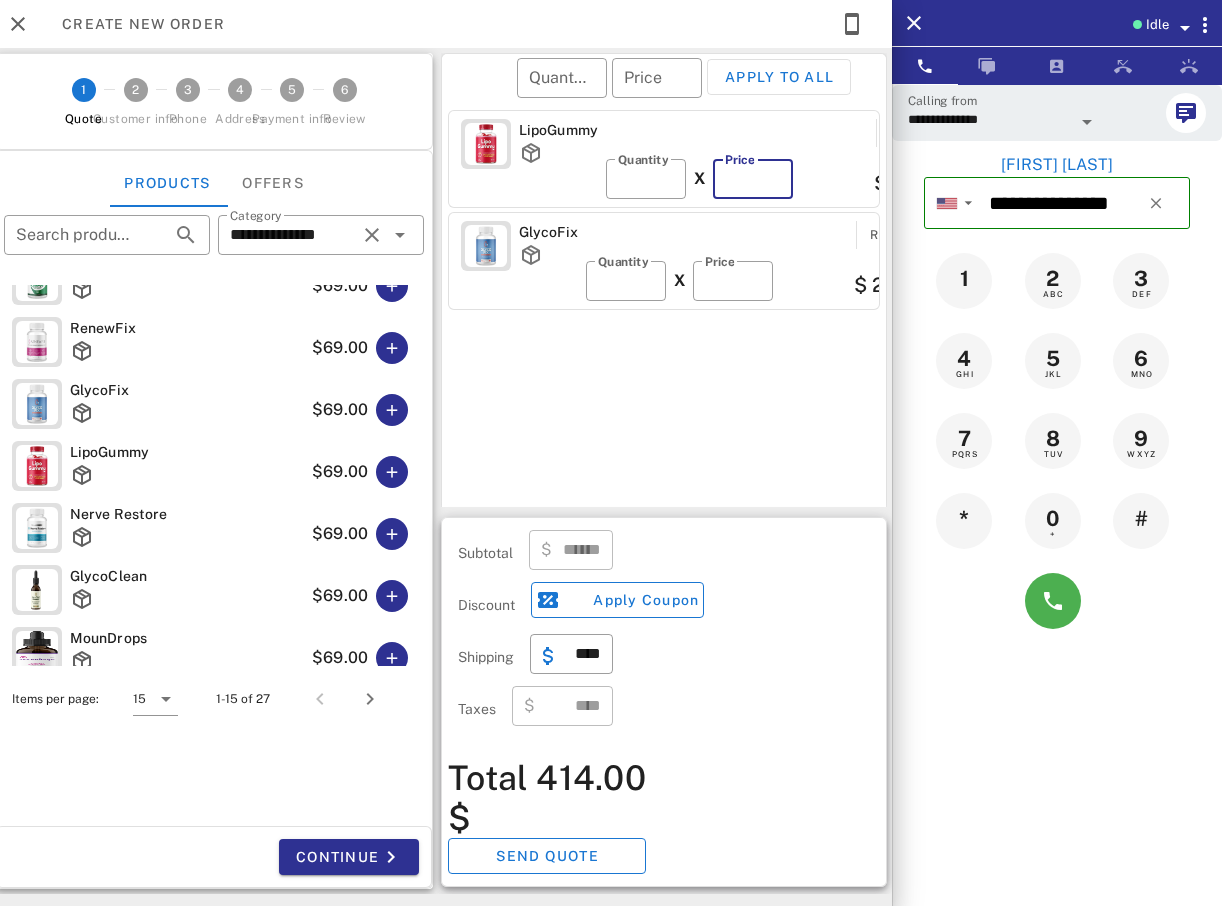 click on "**" at bounding box center [753, 179] 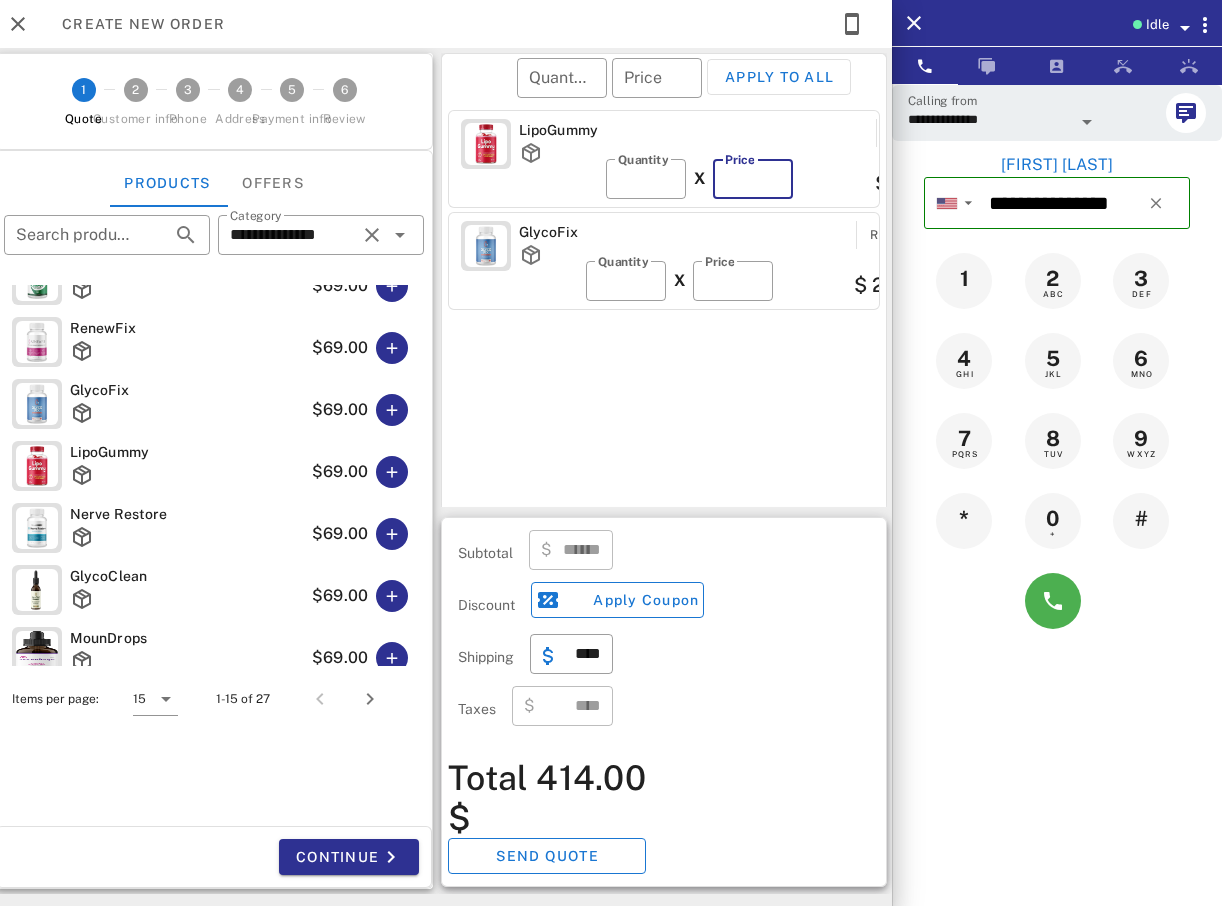 click on "**" at bounding box center (753, 179) 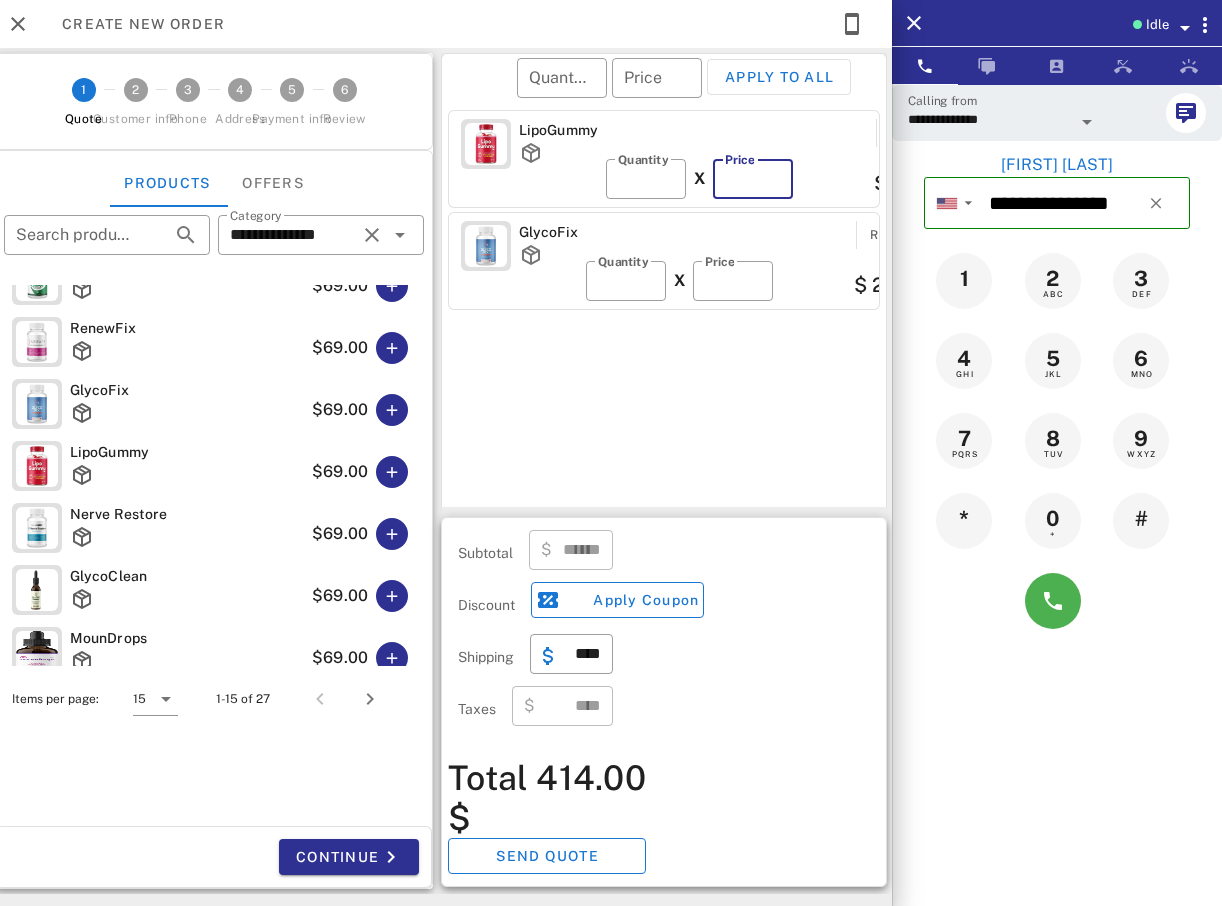 click on "**" at bounding box center [753, 179] 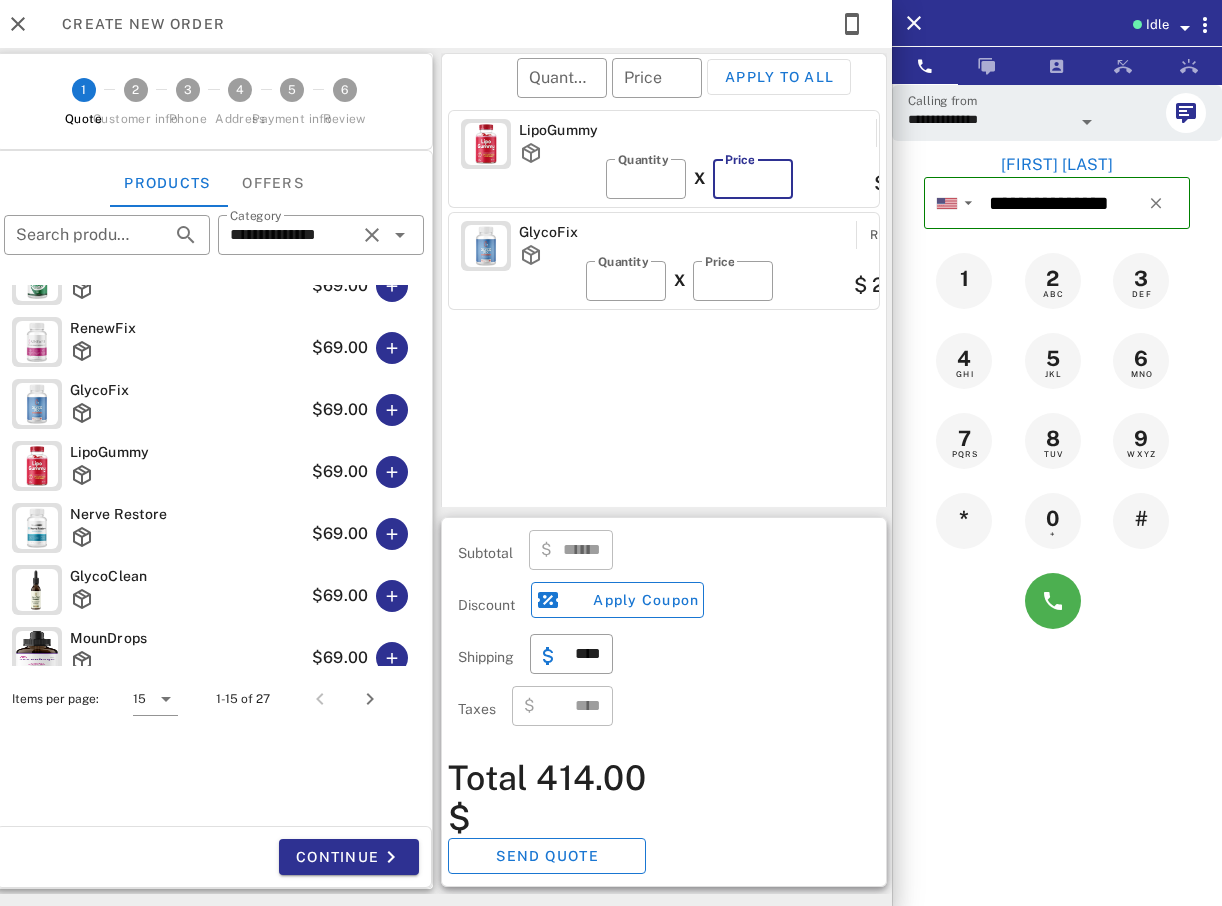 type on "**" 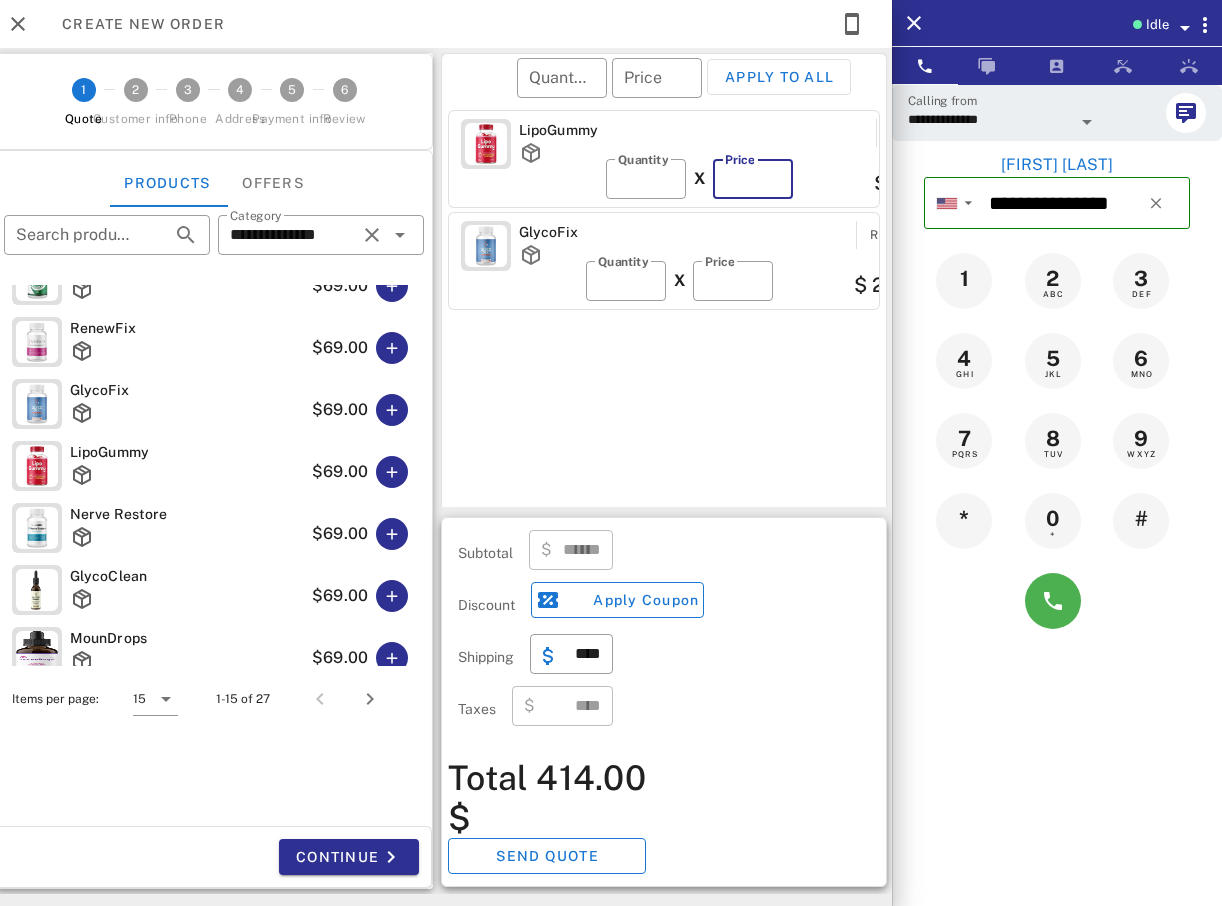 click on "**" at bounding box center (753, 179) 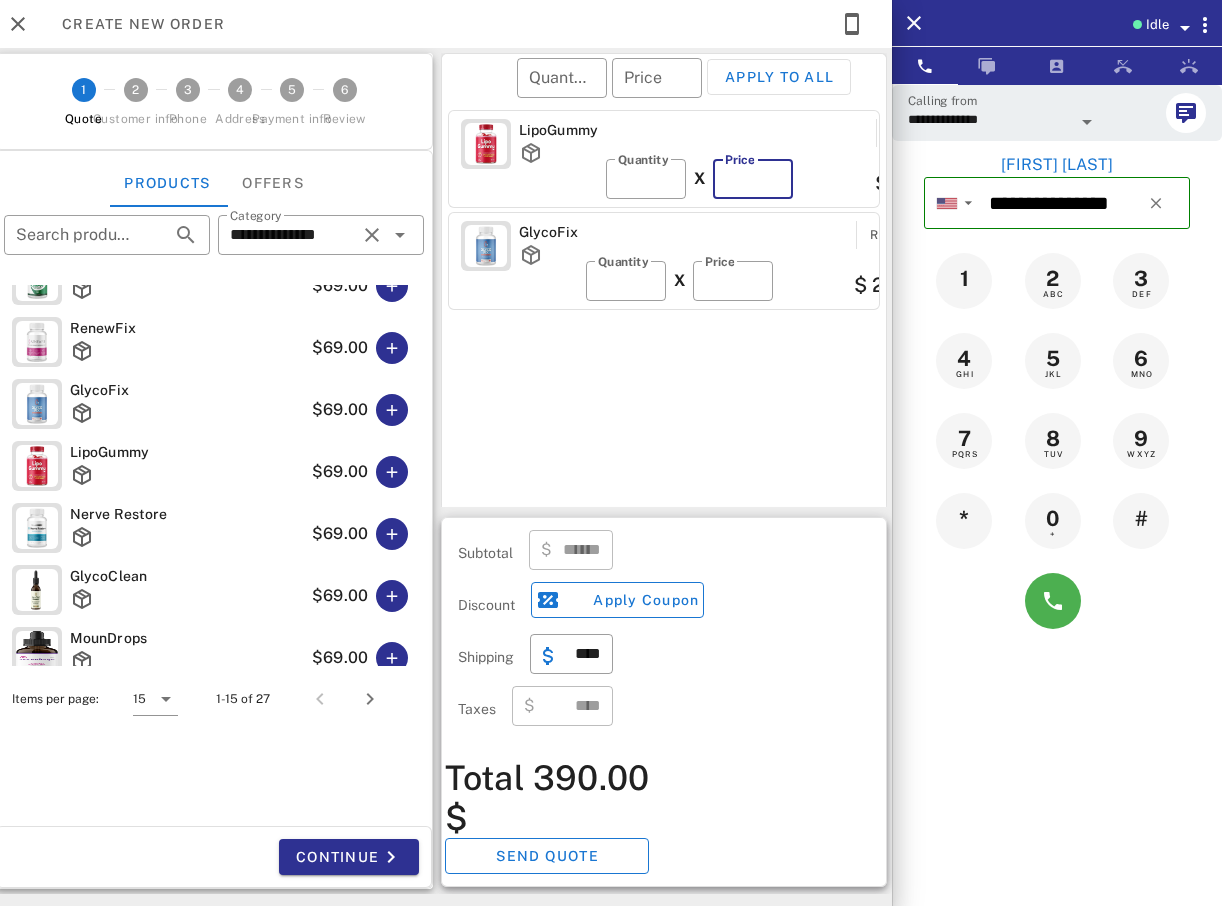 drag, startPoint x: 775, startPoint y: 183, endPoint x: 773, endPoint y: 204, distance: 21.095022 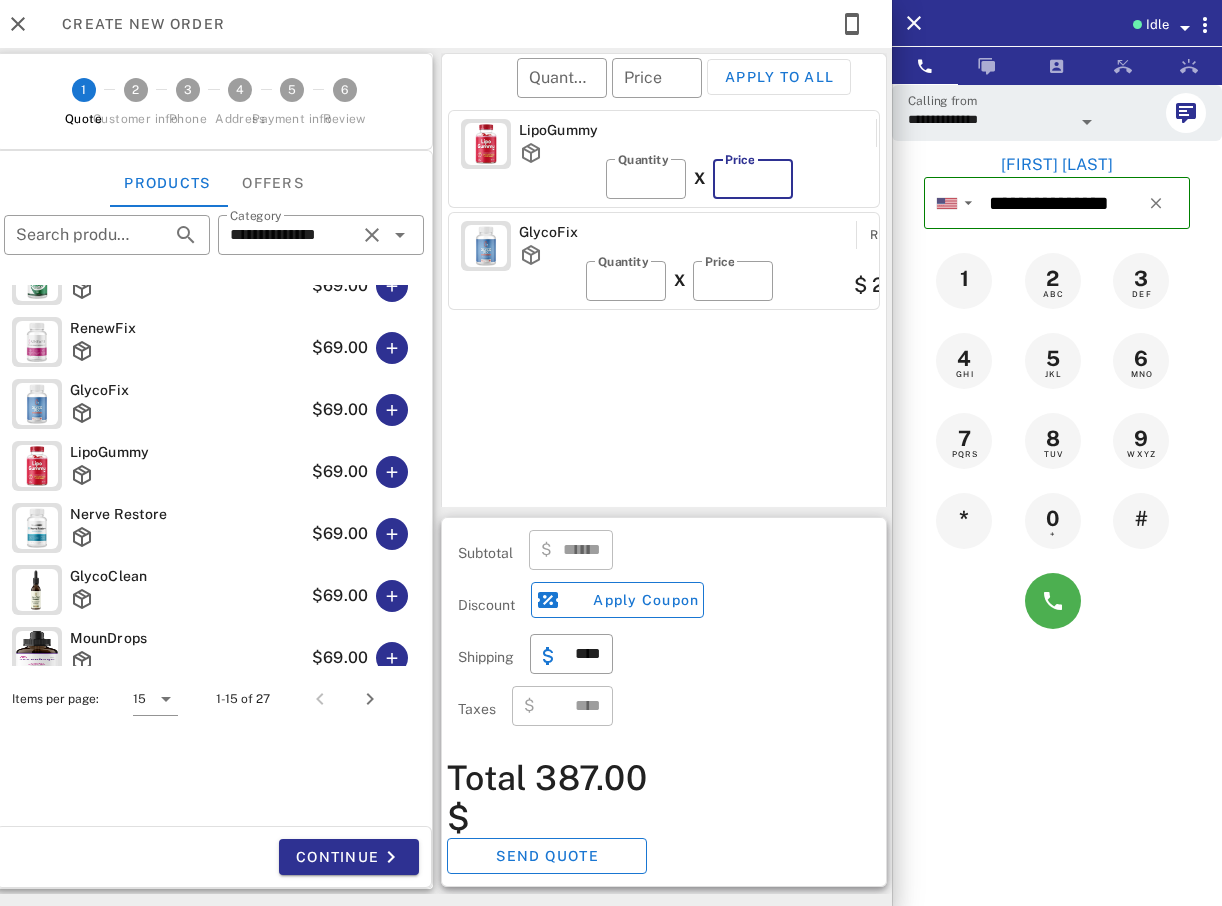 type on "**" 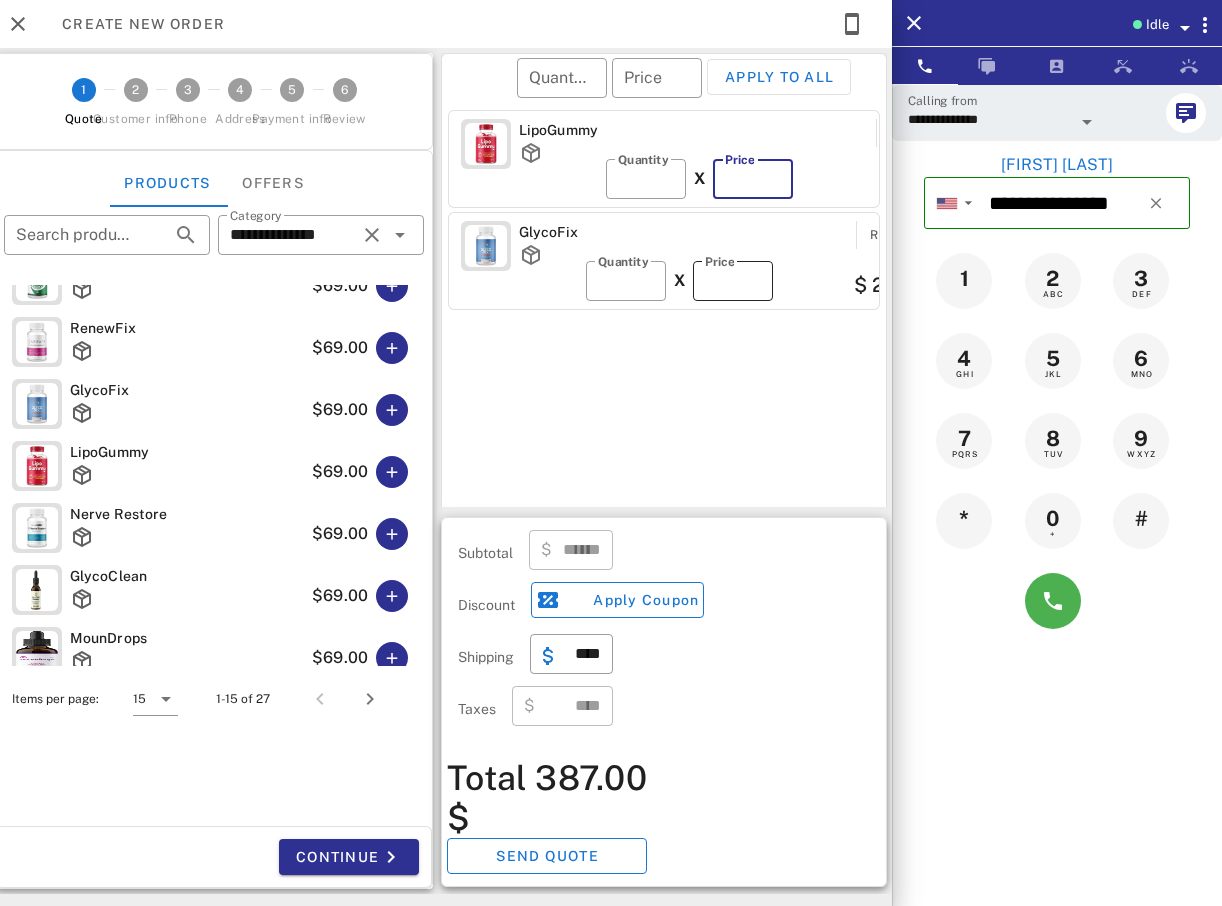 type on "******" 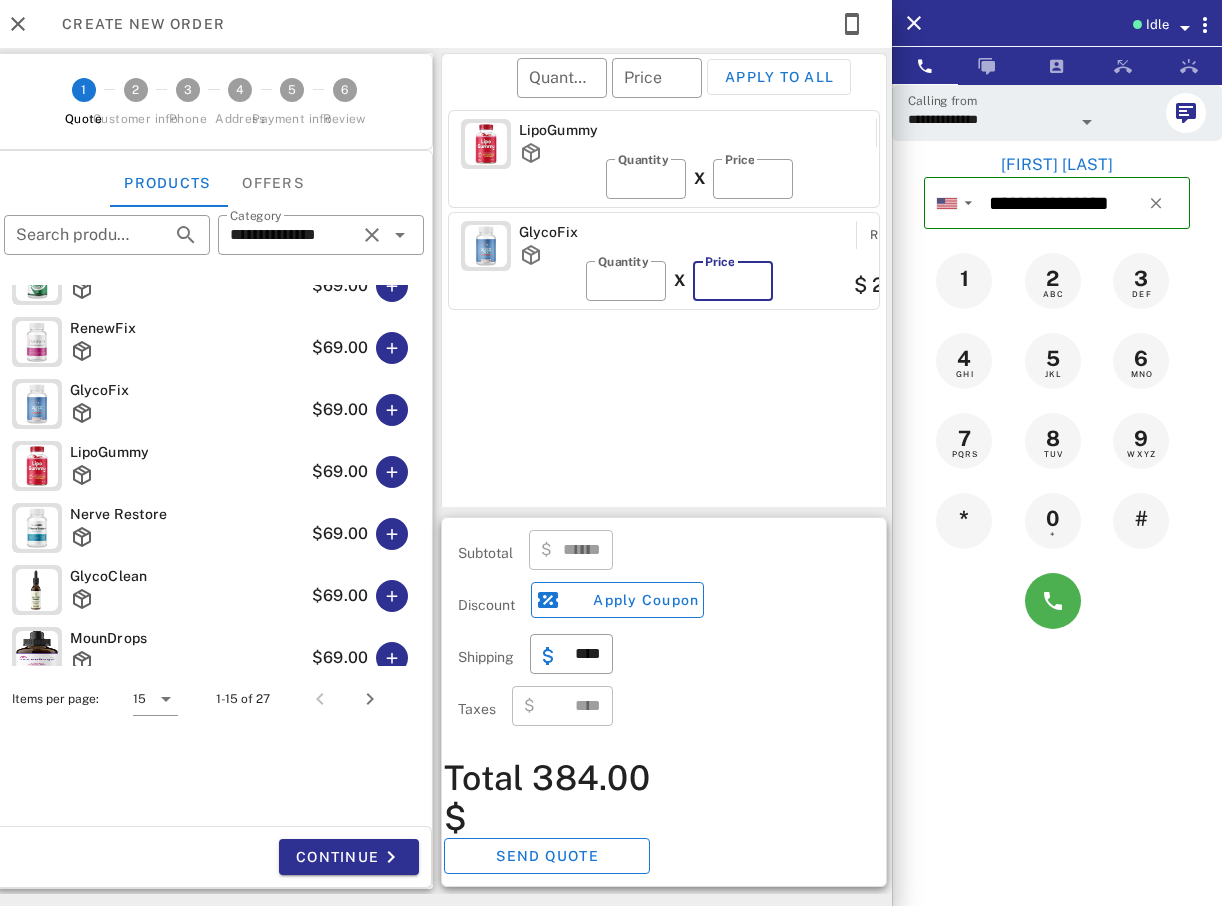 click on "**" at bounding box center (733, 281) 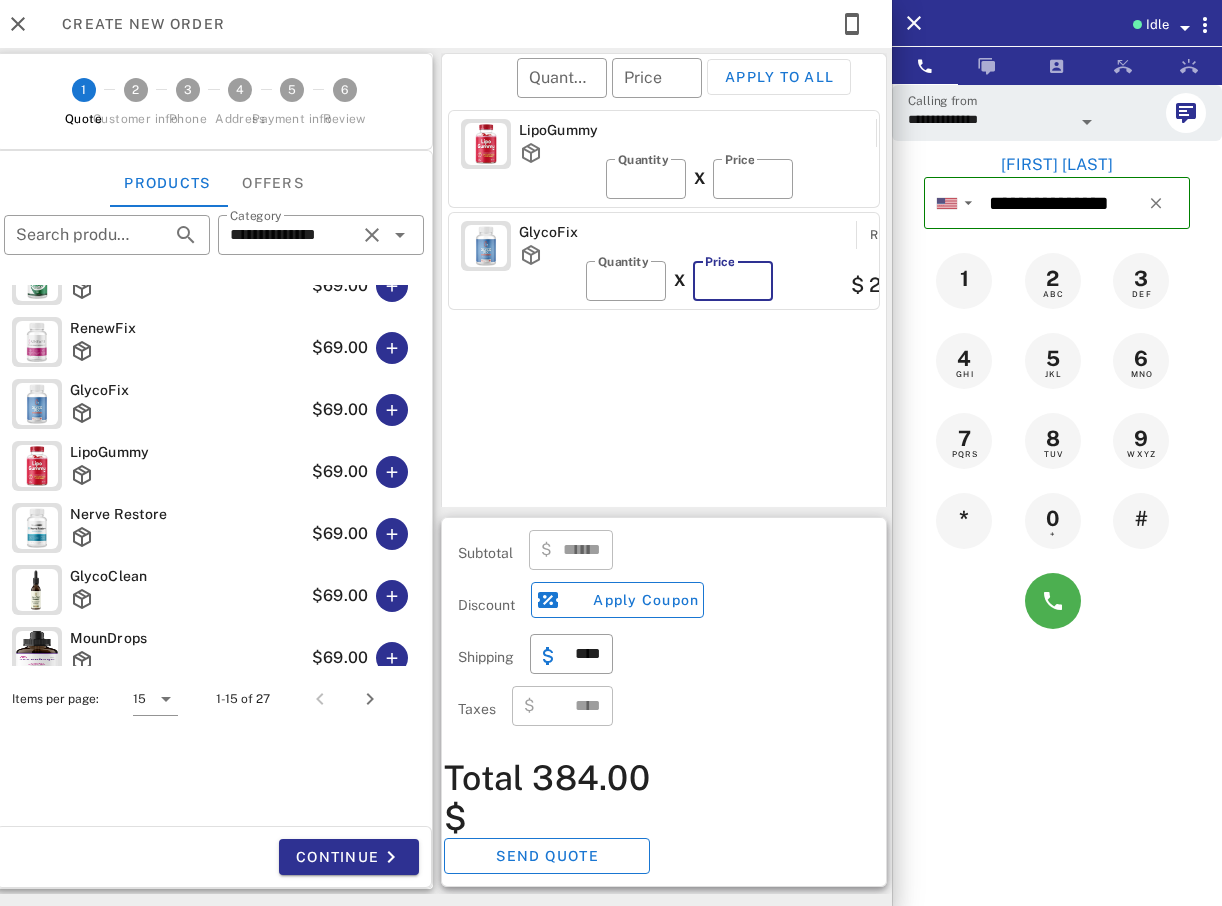 click on "**" at bounding box center [733, 281] 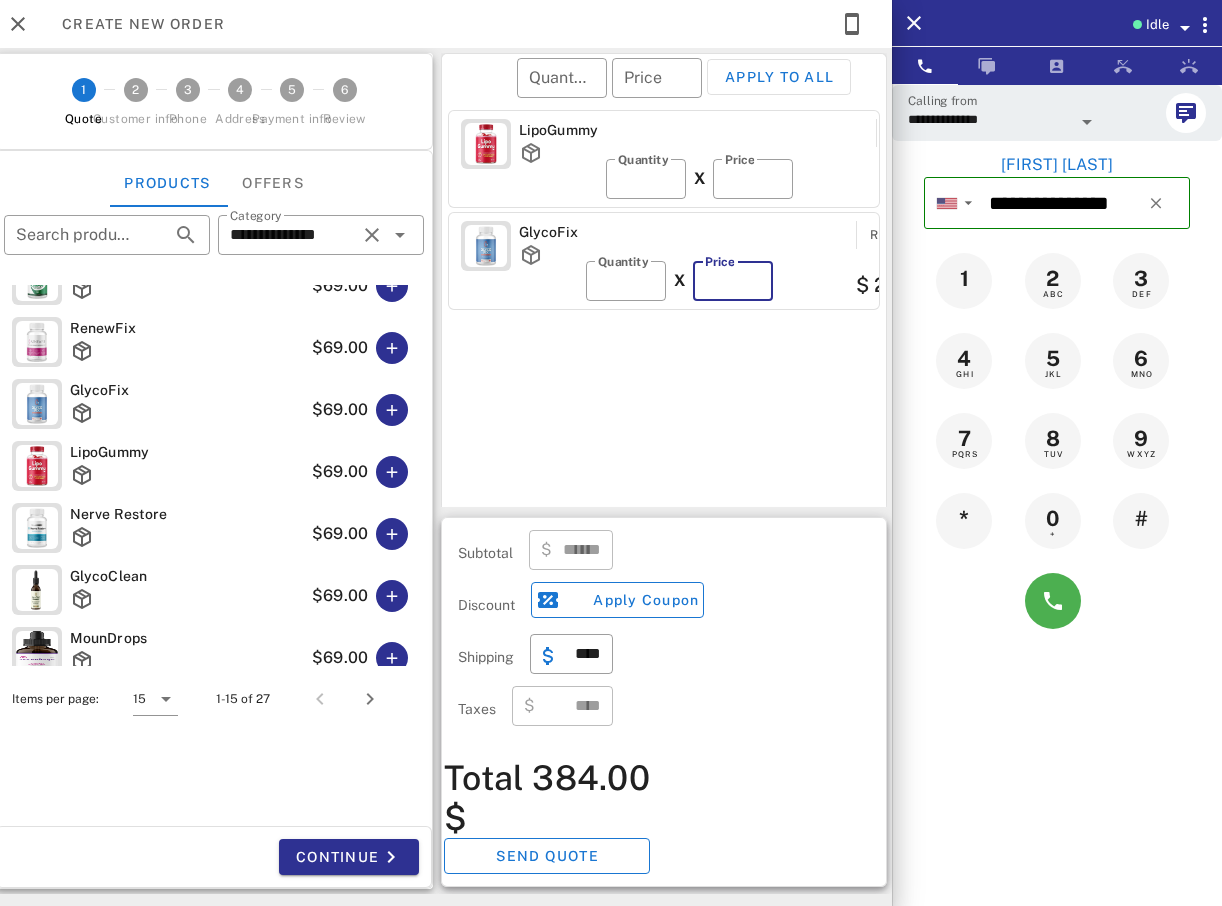 click on "**" at bounding box center [733, 281] 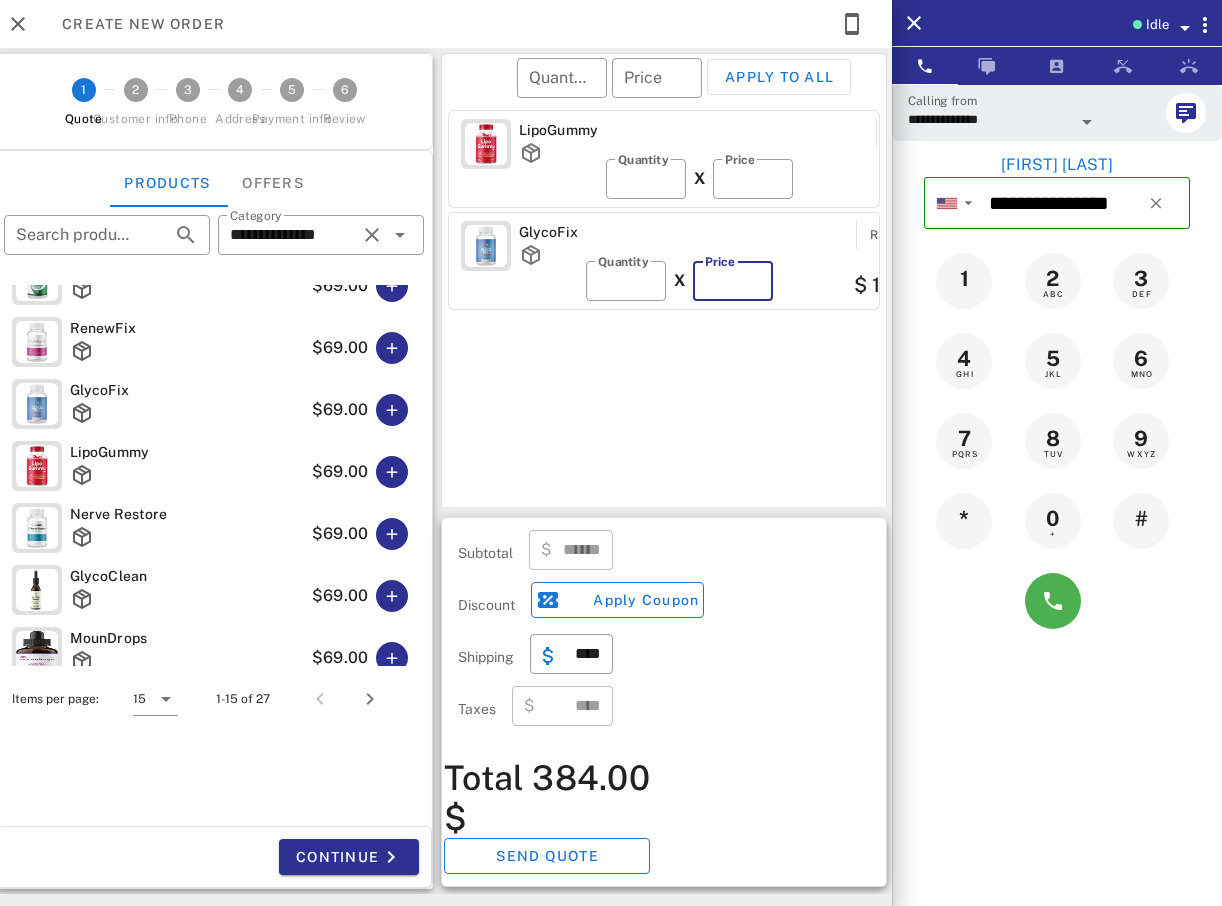 click on "**" at bounding box center [733, 281] 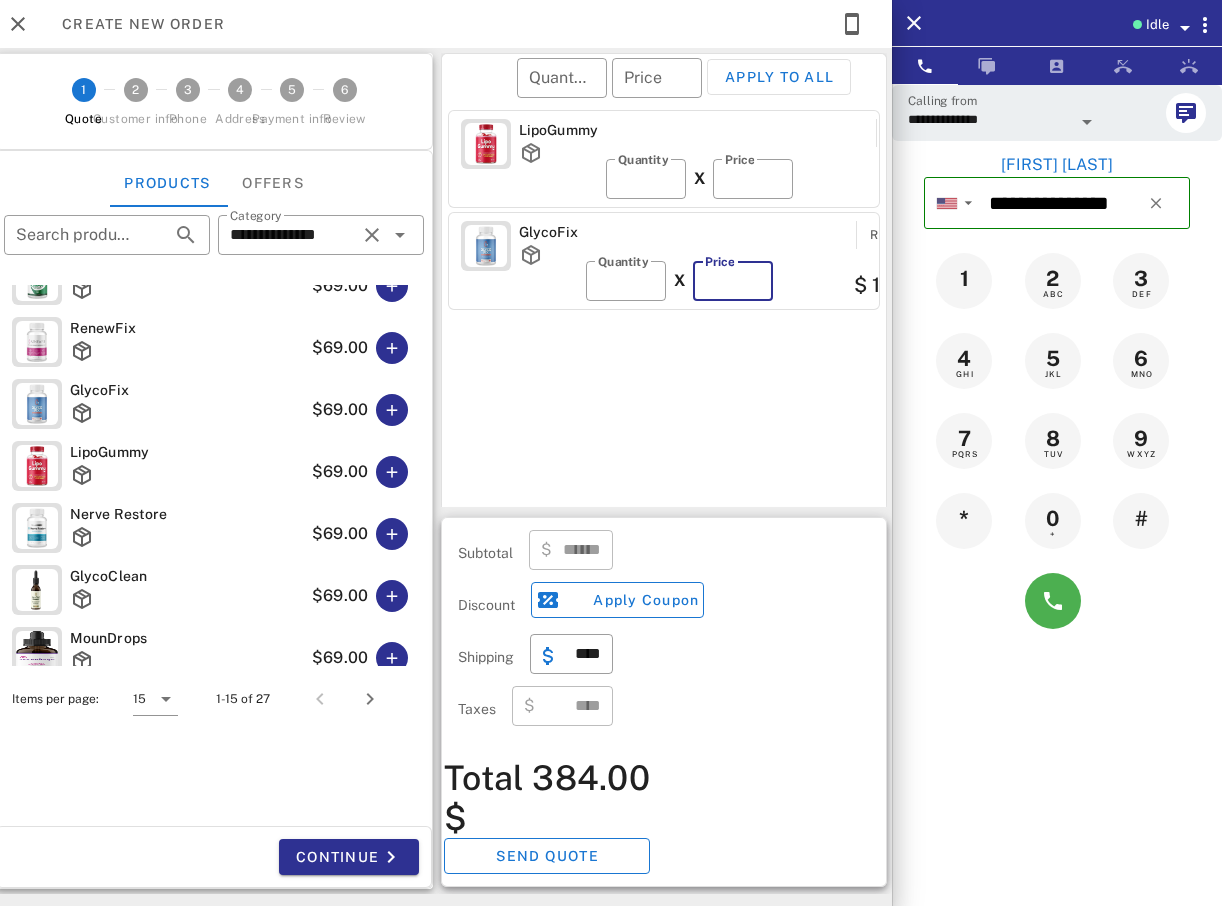 click on "**" at bounding box center [733, 281] 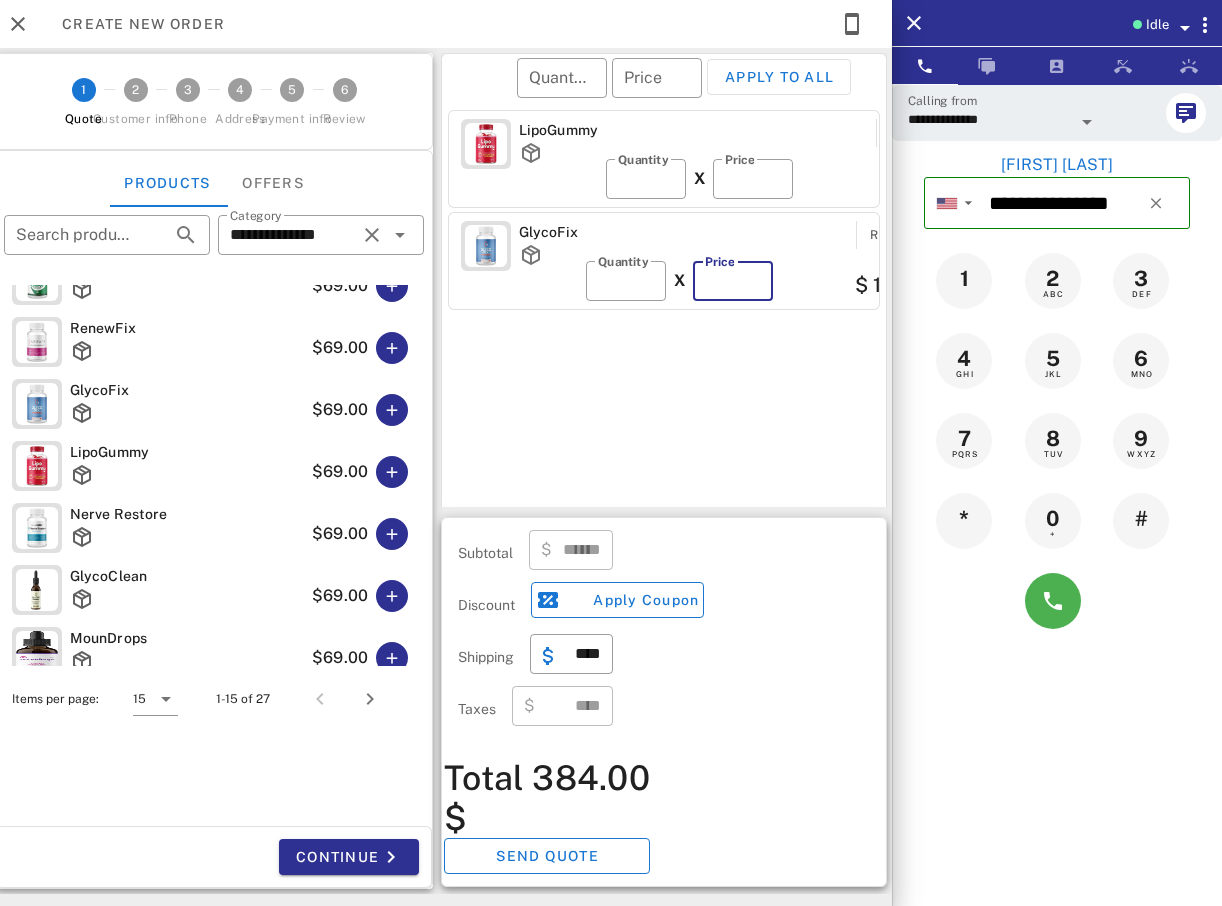 type on "******" 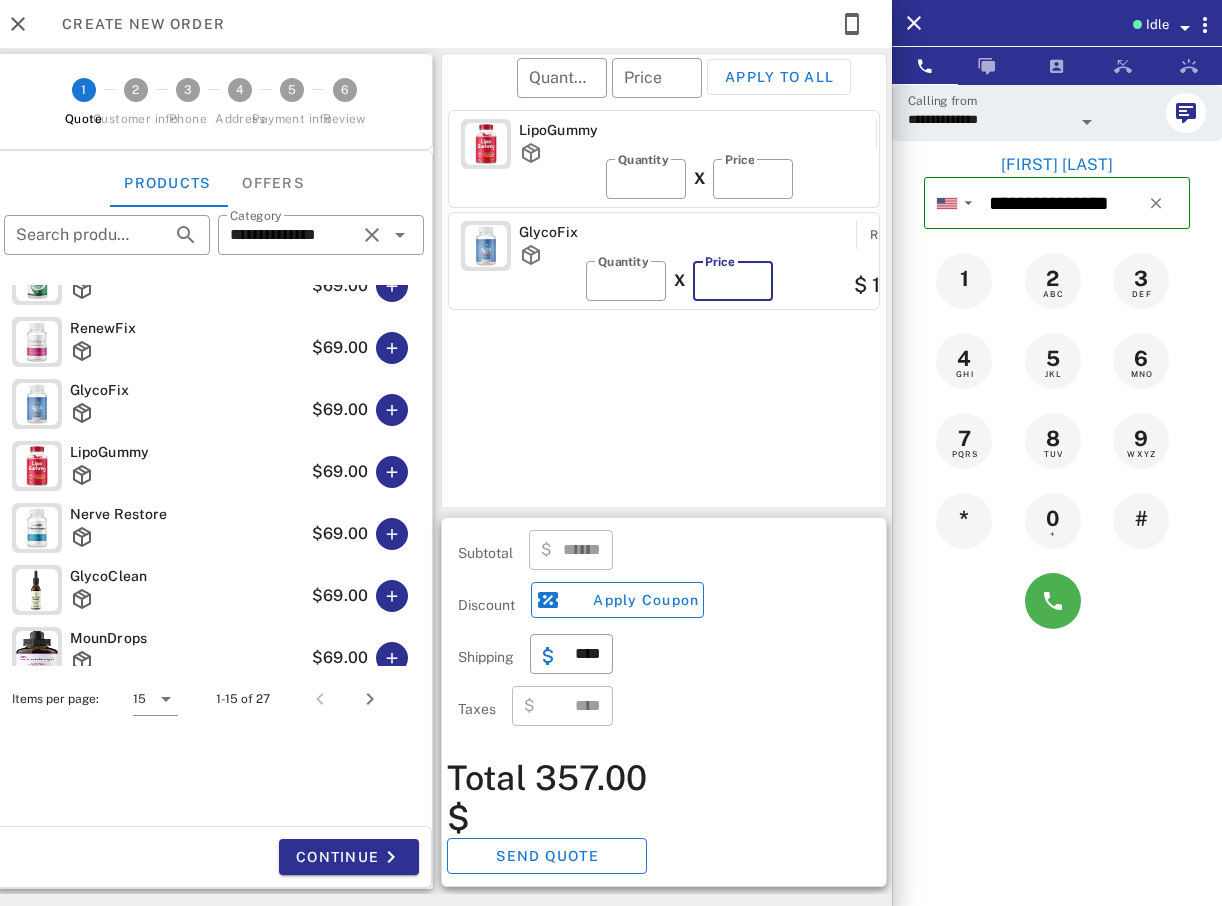 click on "**" at bounding box center (733, 281) 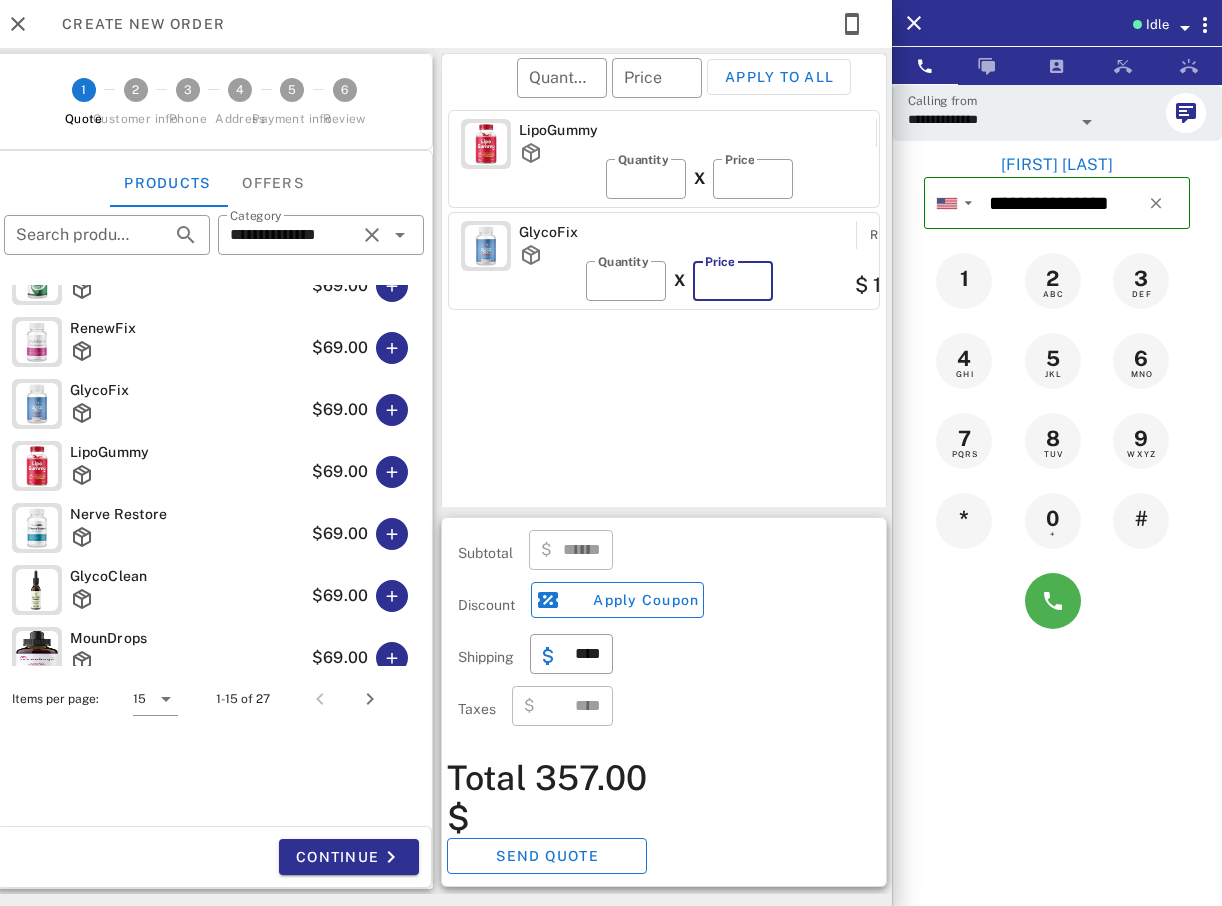 click on "**" at bounding box center [733, 281] 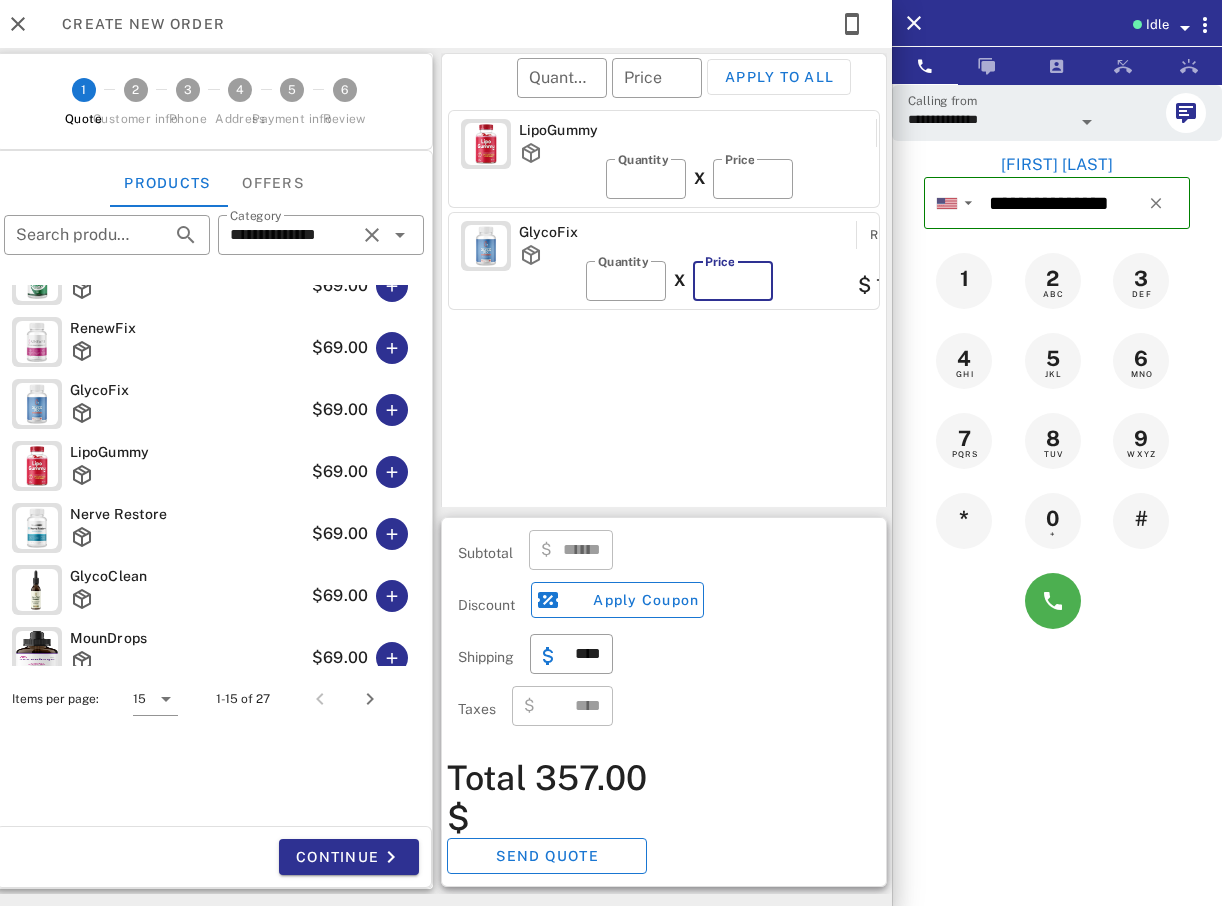 type on "**" 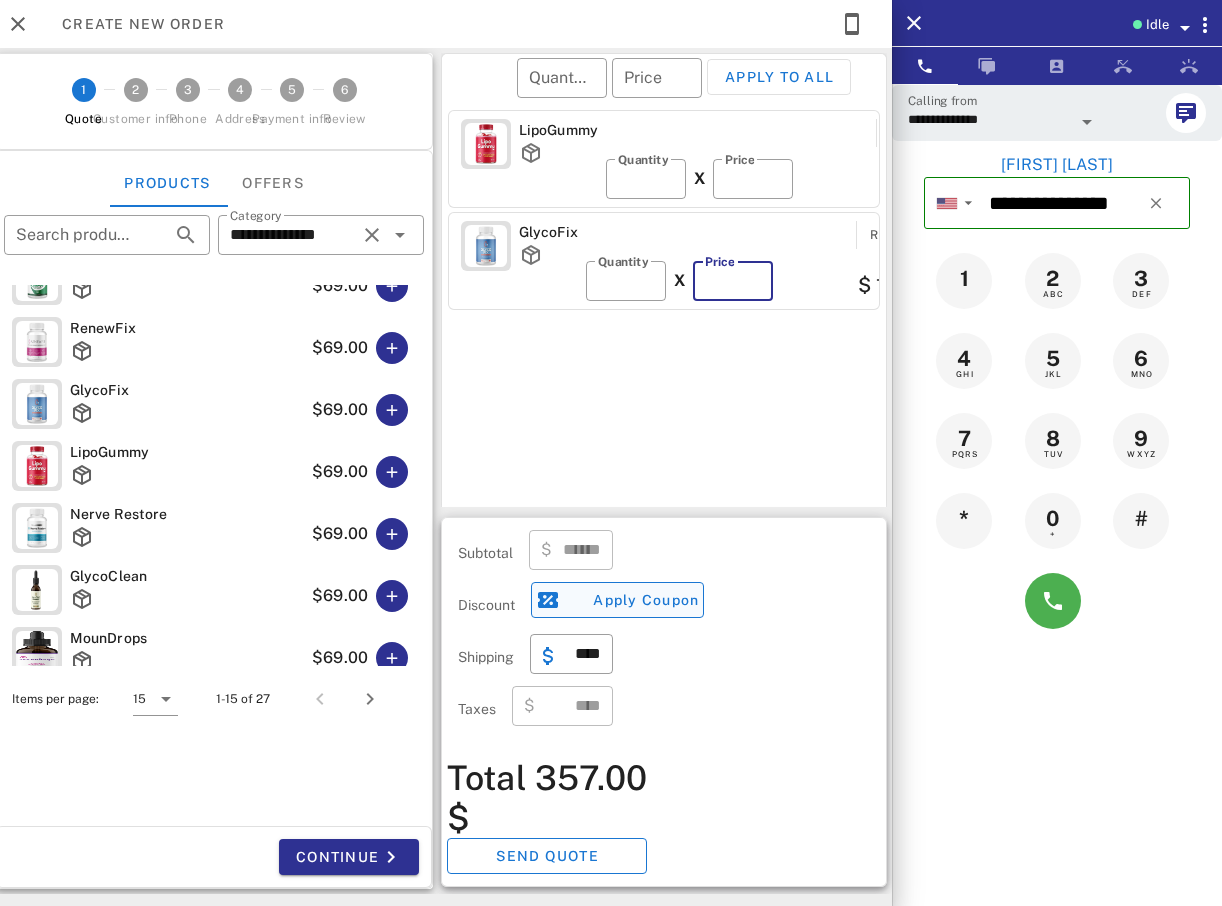 type on "******" 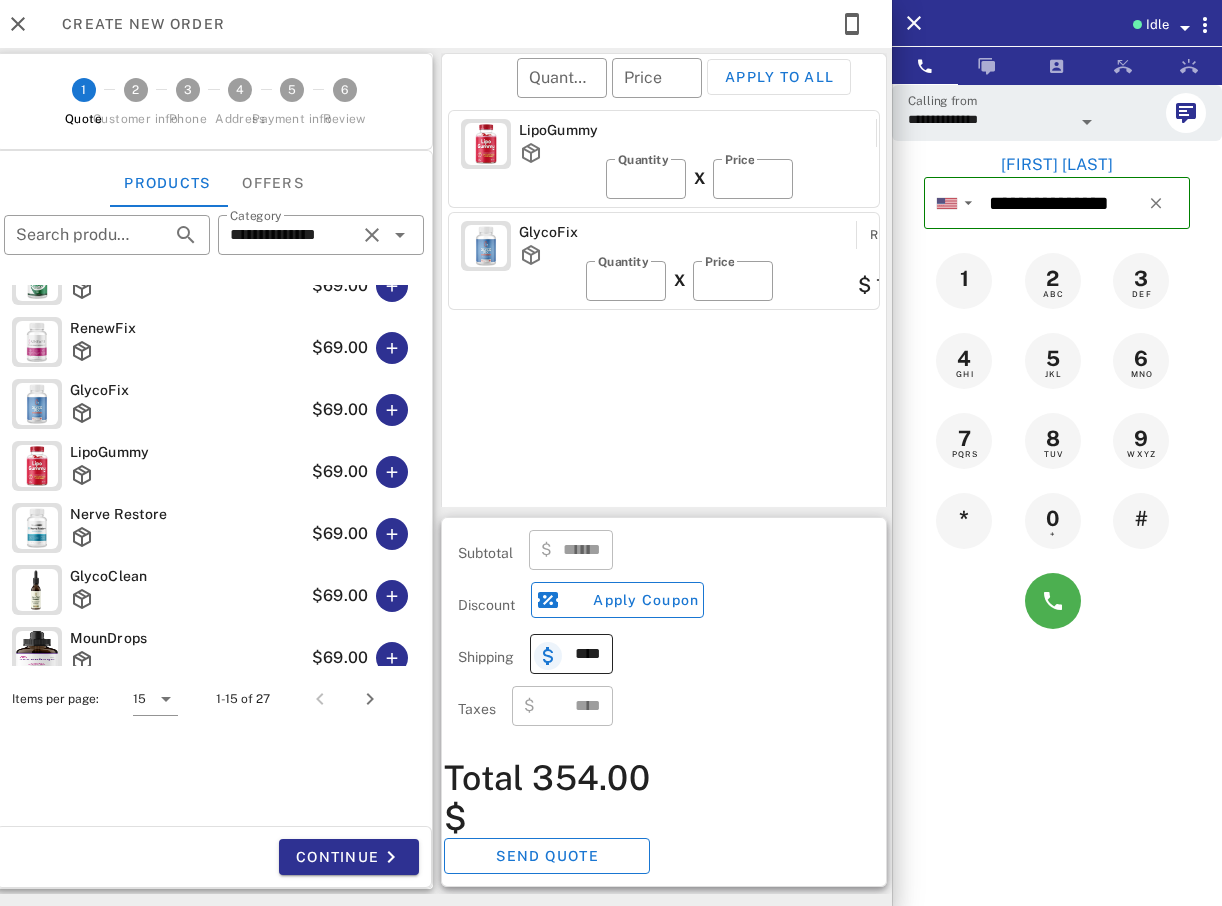 click on "​ ****" at bounding box center [571, 654] 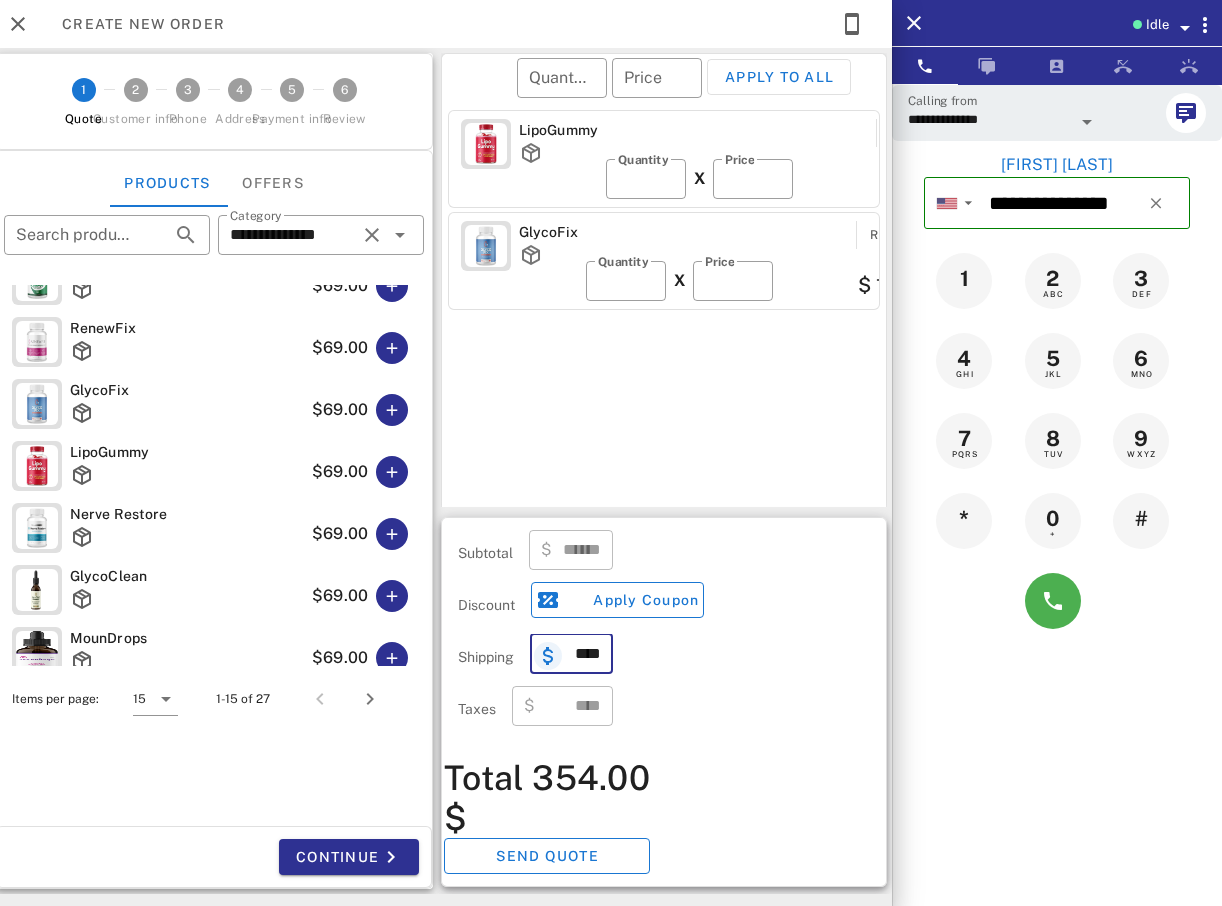 click at bounding box center [548, 656] 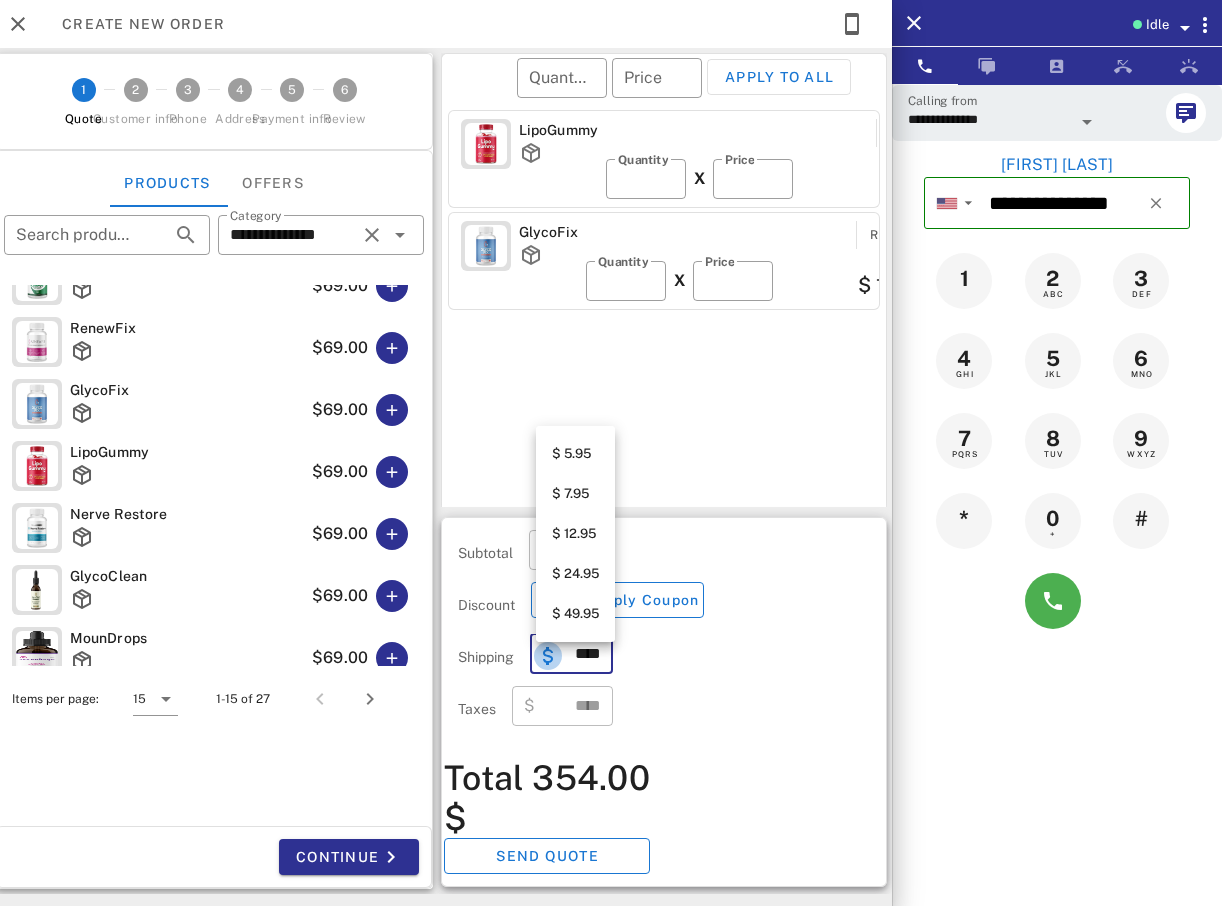 click at bounding box center (548, 656) 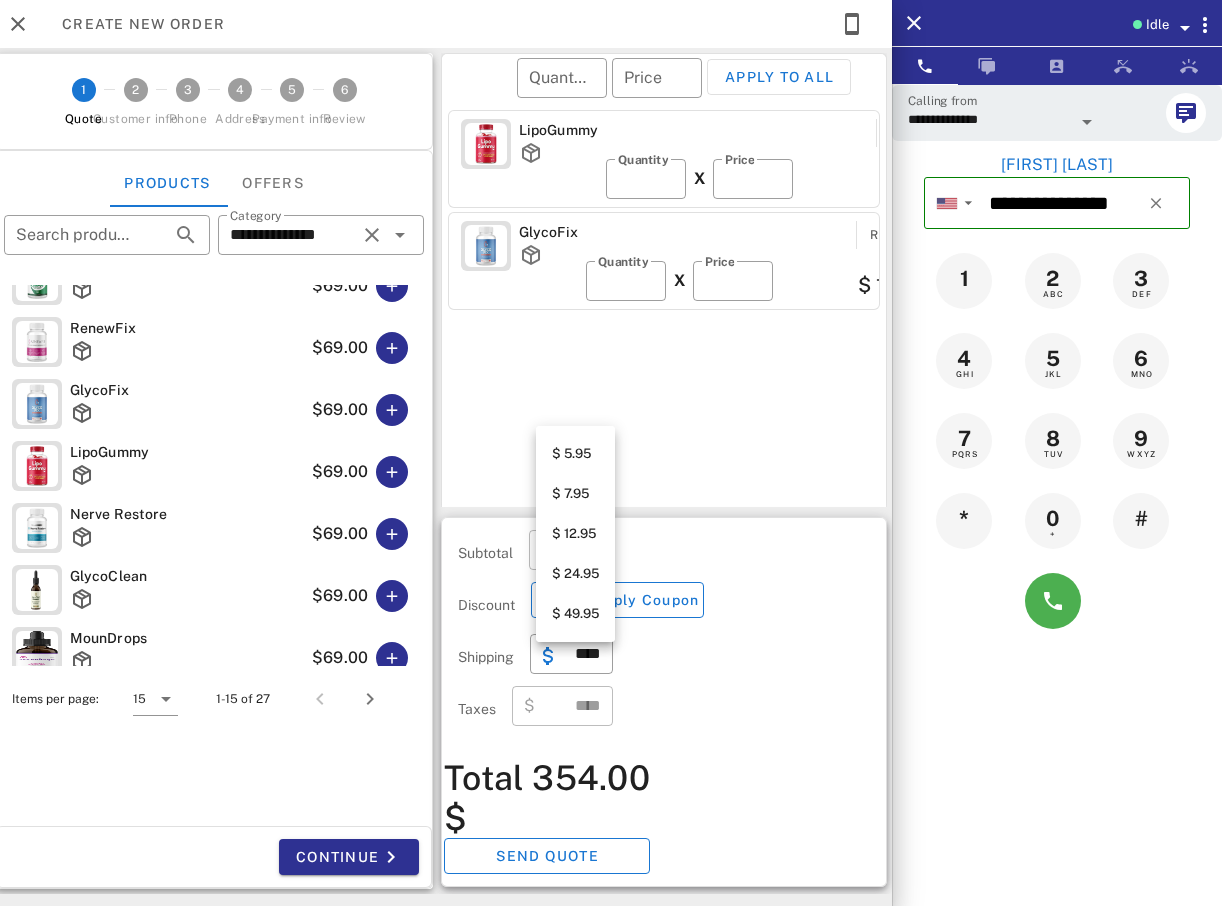 click on "$ 7.95" at bounding box center (575, 494) 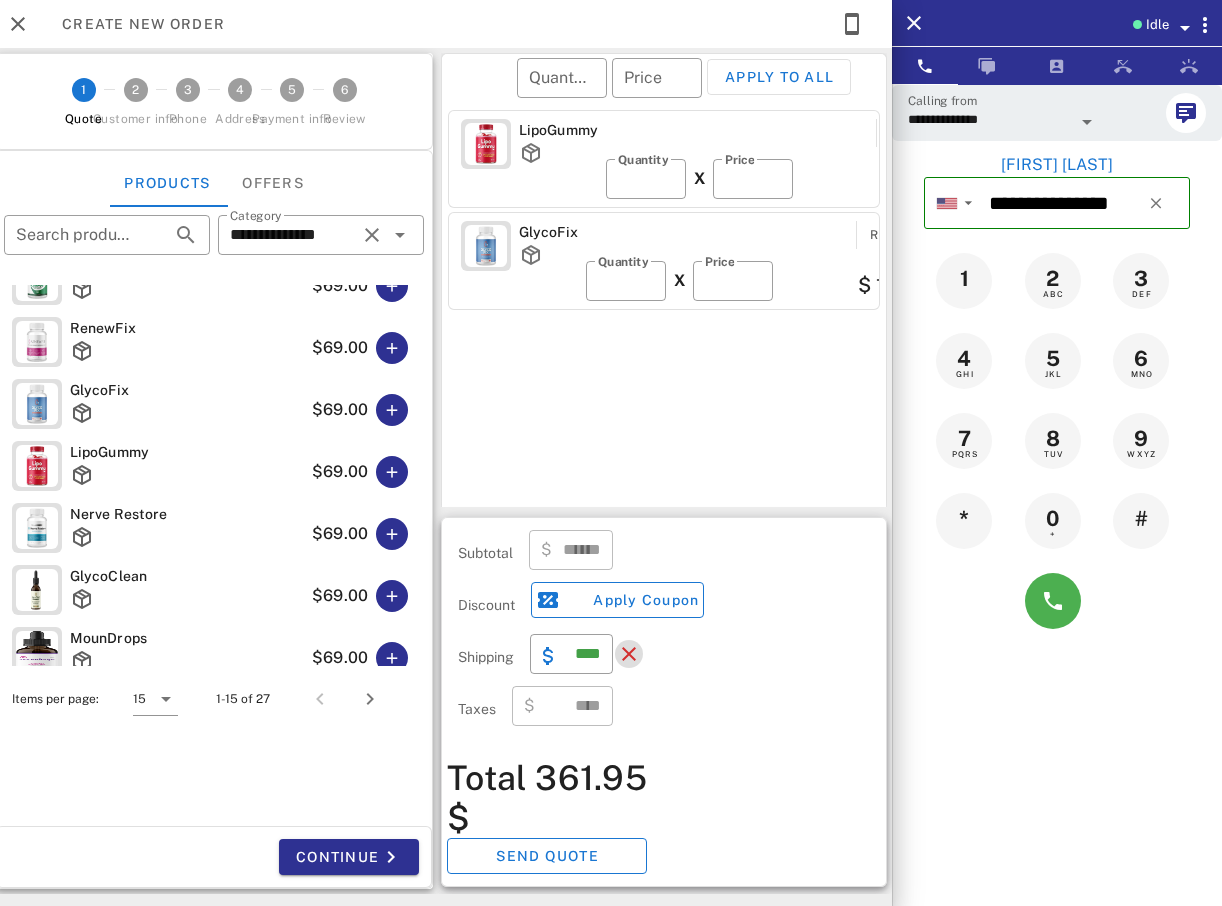 click at bounding box center [629, 654] 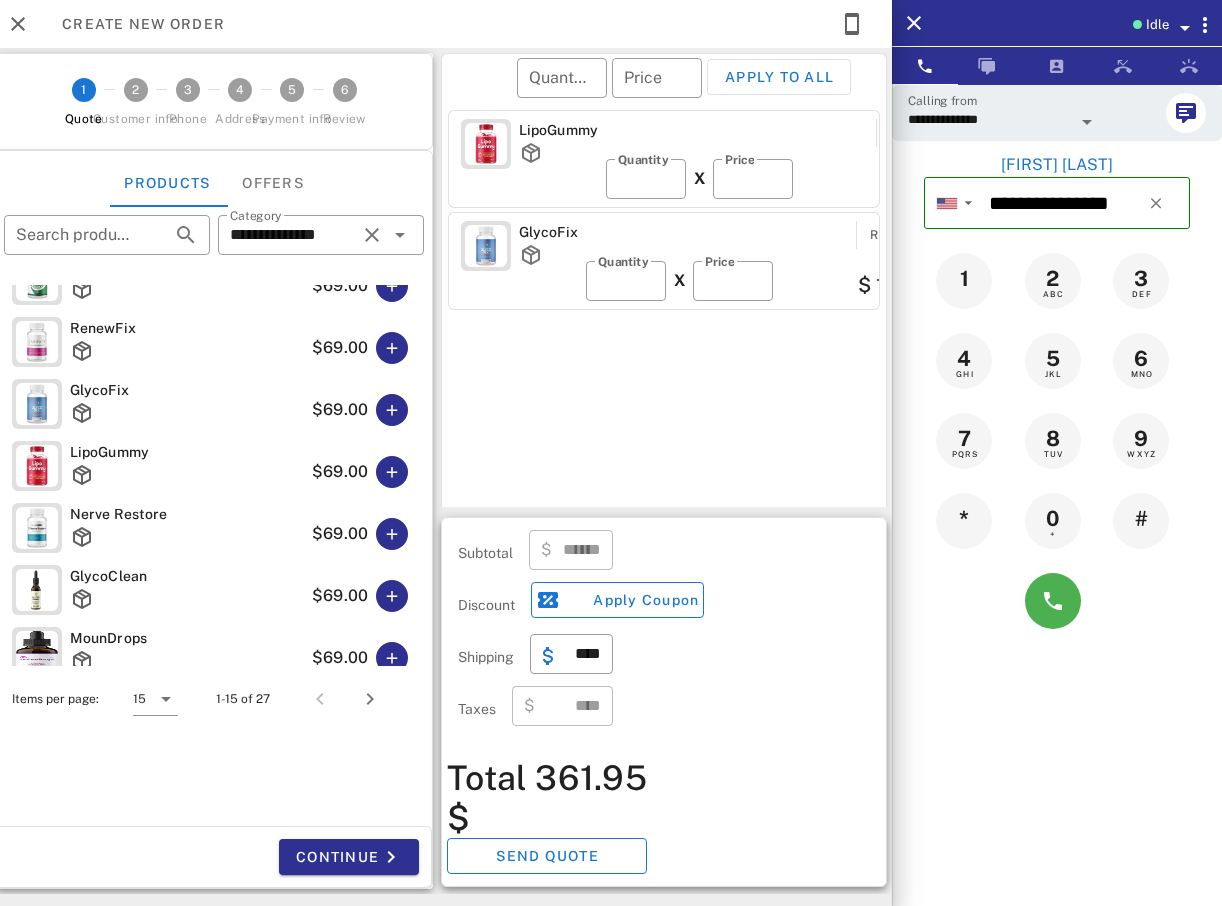 type on "****" 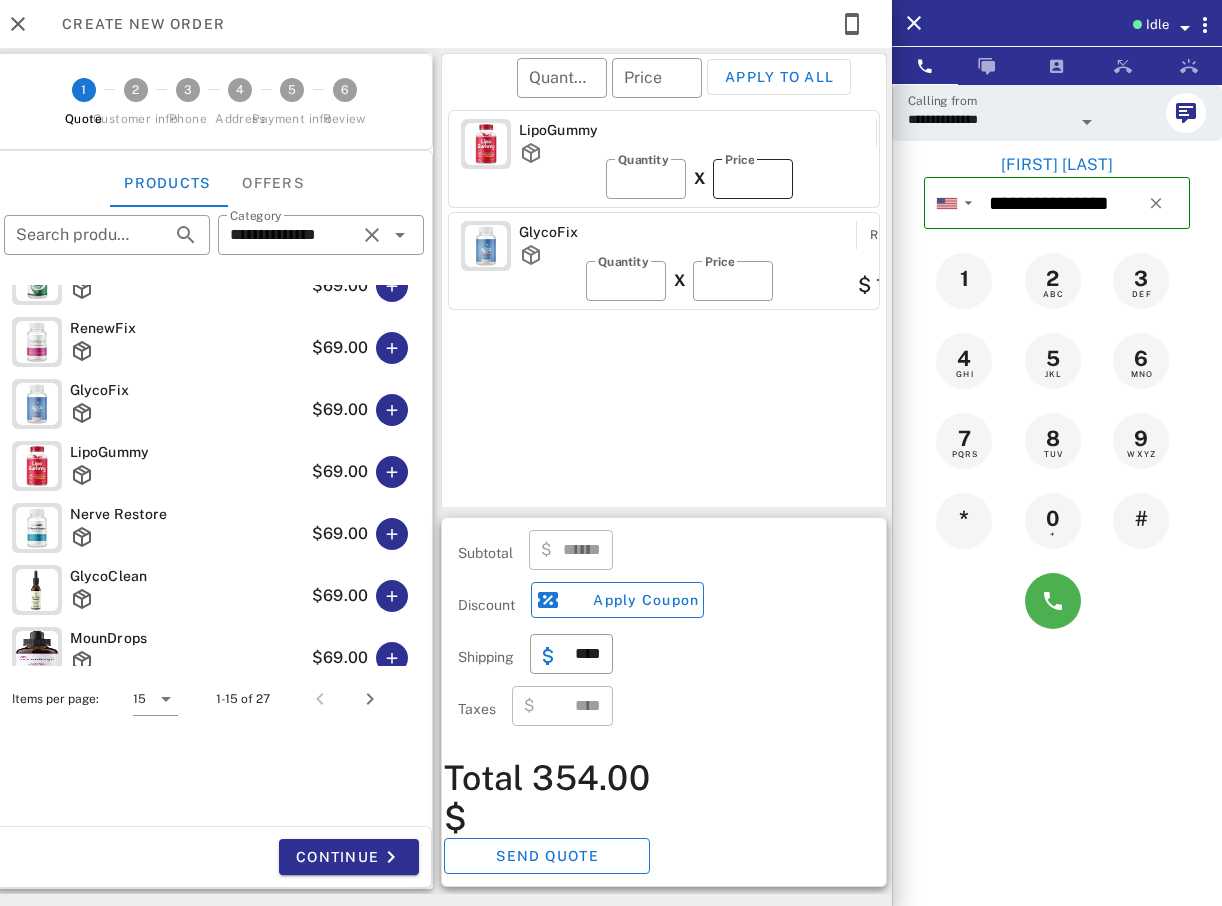 type on "**" 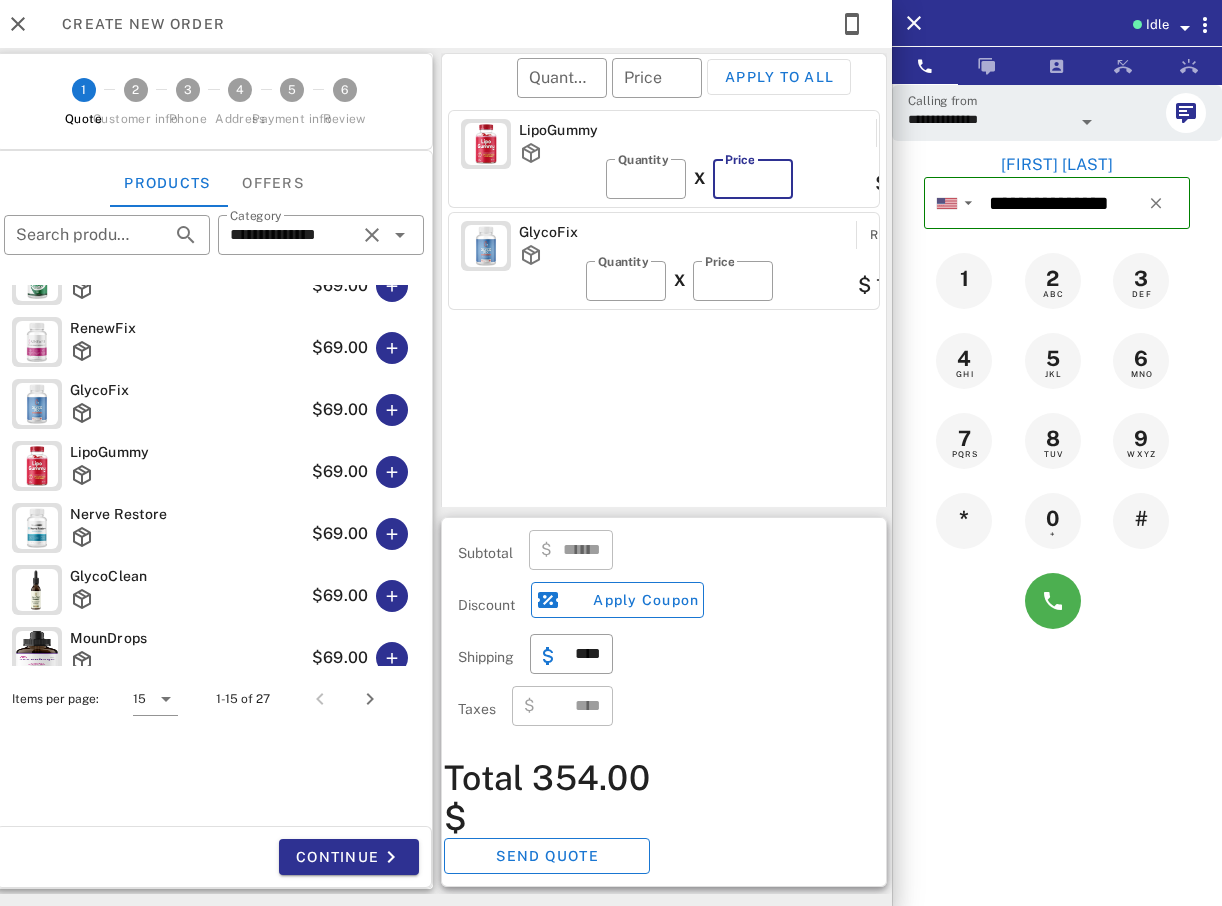 click on "**" at bounding box center [753, 179] 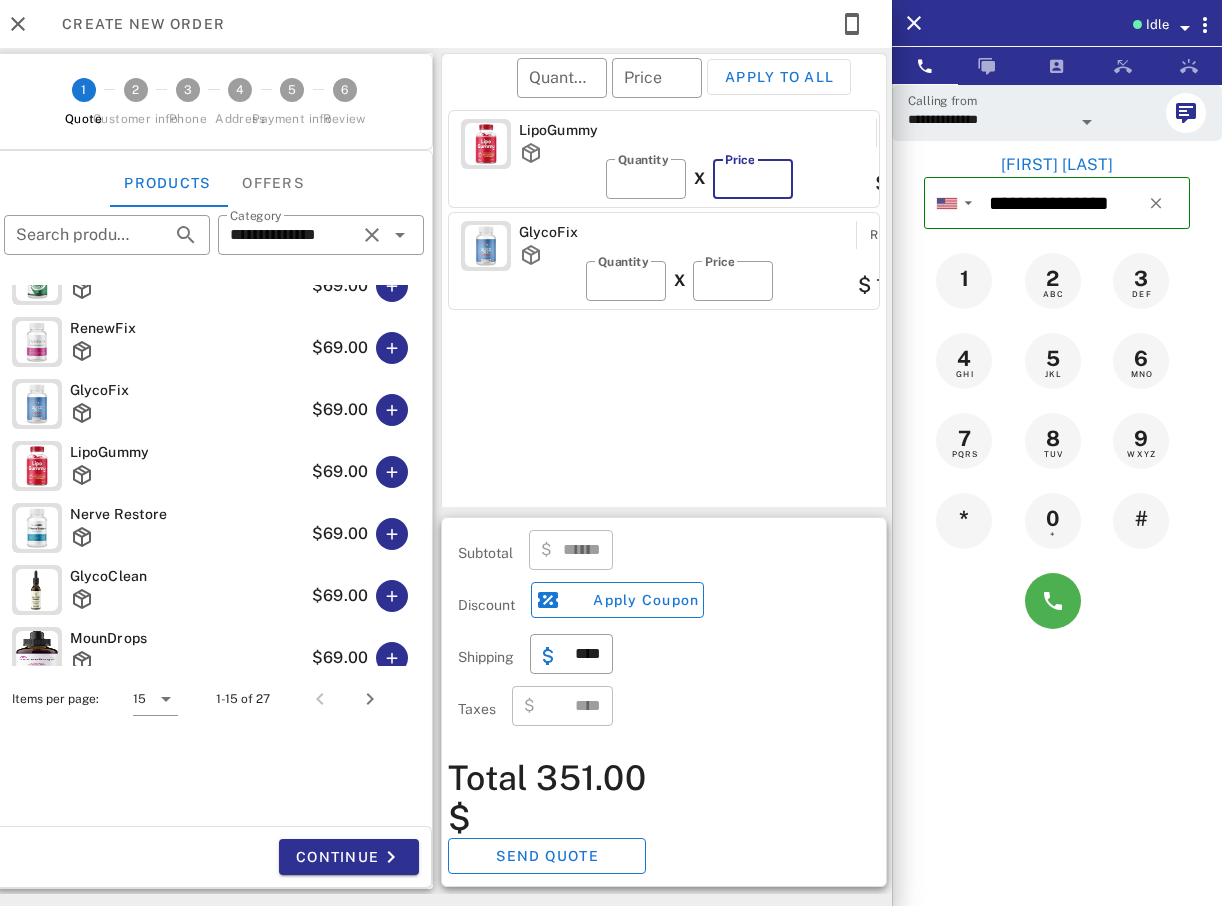click on "**" at bounding box center [753, 179] 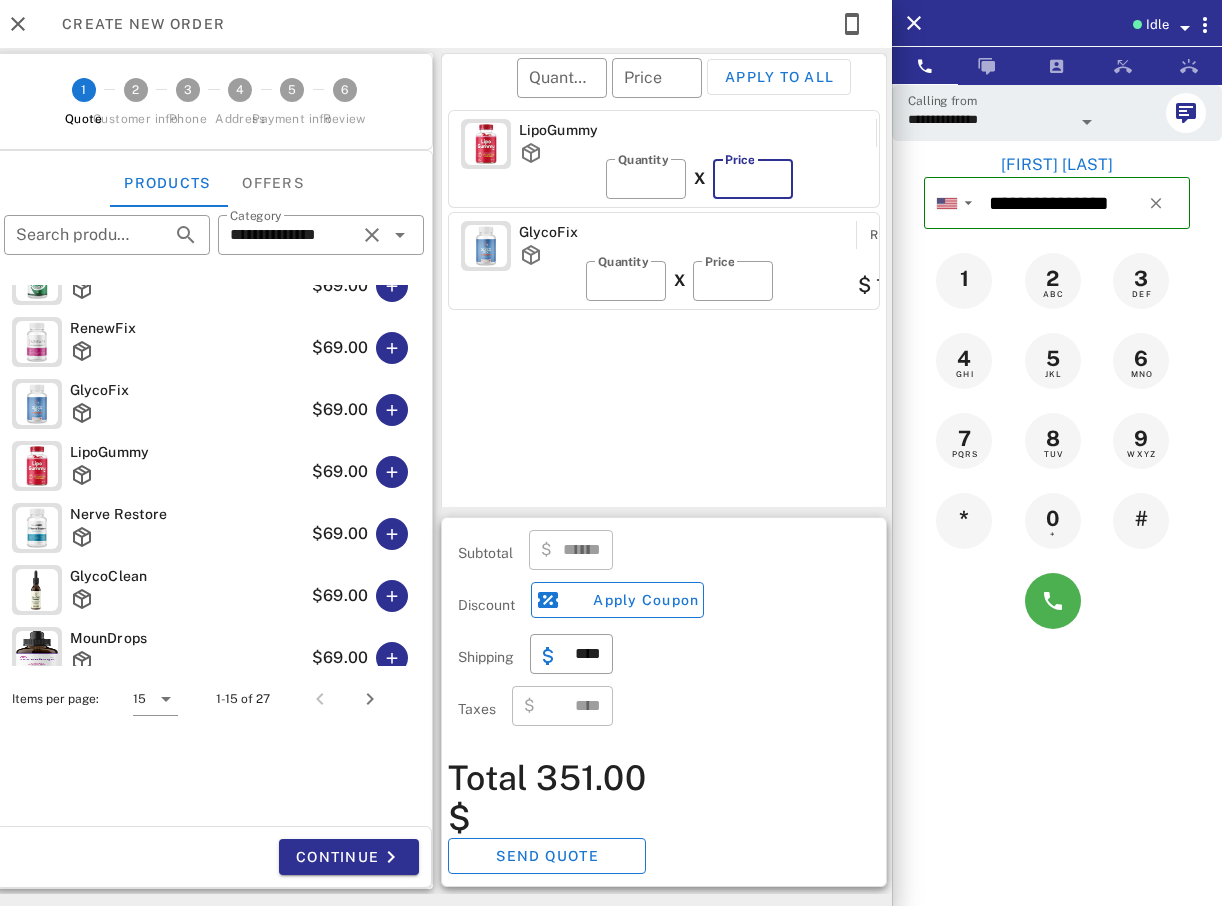 type 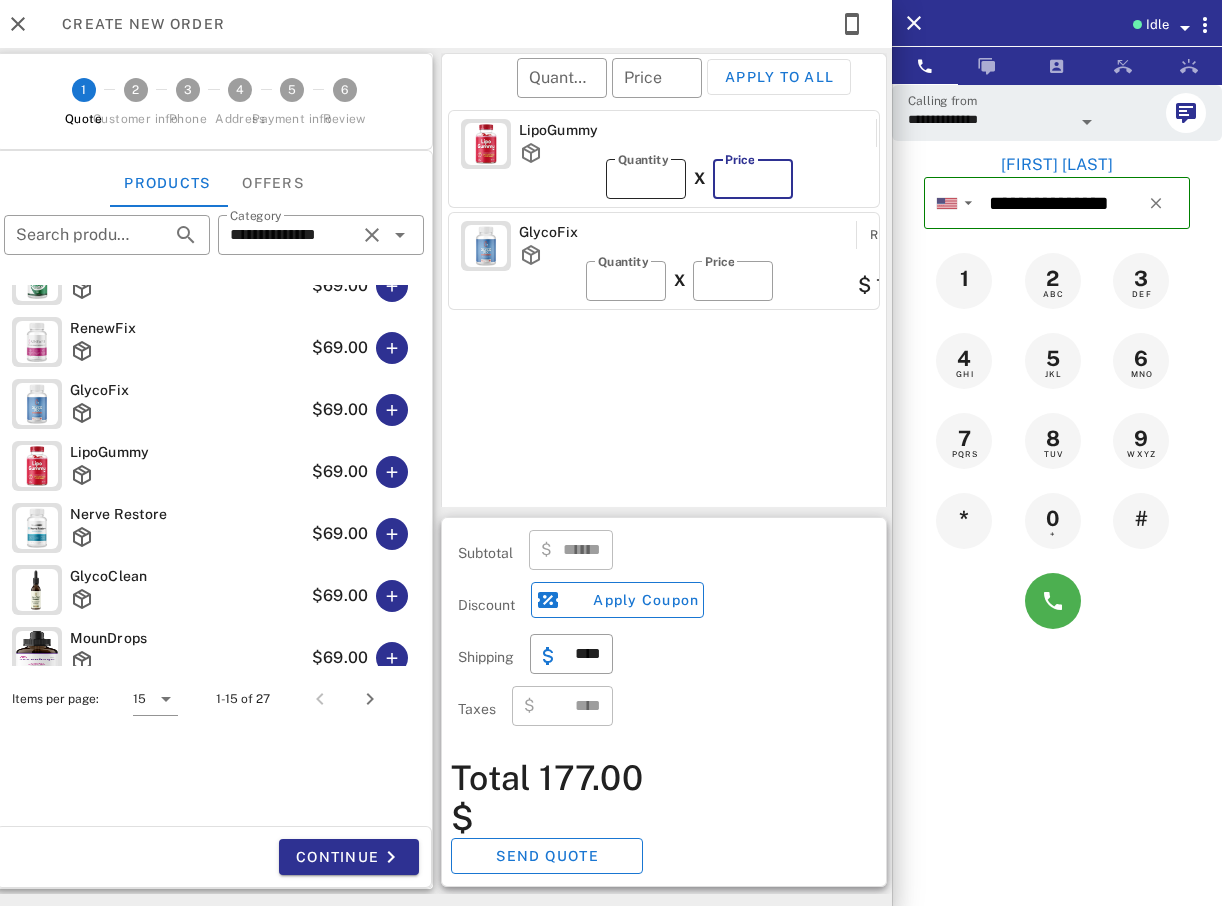 type on "*" 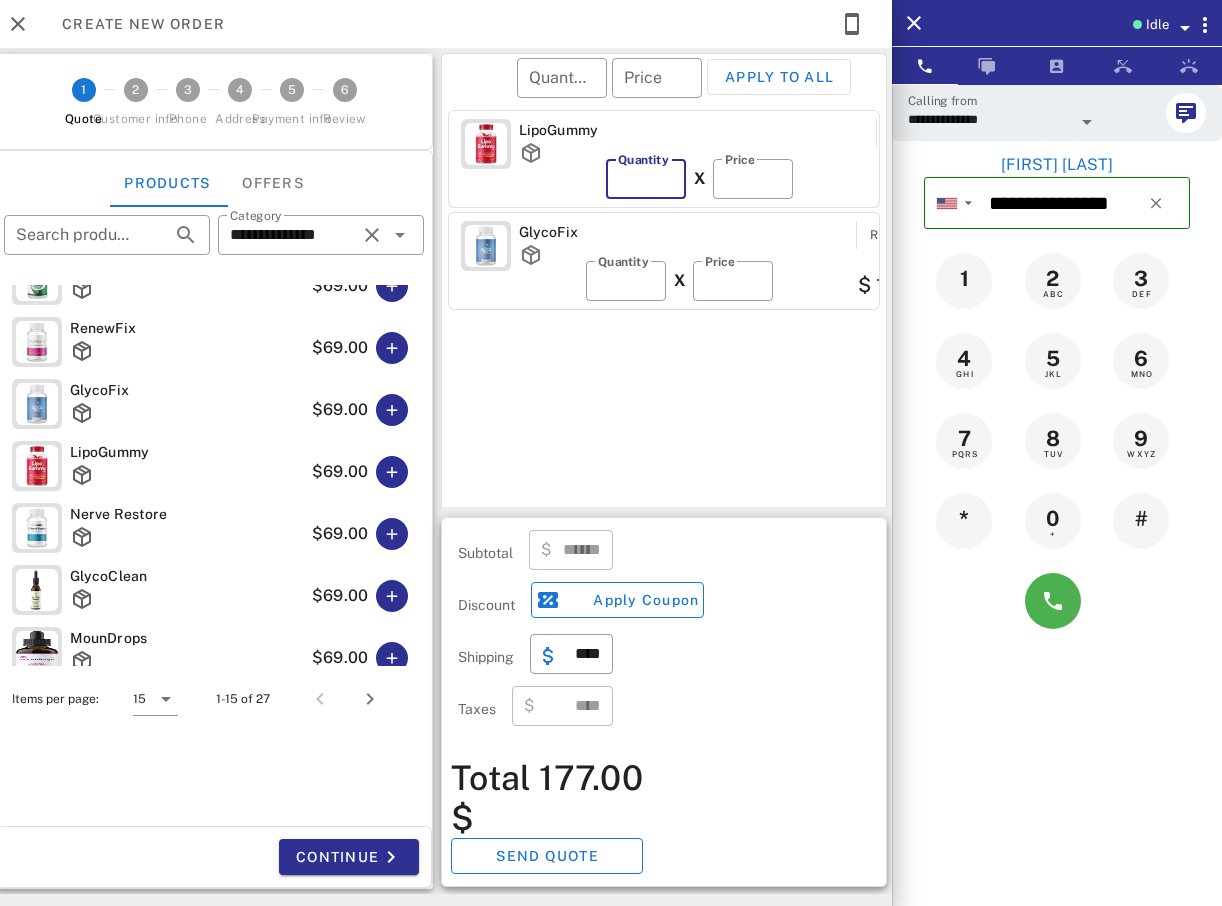 type 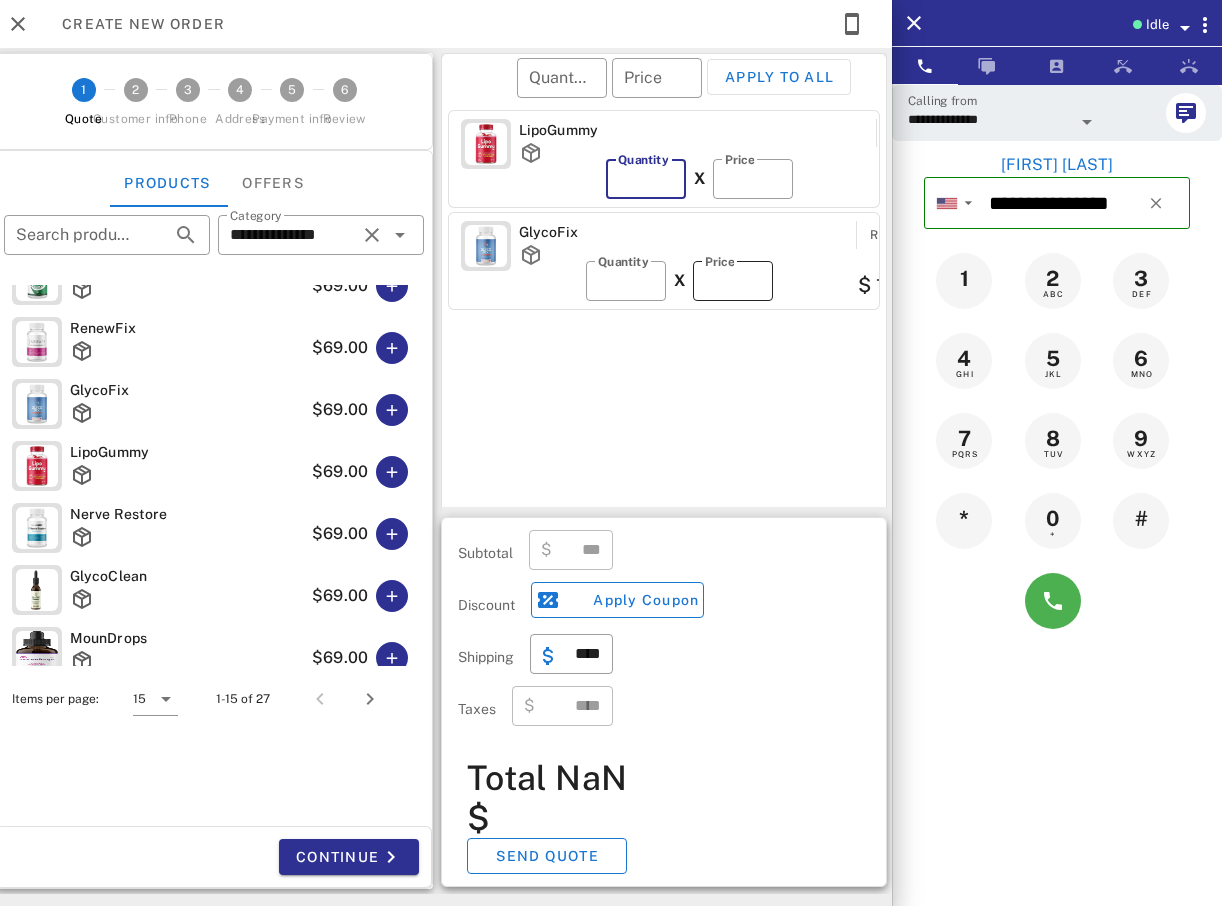 type on "*" 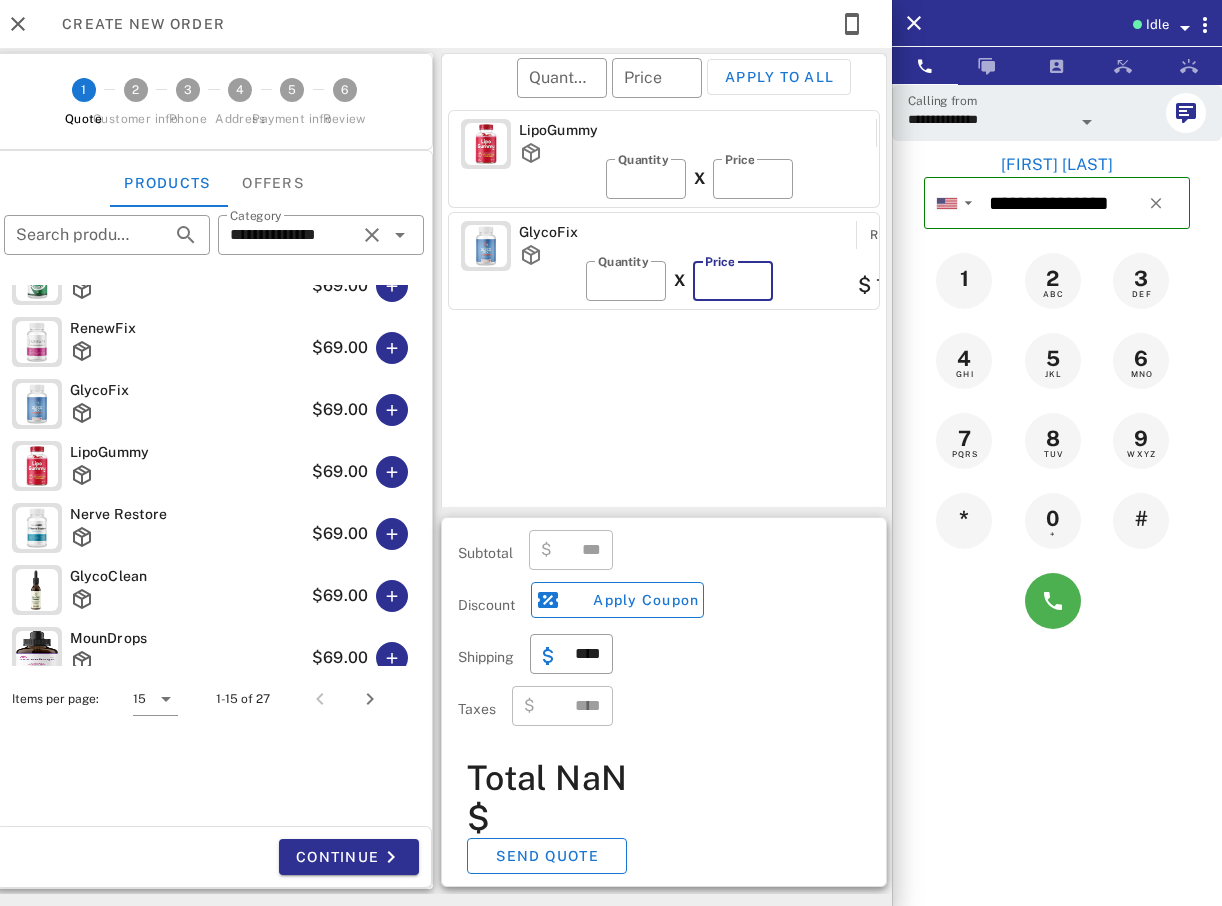 click on "**" at bounding box center (733, 281) 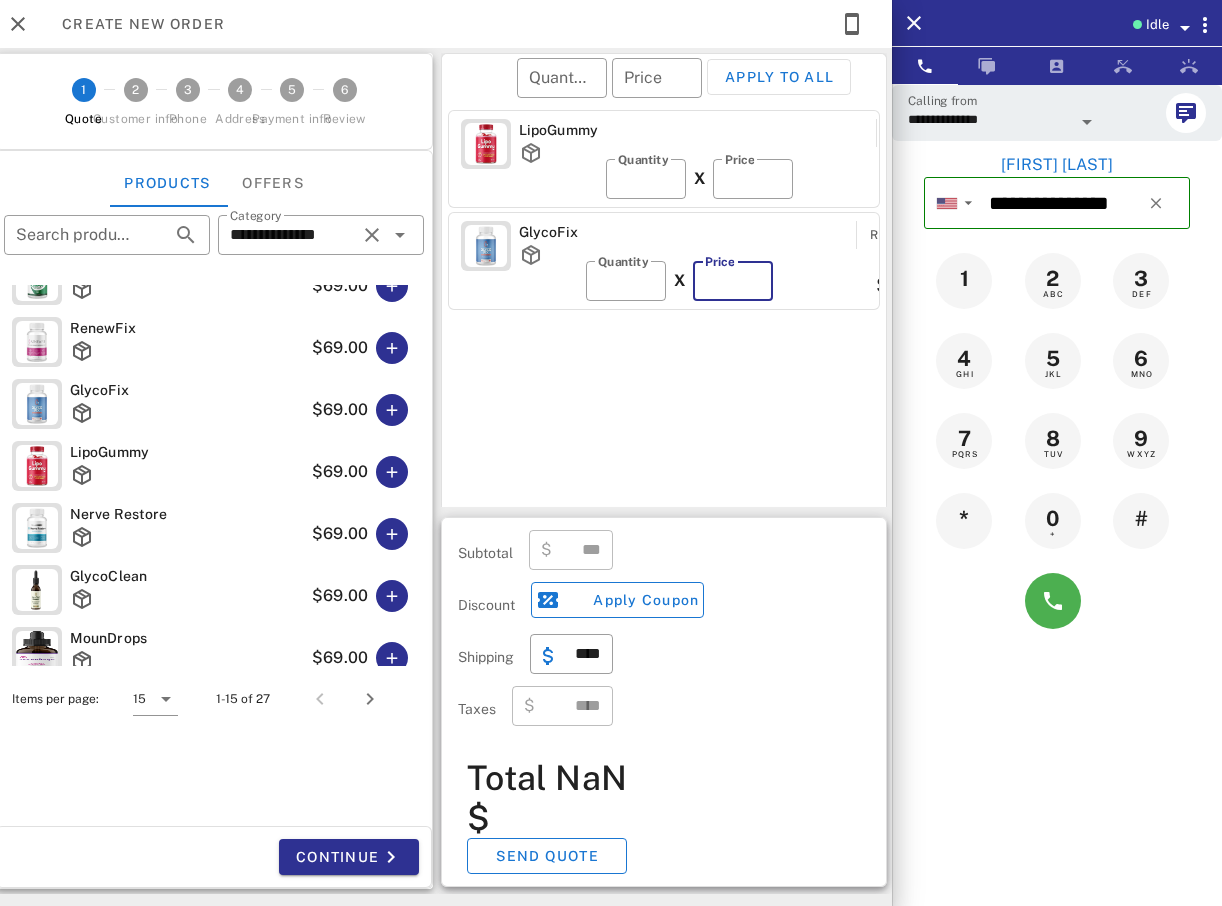 type 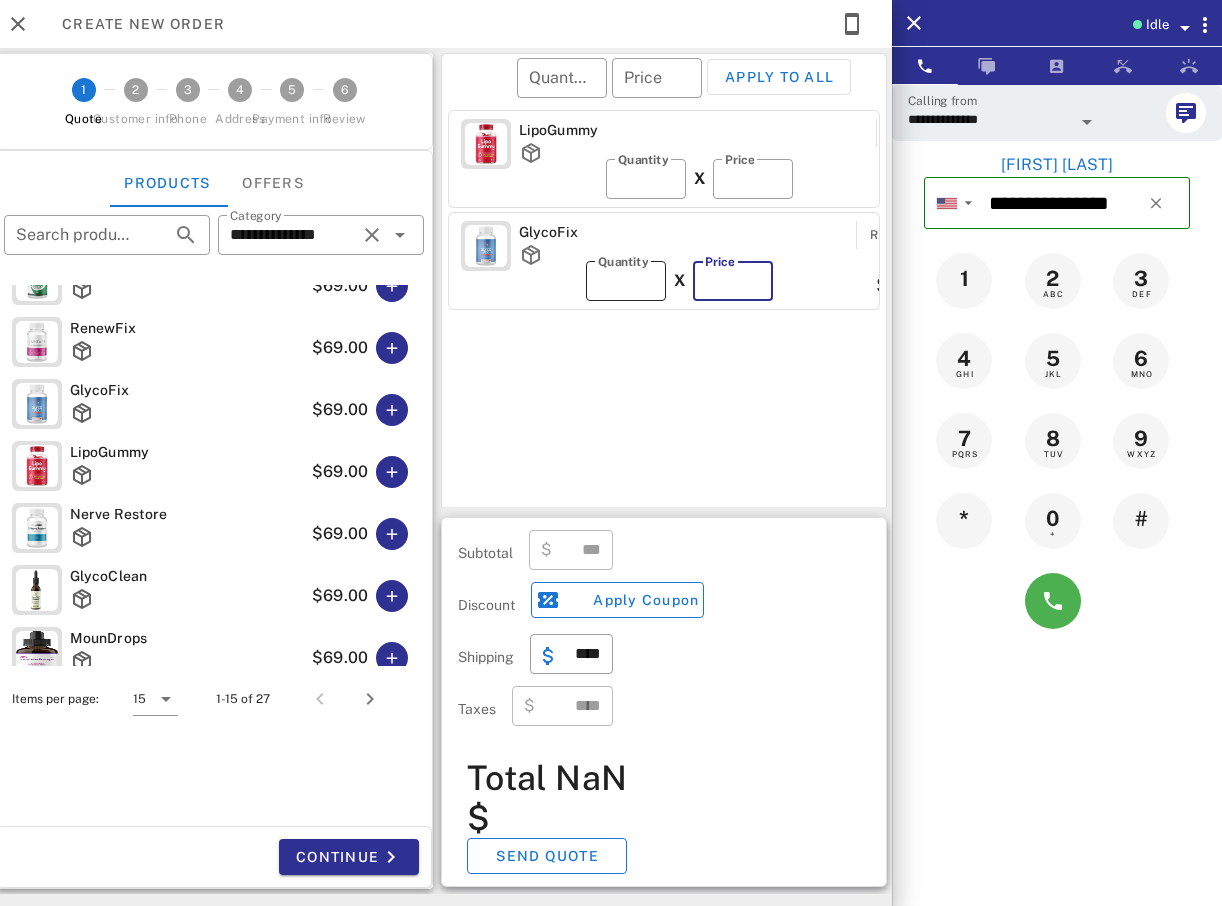 type on "****" 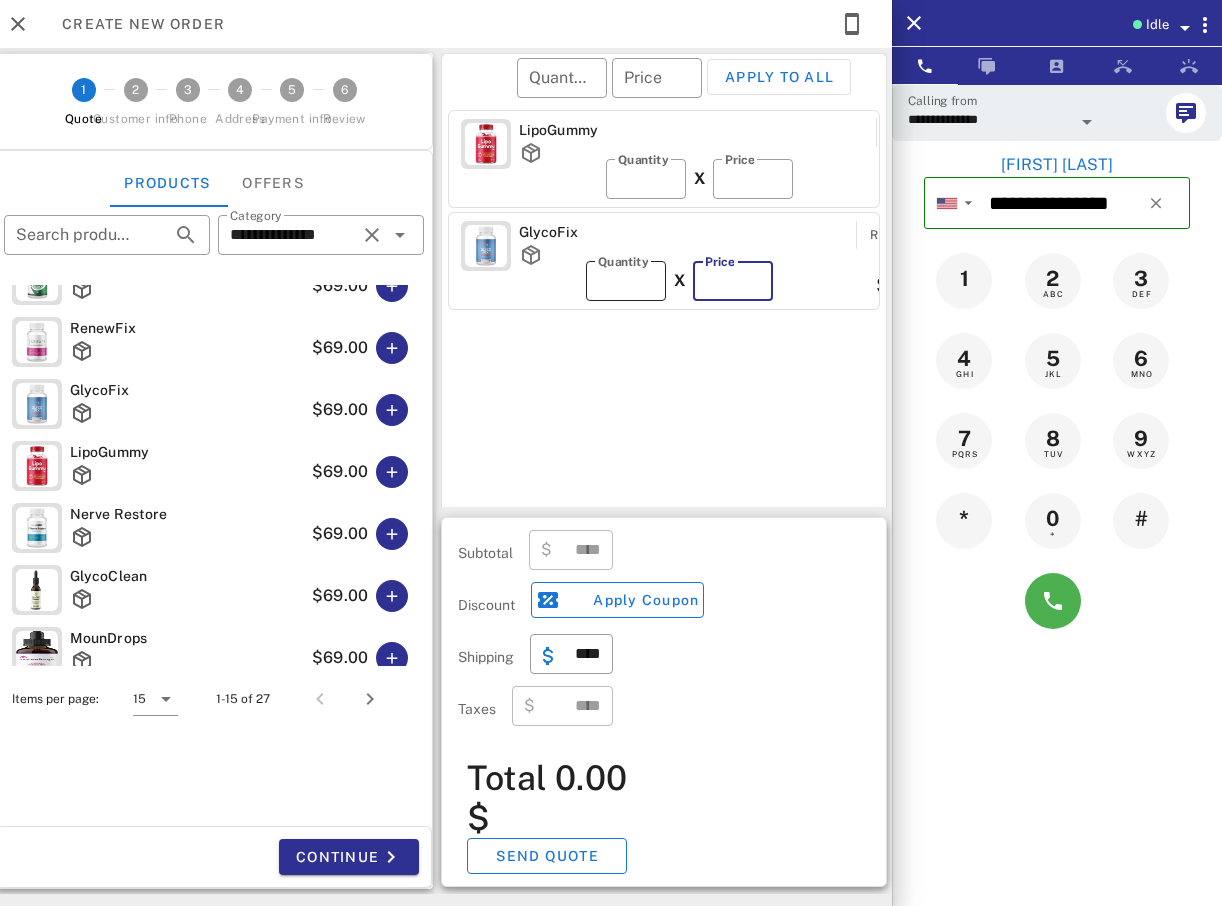 type on "*" 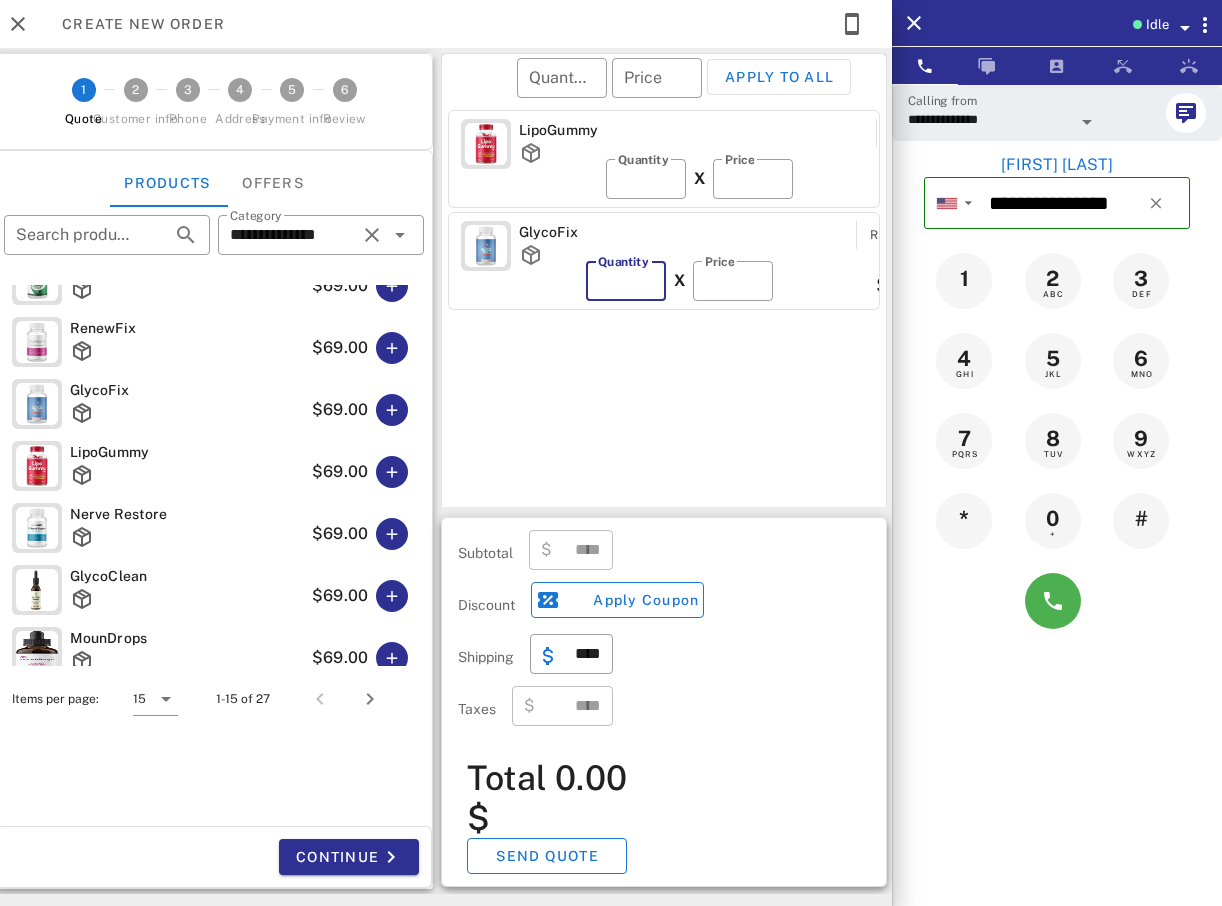 click on "*" at bounding box center (626, 281) 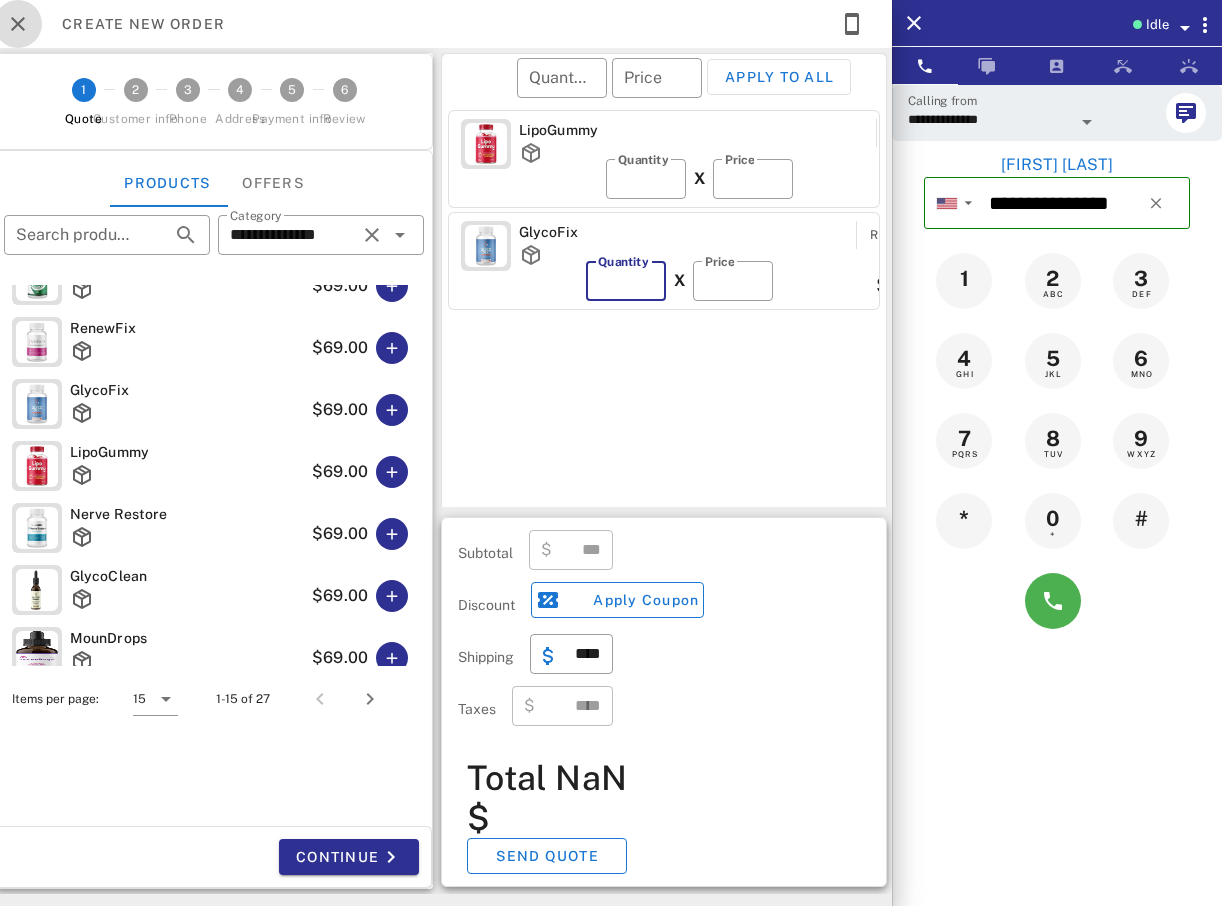 type on "*" 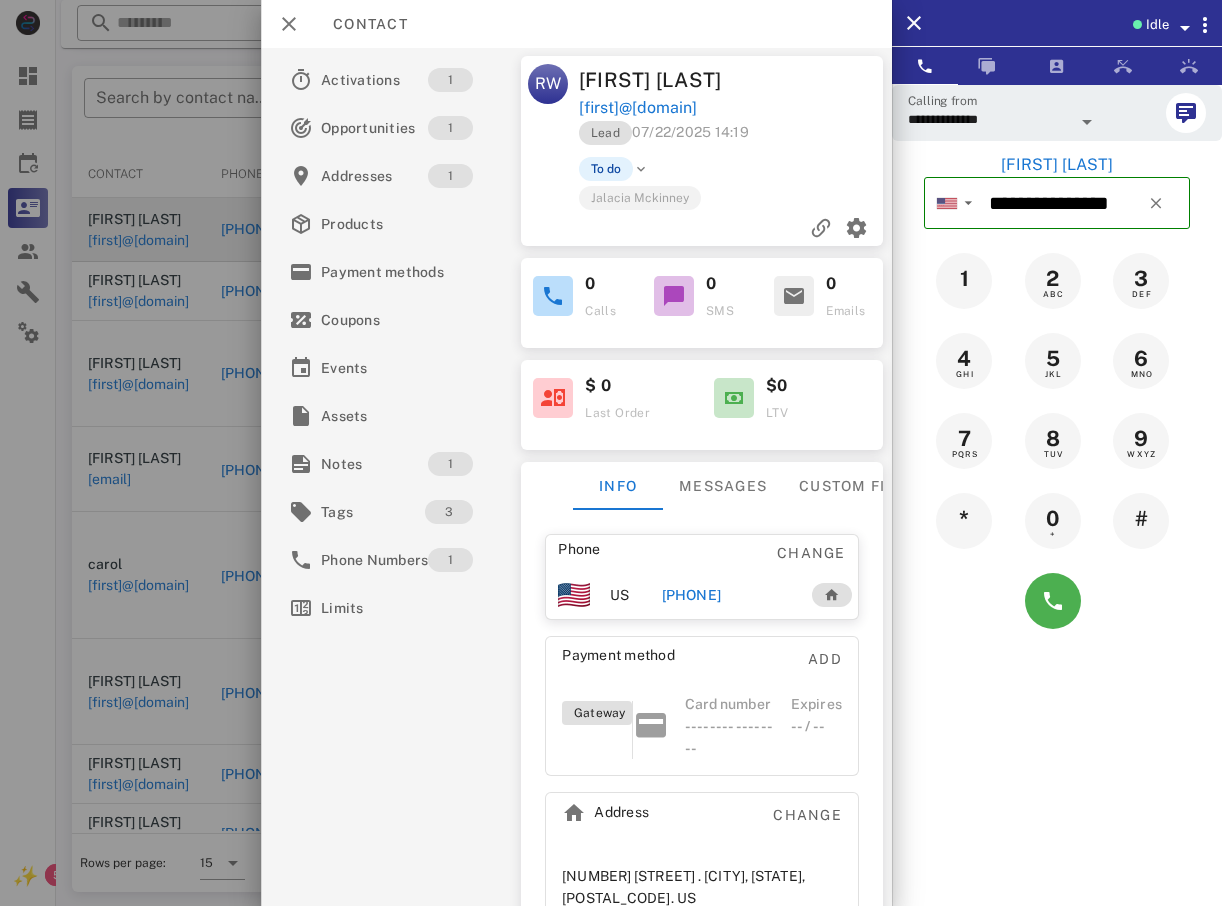 click at bounding box center (611, 453) 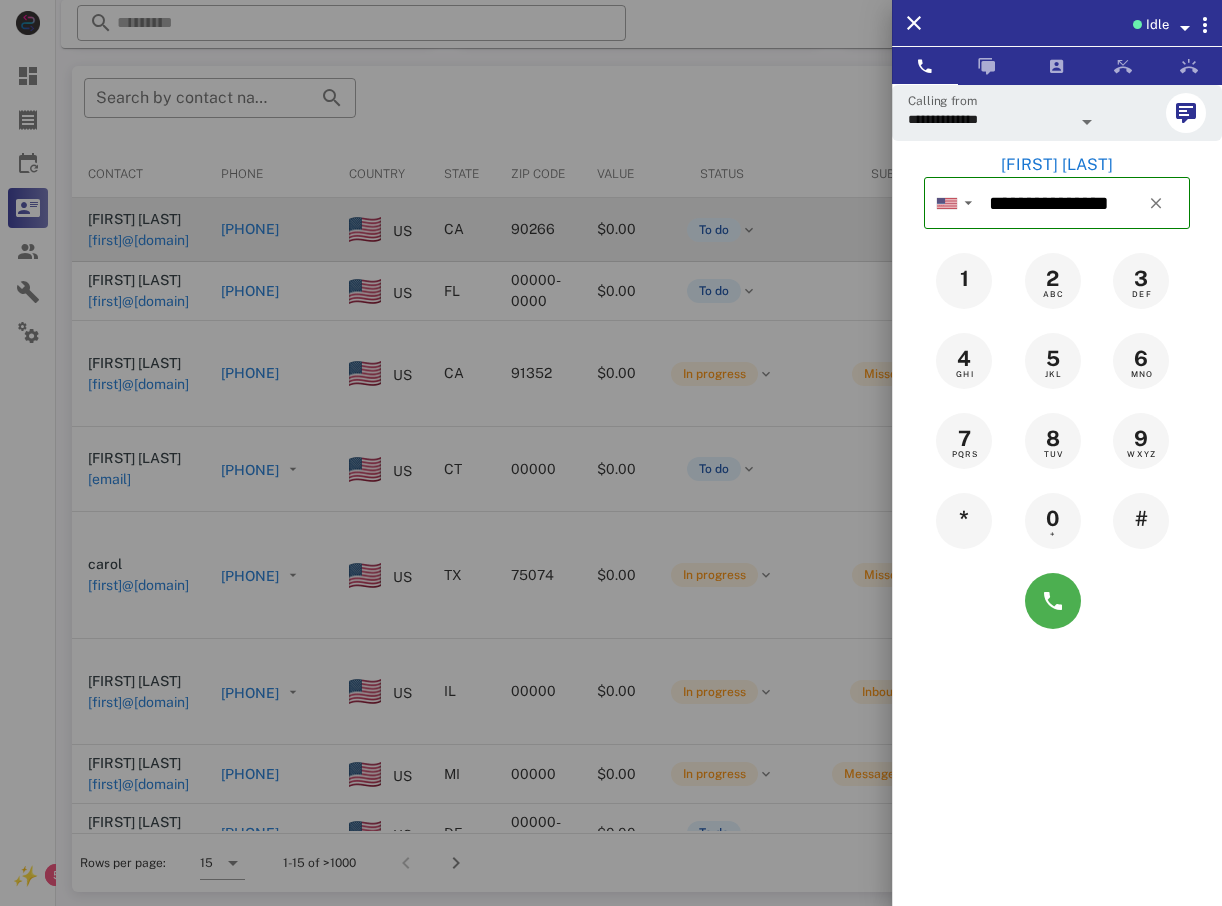 click at bounding box center [611, 453] 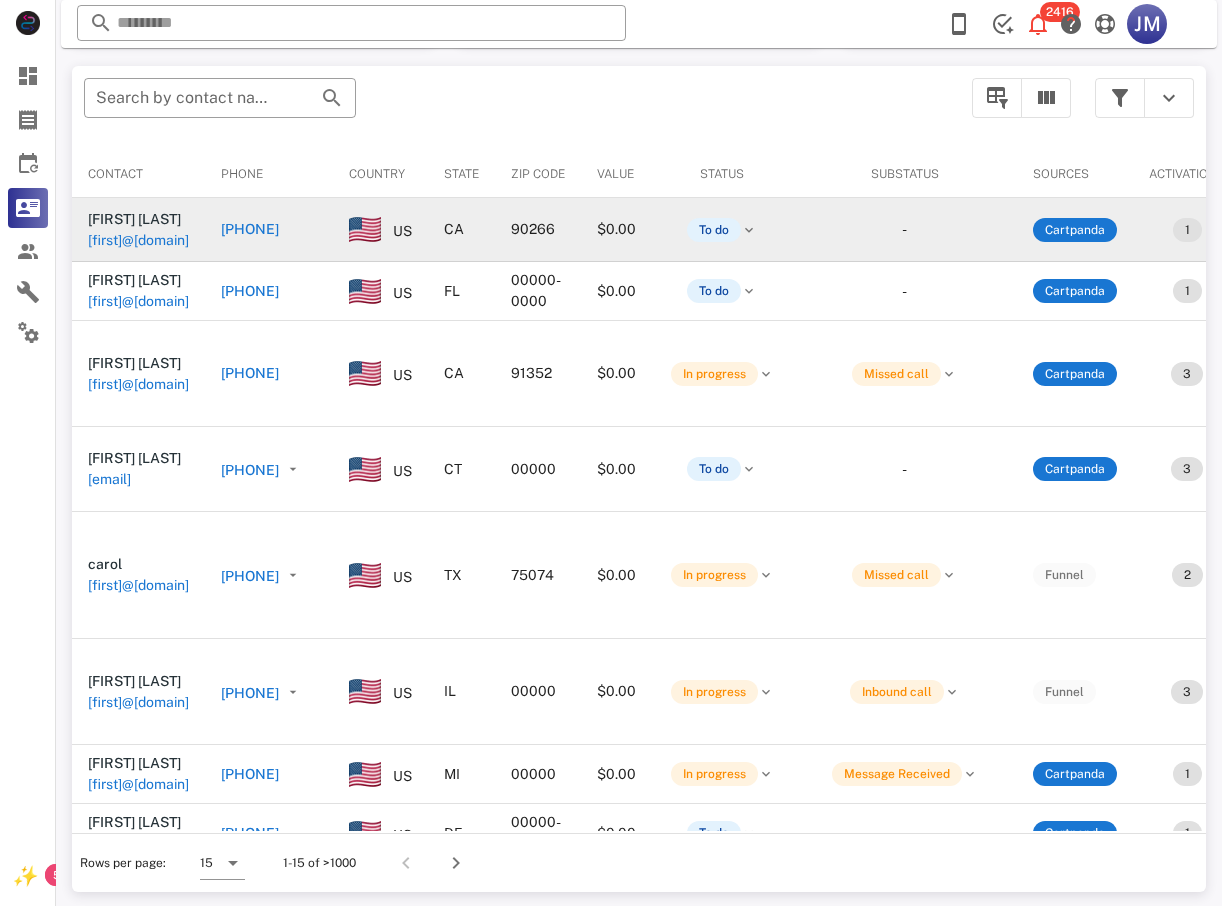click on "[PHONE]" at bounding box center [250, 470] 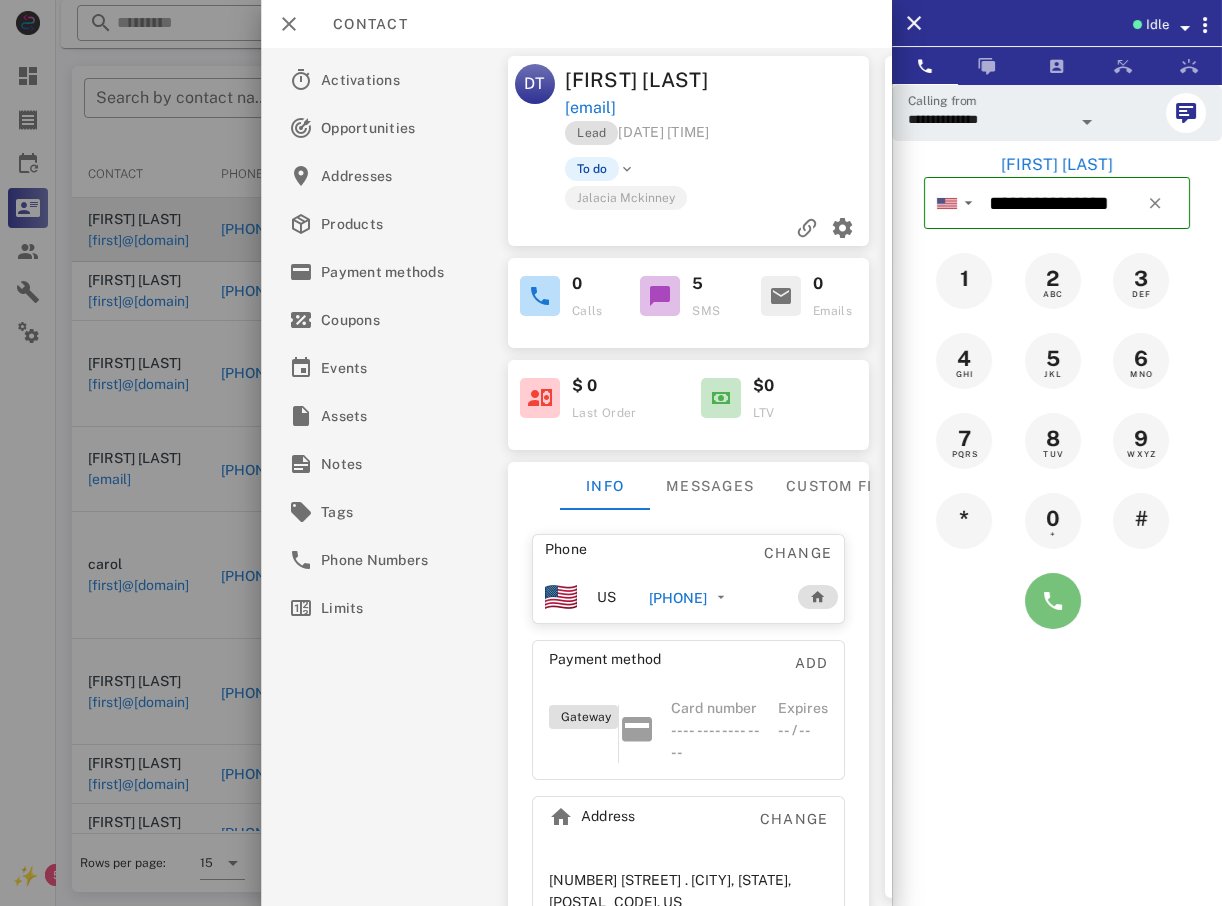 click at bounding box center (1053, 601) 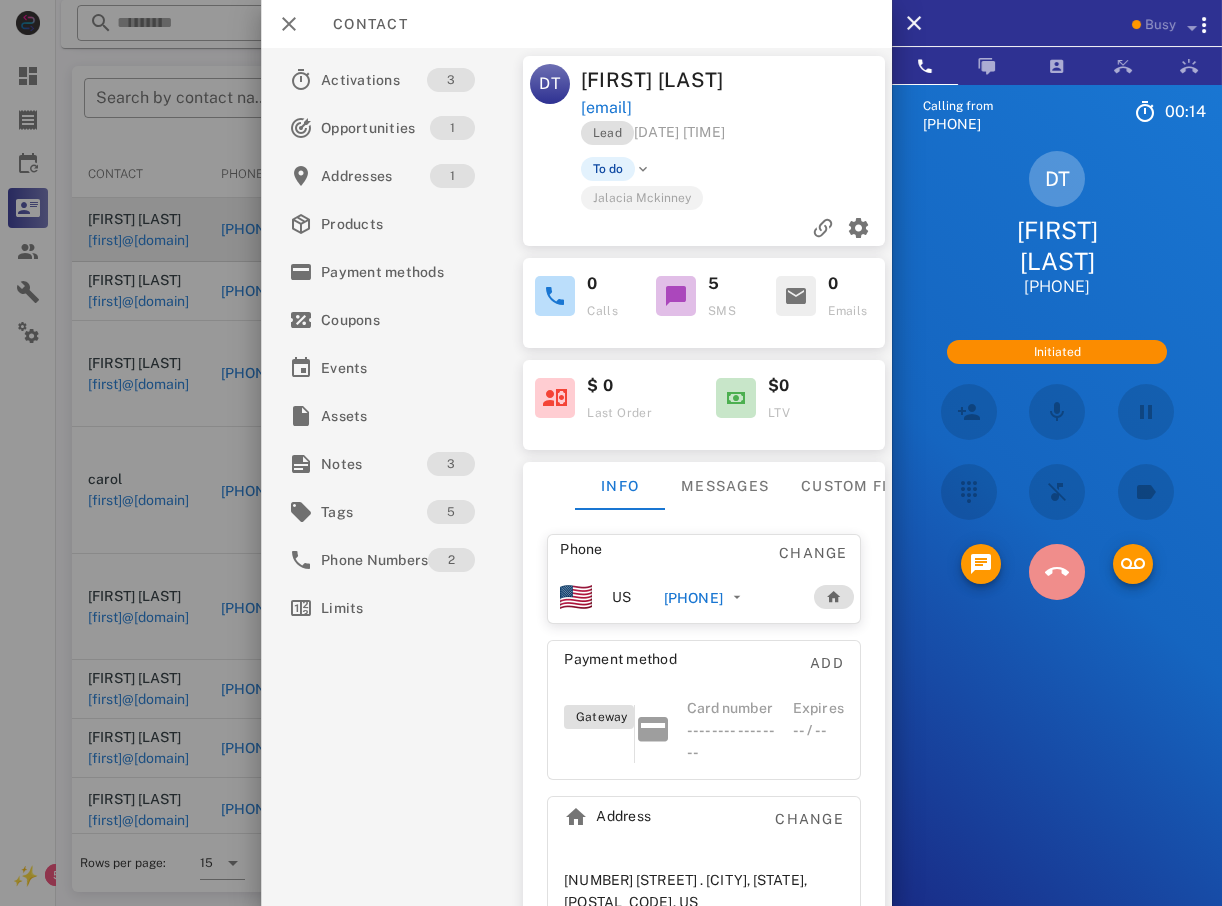 click at bounding box center [1057, 572] 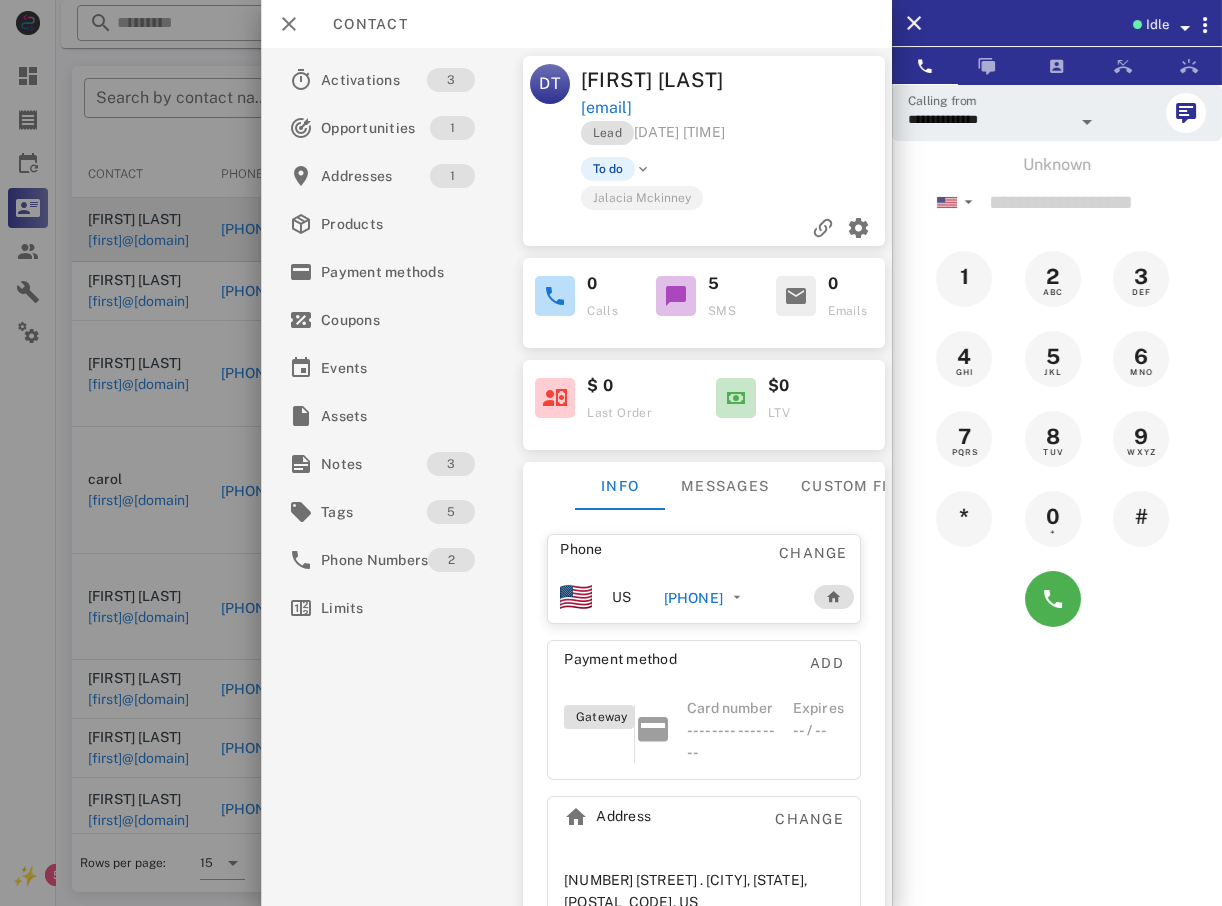 click at bounding box center [611, 453] 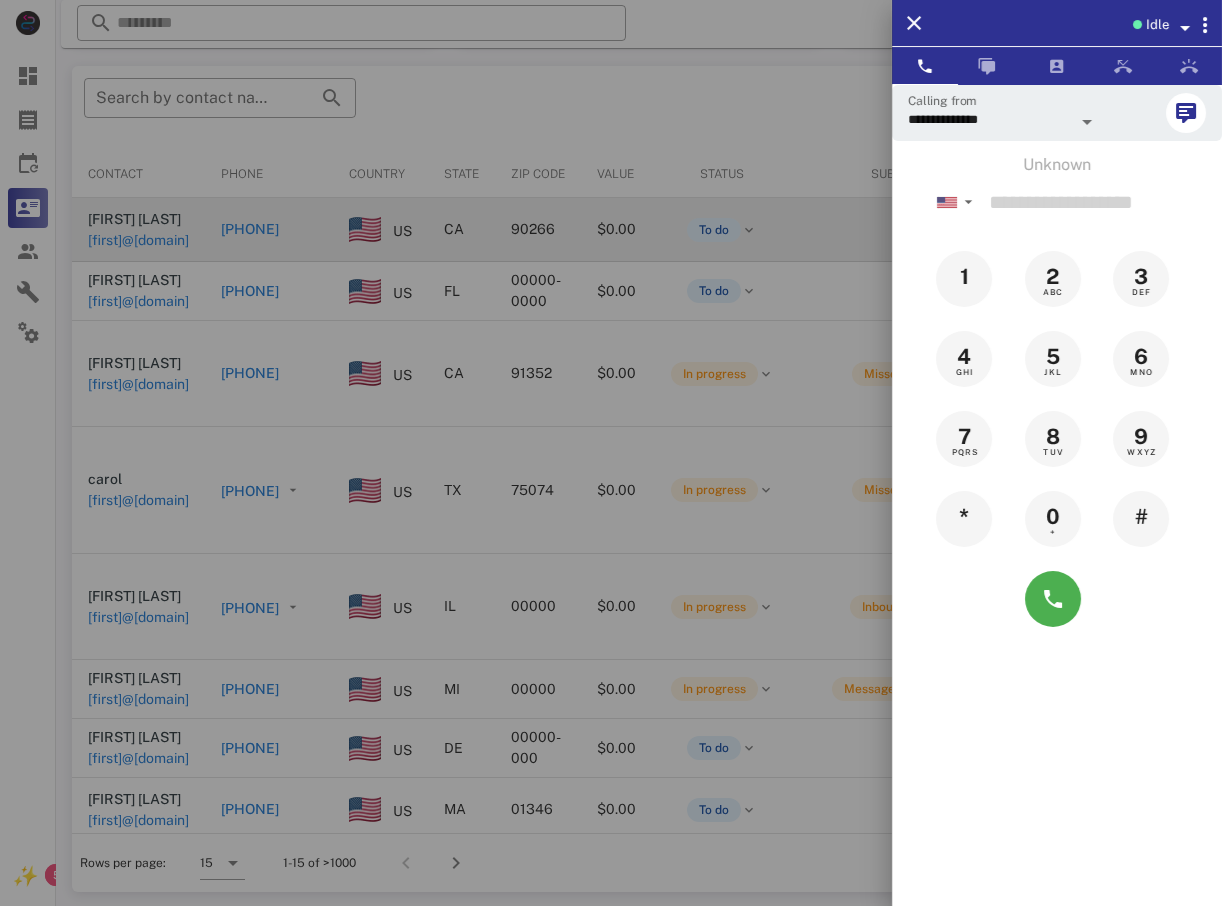 click at bounding box center [611, 453] 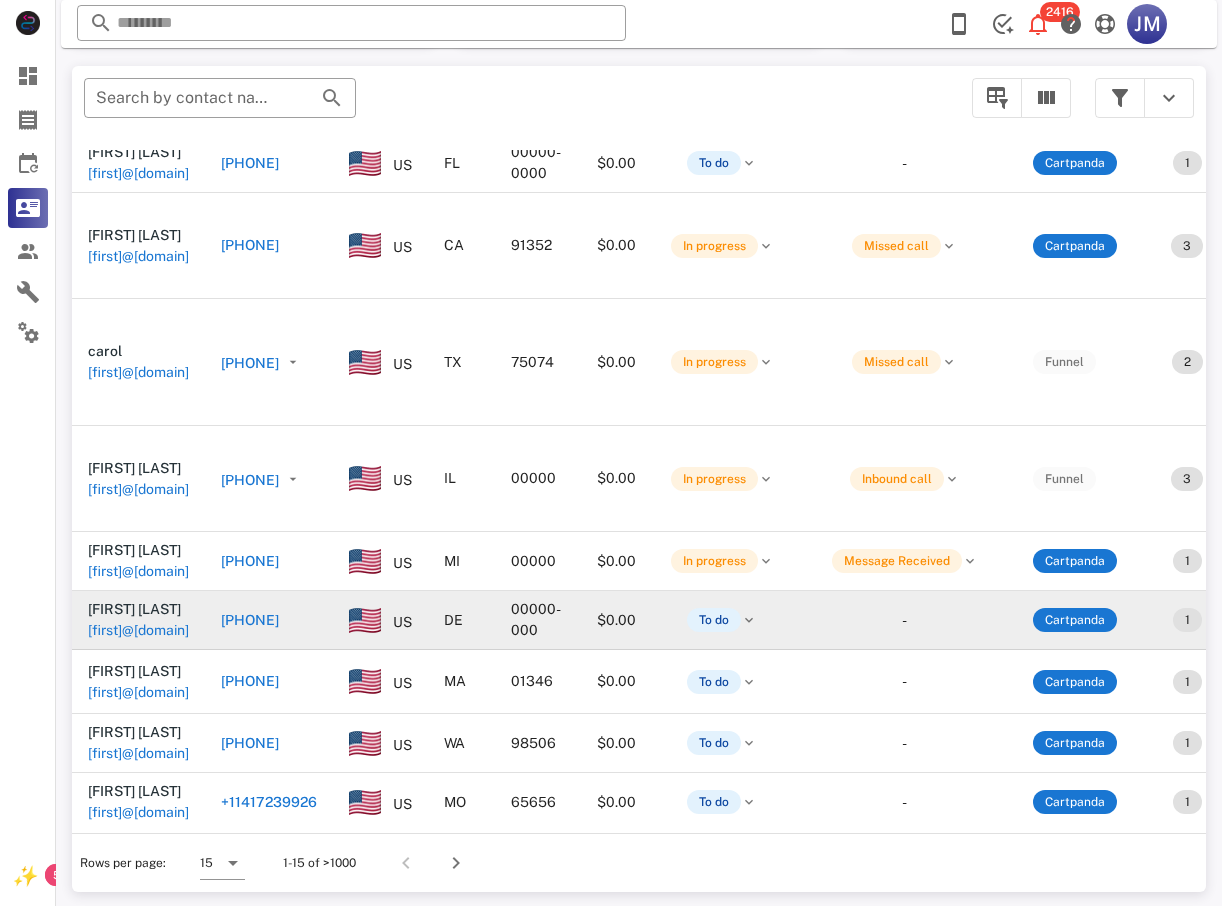 scroll, scrollTop: 163, scrollLeft: 0, axis: vertical 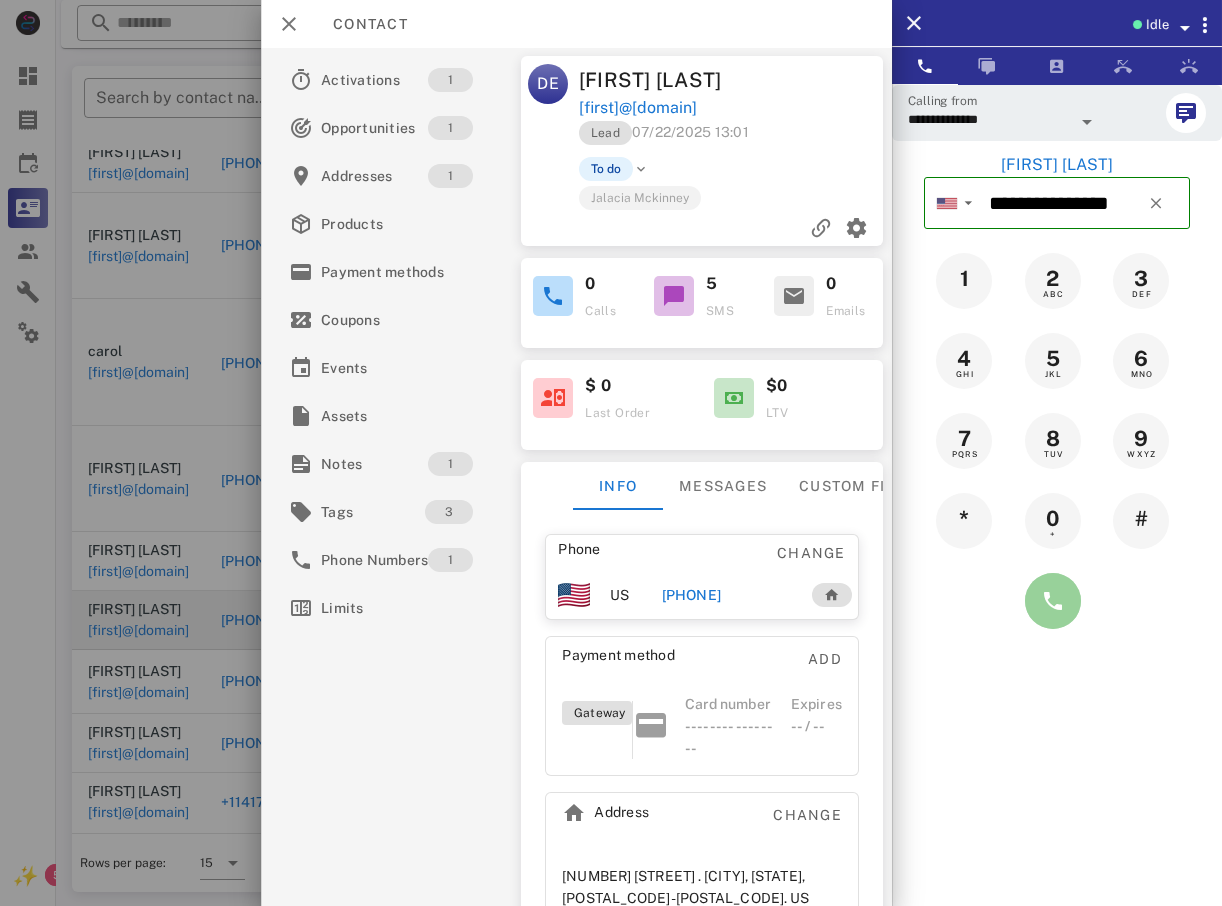 click at bounding box center [1053, 601] 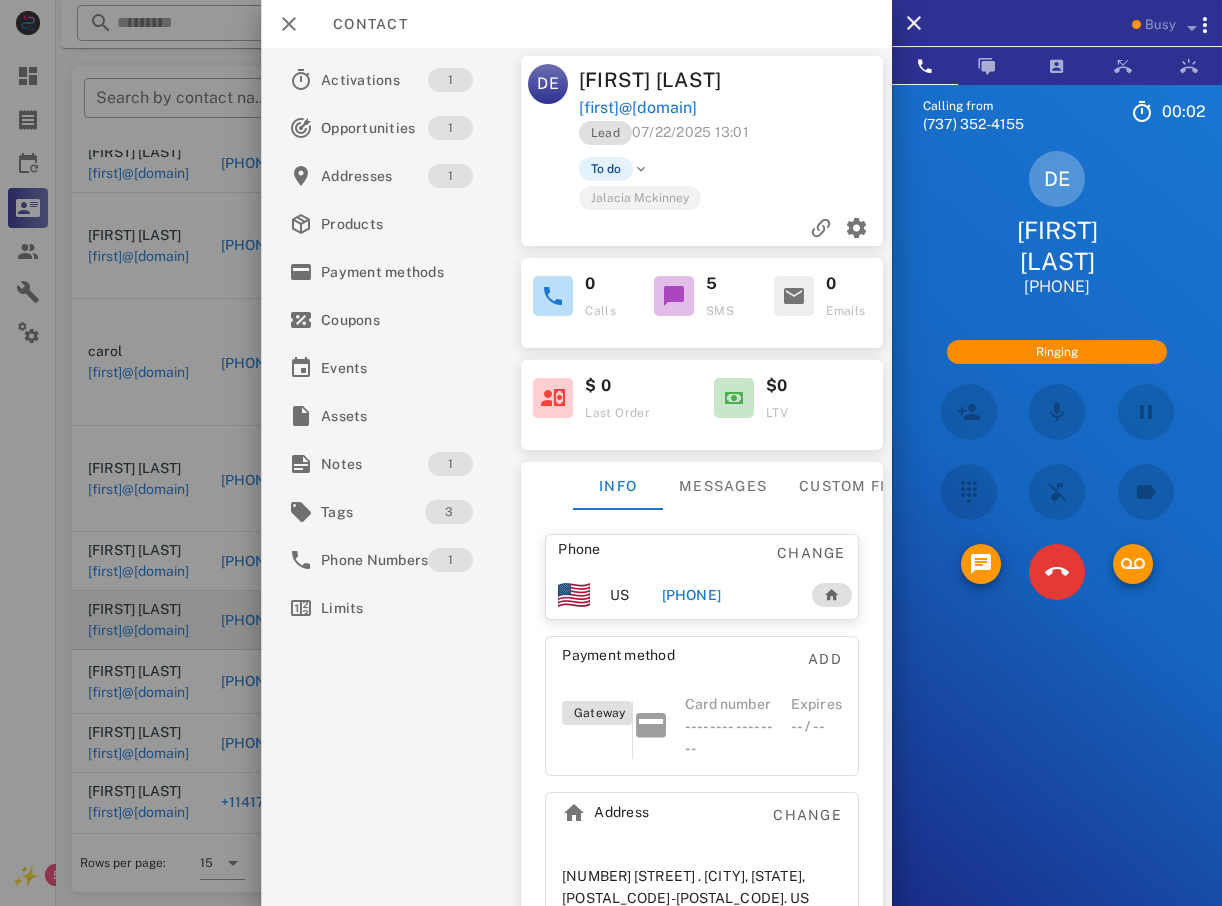 scroll, scrollTop: 99, scrollLeft: 0, axis: vertical 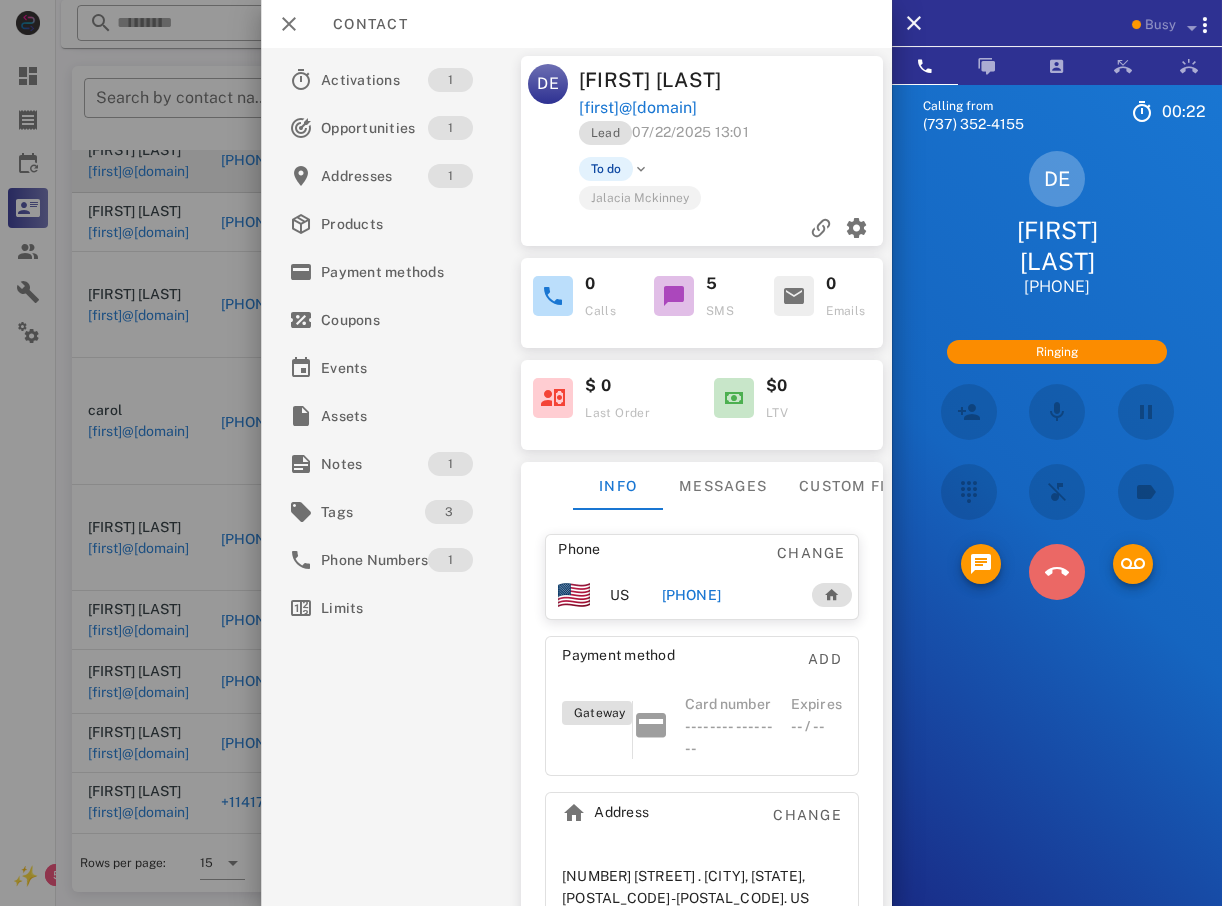 click at bounding box center [1057, 572] 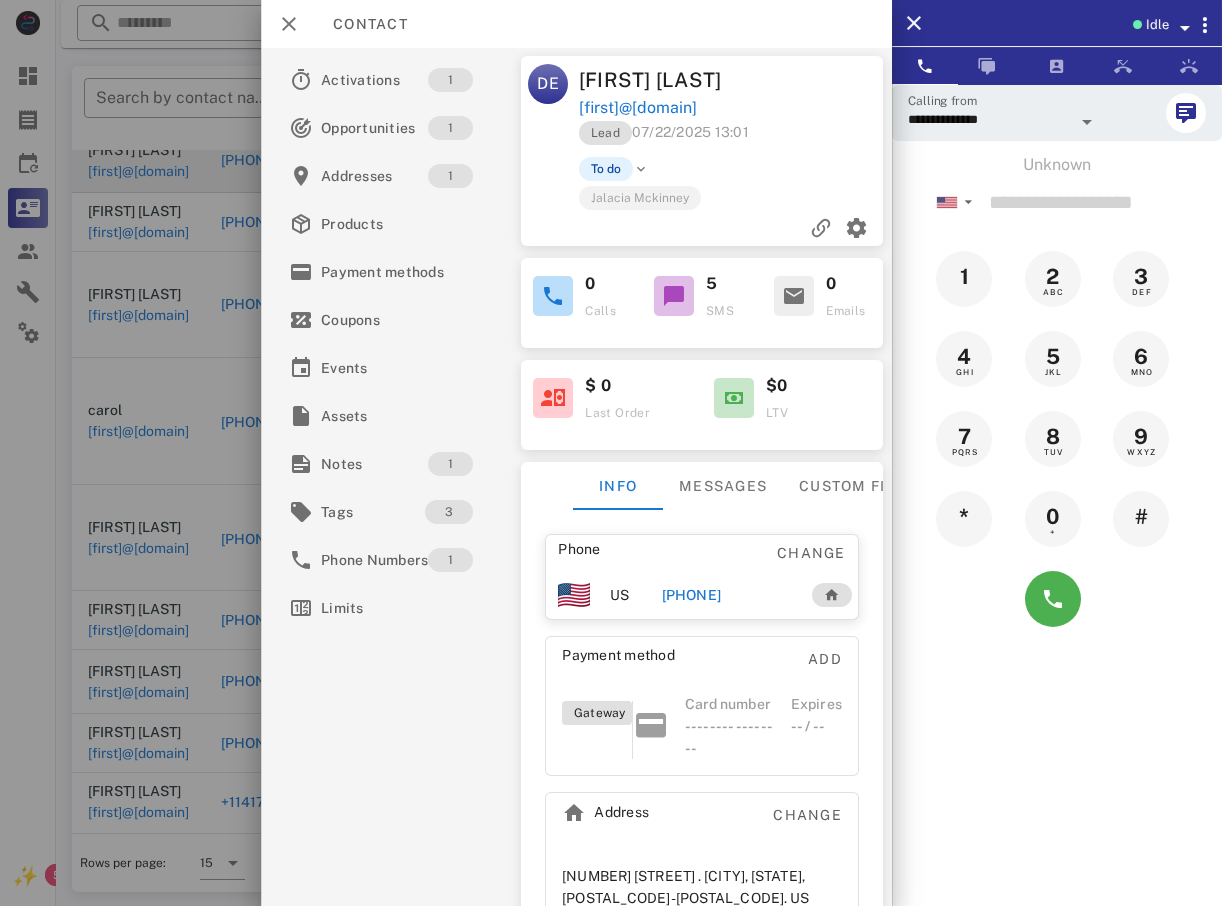 click at bounding box center [611, 453] 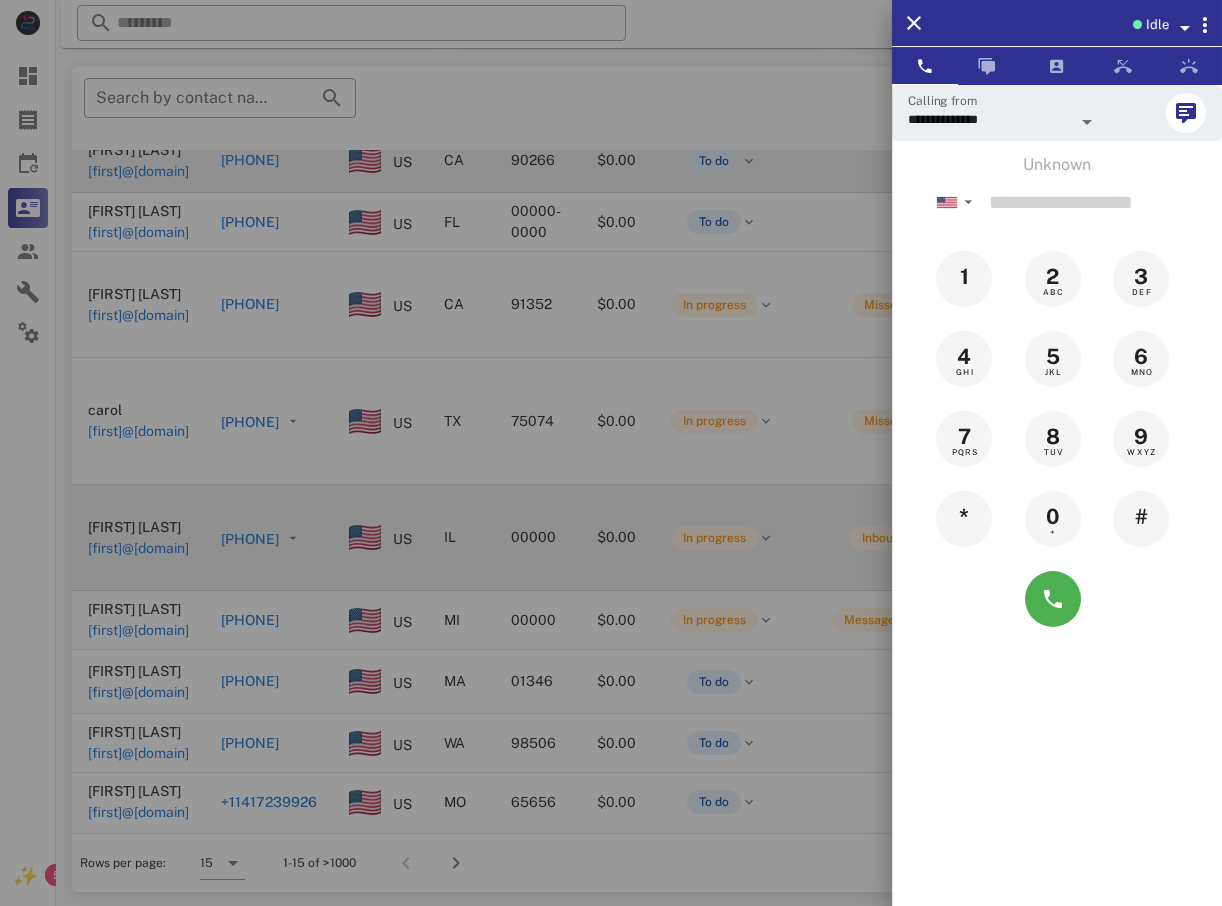 click at bounding box center (611, 453) 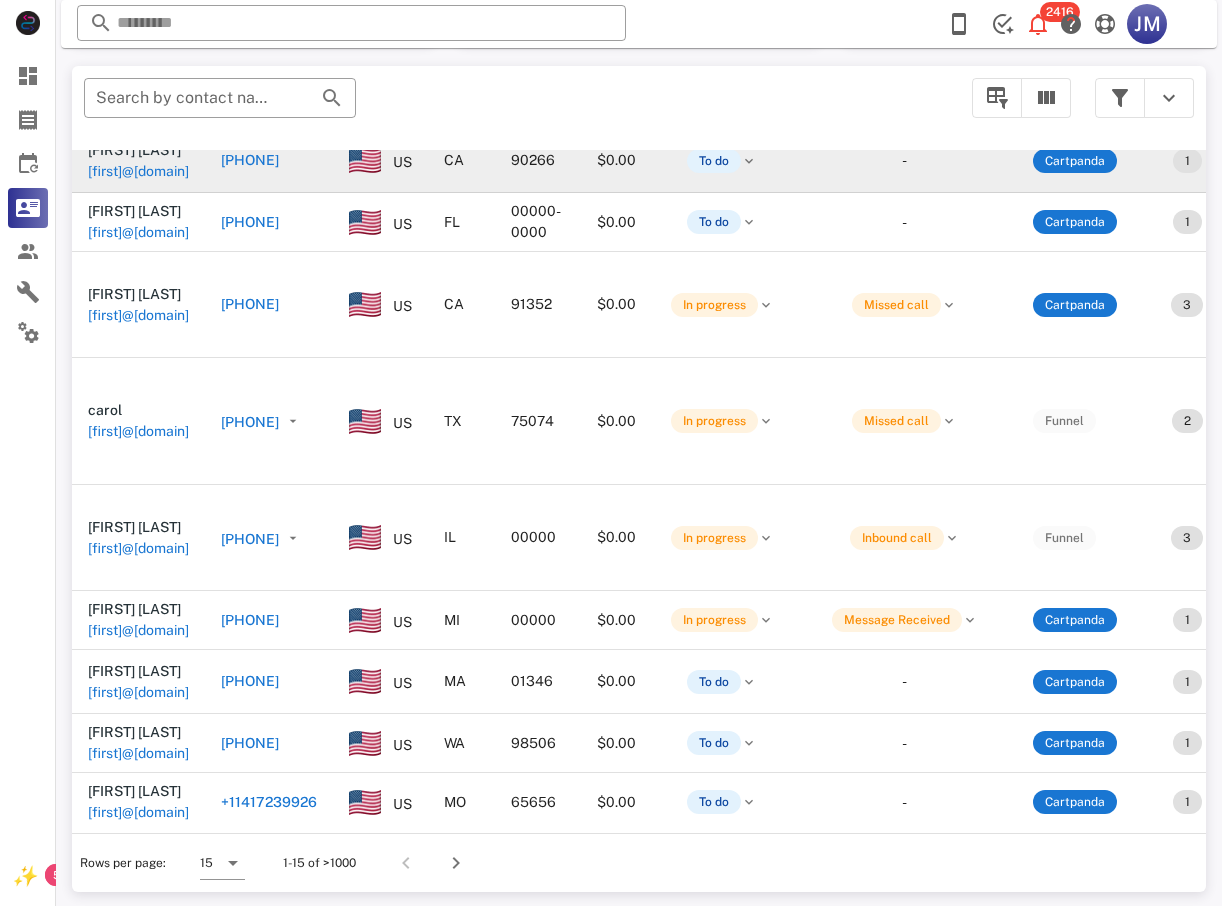 click on "[PHONE]" at bounding box center [250, 743] 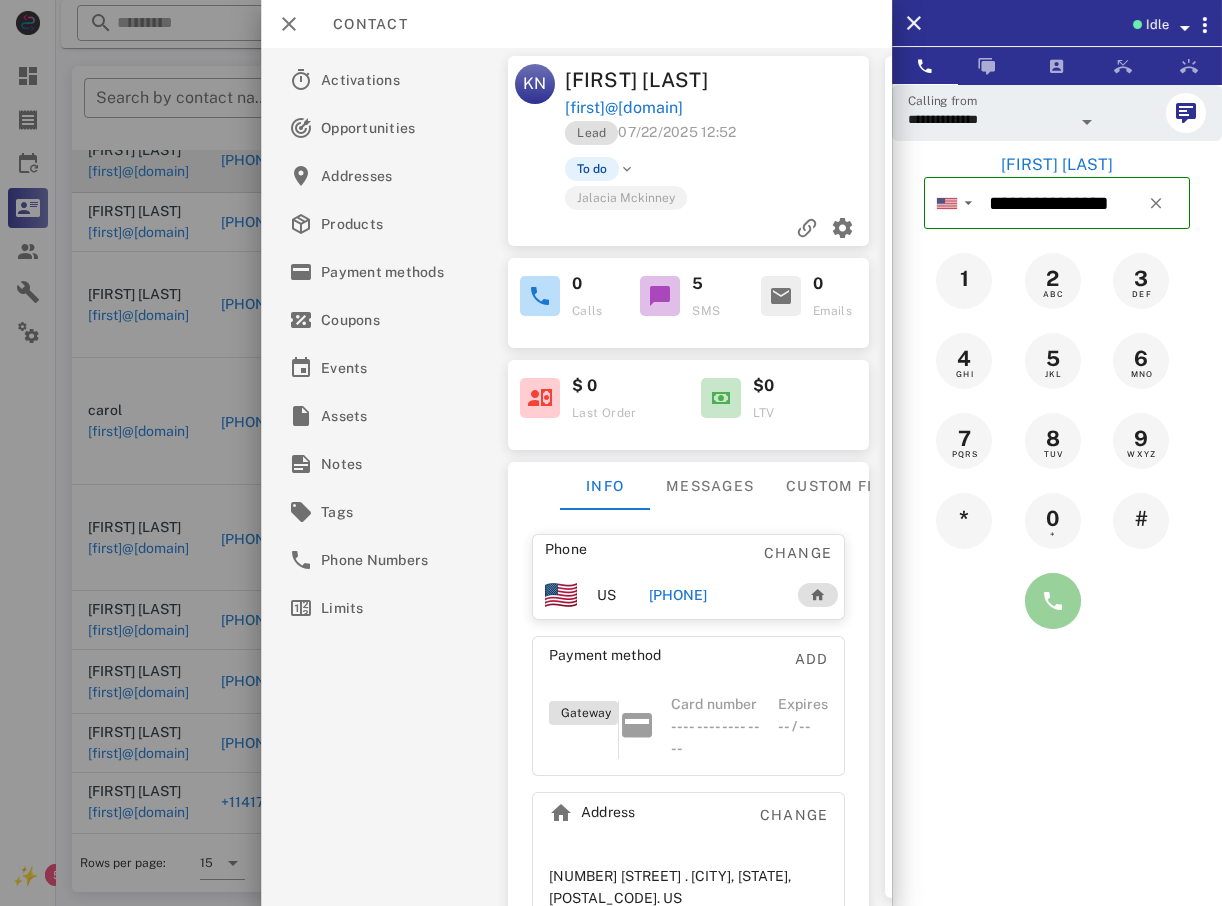 click at bounding box center (1053, 601) 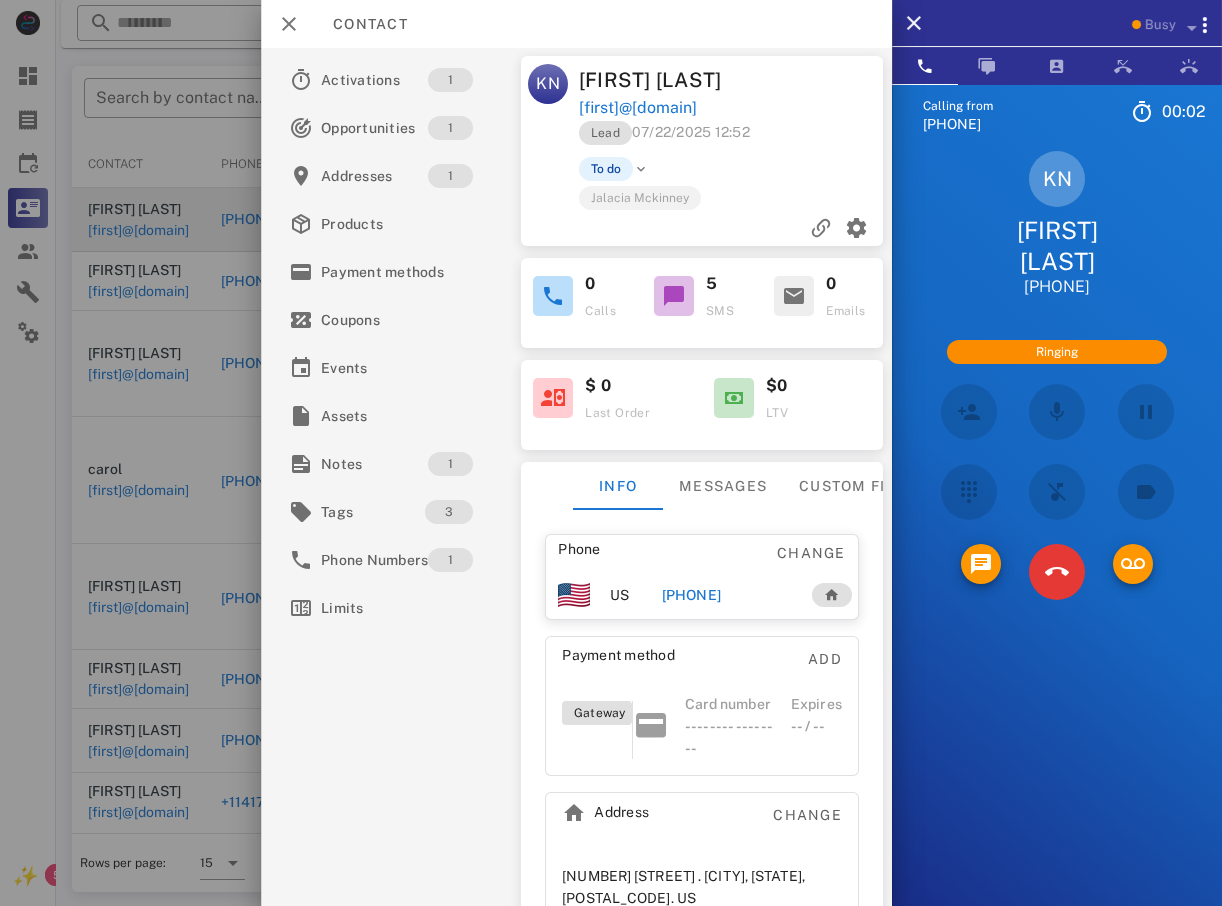 scroll, scrollTop: 35, scrollLeft: 0, axis: vertical 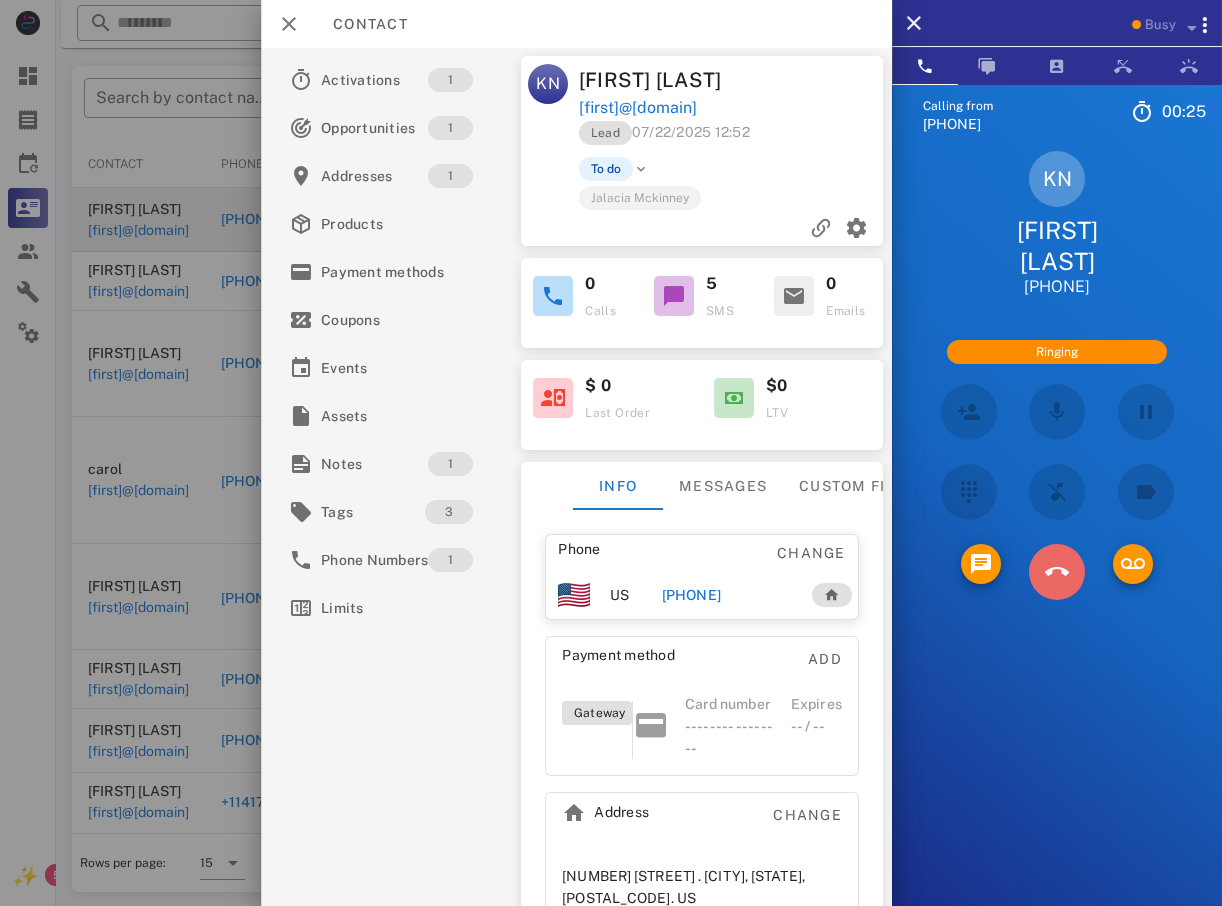 click at bounding box center (1057, 572) 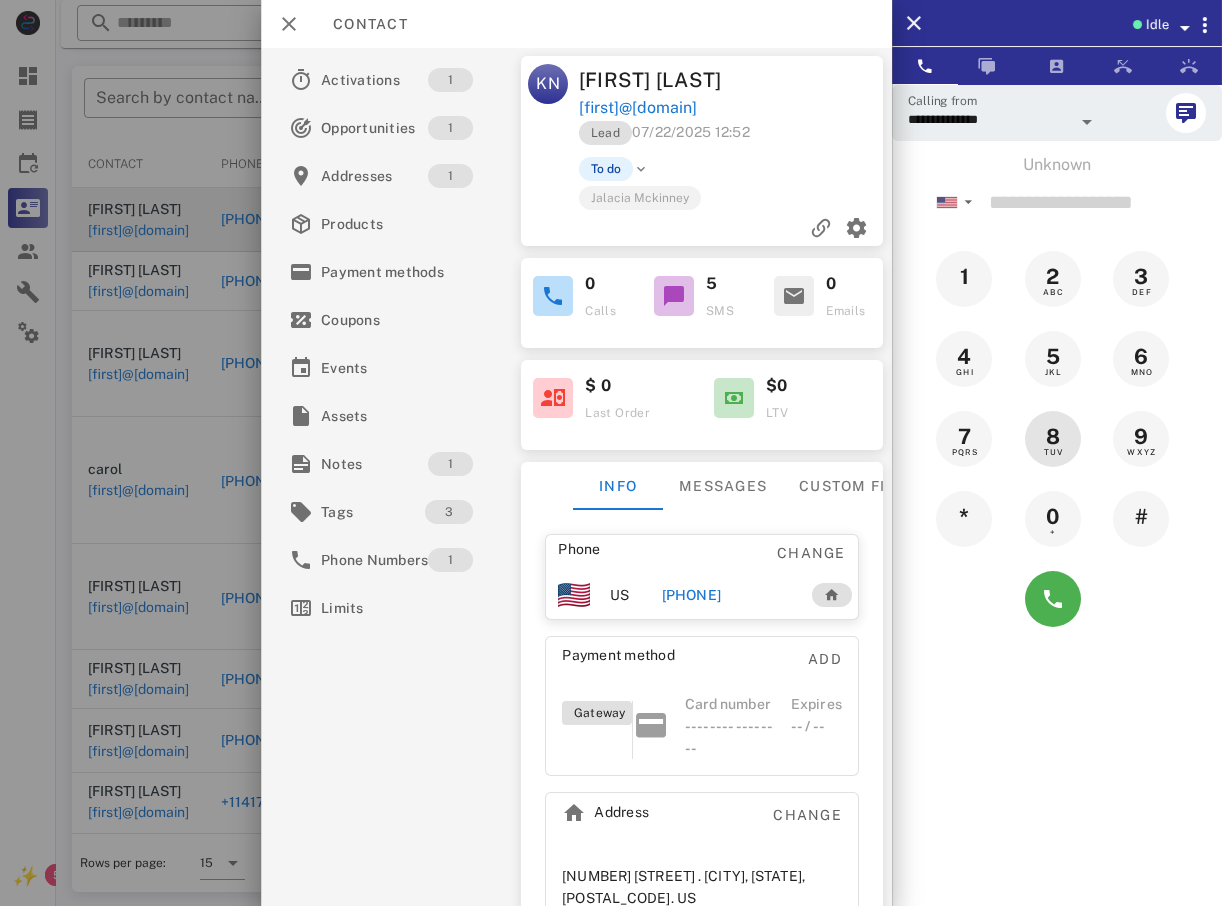 click on "Unknown      ▼     Australia
+61
Canada
+1
Guam
+1671
Mexico (México)
+52
New Zealand
+64
United Kingdom
+44
United States
+1
1 2 ABC 3 DEF 4 GHI 5 JKL 6 MNO 7 PQRS 8 TUV 9 WXYZ * 0 + #" at bounding box center (1057, 396) 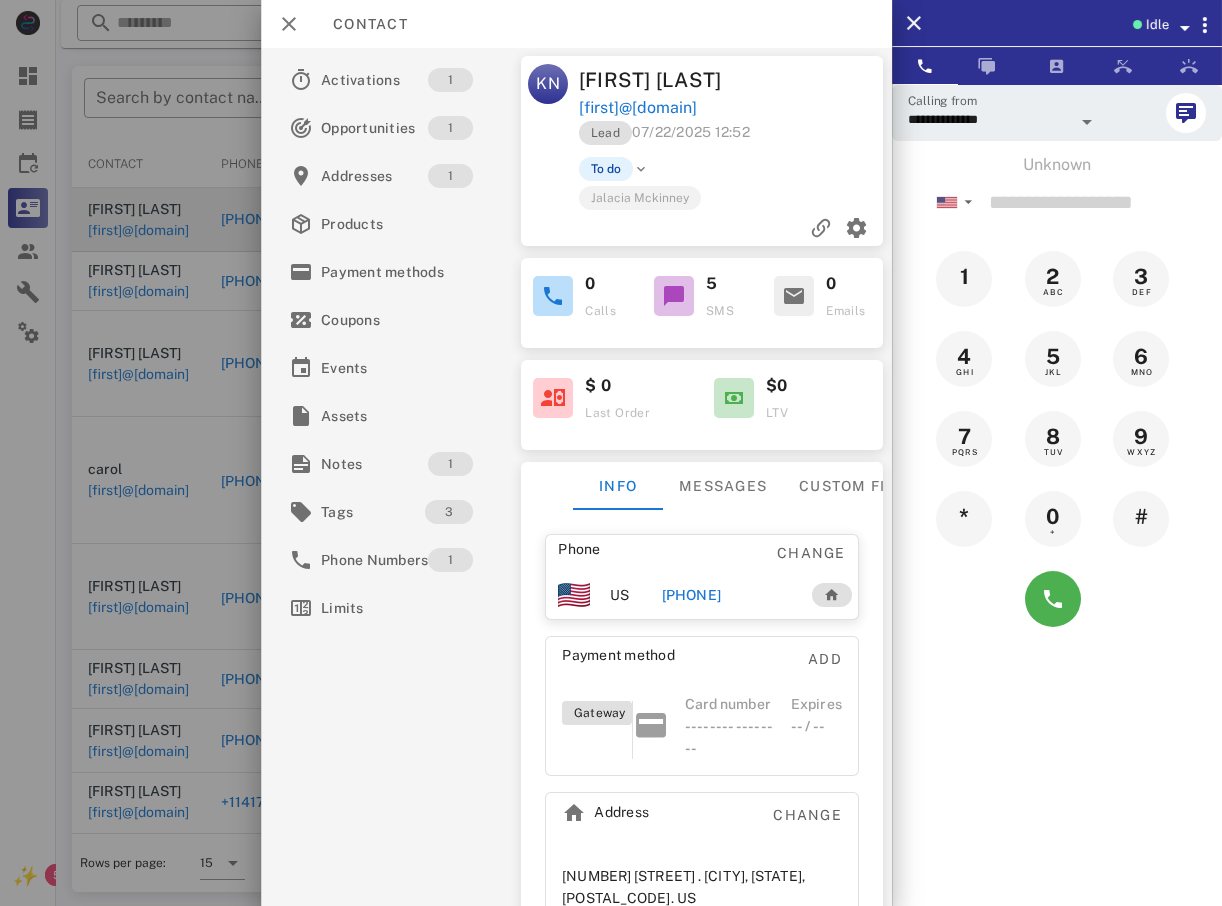click at bounding box center [611, 453] 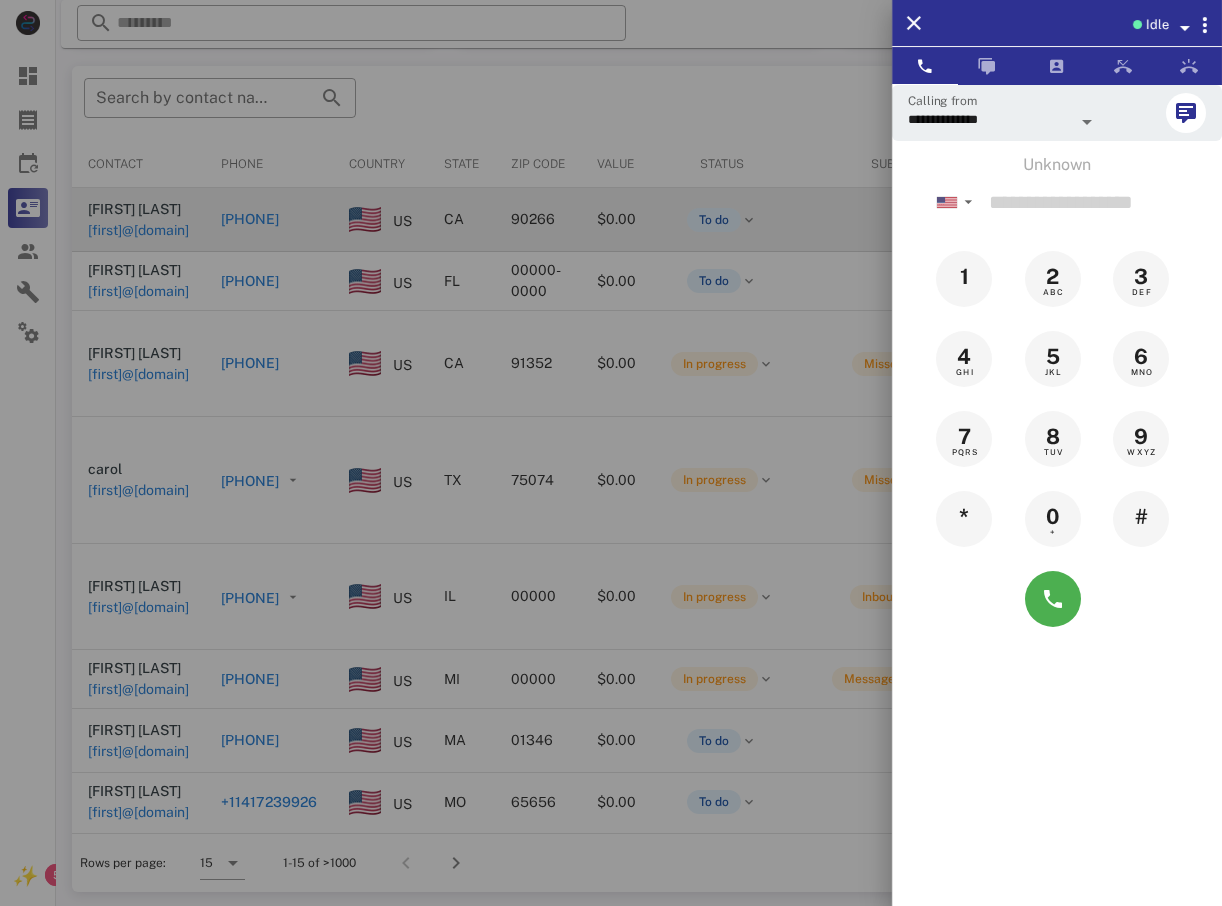 click at bounding box center [611, 453] 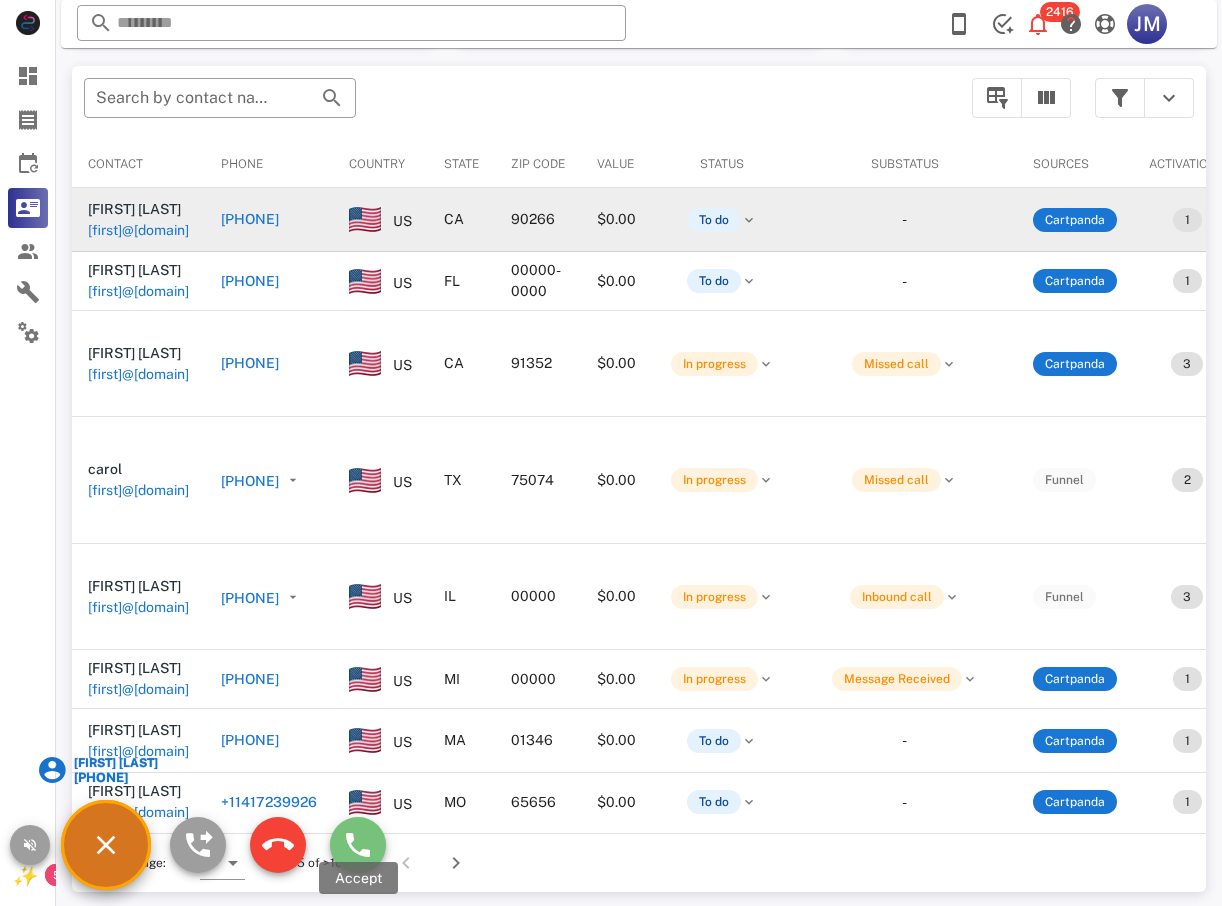 click at bounding box center [358, 845] 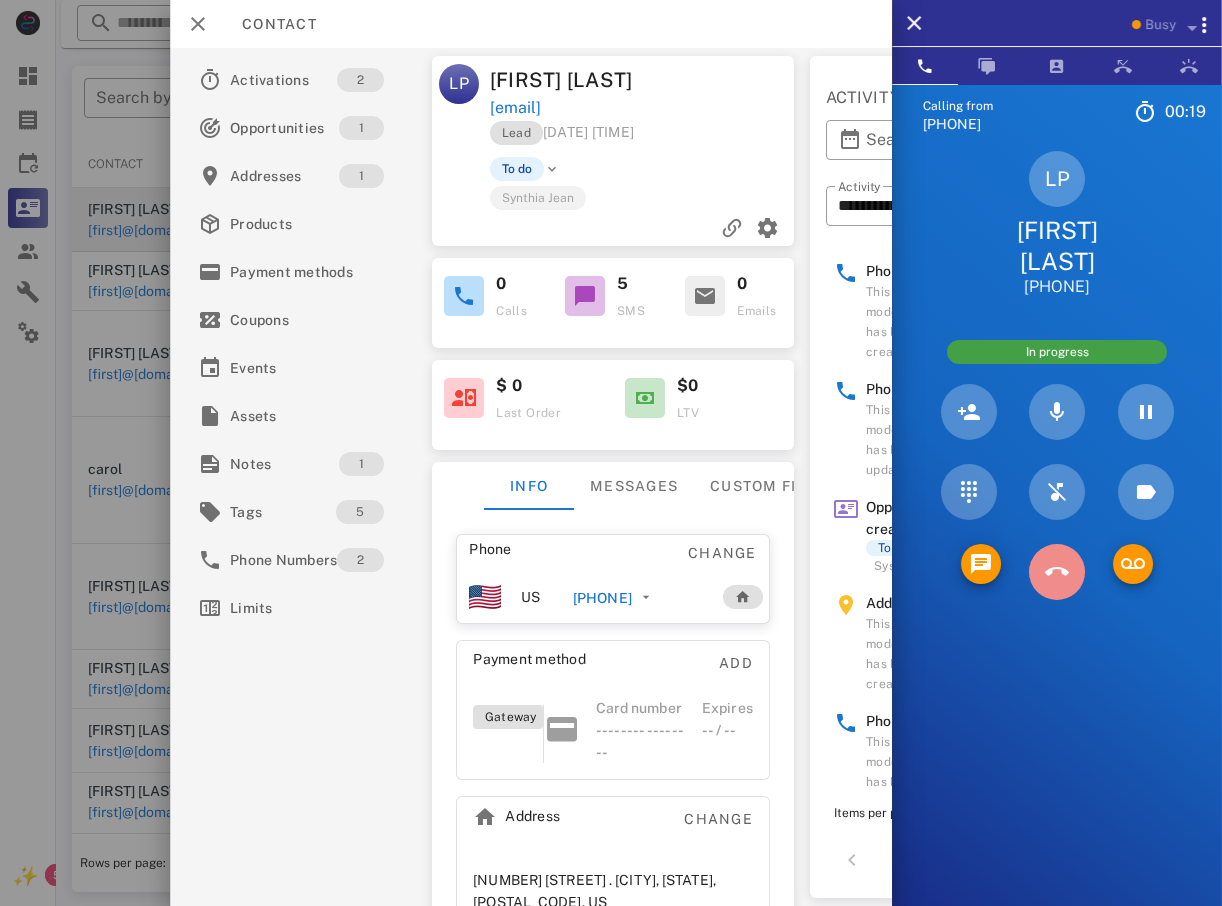 click at bounding box center (1057, 572) 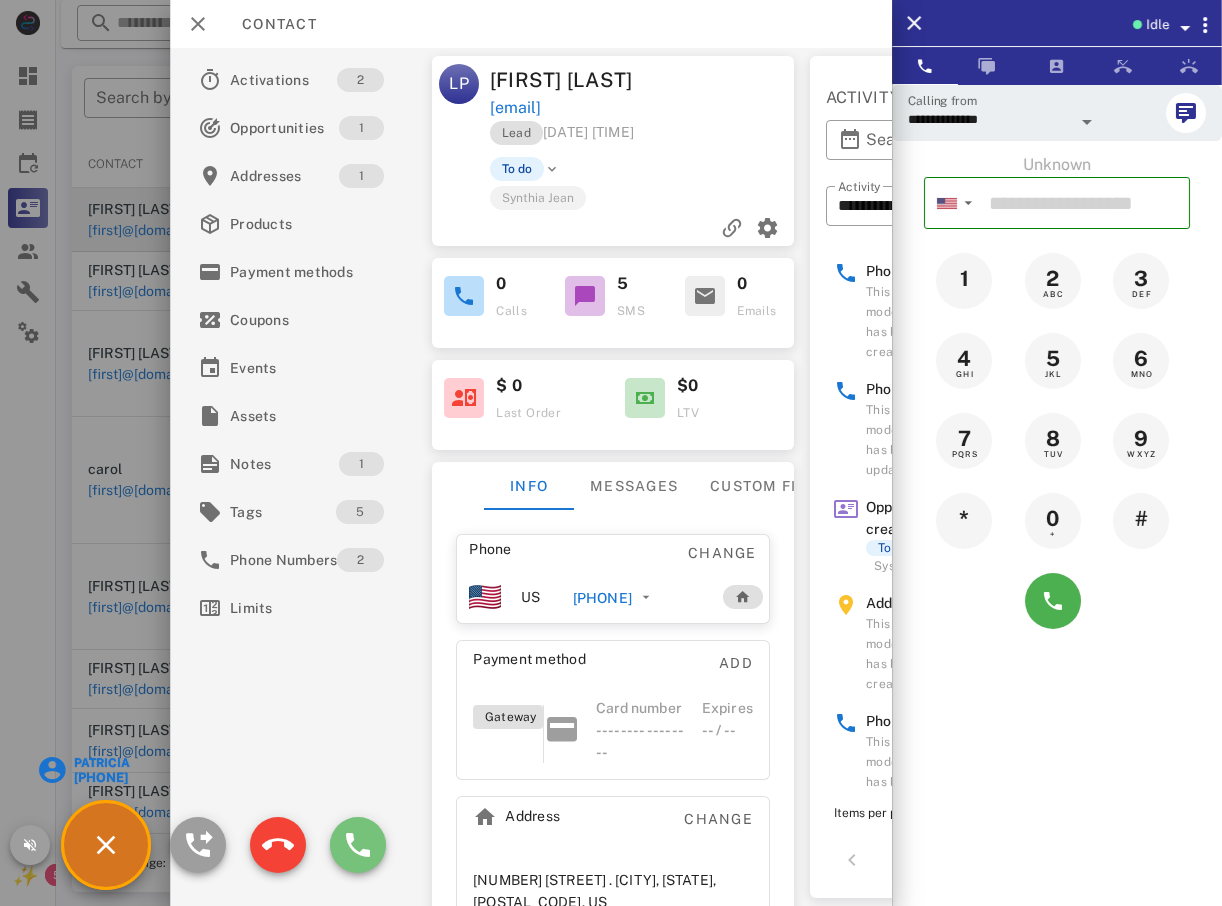click at bounding box center [358, 845] 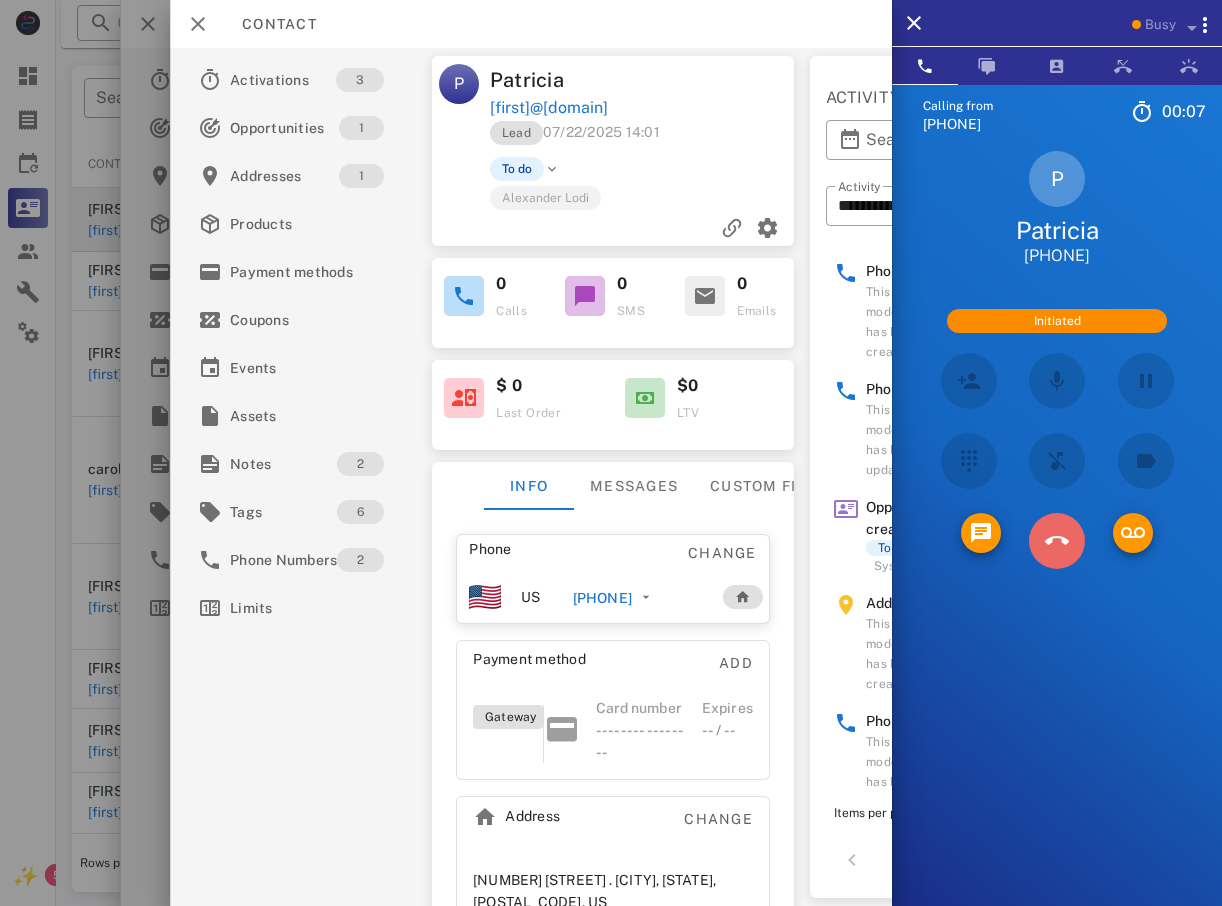 click at bounding box center (1057, 541) 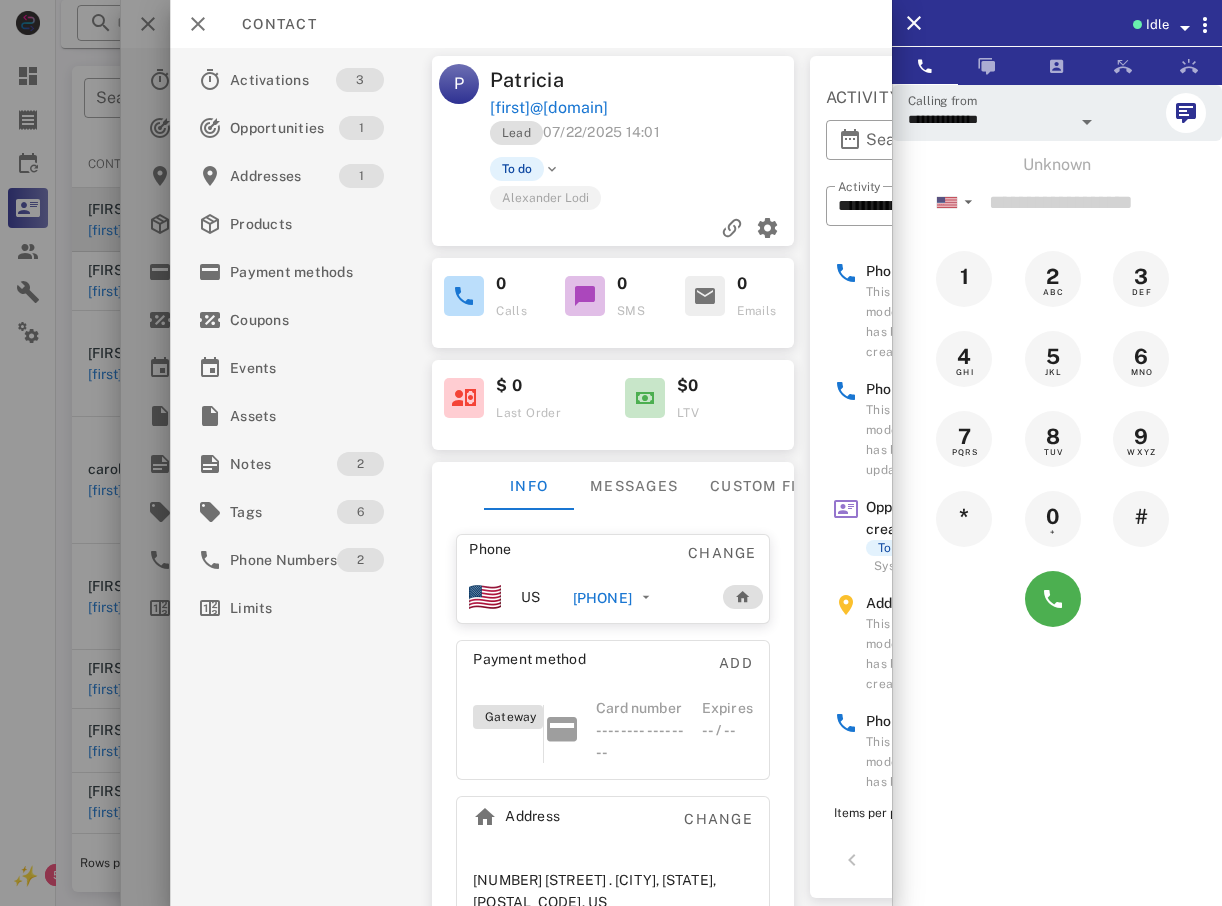 click at bounding box center [611, 453] 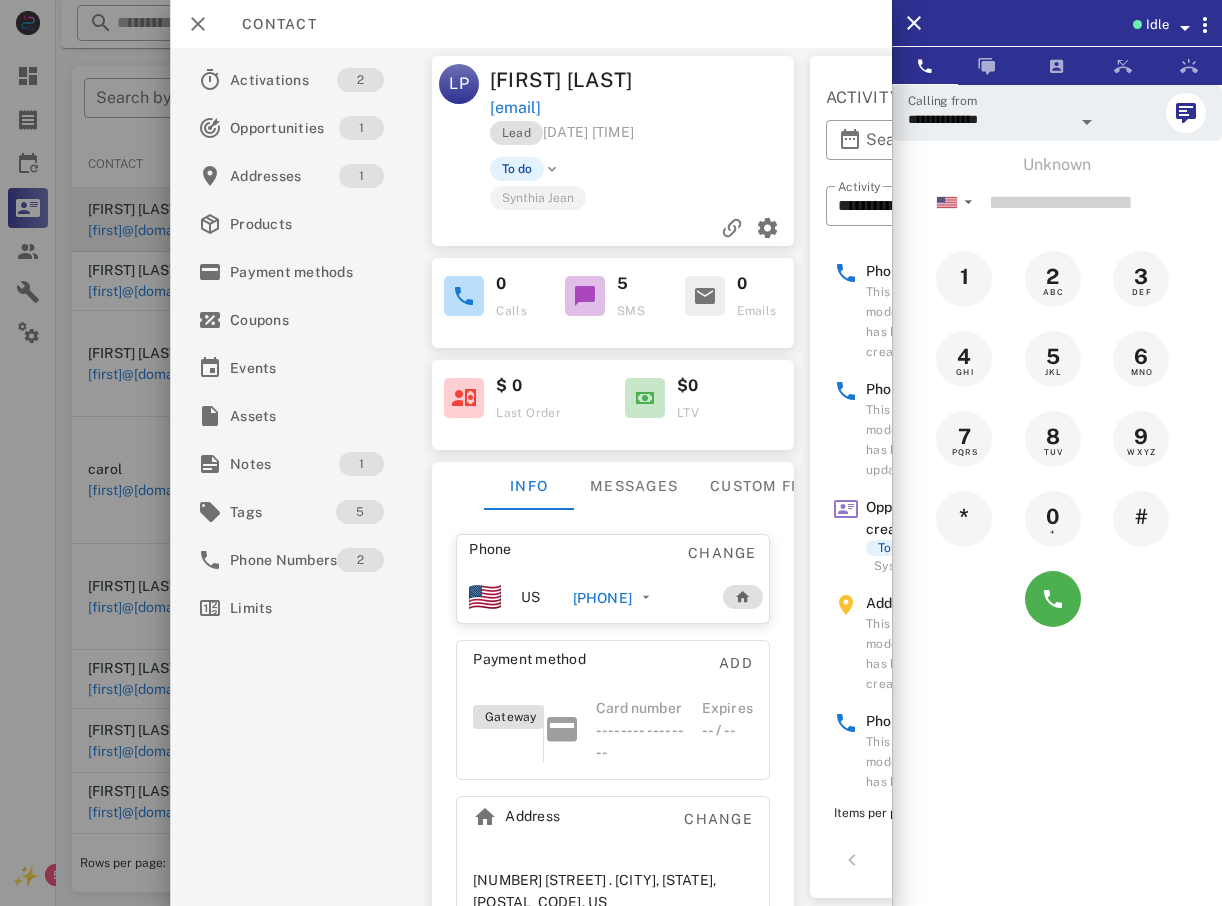 click at bounding box center [611, 453] 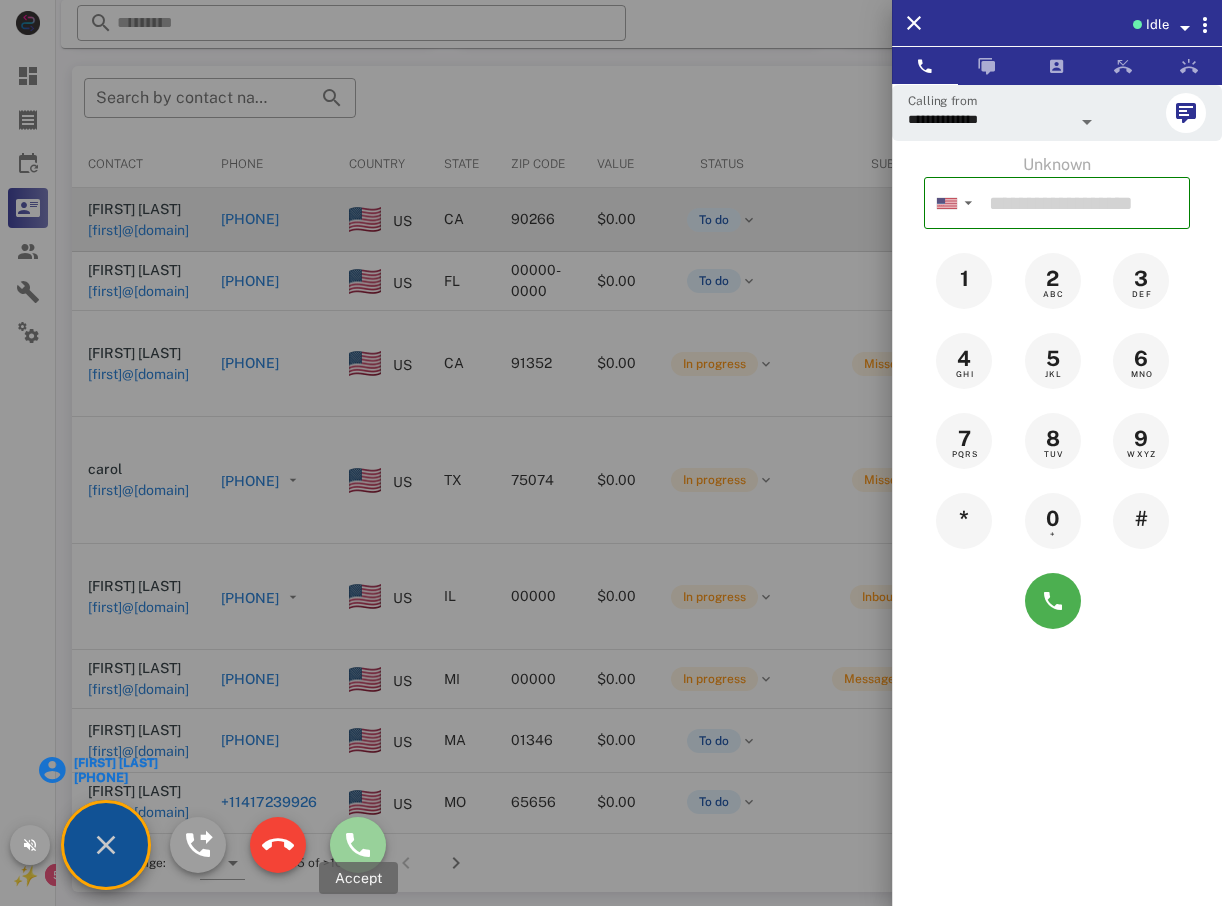click at bounding box center (358, 845) 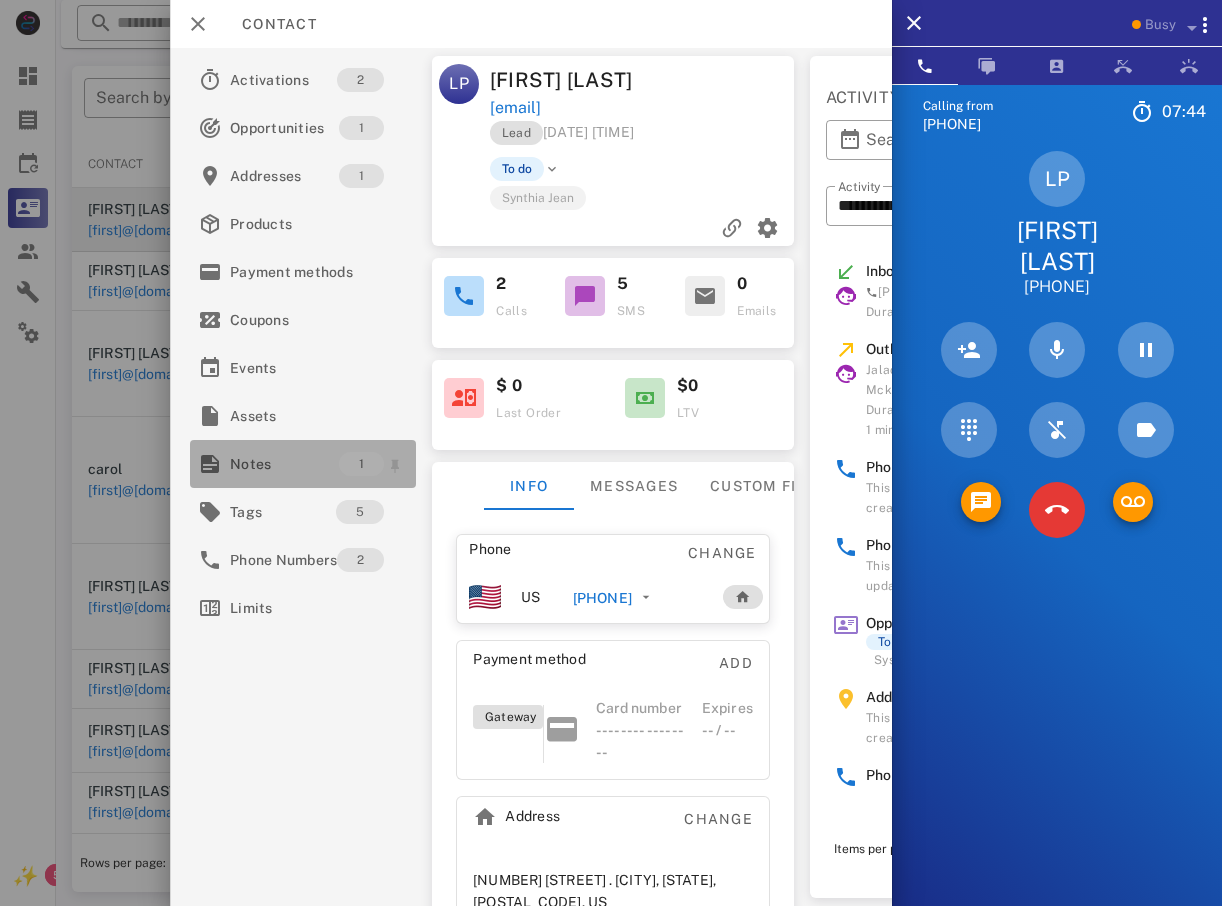 click on "Notes" at bounding box center (284, 464) 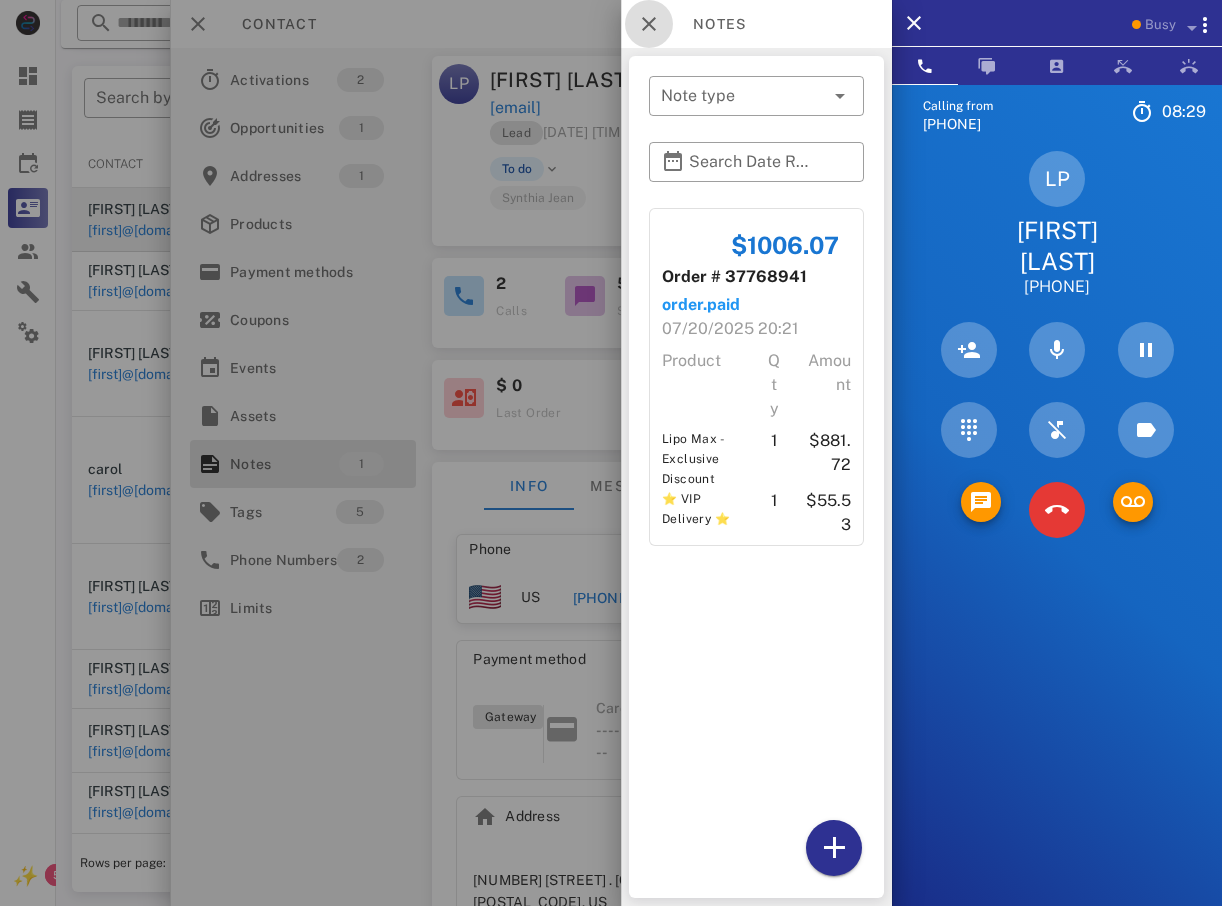 click at bounding box center [649, 24] 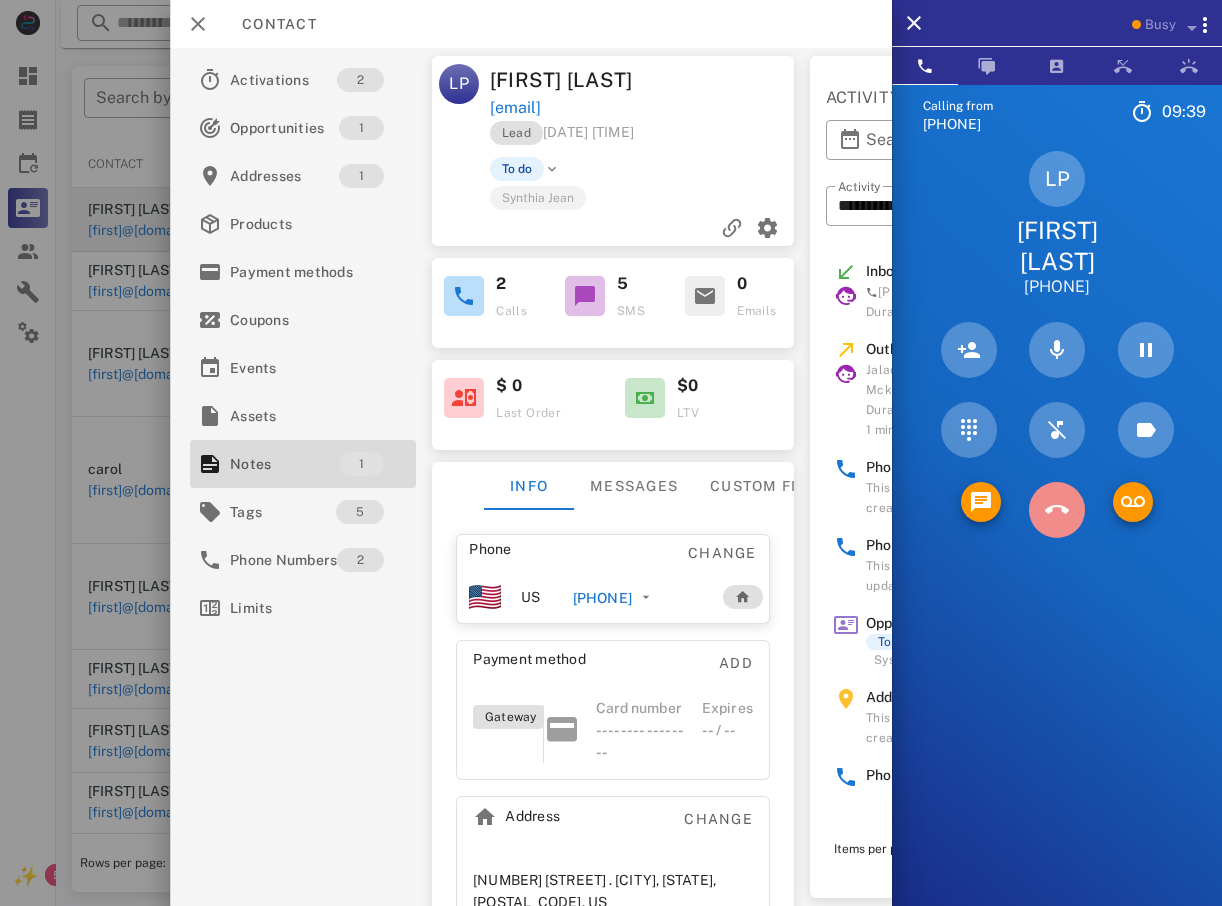 click at bounding box center (1057, 510) 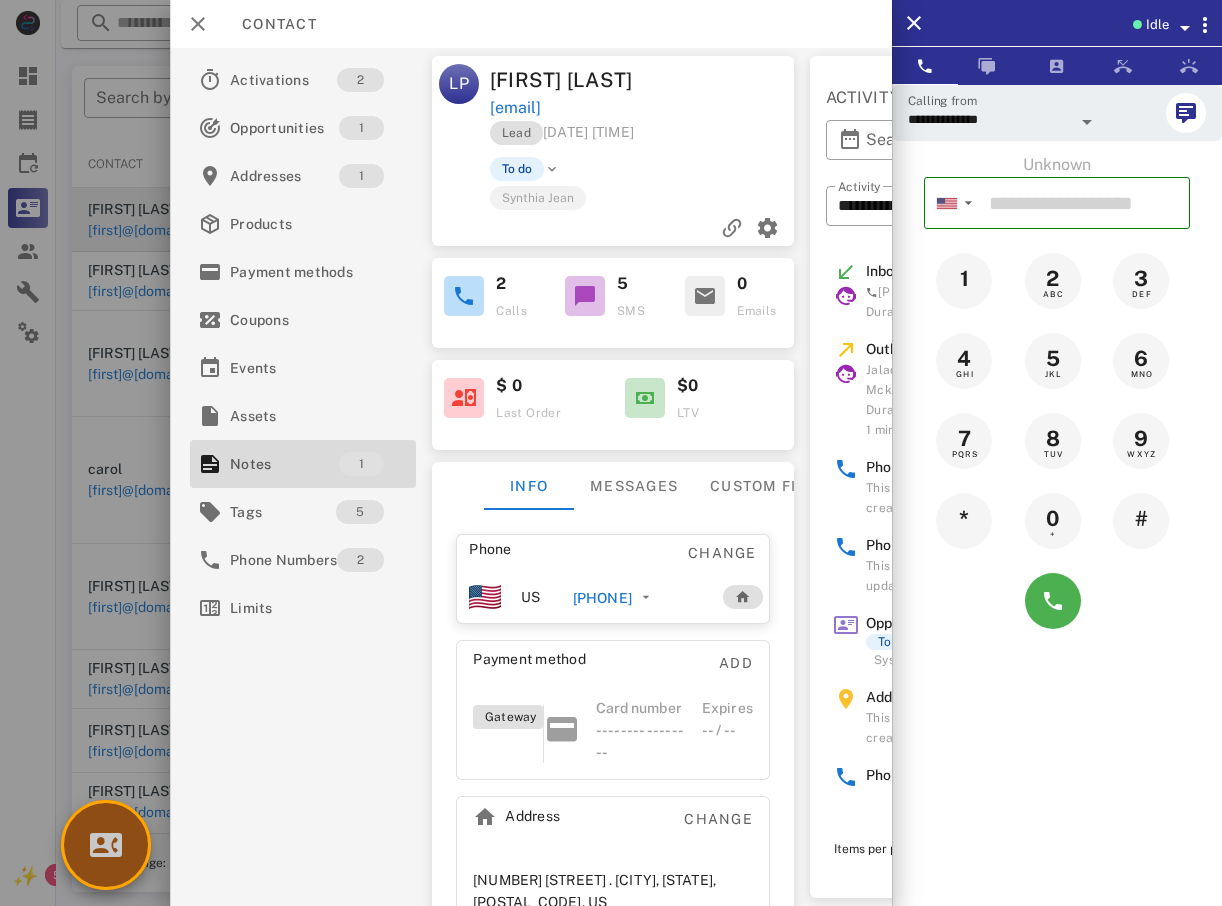 click at bounding box center [106, 845] 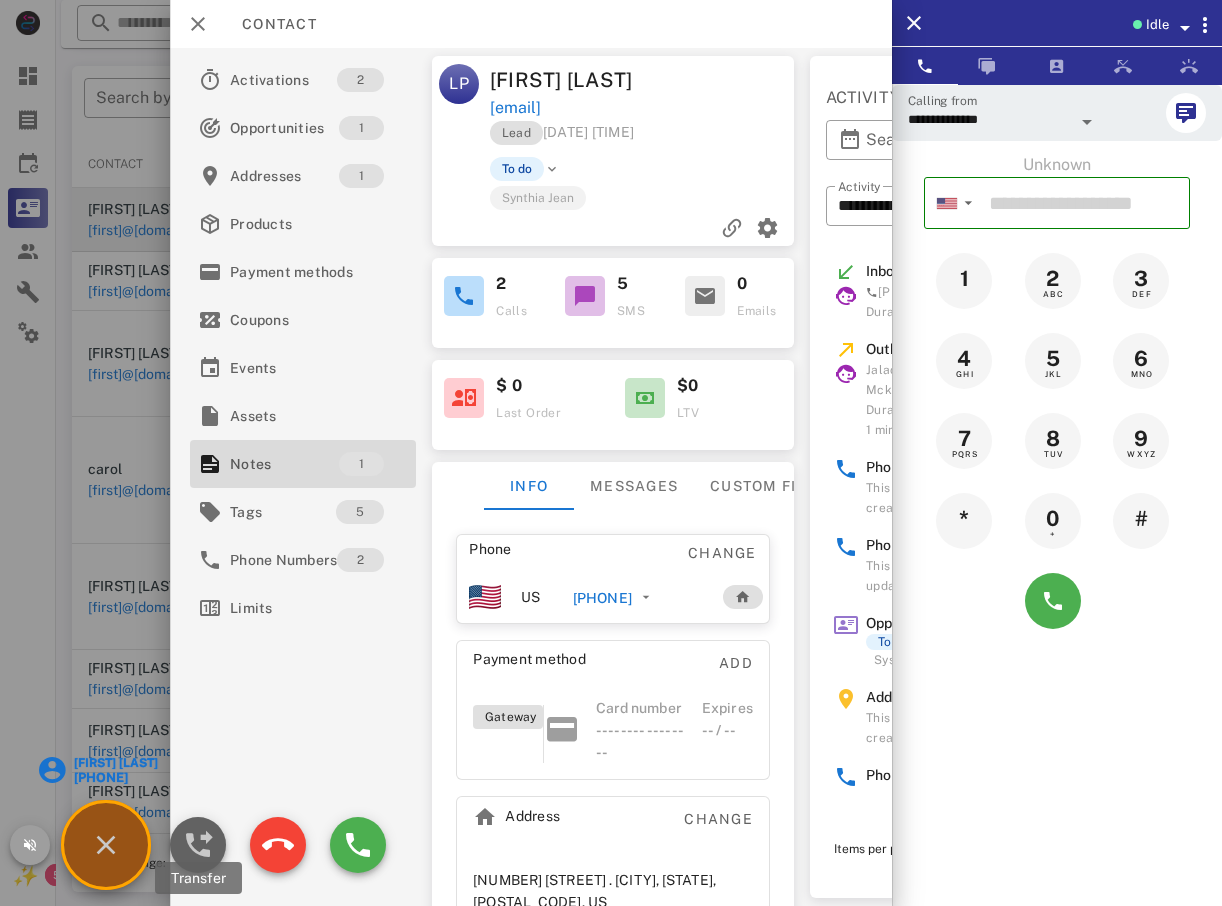 click at bounding box center [198, 845] 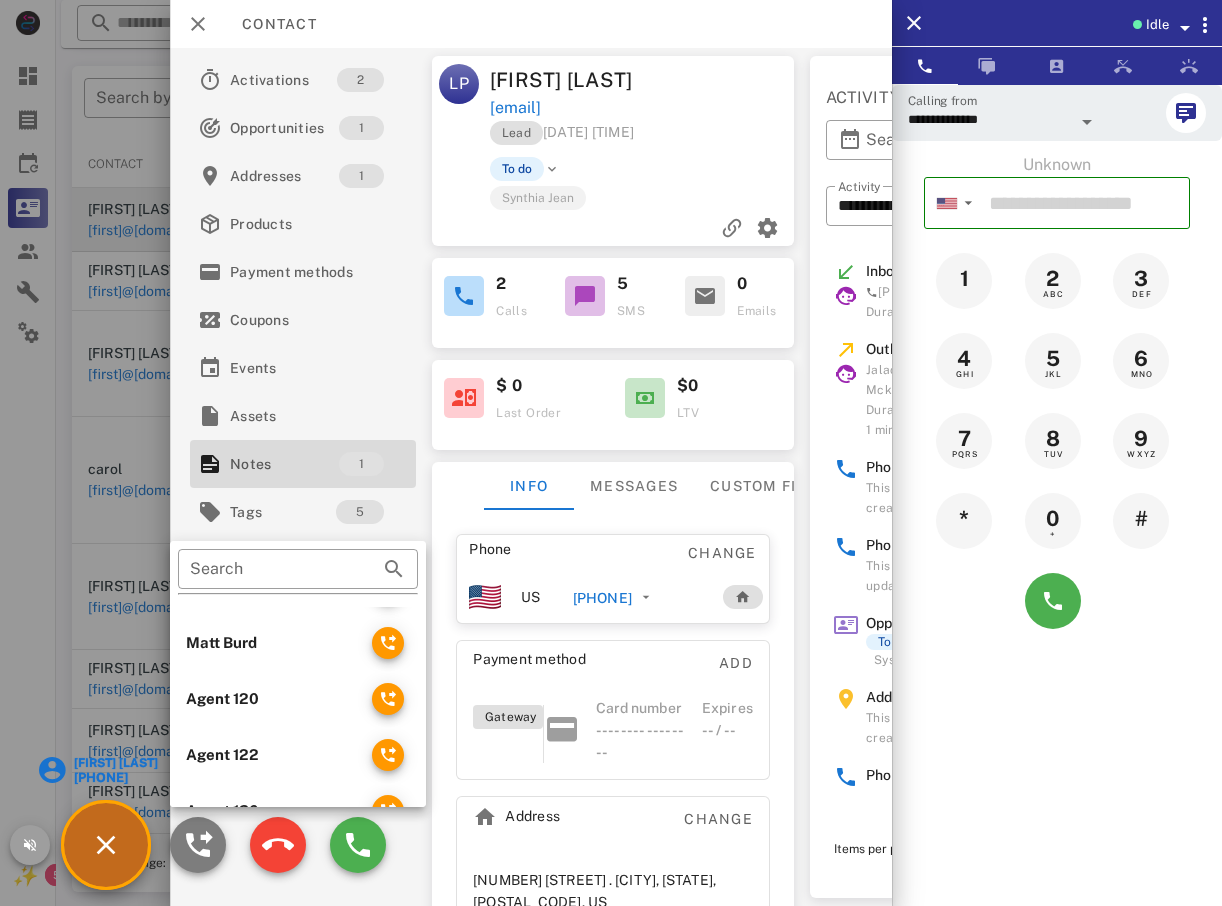 scroll, scrollTop: 200, scrollLeft: 0, axis: vertical 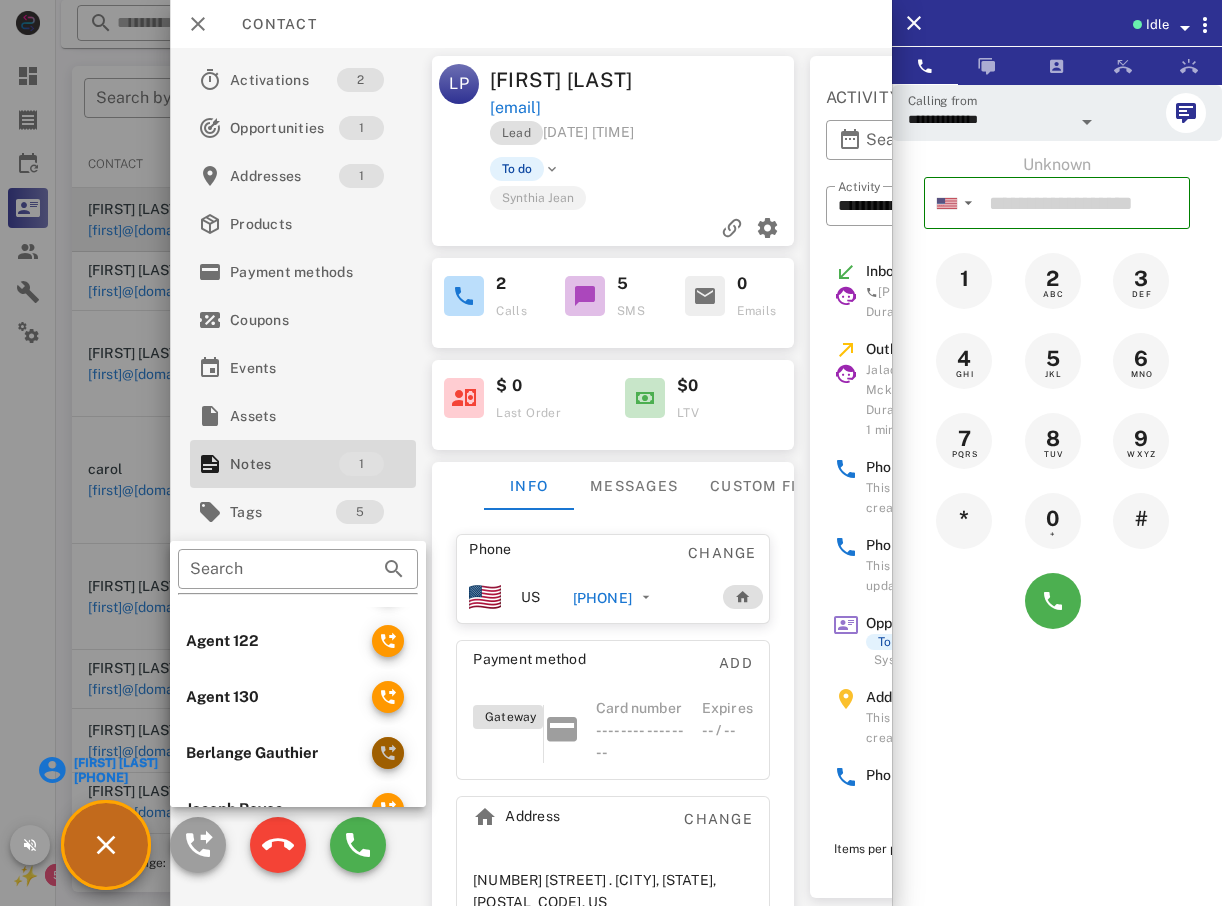 drag, startPoint x: 394, startPoint y: 746, endPoint x: 383, endPoint y: 667, distance: 79.762146 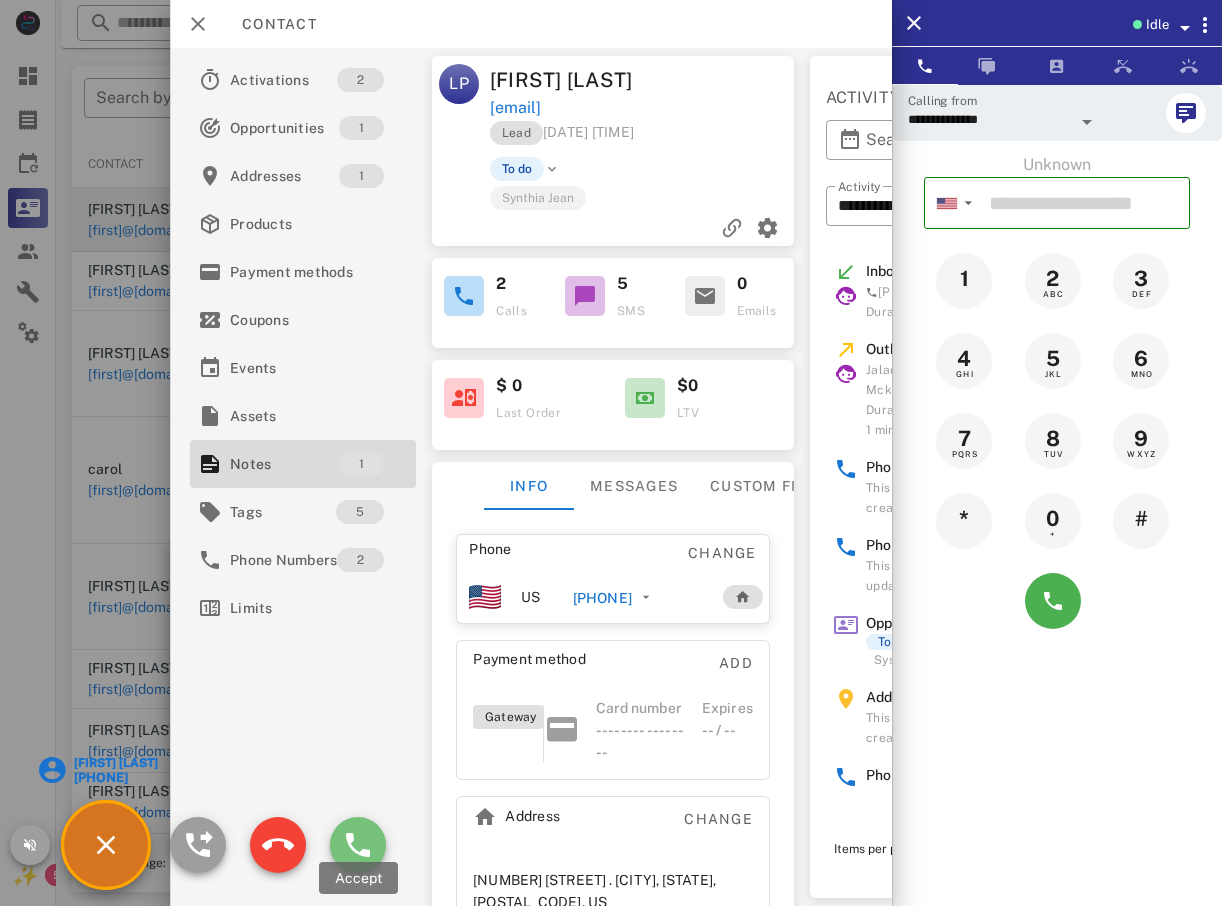 click at bounding box center [358, 845] 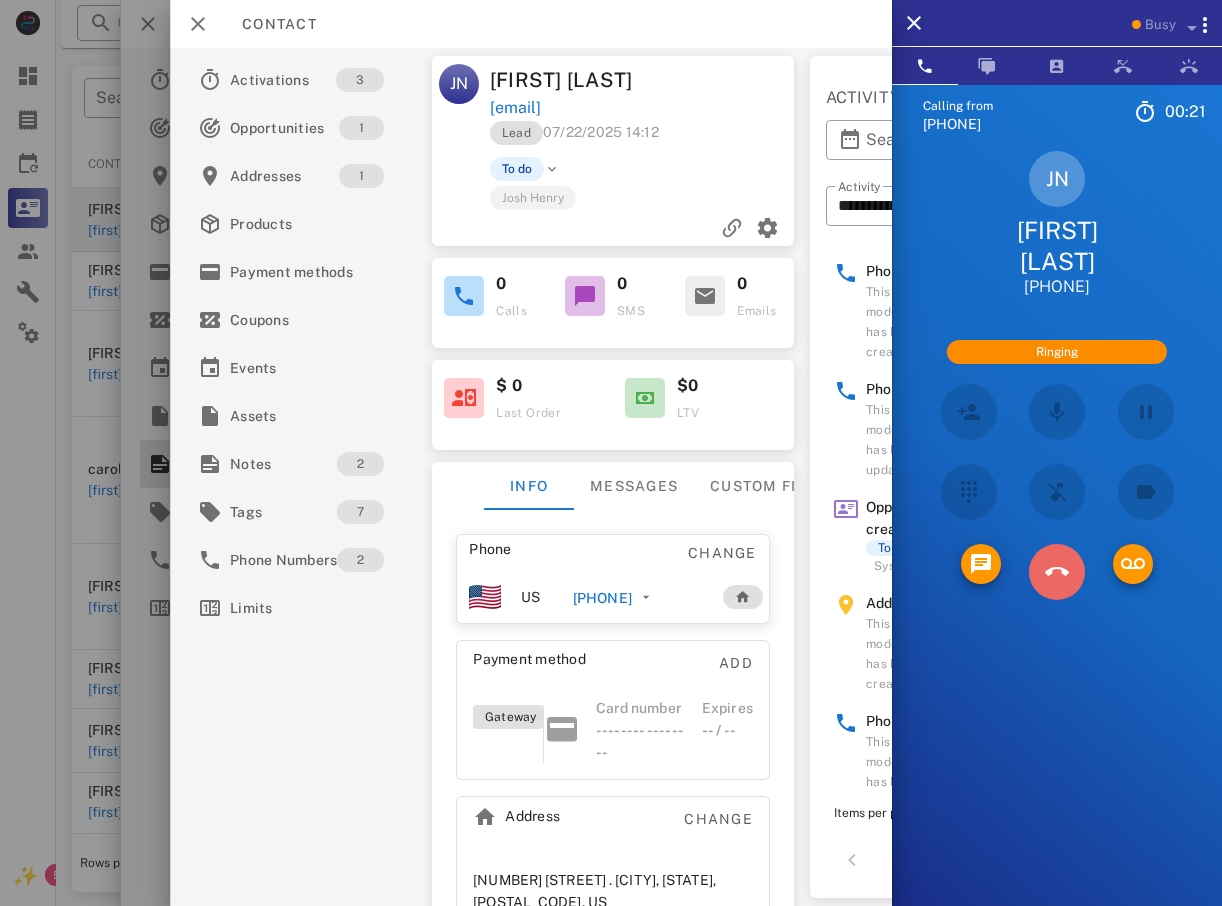 click at bounding box center [1057, 572] 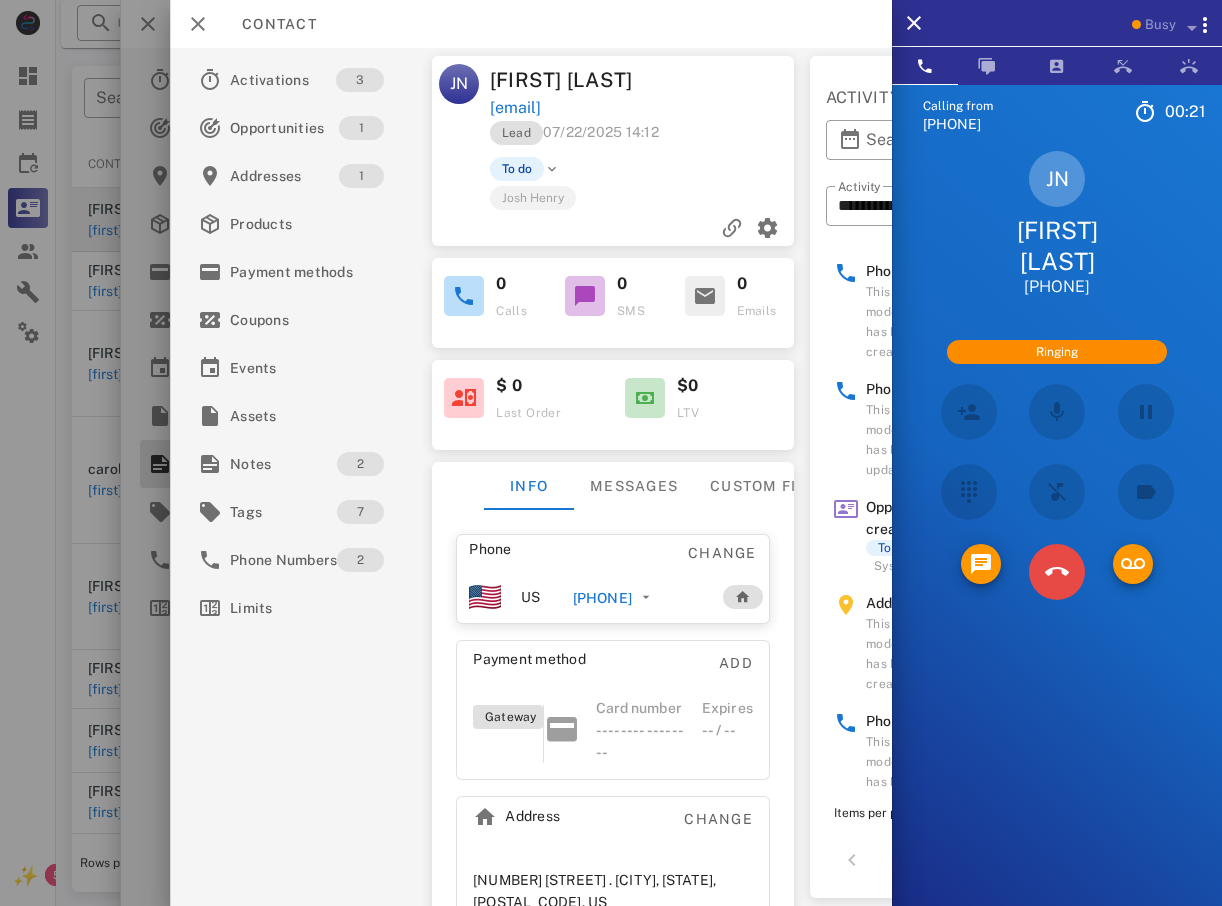drag, startPoint x: 1051, startPoint y: 539, endPoint x: 1016, endPoint y: 528, distance: 36.687874 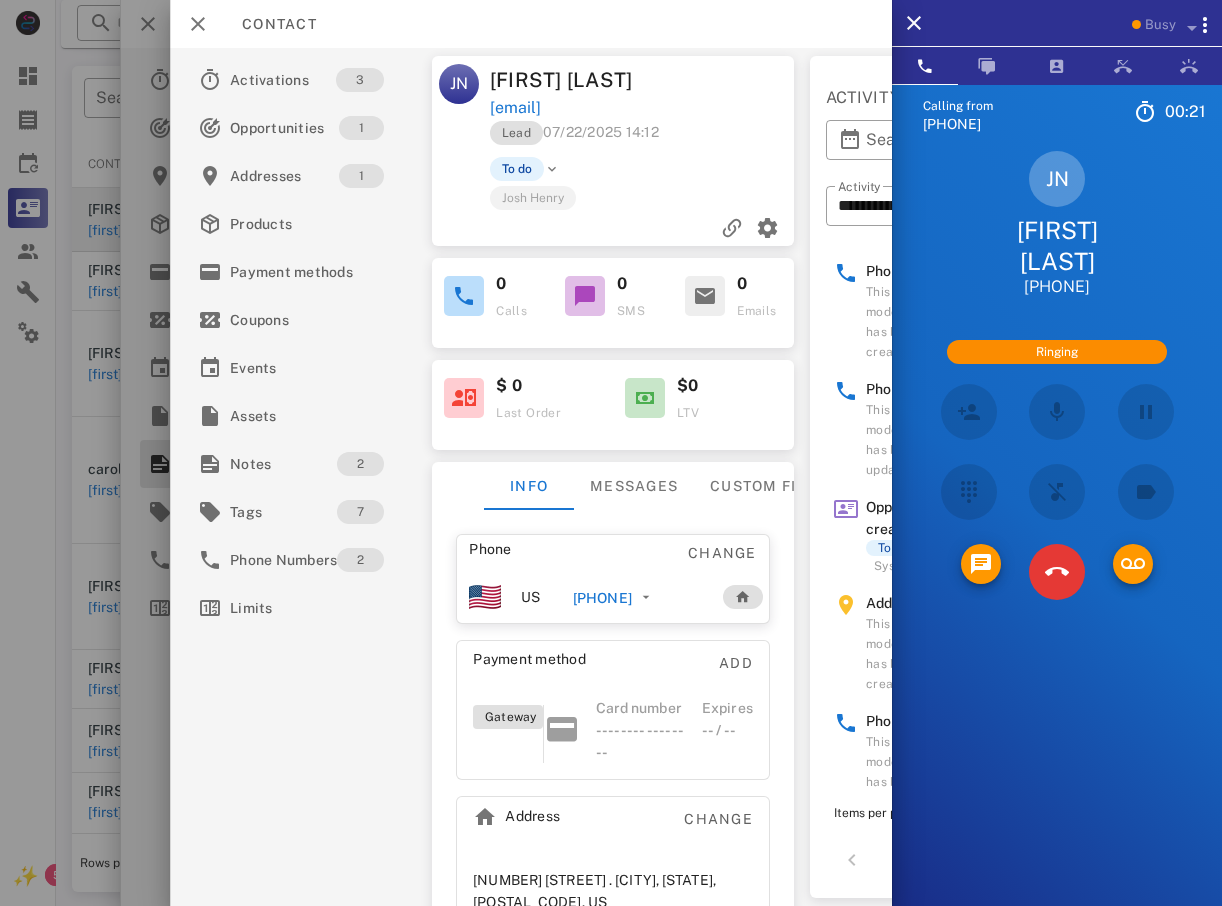 type on "*" 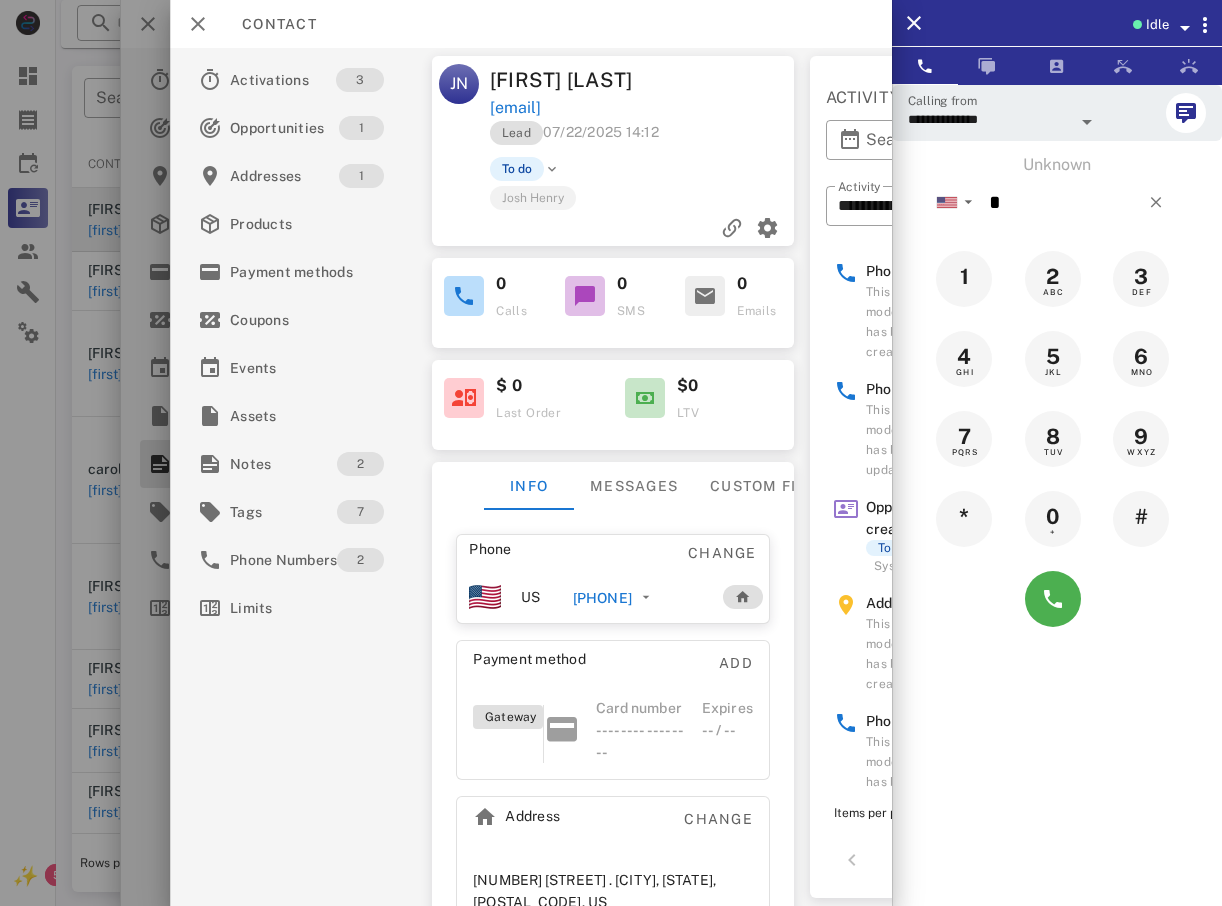 click at bounding box center [611, 453] 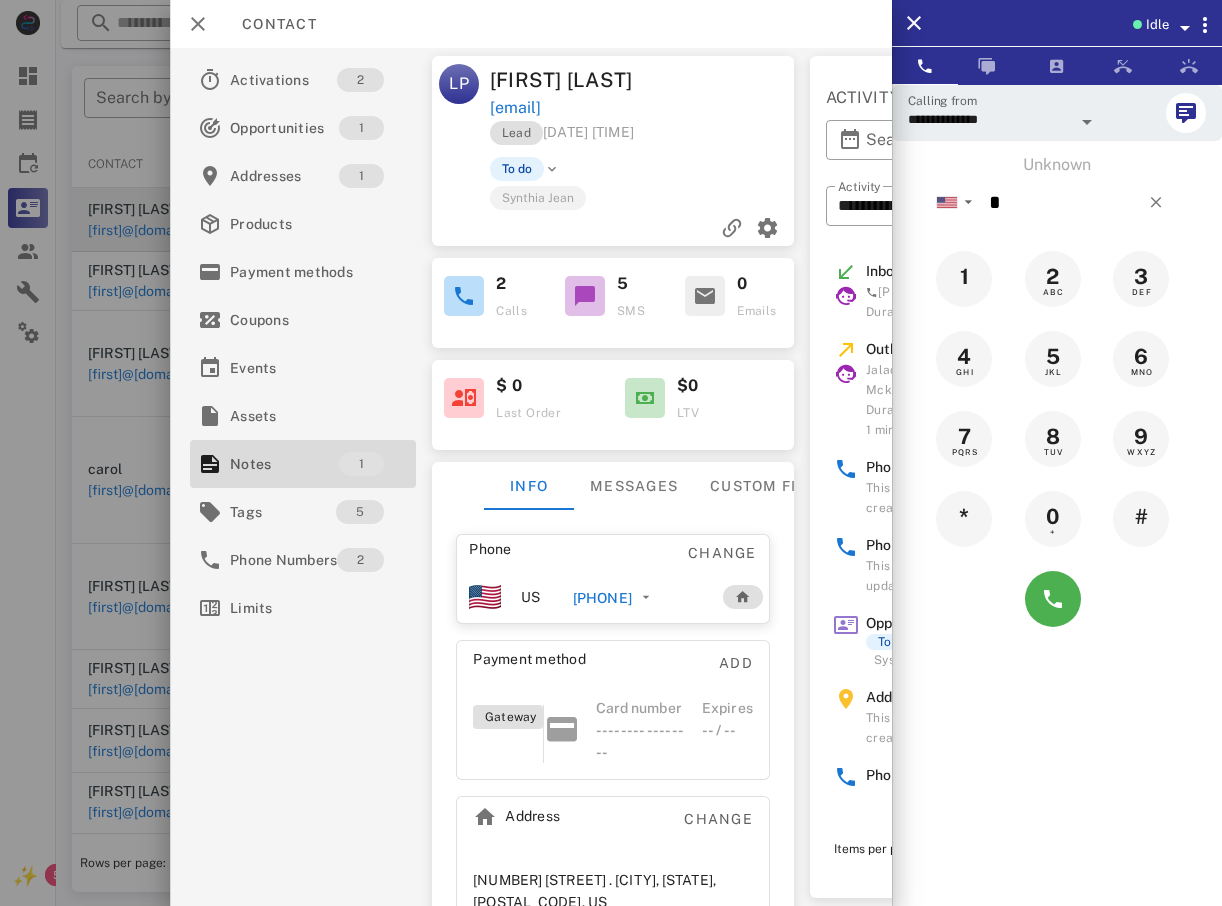 click at bounding box center [611, 453] 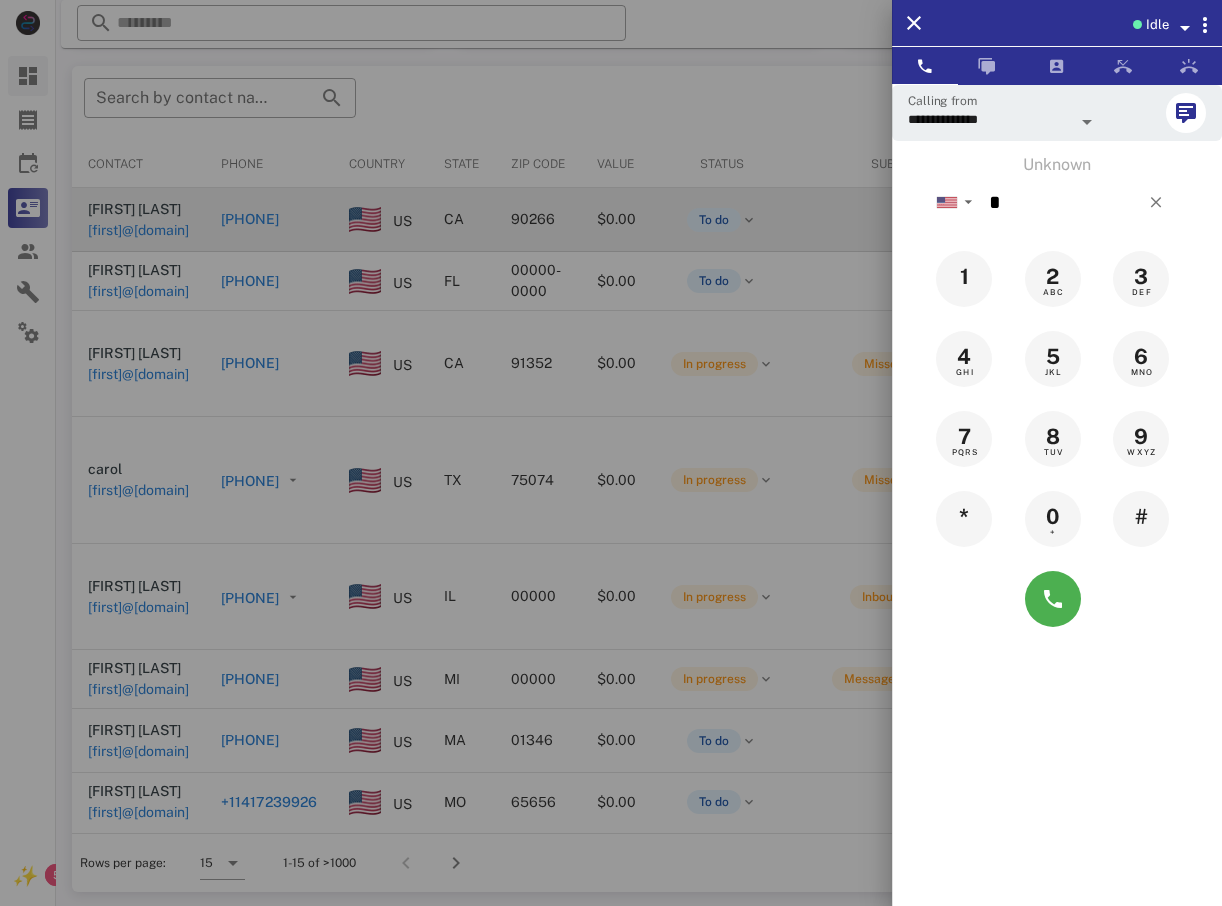 drag, startPoint x: 73, startPoint y: 148, endPoint x: 29, endPoint y: 65, distance: 93.941475 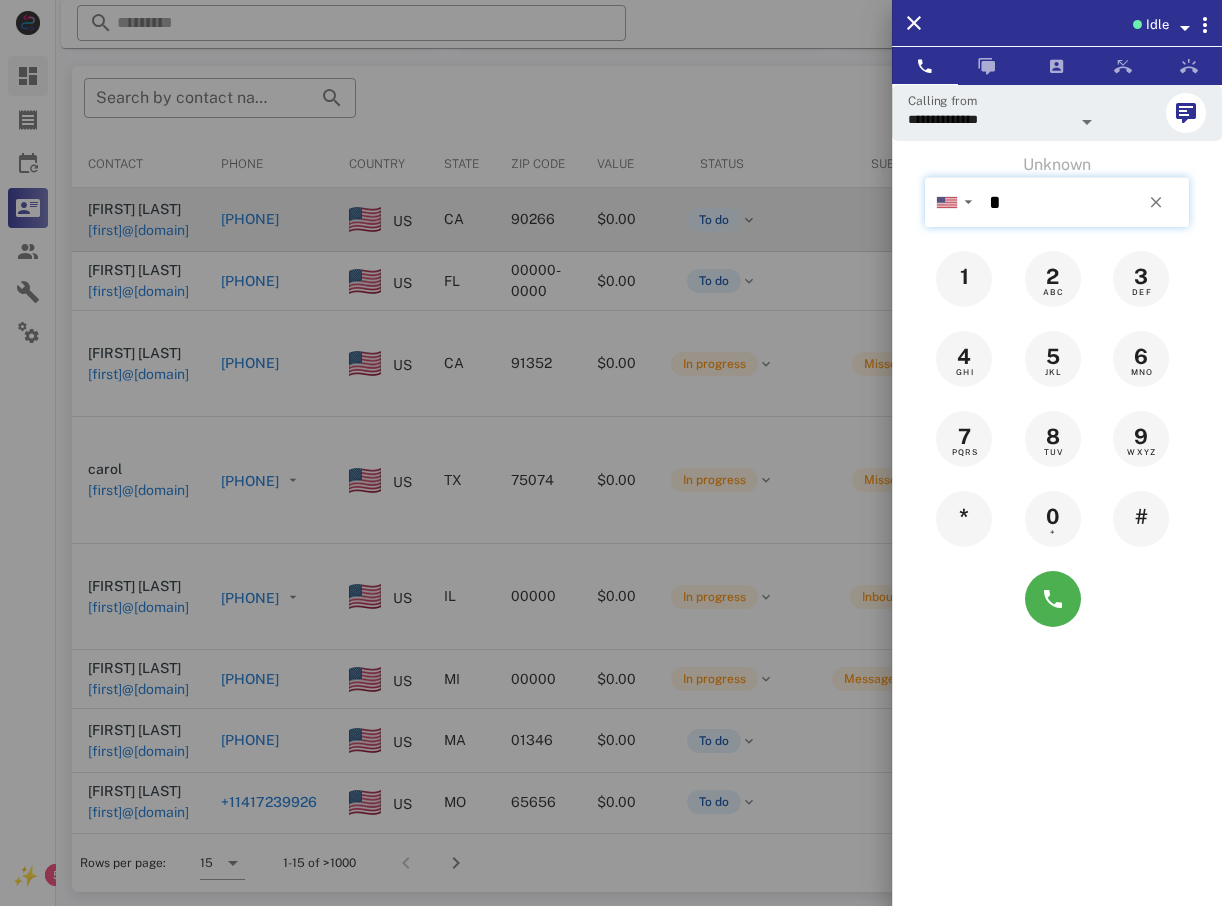 type 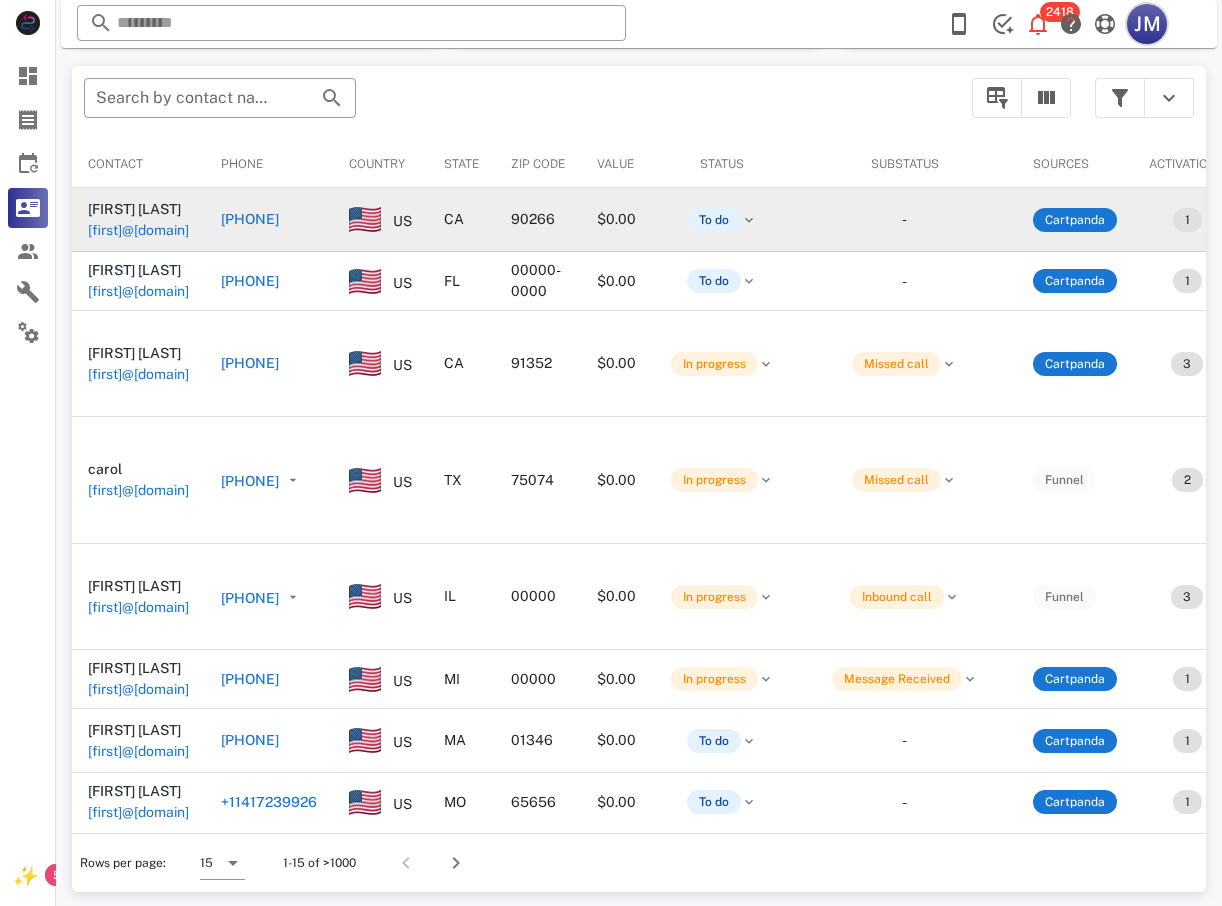 click on "JM" at bounding box center [1147, 24] 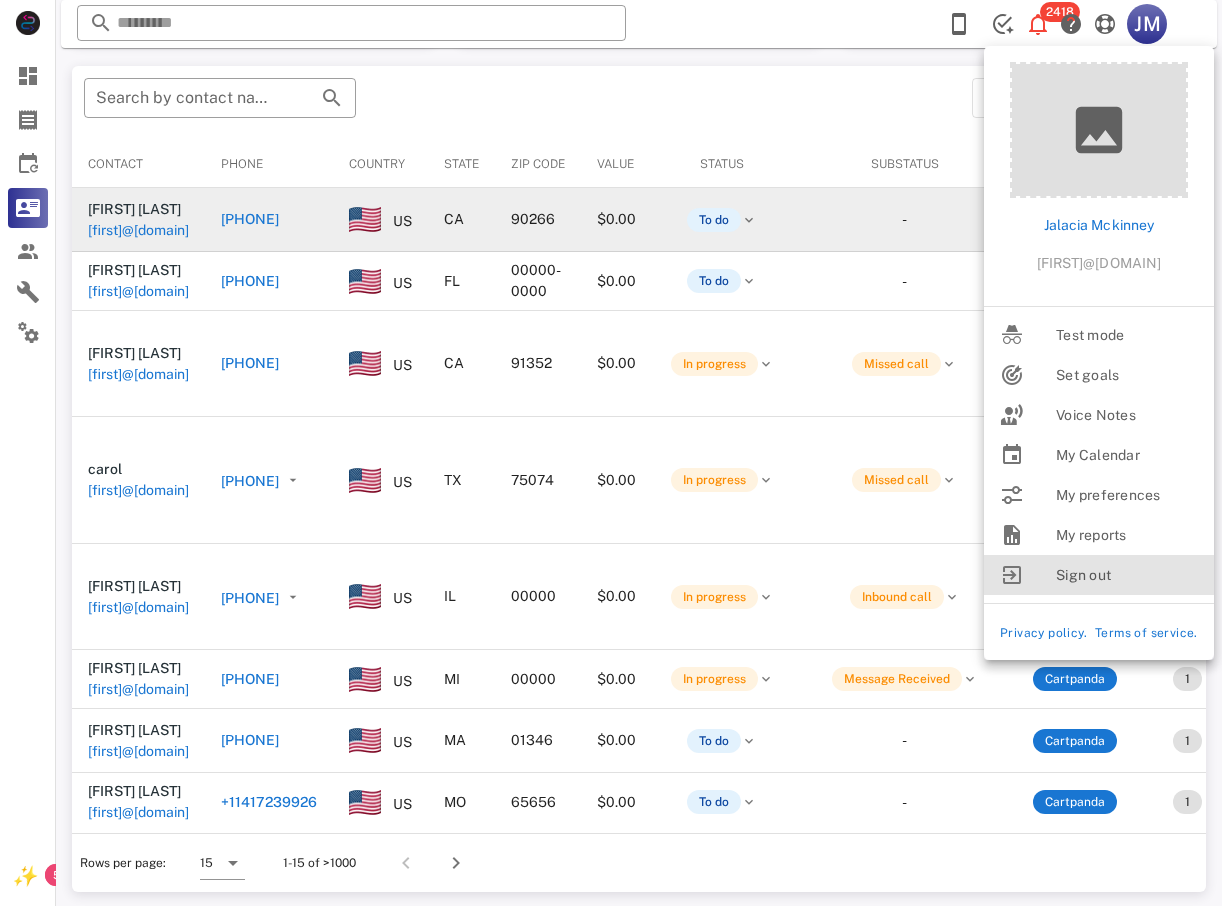 click on "Sign out" at bounding box center [1127, 575] 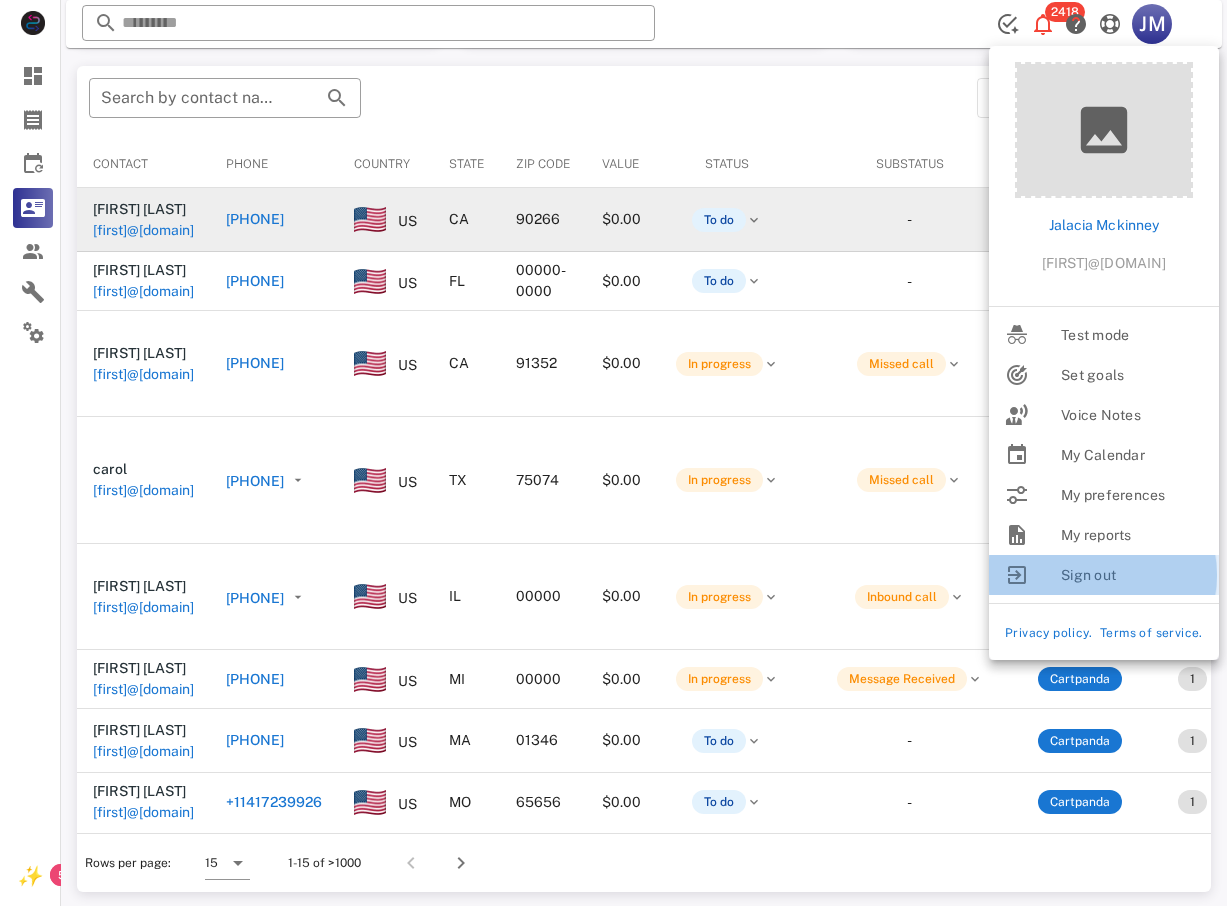 scroll, scrollTop: 0, scrollLeft: 0, axis: both 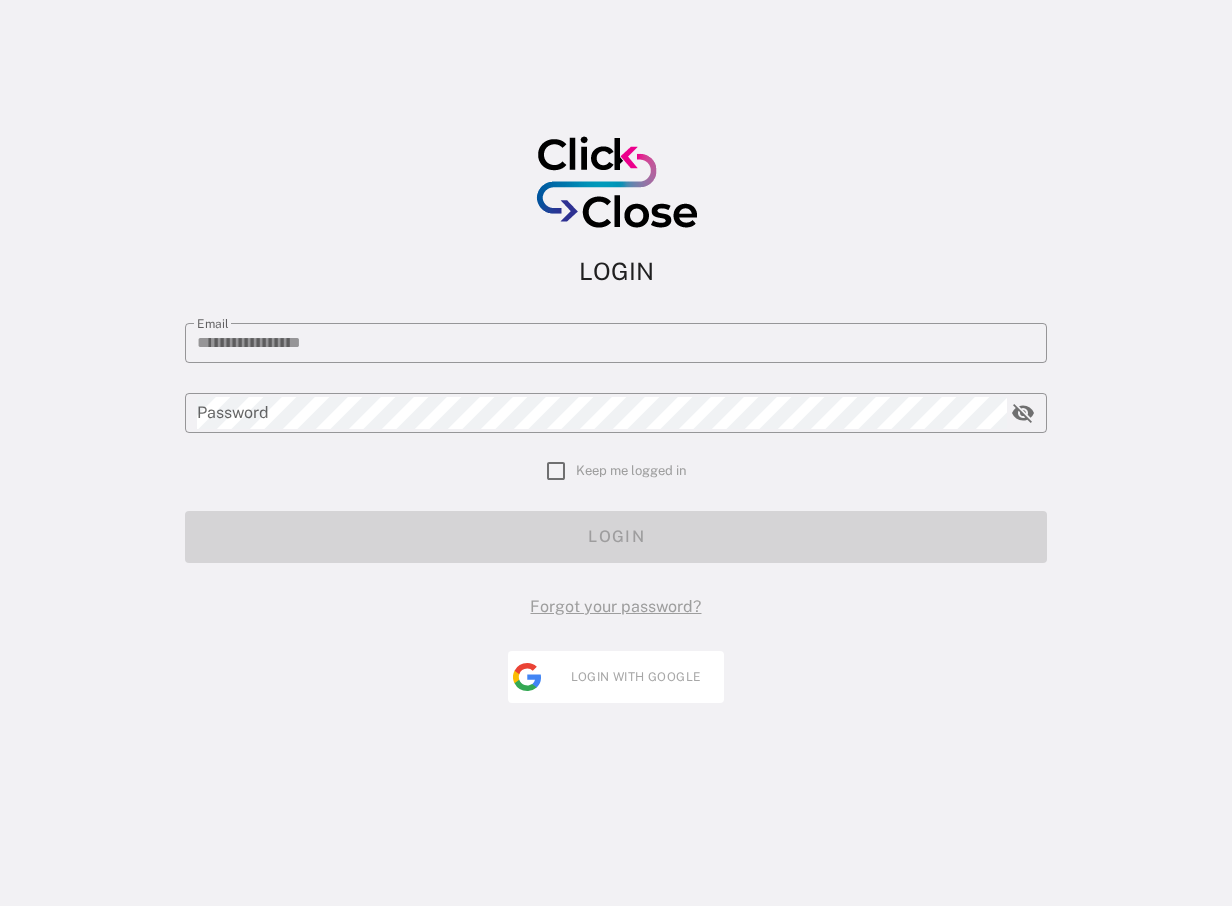 type on "**********" 